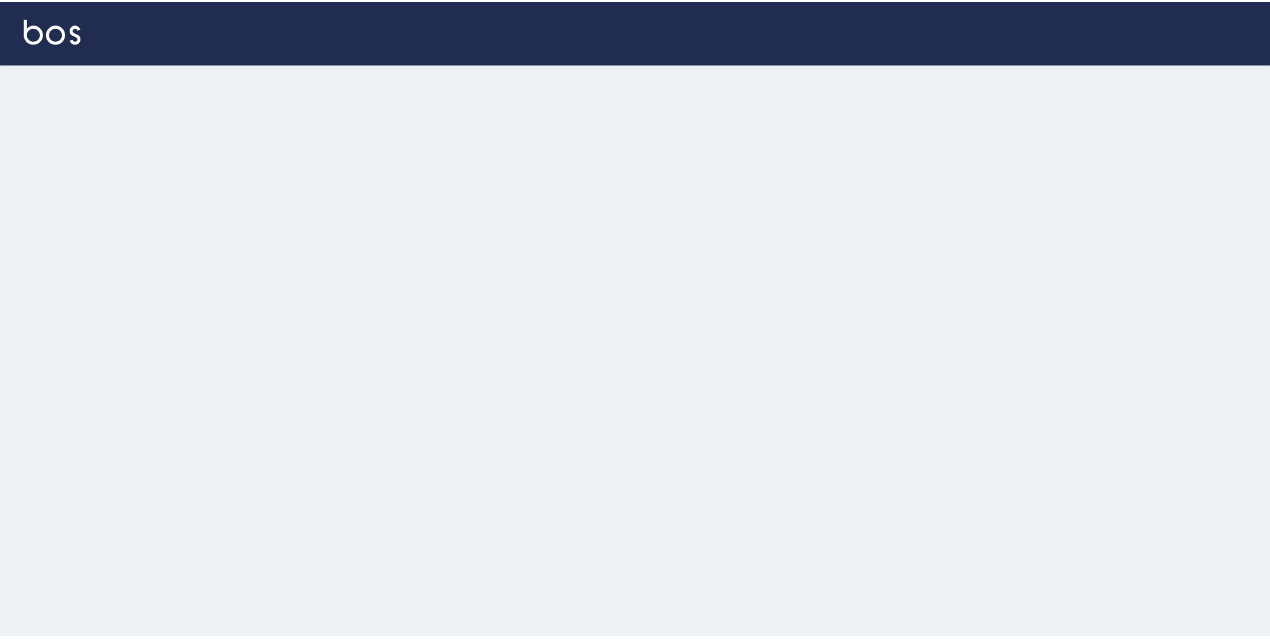 scroll, scrollTop: 0, scrollLeft: 0, axis: both 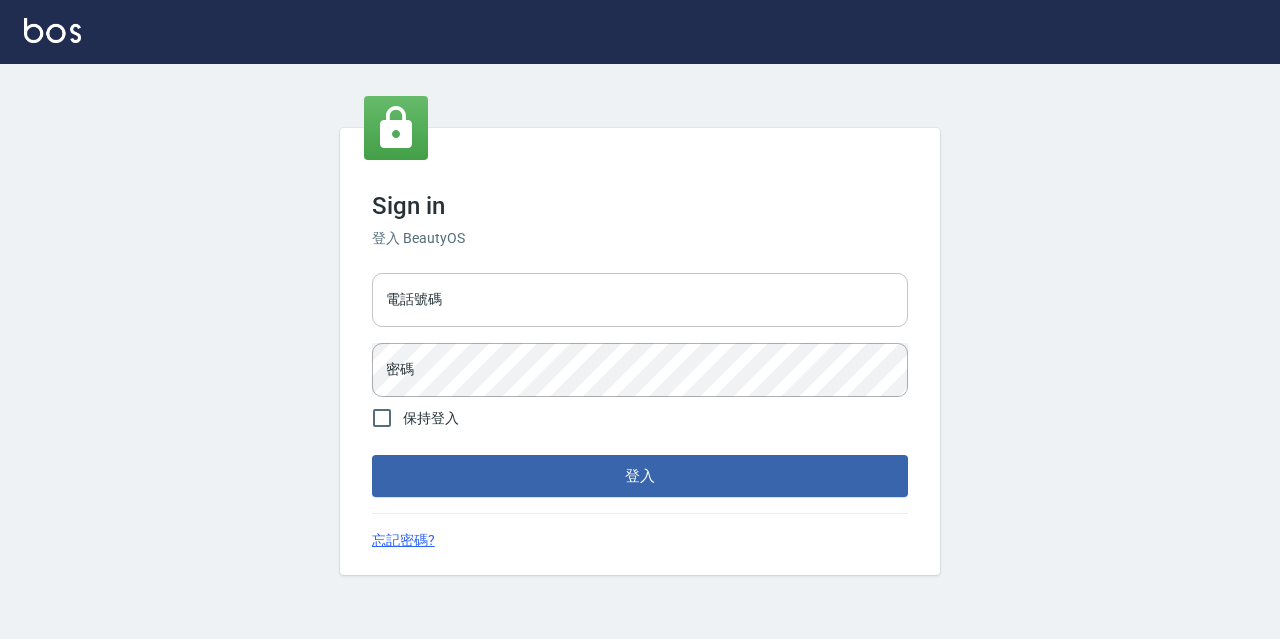 click on "電話號碼" at bounding box center [640, 300] 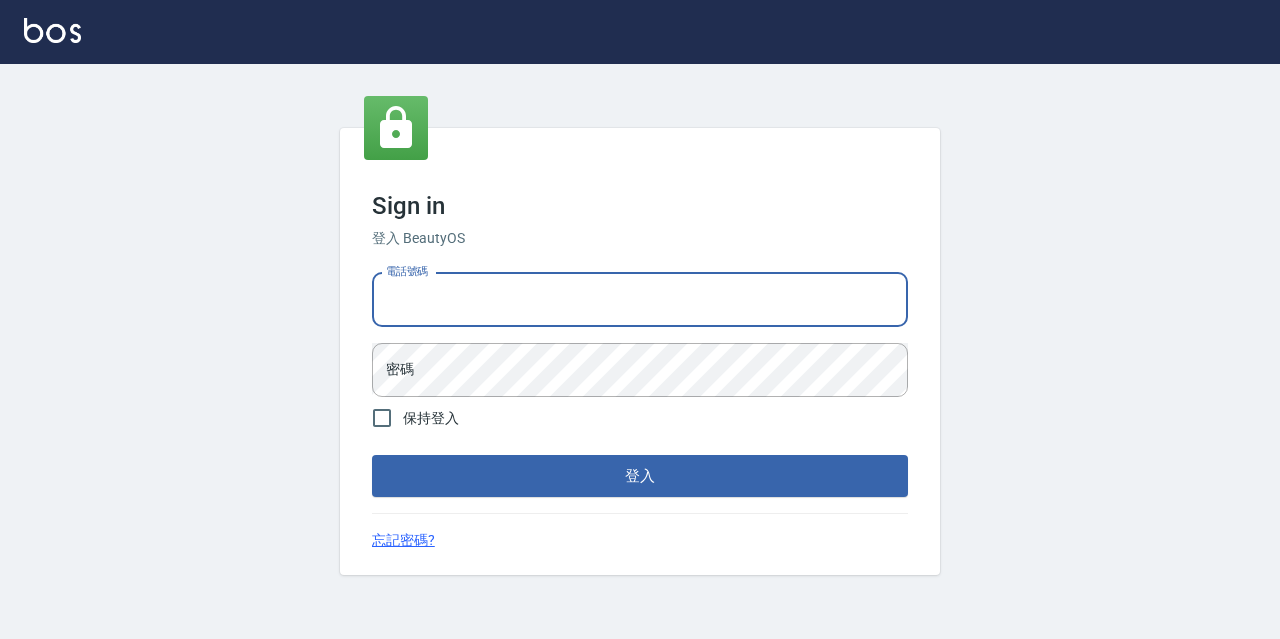 type on "0977888999" 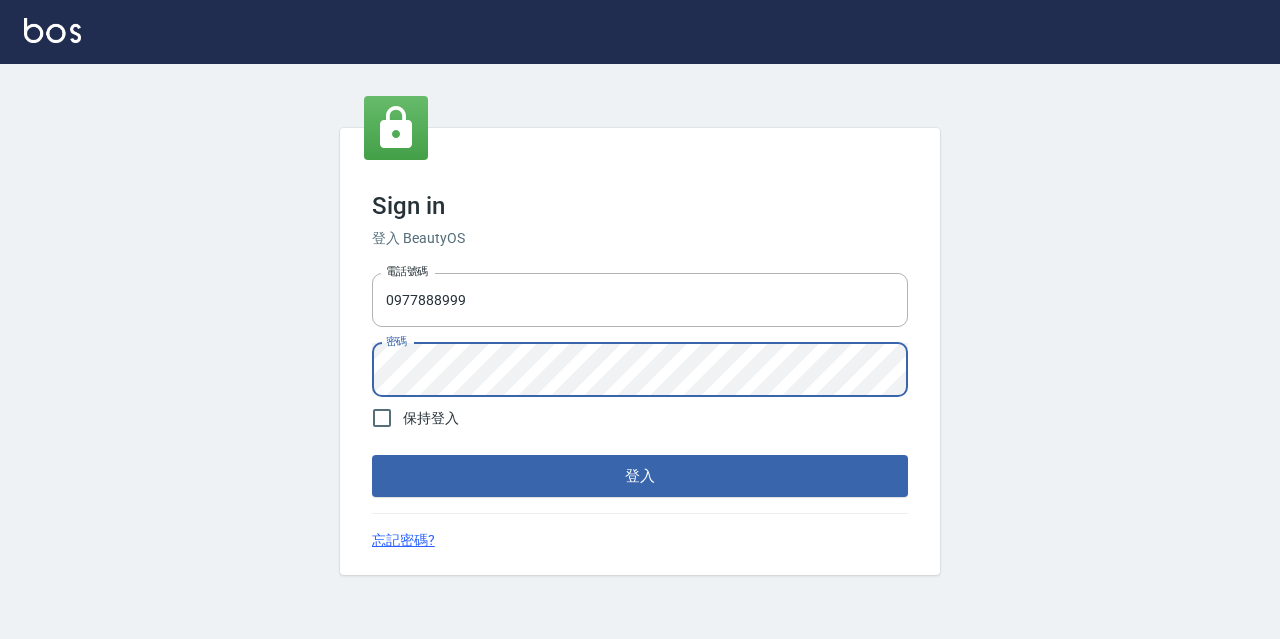 click on "登入" at bounding box center (640, 476) 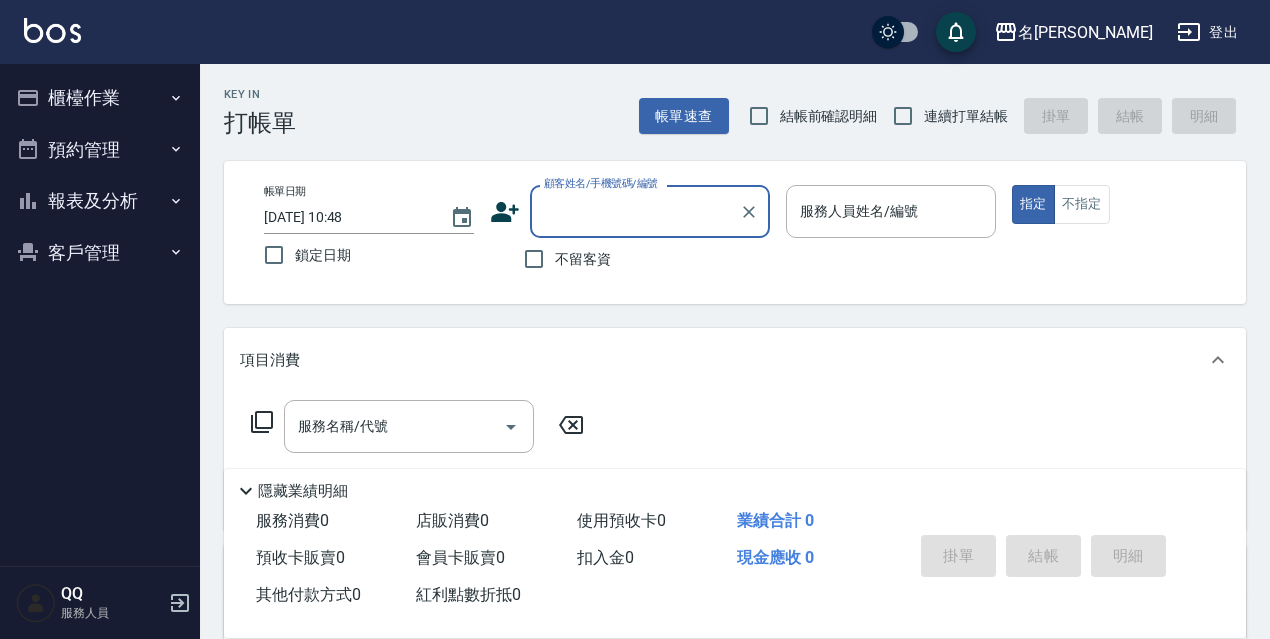 drag, startPoint x: 127, startPoint y: 71, endPoint x: 137, endPoint y: 99, distance: 29.732138 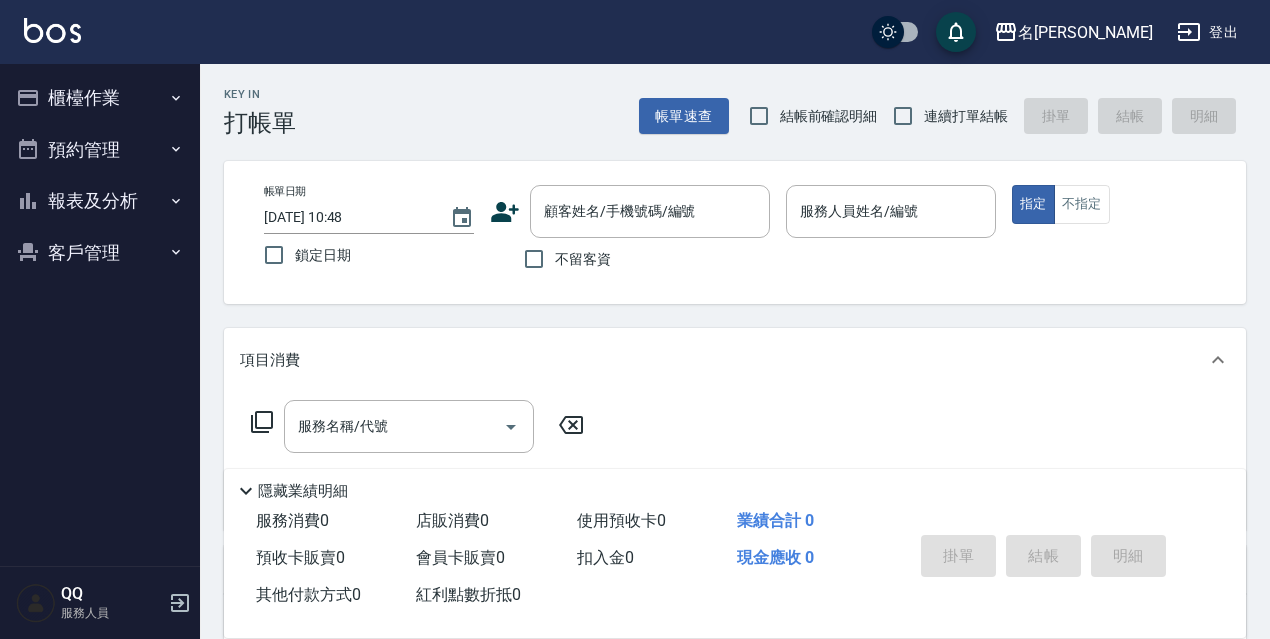 click on "櫃檯作業" at bounding box center [100, 98] 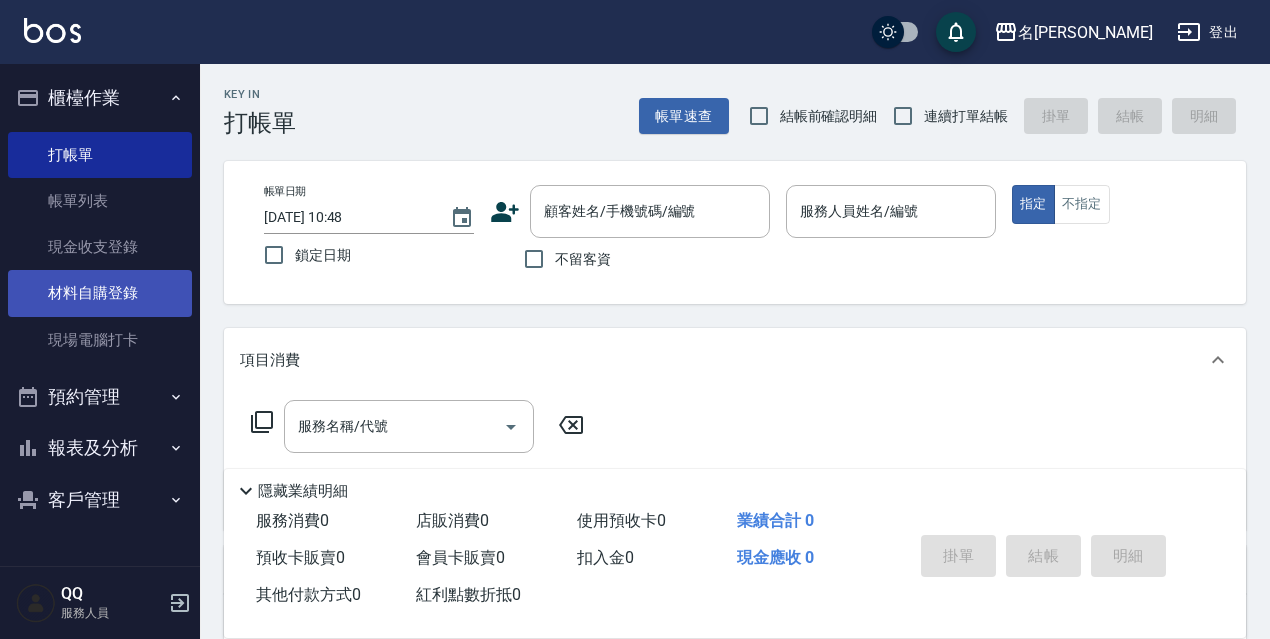 click on "材料自購登錄" at bounding box center (100, 293) 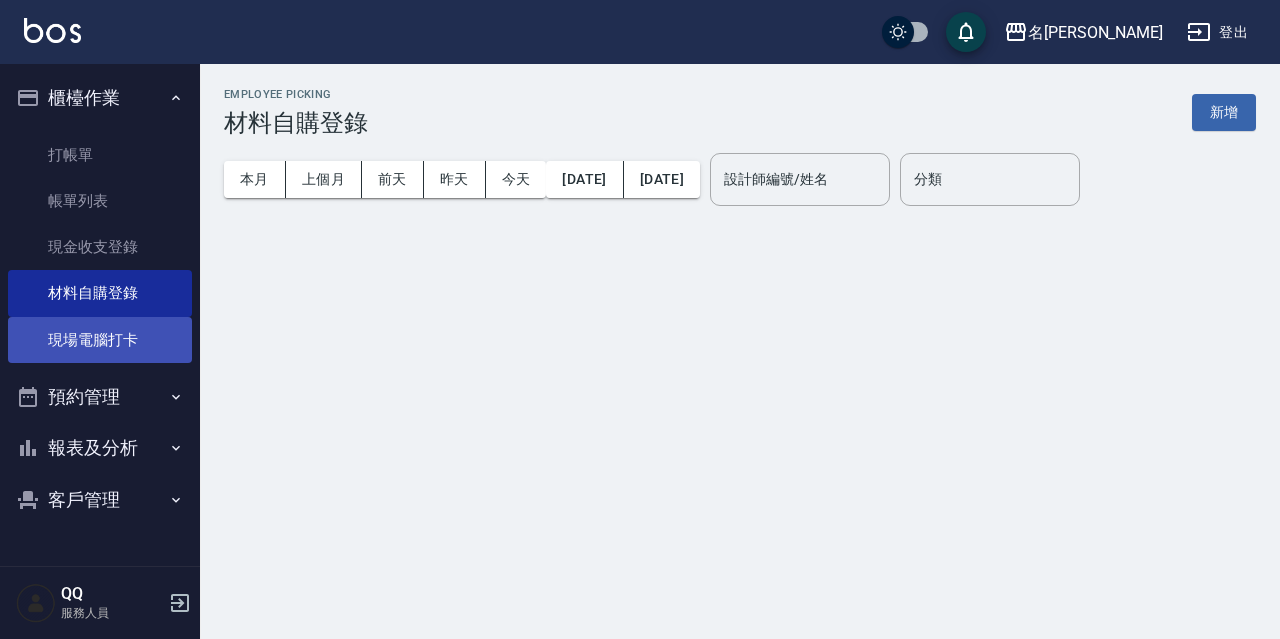 click on "現場電腦打卡" at bounding box center [100, 340] 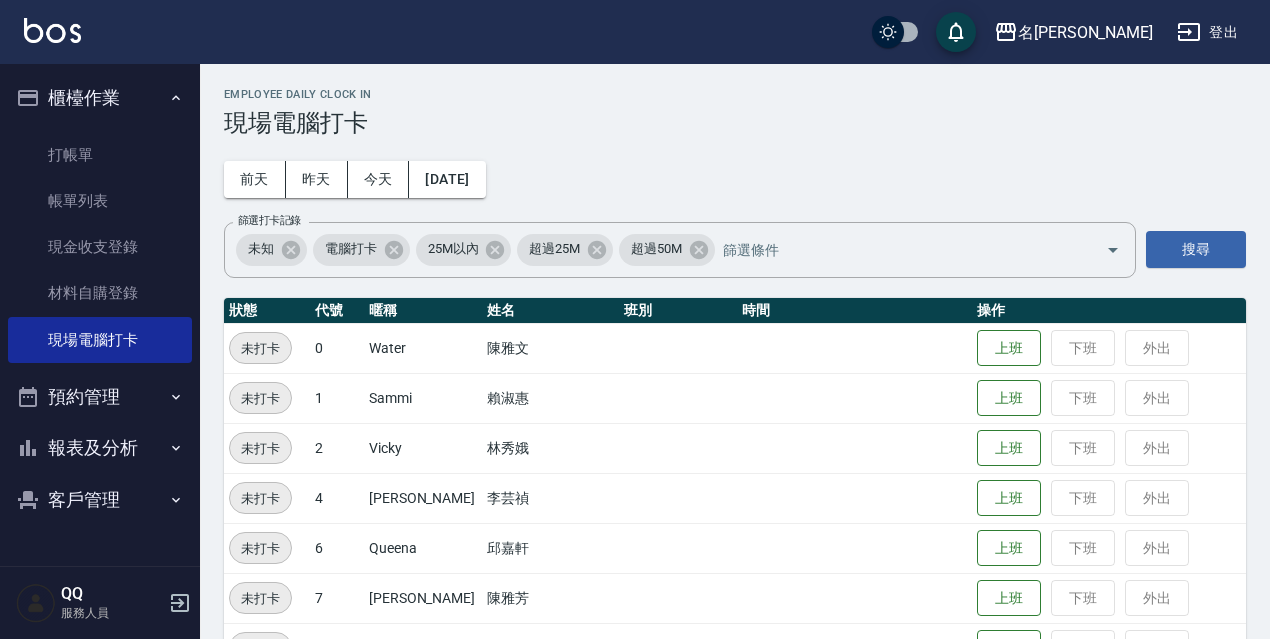 scroll, scrollTop: 200, scrollLeft: 0, axis: vertical 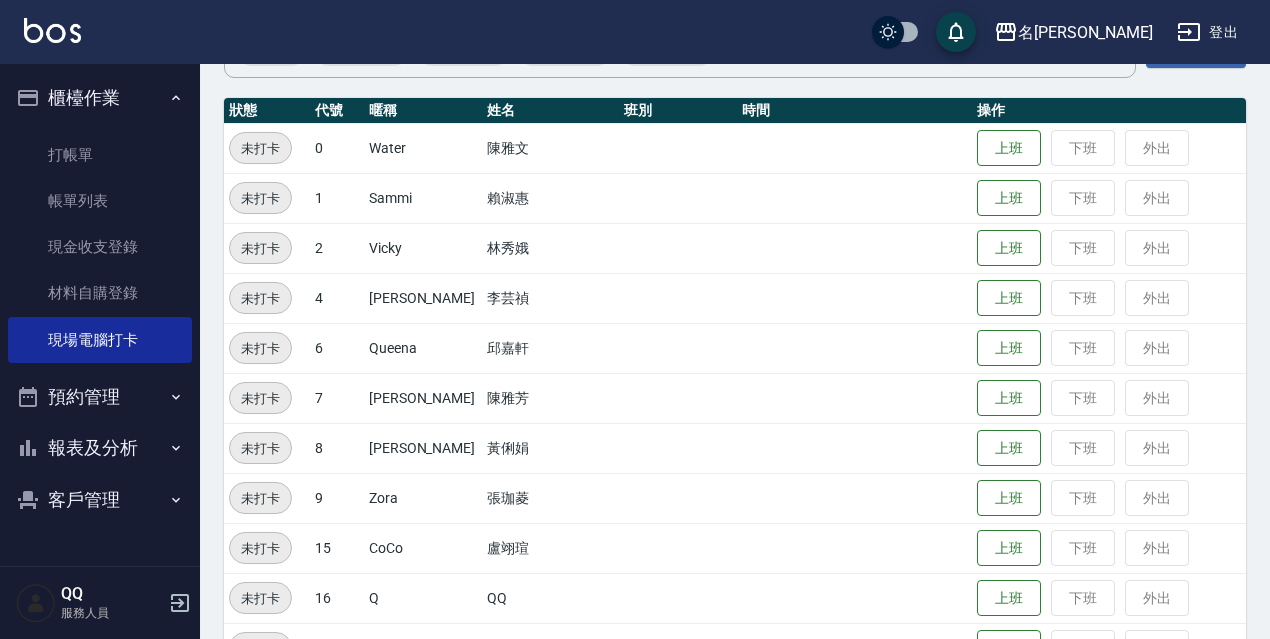 click on "Employee Daily Clock In 現場電腦打卡 前天 昨天 今天 2025/07/16 篩選打卡記錄 未知 電腦打卡 25M以內 超過25M 超過50M 篩選打卡記錄 搜尋 狀態 代號 暱稱 姓名 班別 時間 操作 未打卡 0 Water 陳雅文 上班 下班 外出 未打卡 1 Sammi 賴淑惠 上班 下班 外出 未打卡 2 Vicky  林秀娥 上班 下班 外出 未打卡 4 小禎 李芸禎 上班 下班 外出 未打卡 6 Queena 邱嘉軒 上班 下班 外出 未打卡 7 Fanny 陳雅芳 上班 下班 外出 未打卡 8 Cindy 黃俐娟 上班 下班 外出 未打卡 9 Zora 張珈菱 上班 下班 外出 未打卡 15 CoCo 盧翊瑄 上班 下班 外出 未打卡 16 Q QQ 上班 下班 外出 未打卡 17 安安 蔡宇安 上班 下班 外出 未打卡 18 倩倩 林詩倩 上班 下班 外出 未打卡 88 俐娟 黃CINDY 上班 下班 外出 未打卡 109-2 King 鄭景文 上班 下班 外出" at bounding box center [735, 356] 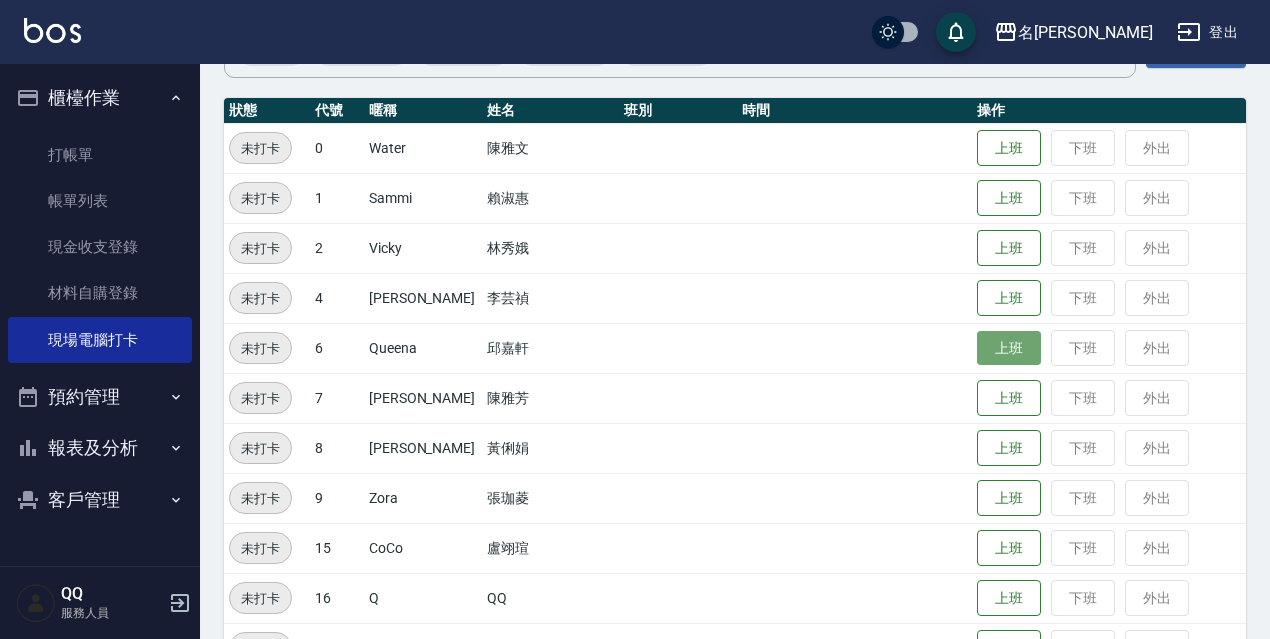 click on "上班" at bounding box center [1009, 348] 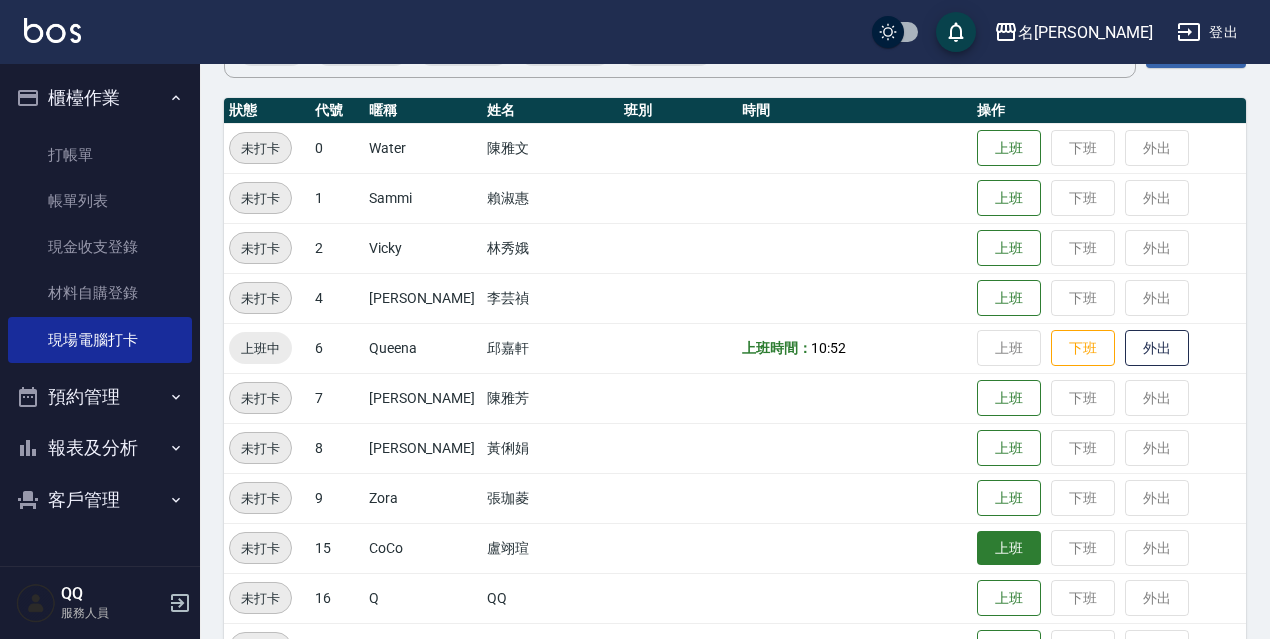 click on "上班" at bounding box center [1009, 548] 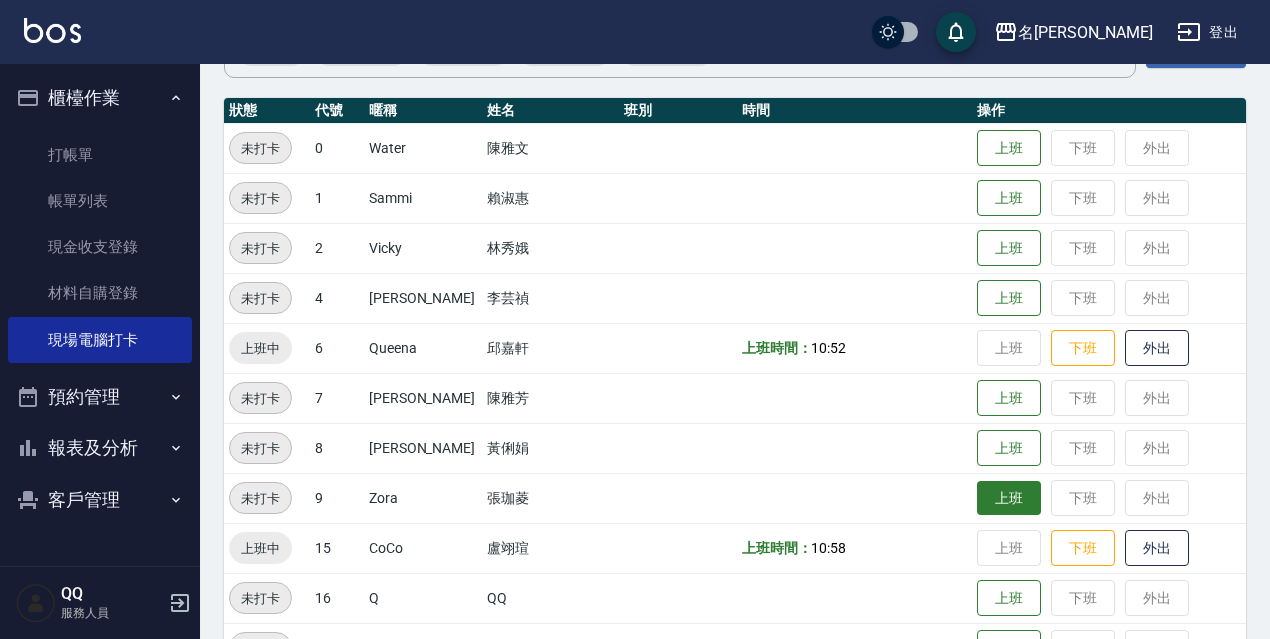 click on "上班" at bounding box center [1009, 498] 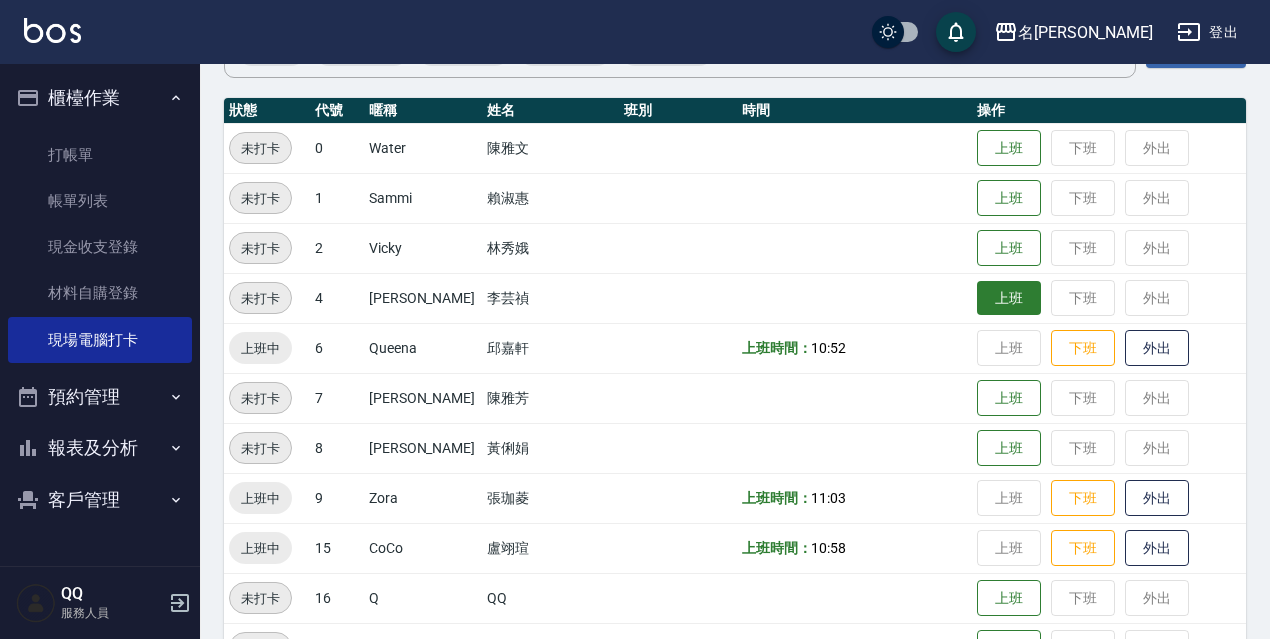 click on "上班" at bounding box center (1009, 298) 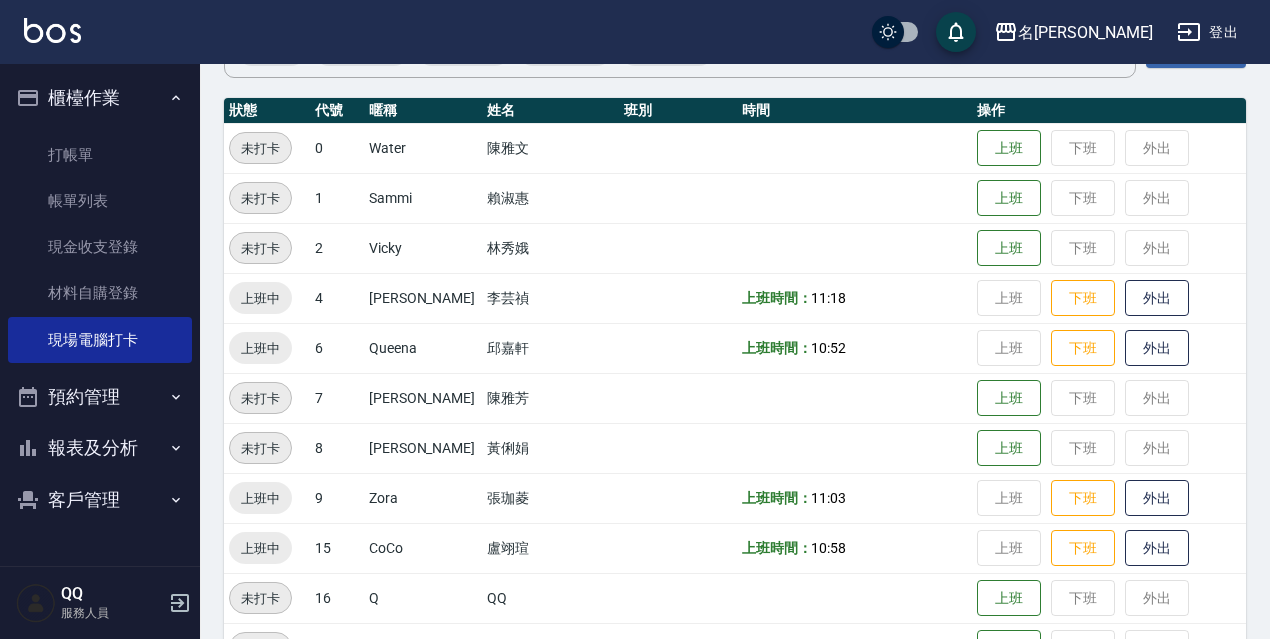 scroll, scrollTop: 300, scrollLeft: 0, axis: vertical 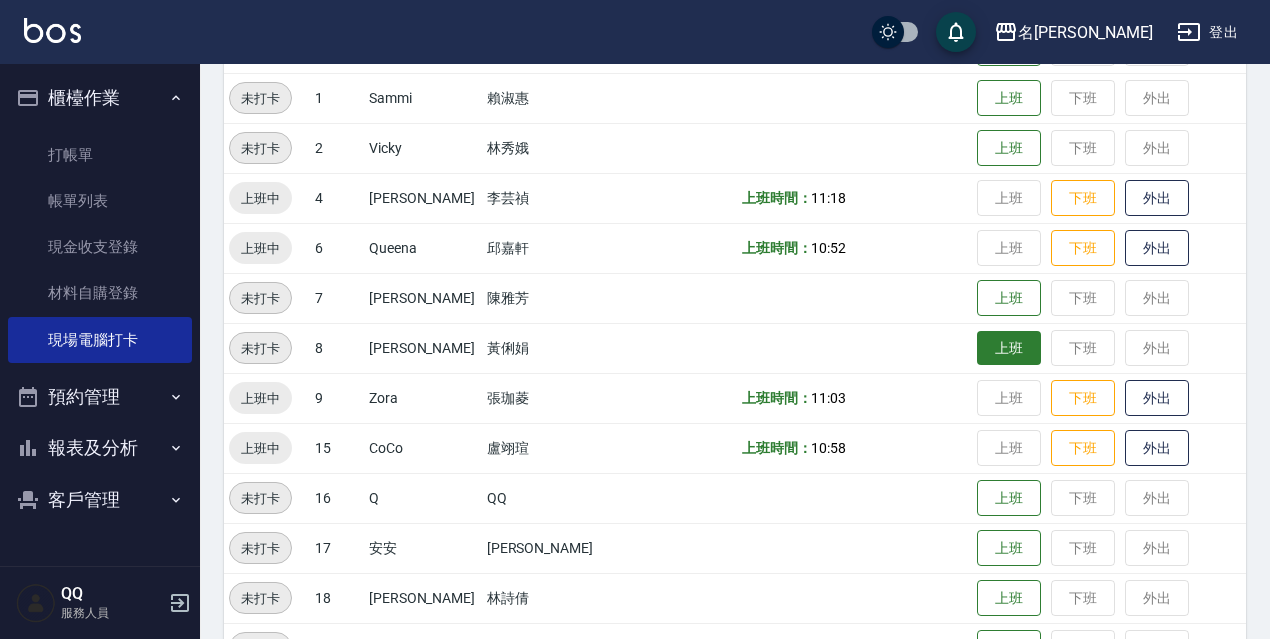 click on "上班" at bounding box center (1009, 348) 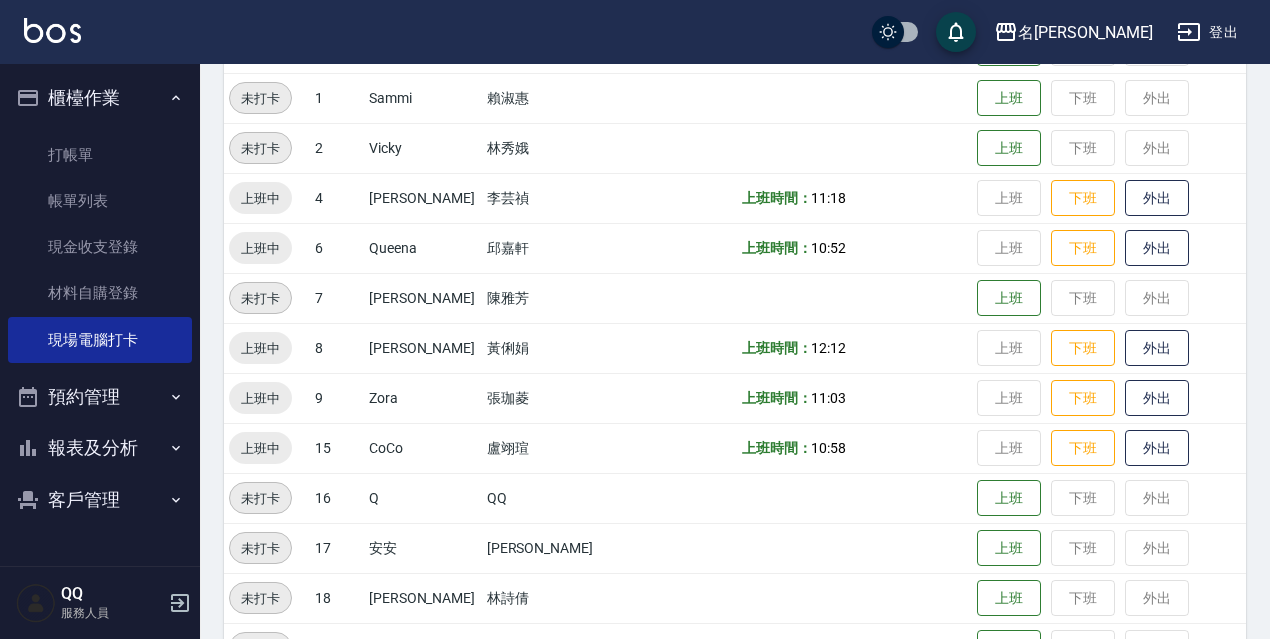 scroll, scrollTop: 100, scrollLeft: 0, axis: vertical 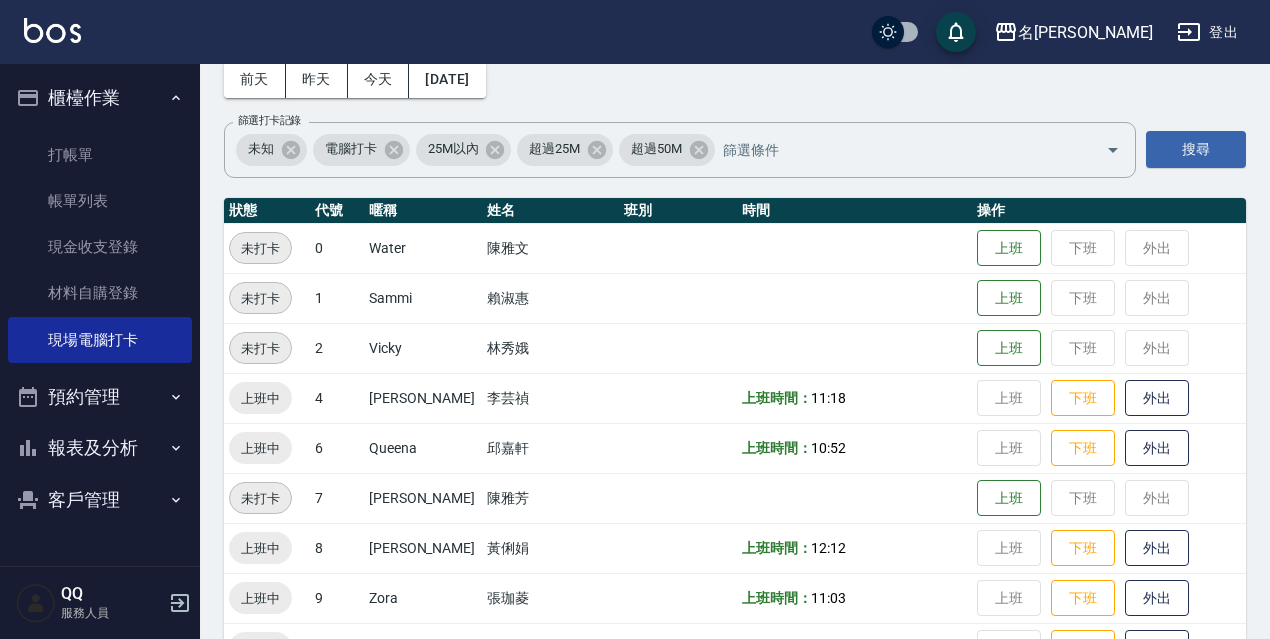 click on "登出" at bounding box center [1207, 32] 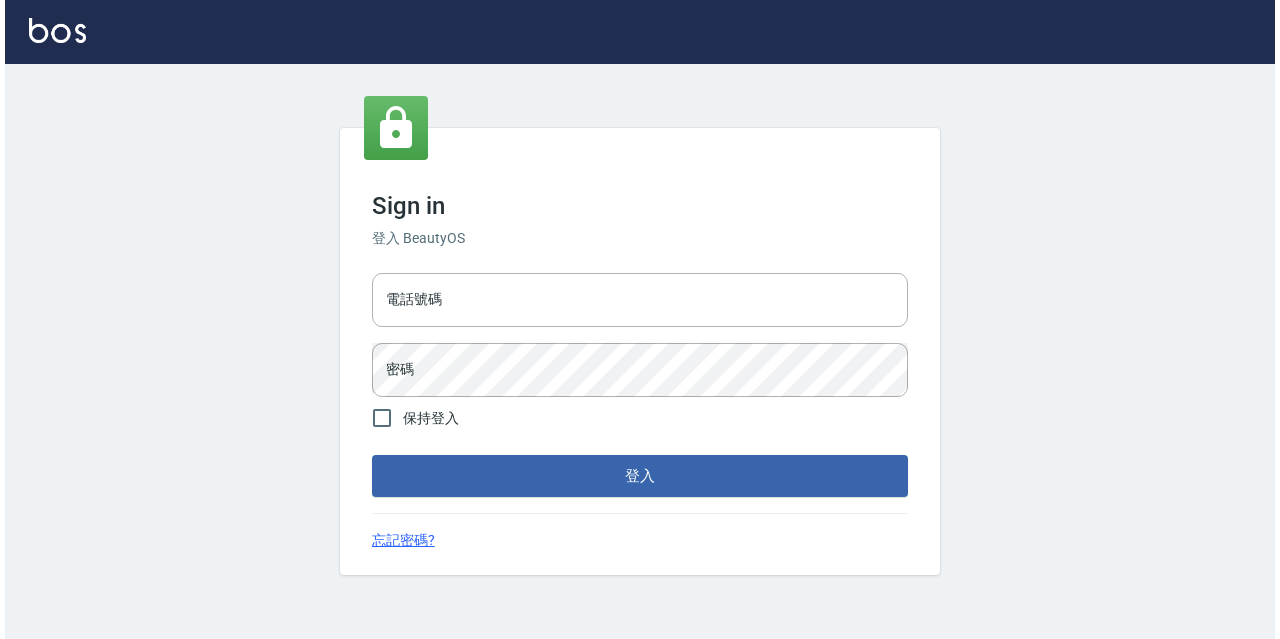 scroll, scrollTop: 0, scrollLeft: 0, axis: both 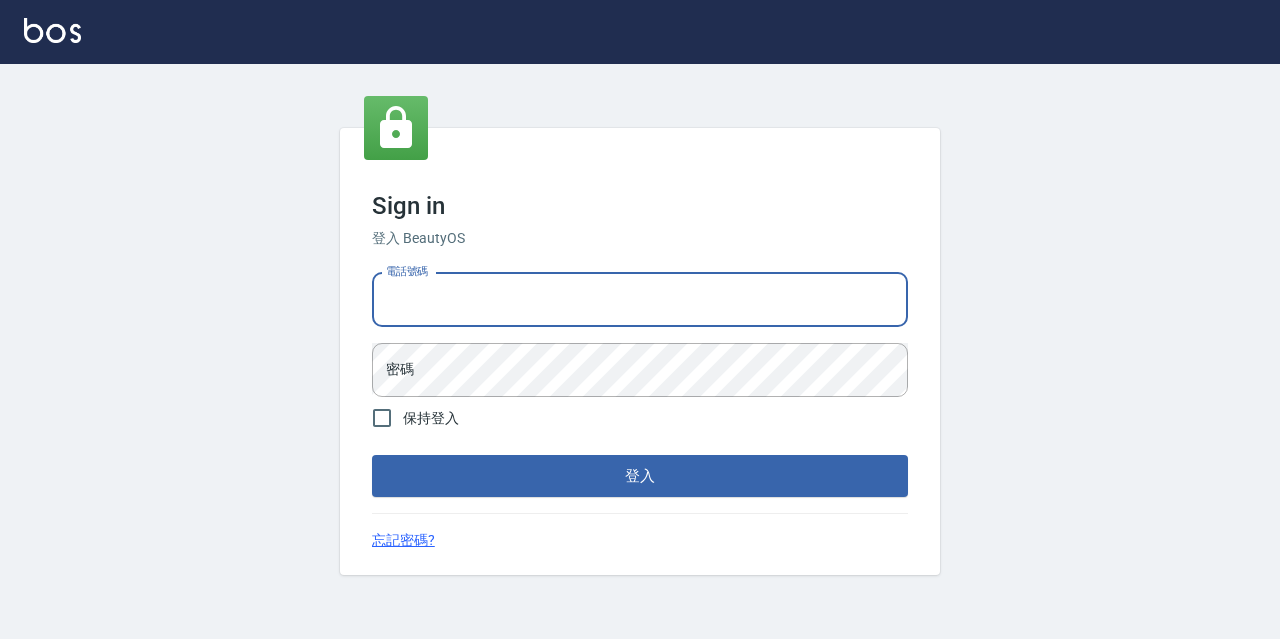 type on "0967388409" 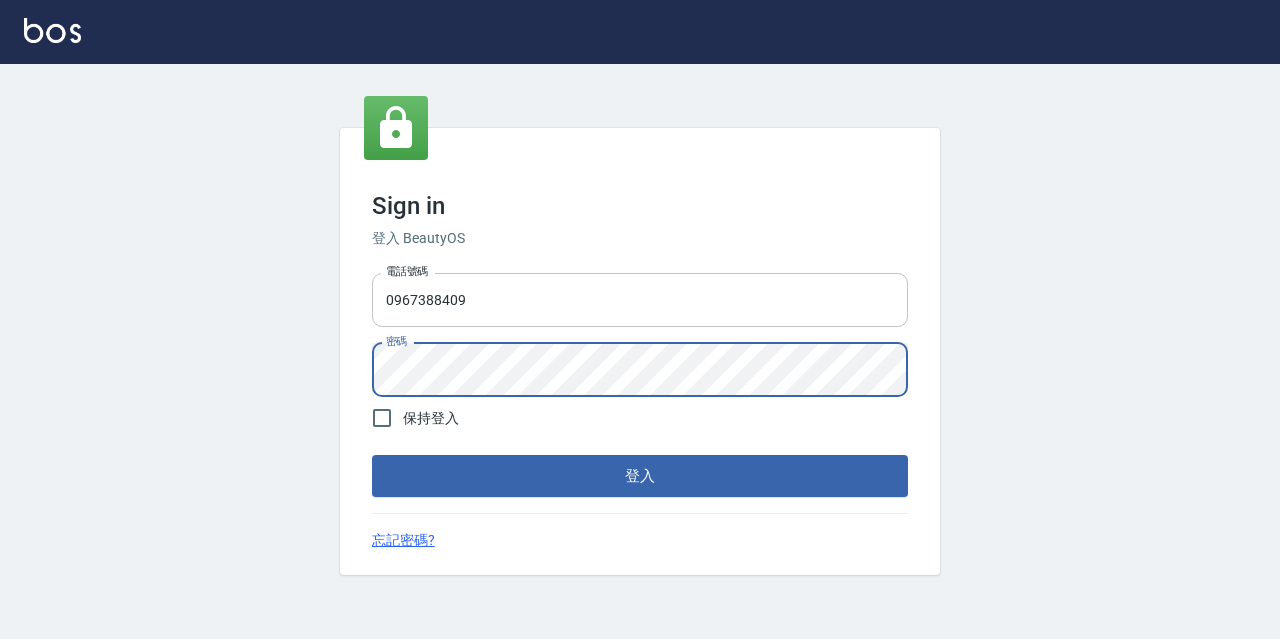 click on "登入" at bounding box center [640, 476] 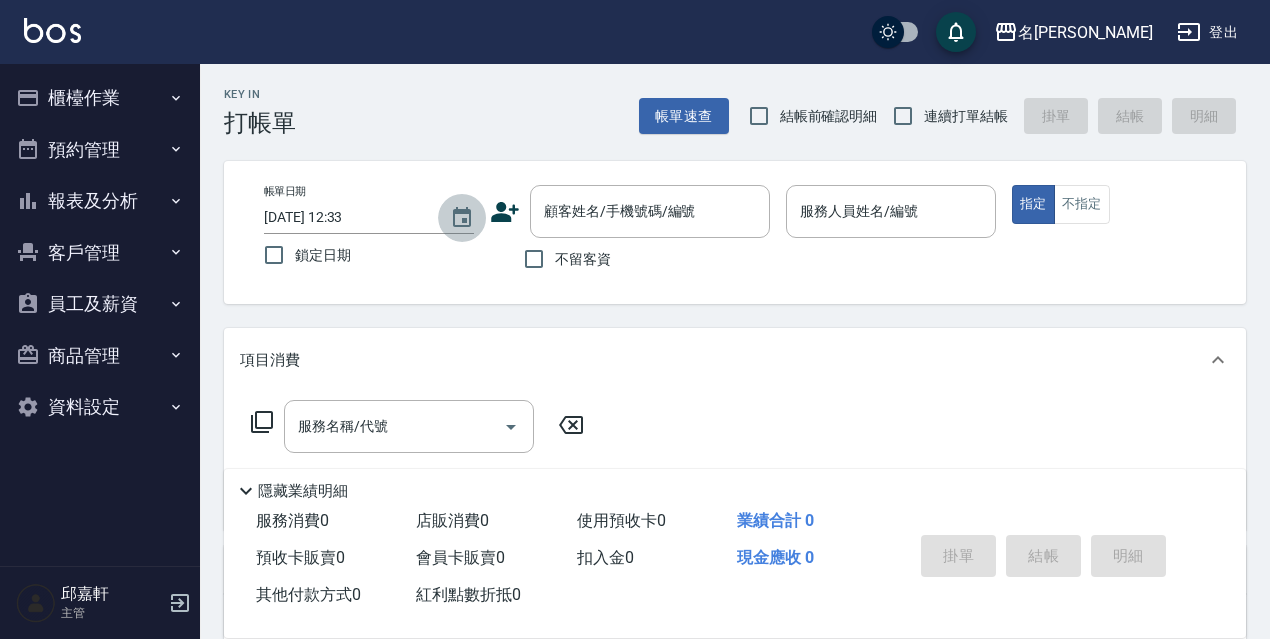 click 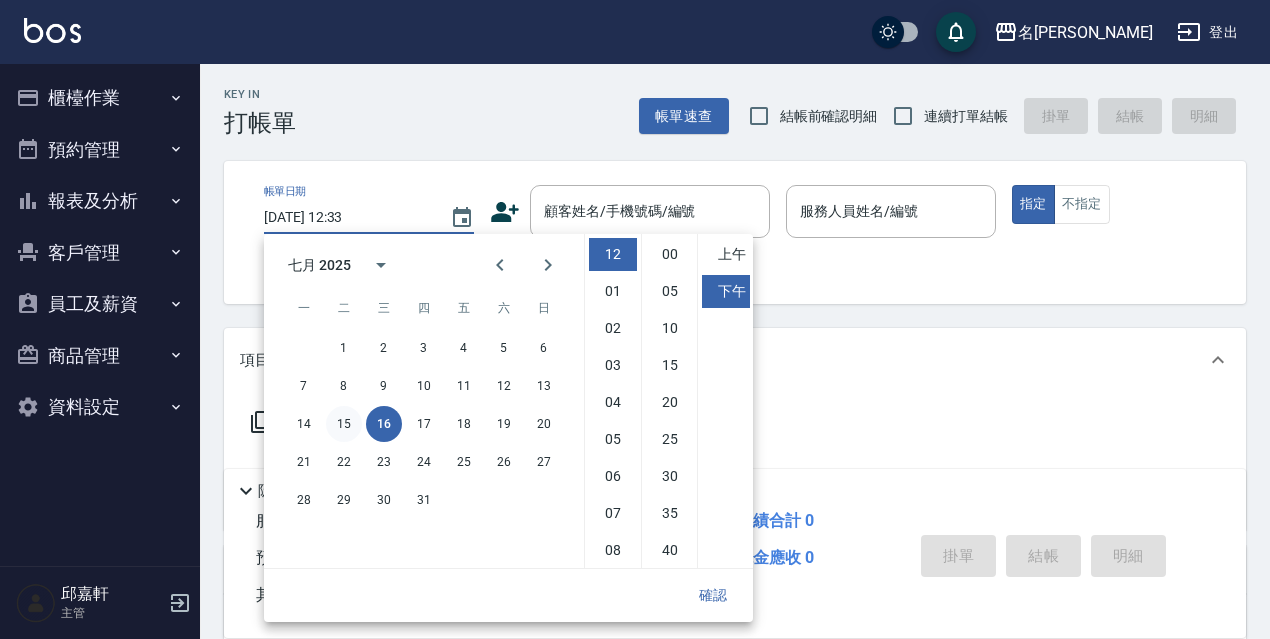 click on "15" at bounding box center [344, 424] 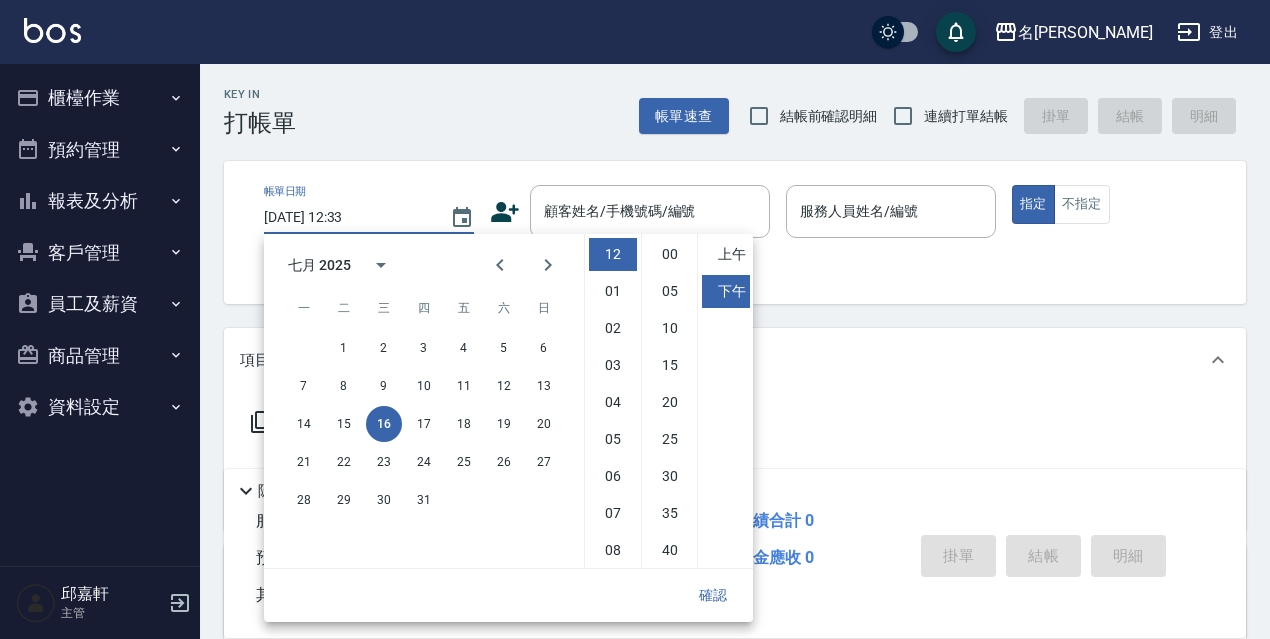 type on "[DATE] 12:33" 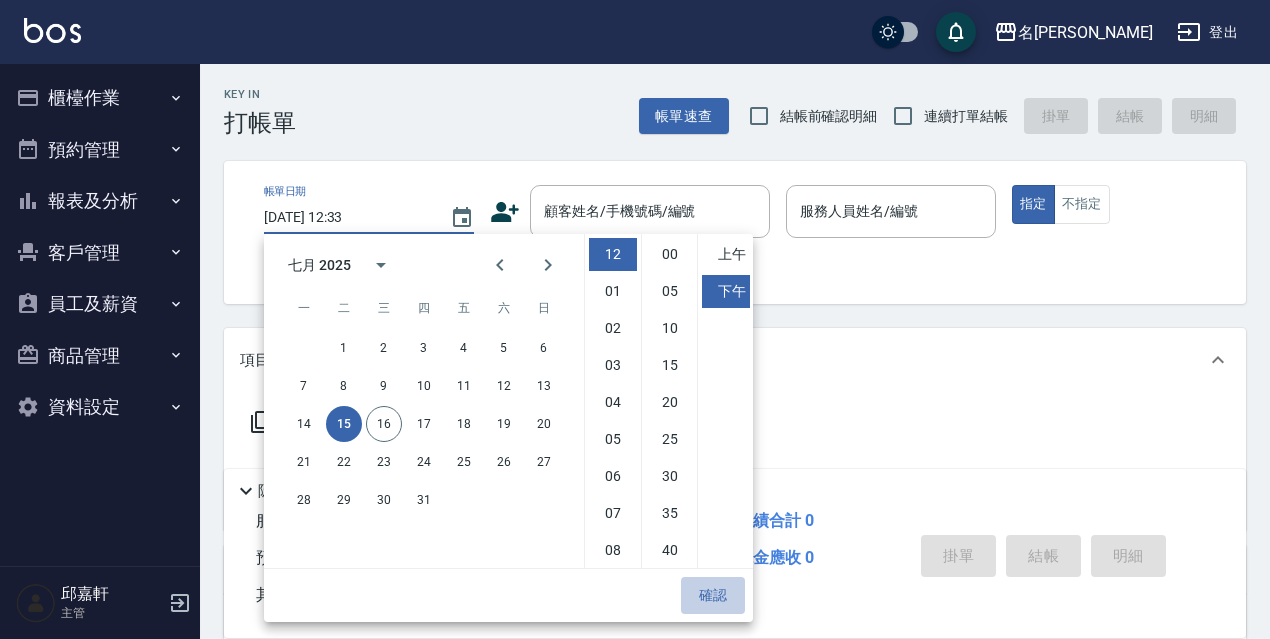 click on "確認" at bounding box center (713, 595) 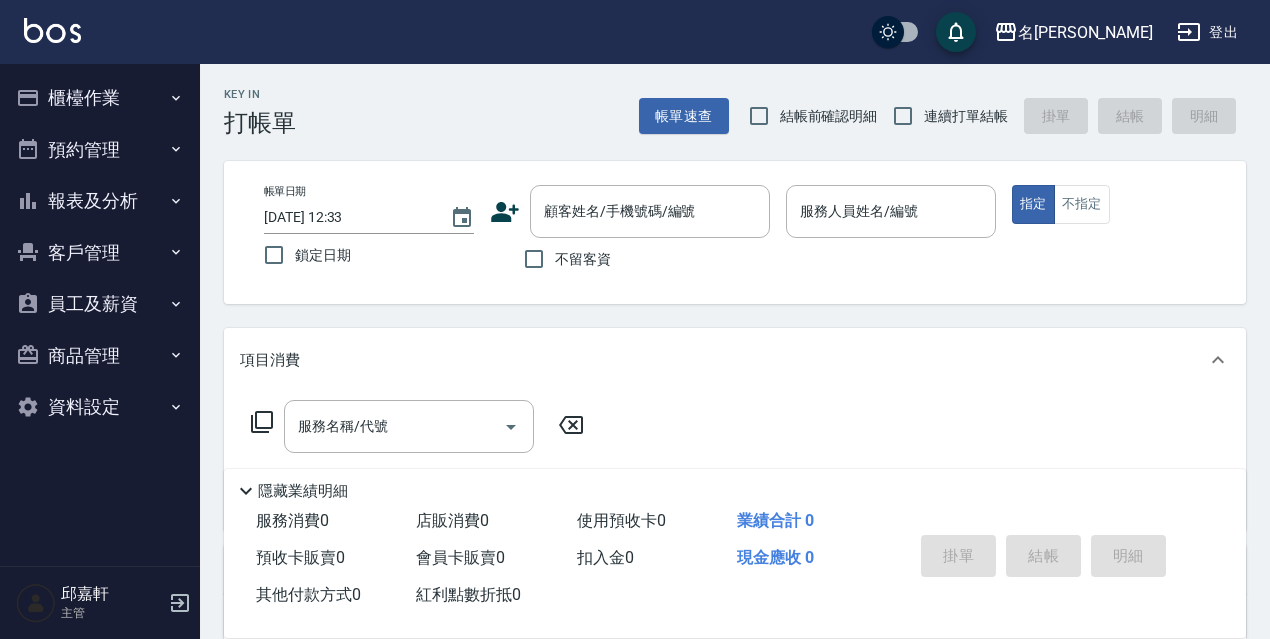click on "鎖定日期" at bounding box center [323, 255] 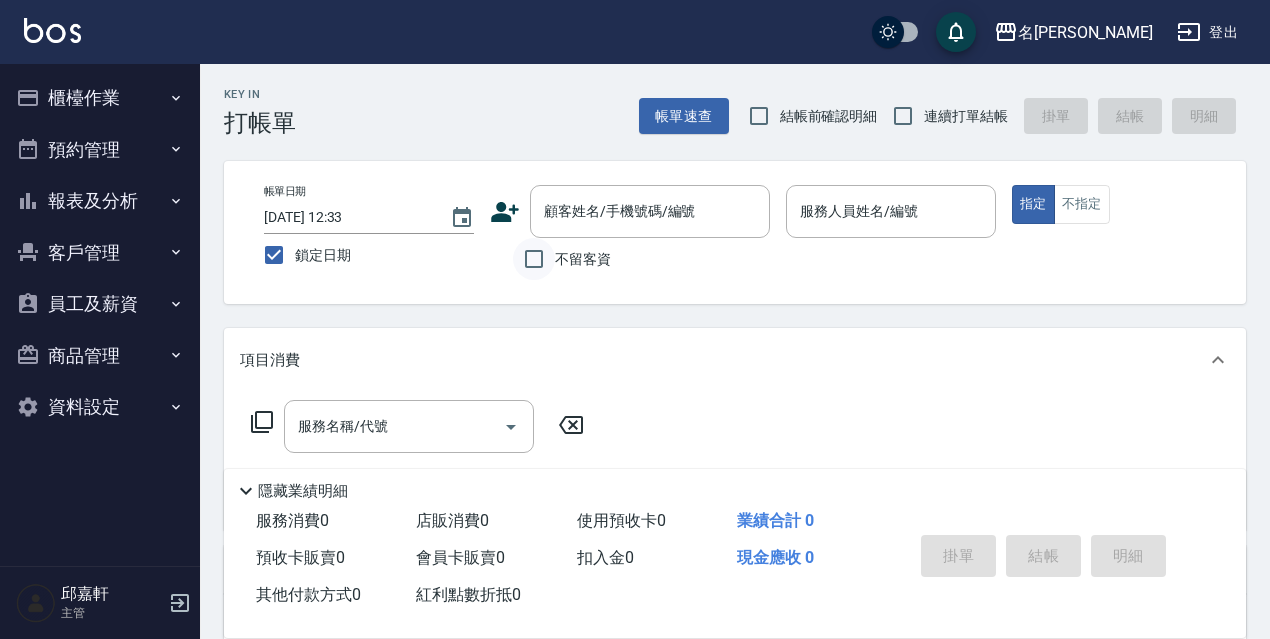 click on "不留客資" at bounding box center [534, 259] 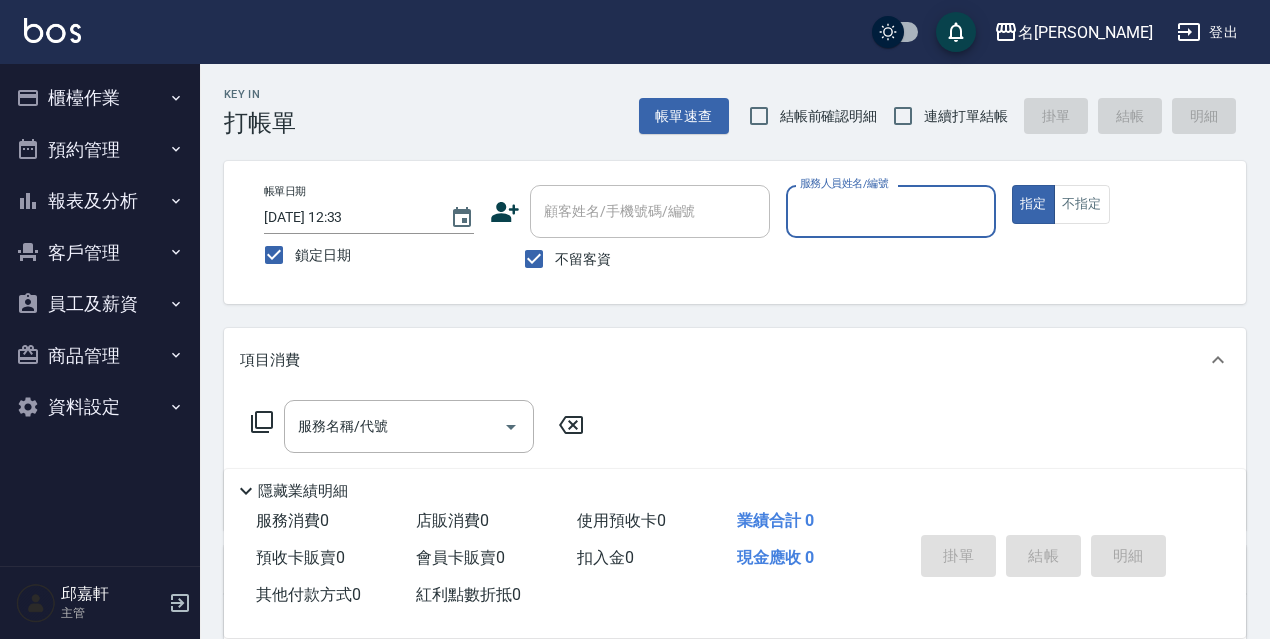 click on "結帳前確認明細" at bounding box center (829, 116) 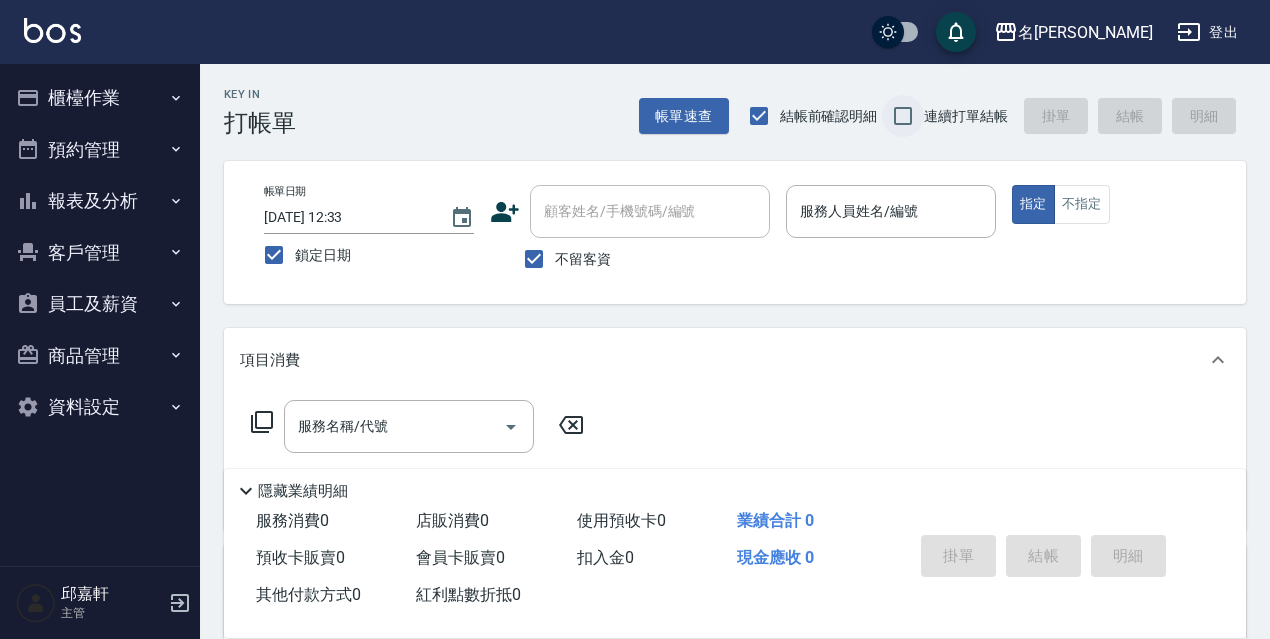 click on "連續打單結帳" at bounding box center (903, 116) 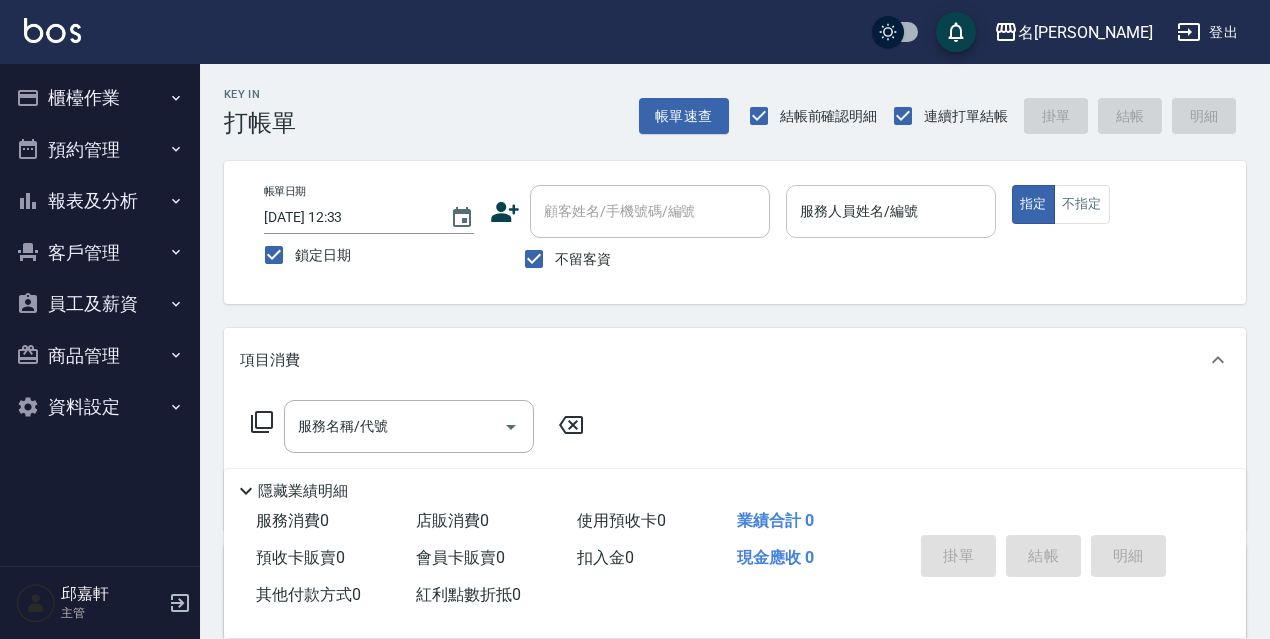 click on "服務人員姓名/編號" at bounding box center [891, 211] 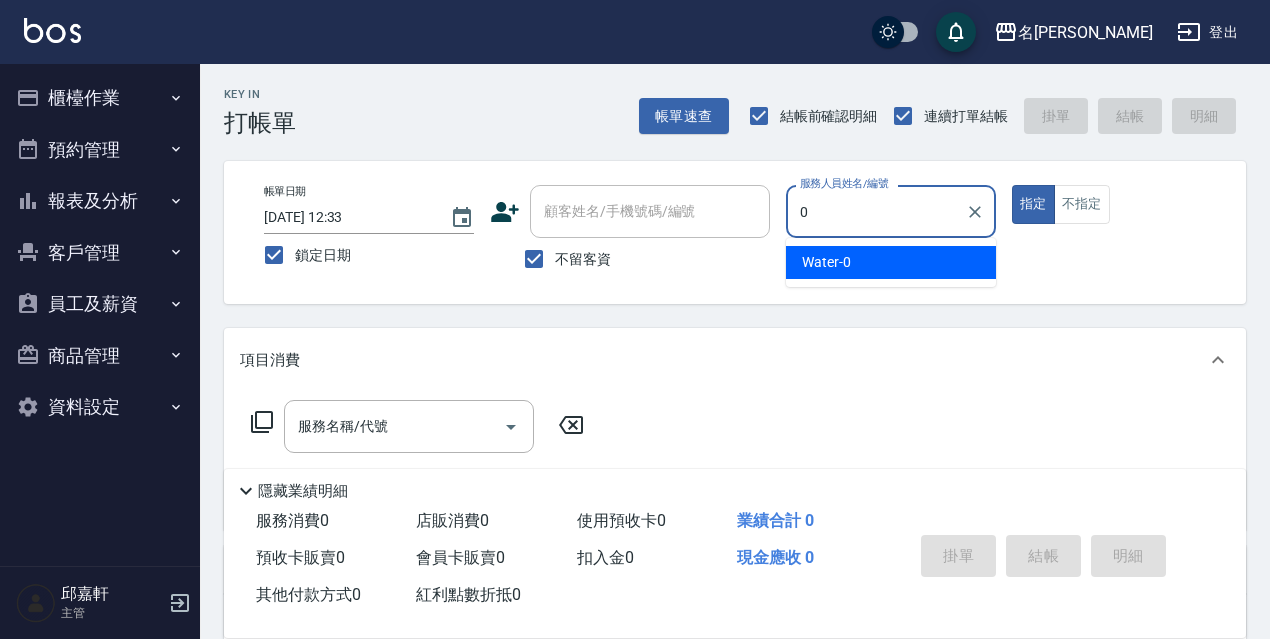 type on "Water-0" 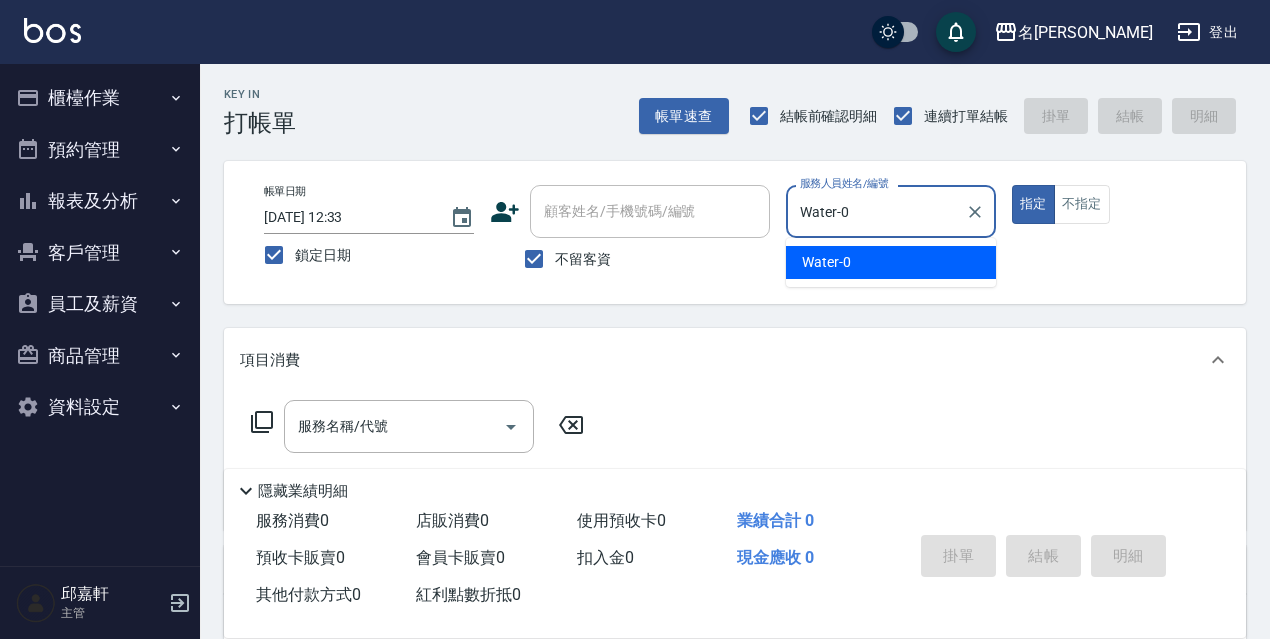 type on "true" 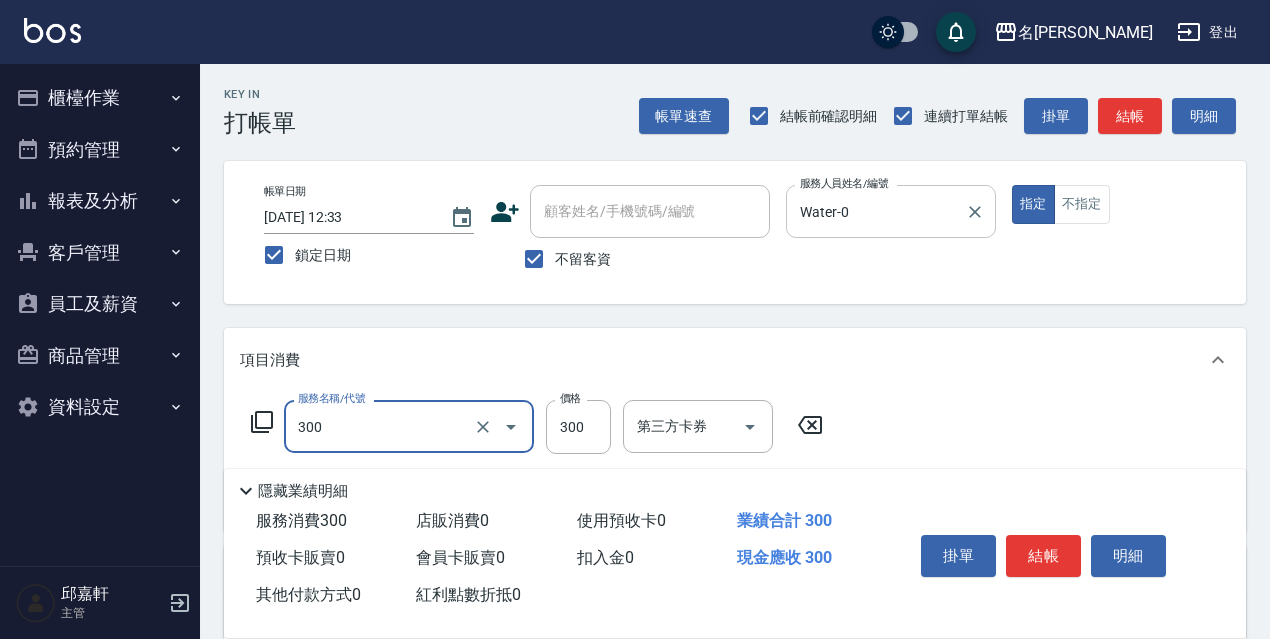type on "洗髮300(300)" 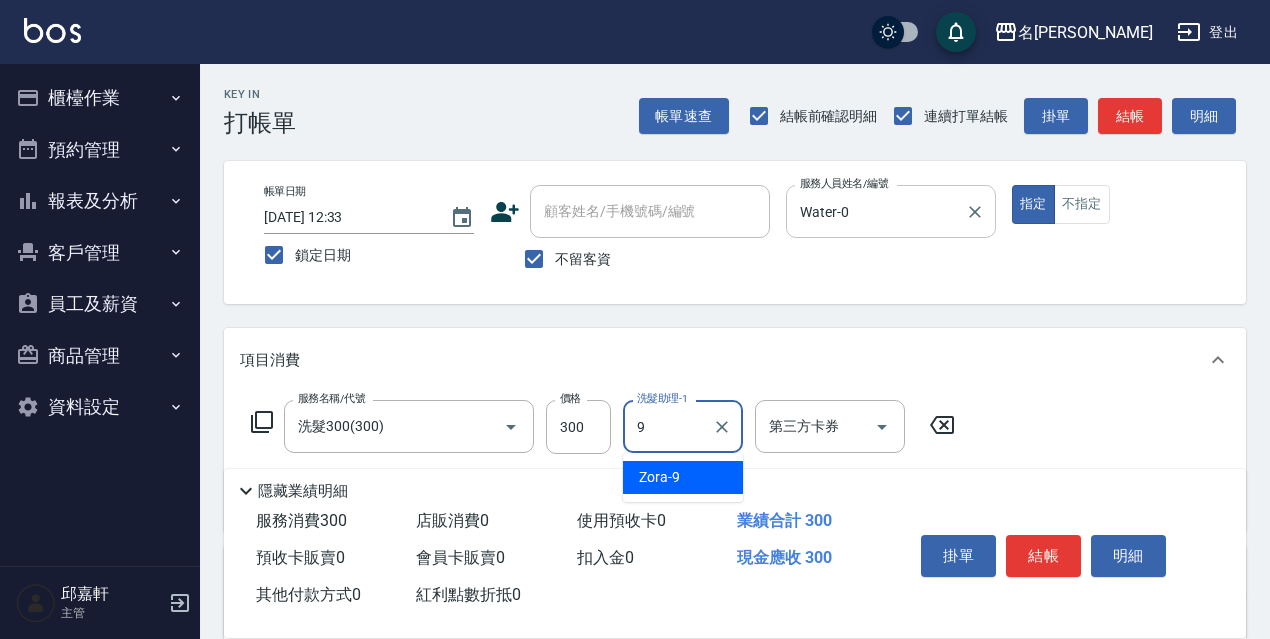type on "Zora-9" 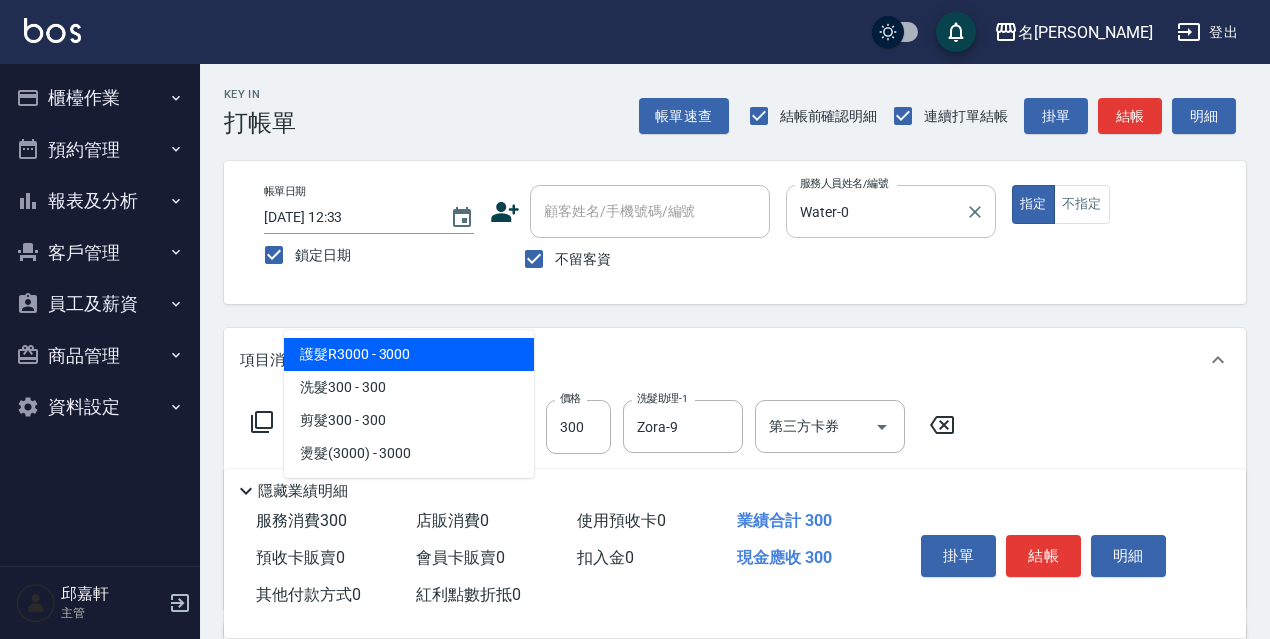 type on "305" 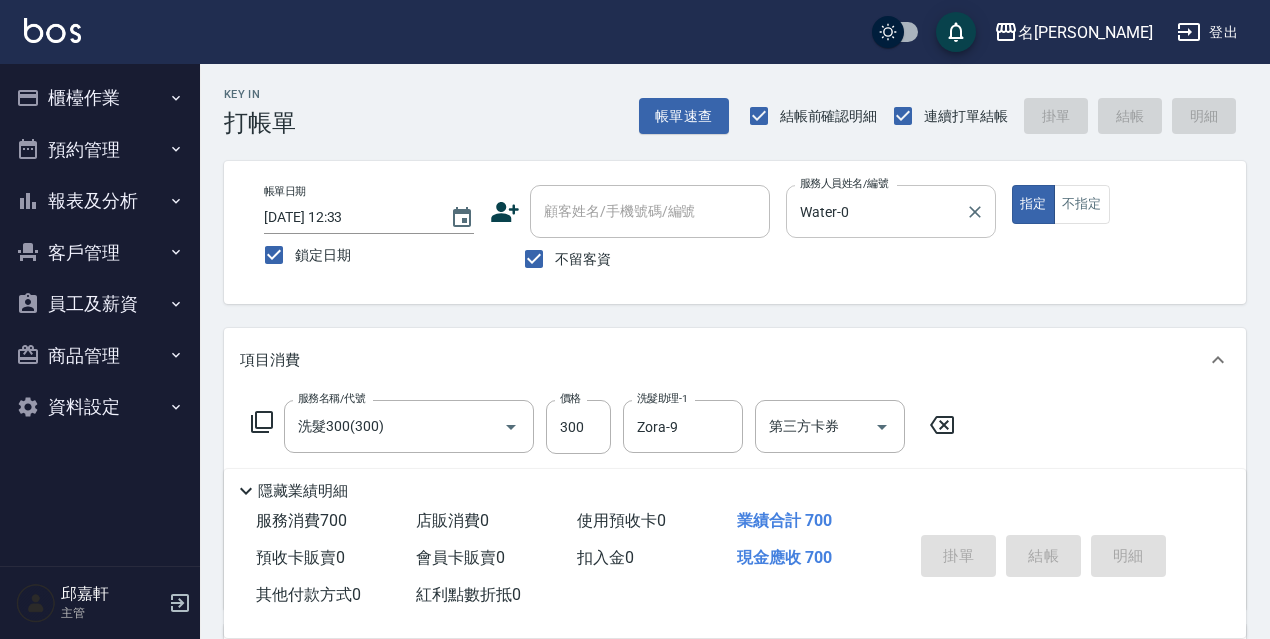 type 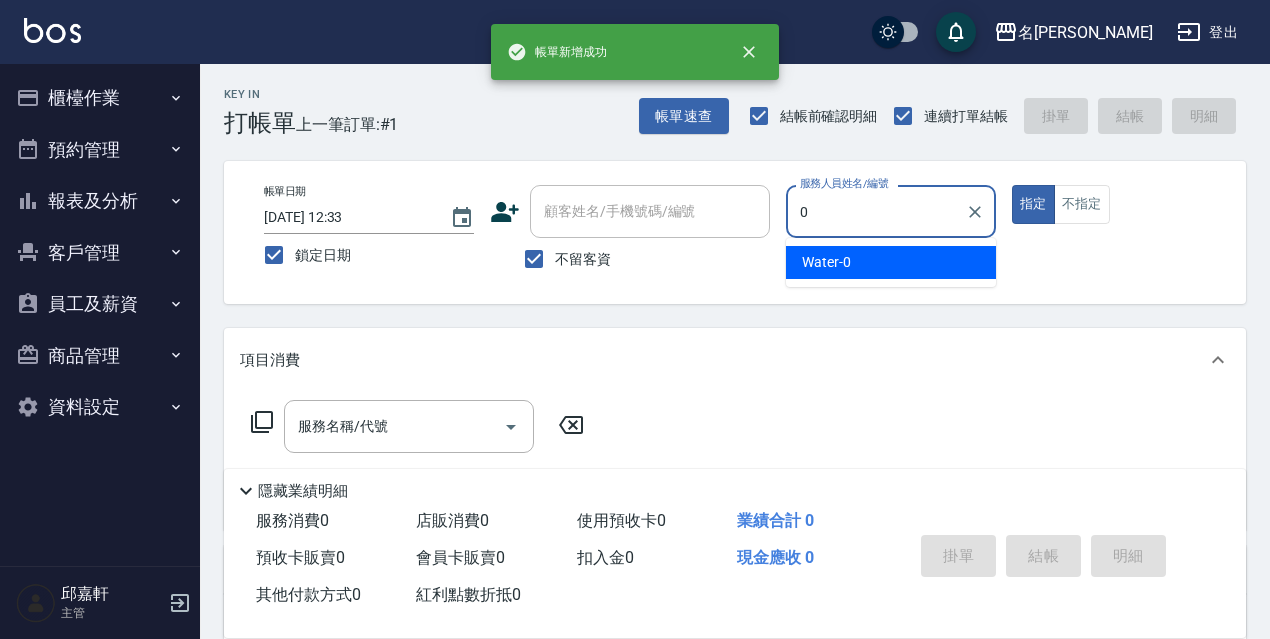 type on "Water-0" 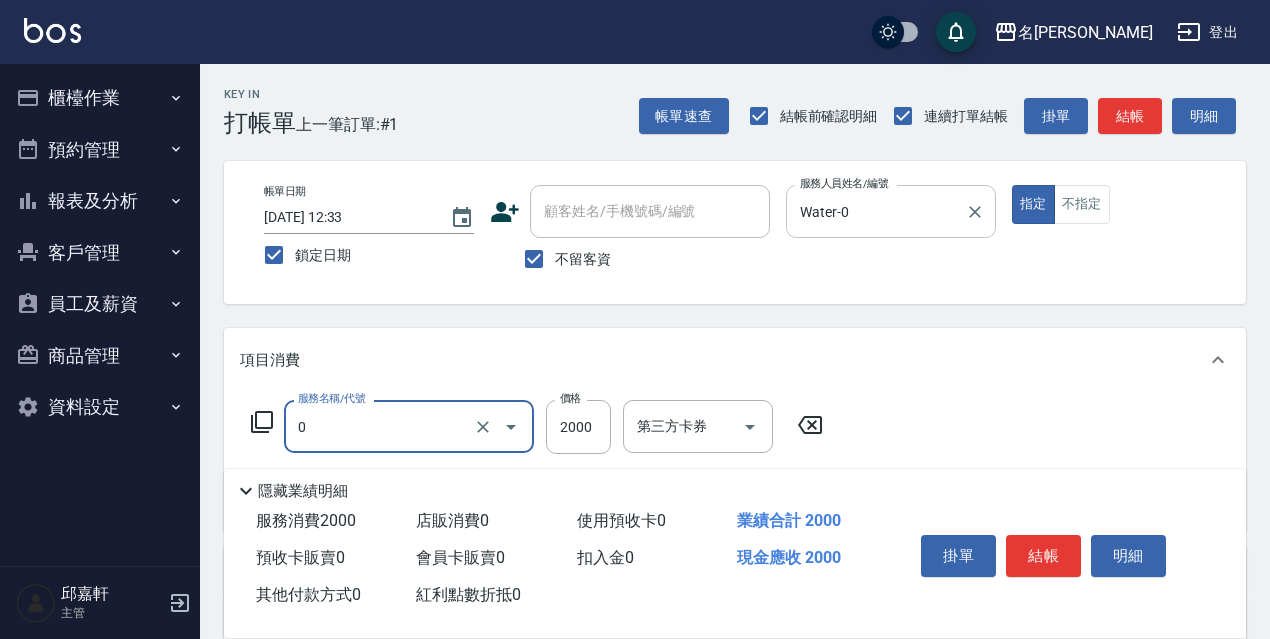 type on "護髮R2000(010)" 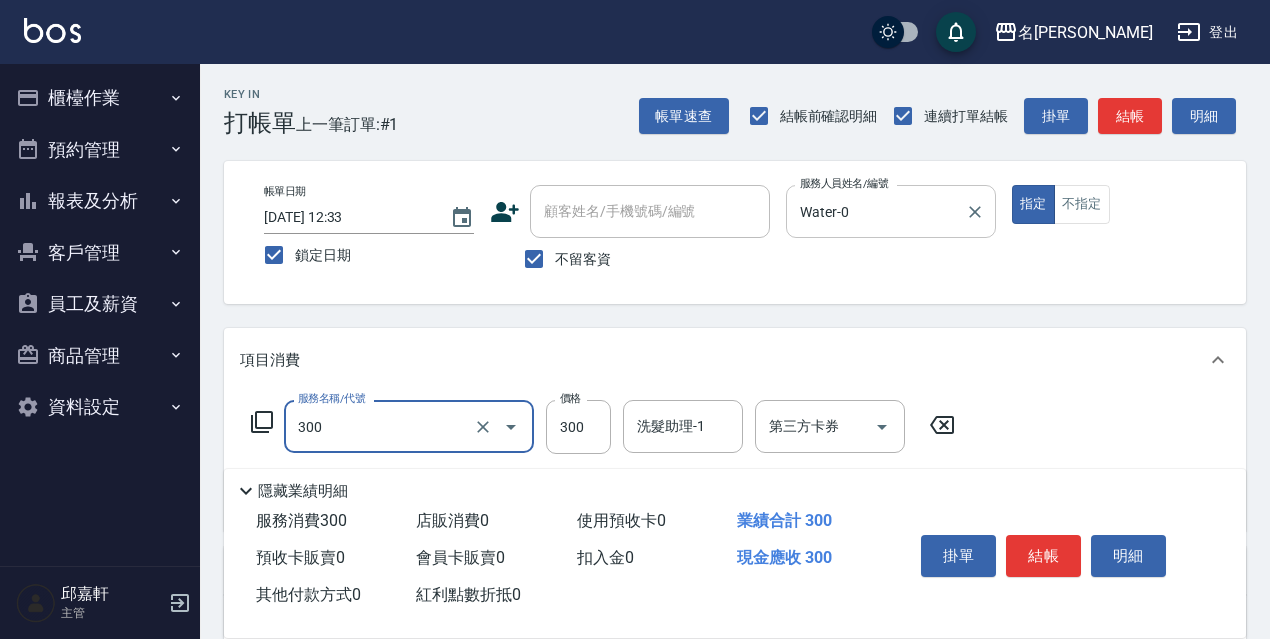 type on "洗髮300(300)" 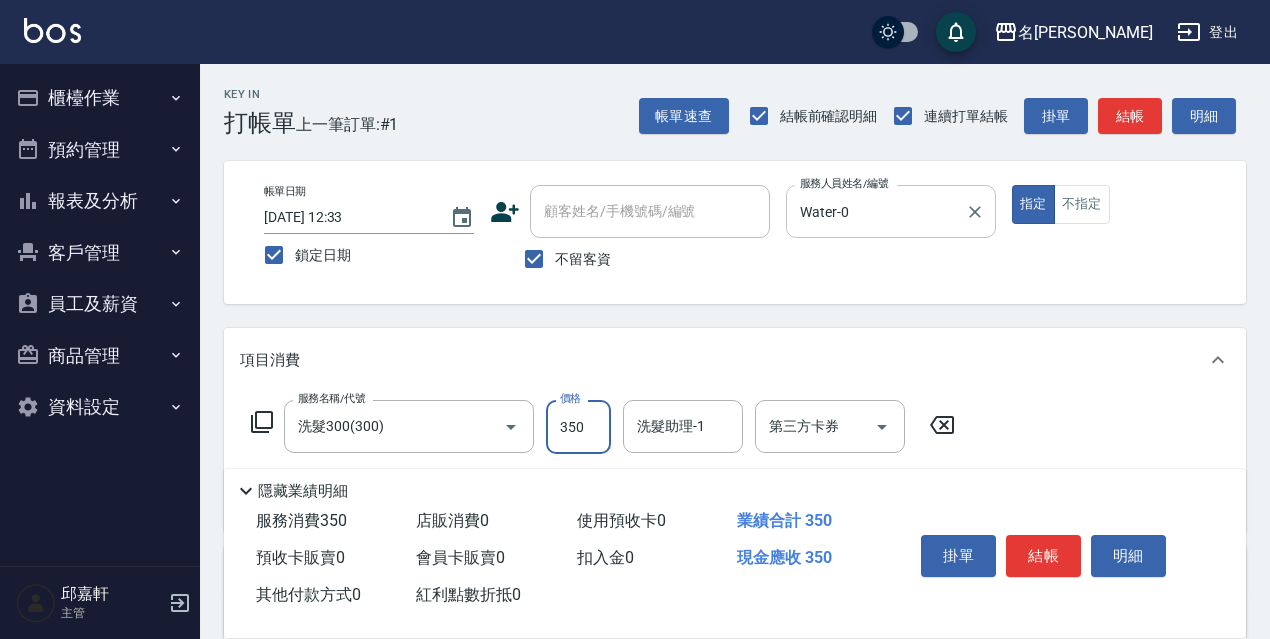 type on "350" 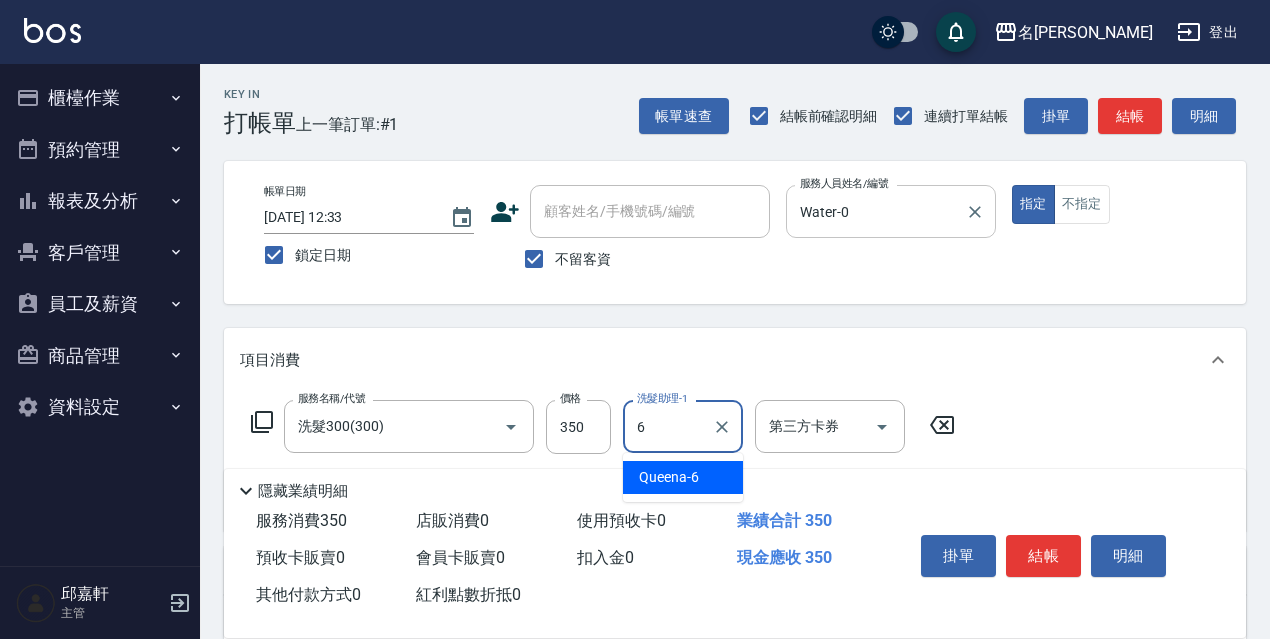 type on "Queena-6" 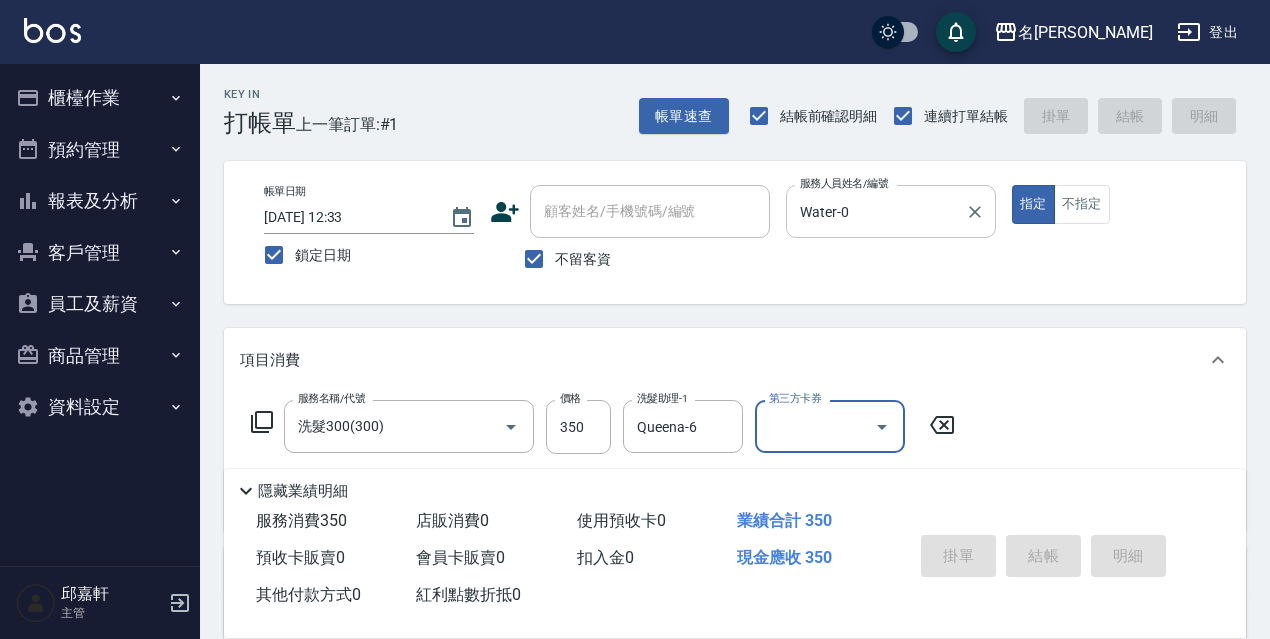 type 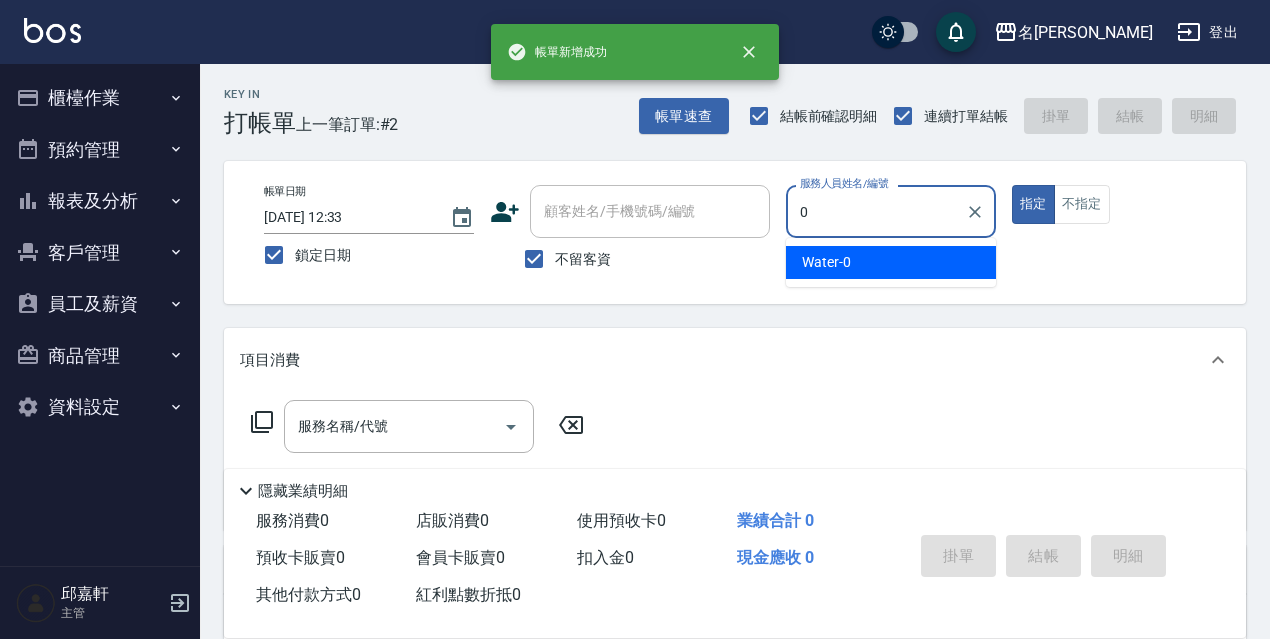 type on "Water-0" 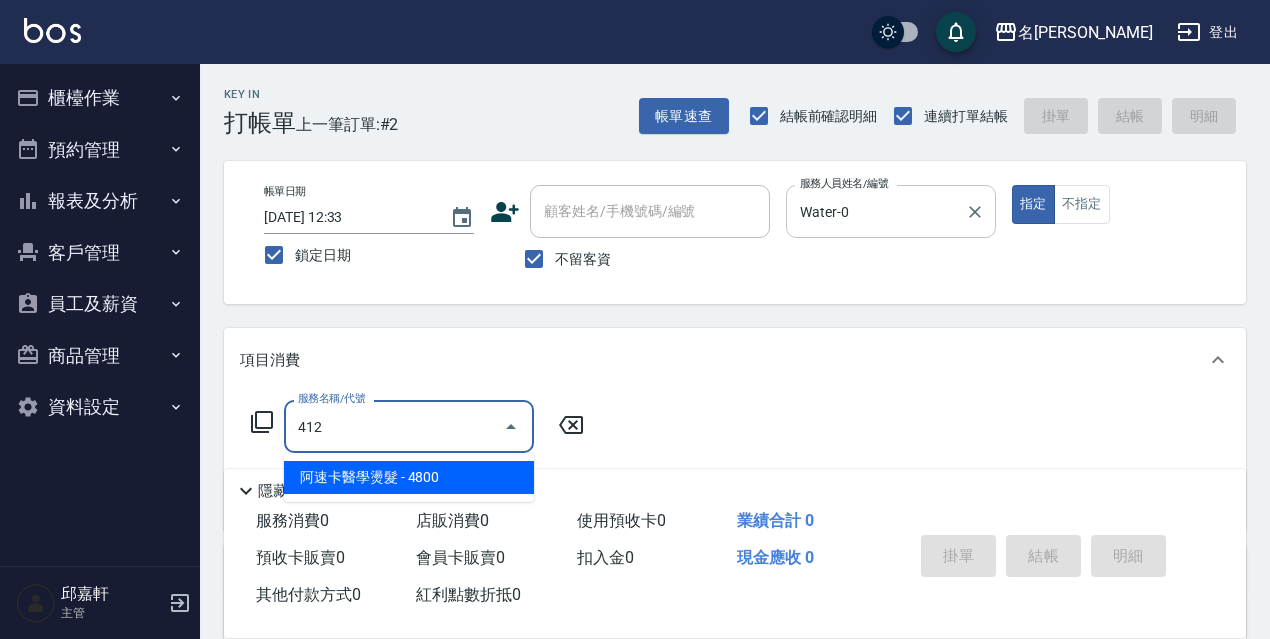type on "阿速卡醫學燙髮(412)" 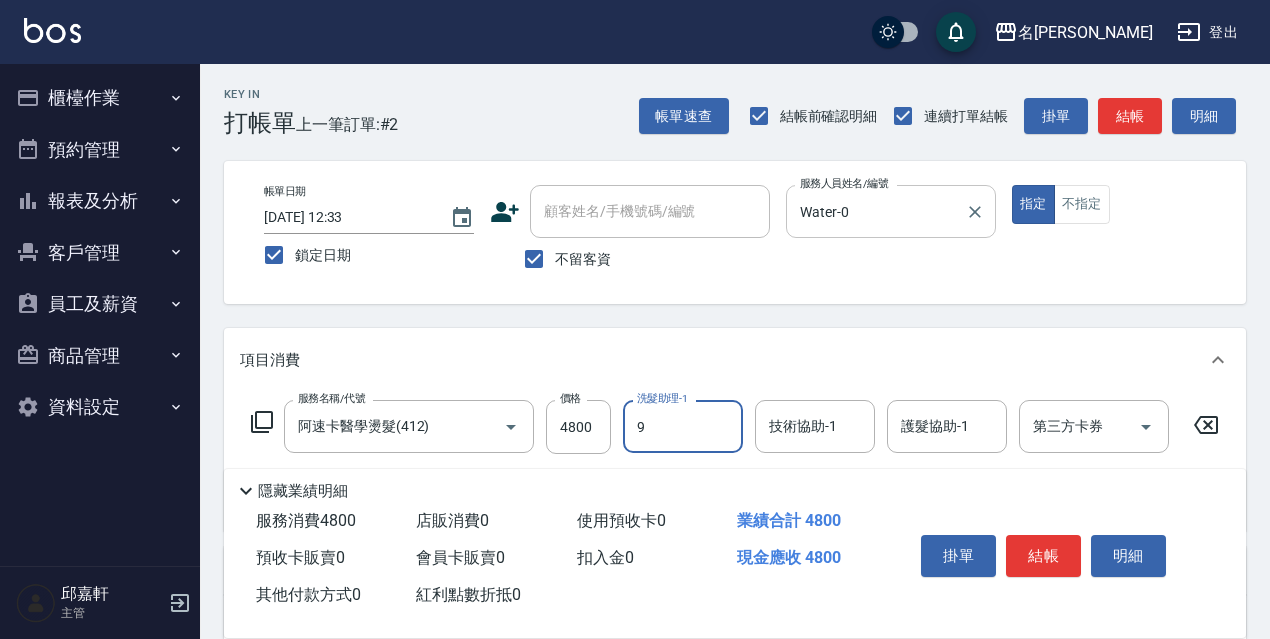 type on "Zora-9" 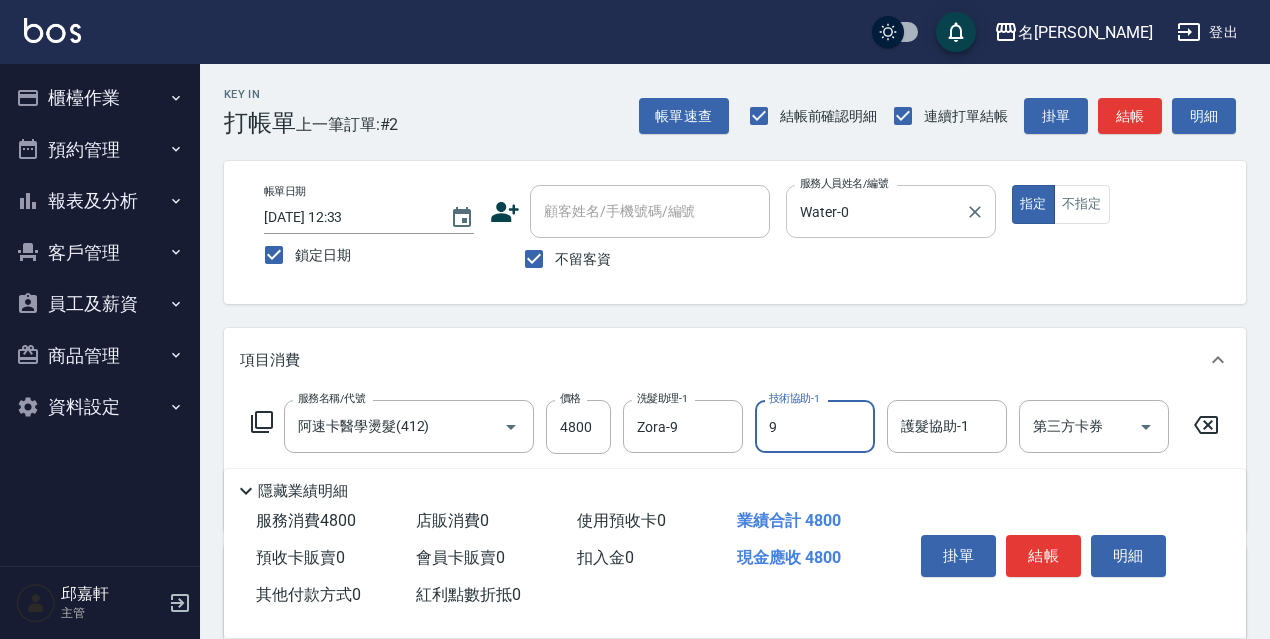 type on "Zora-9" 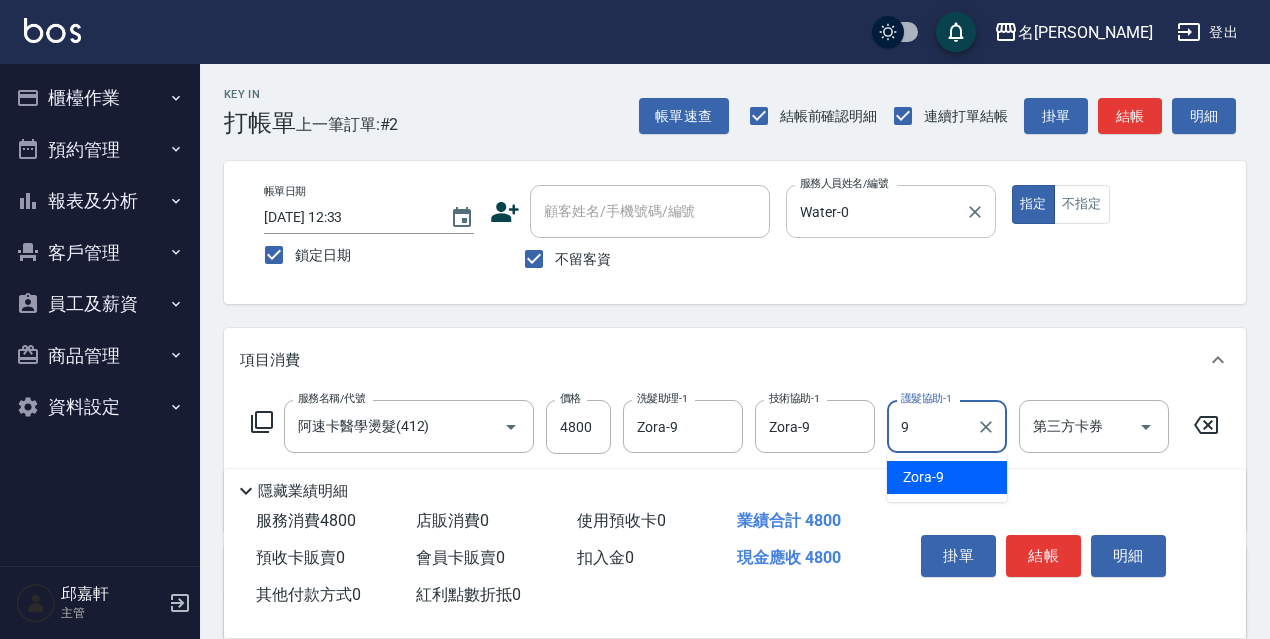 type on "Zora-9" 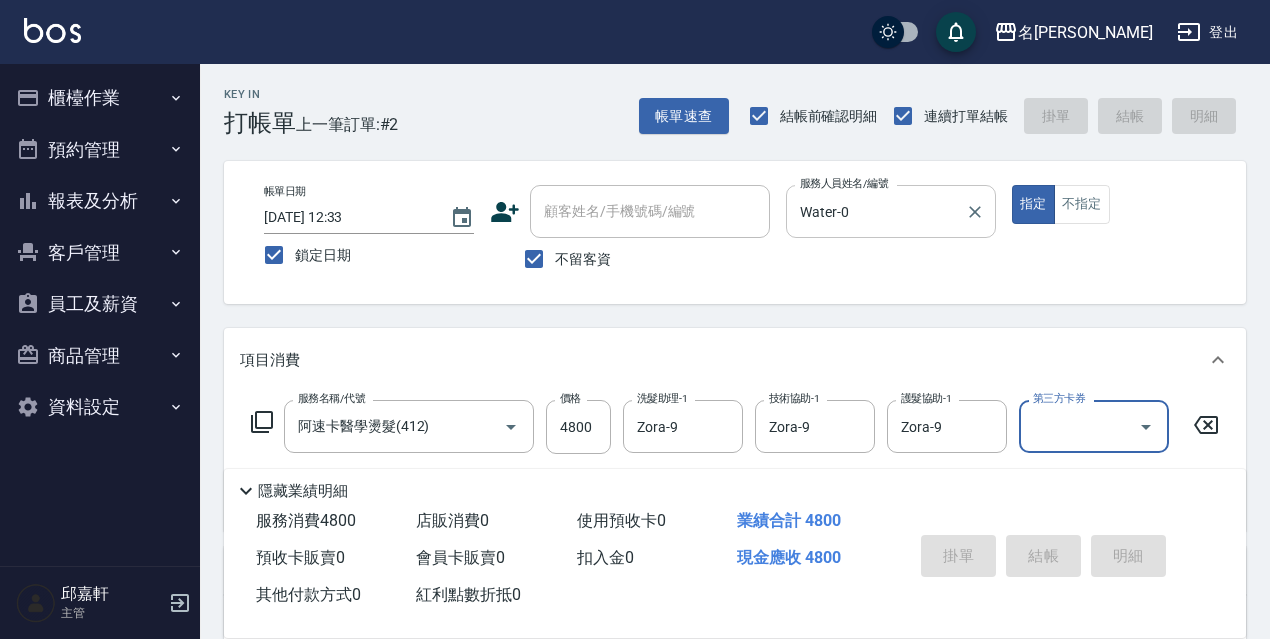 type 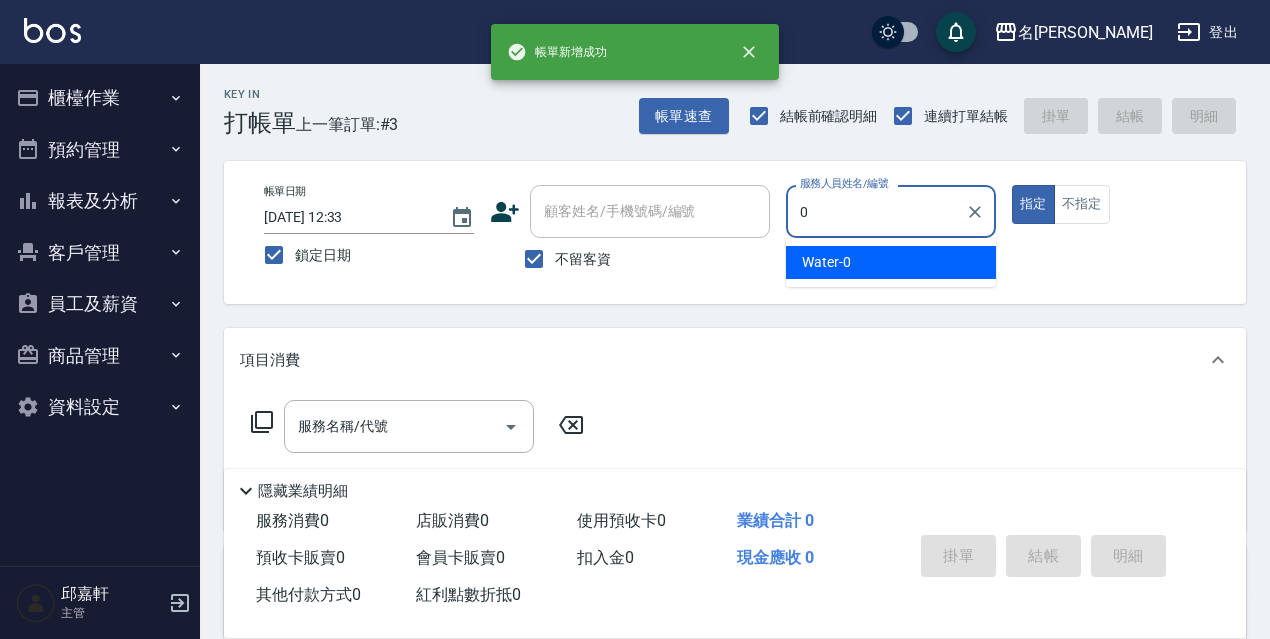 type on "Water-0" 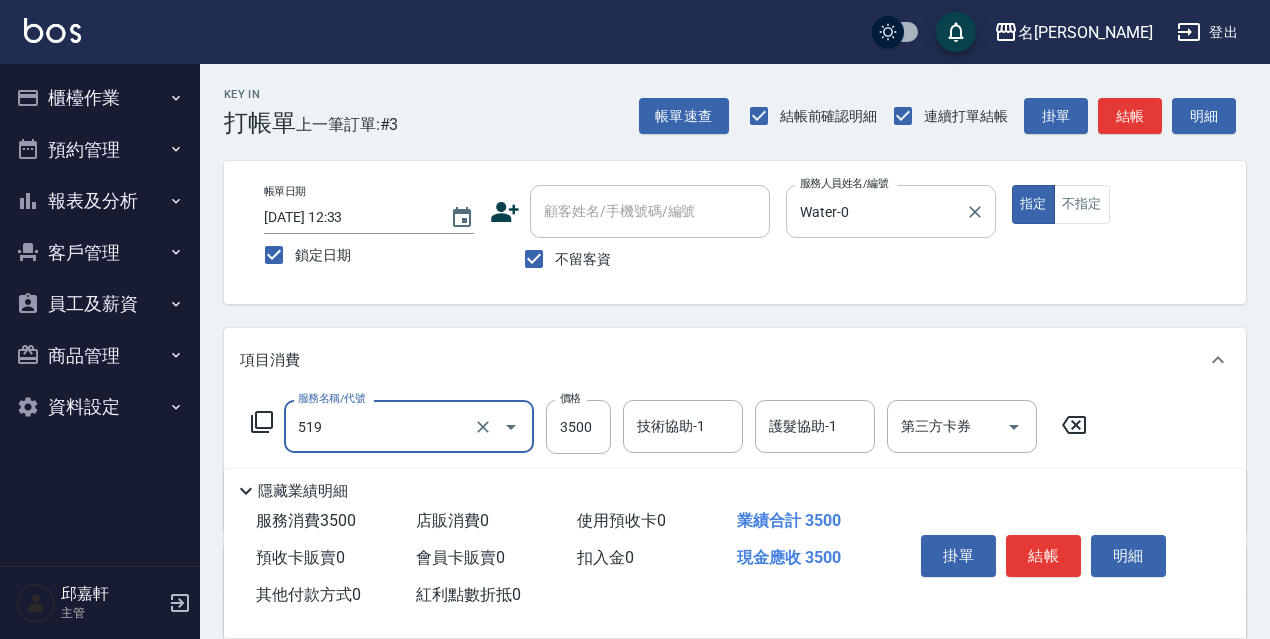 type on "阿速卡醫學染髮(519)" 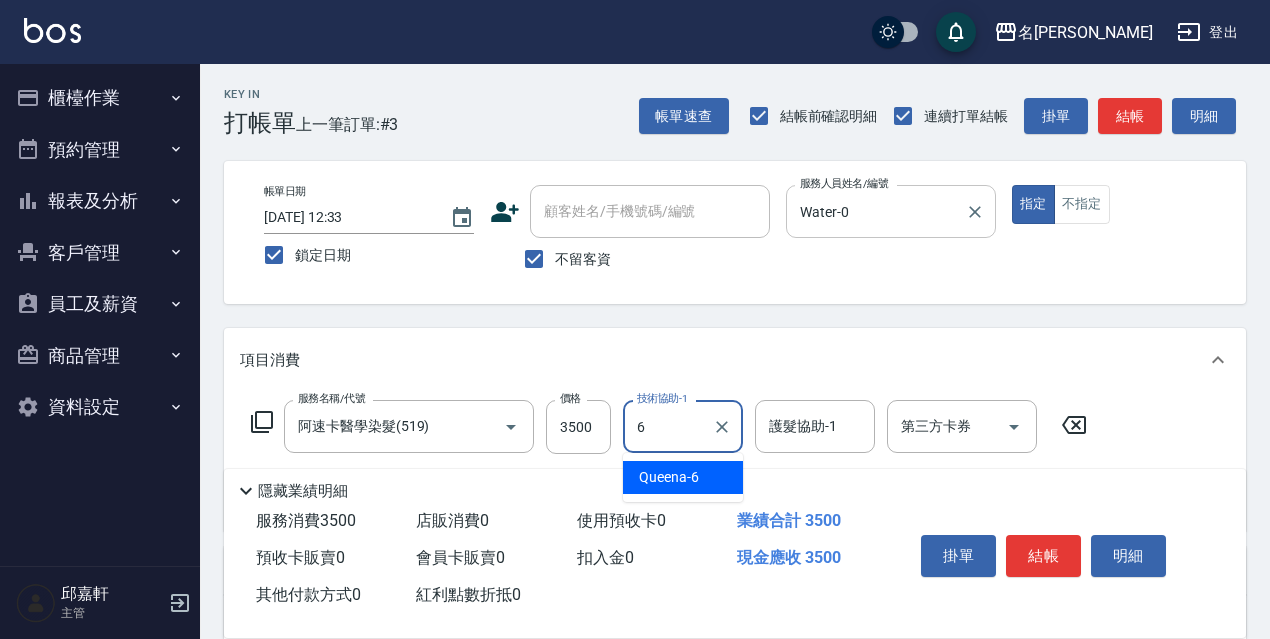 type on "Queena-6" 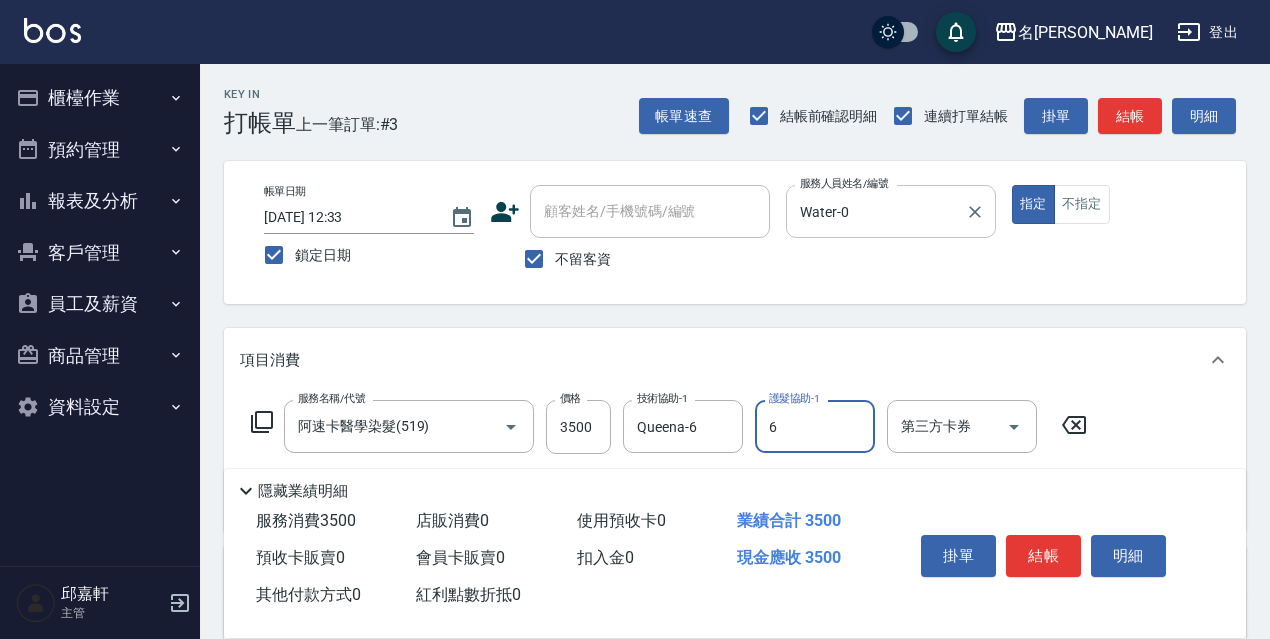 type on "Queena-6" 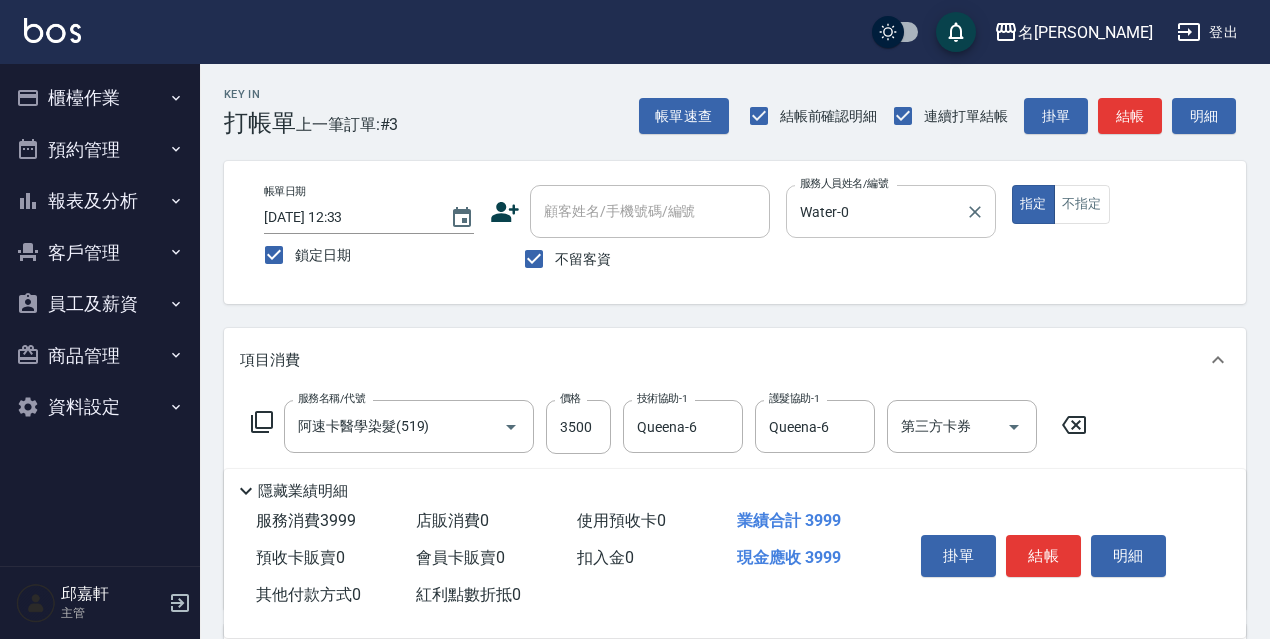 type on "頭皮隔離(700)" 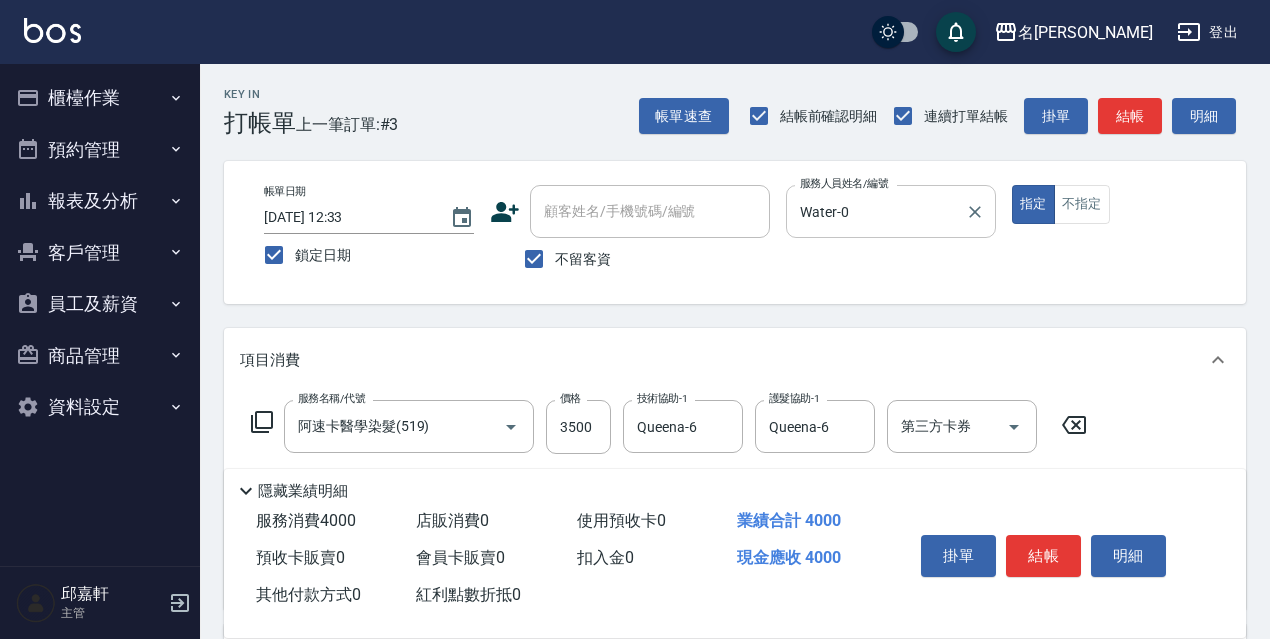 type on "500" 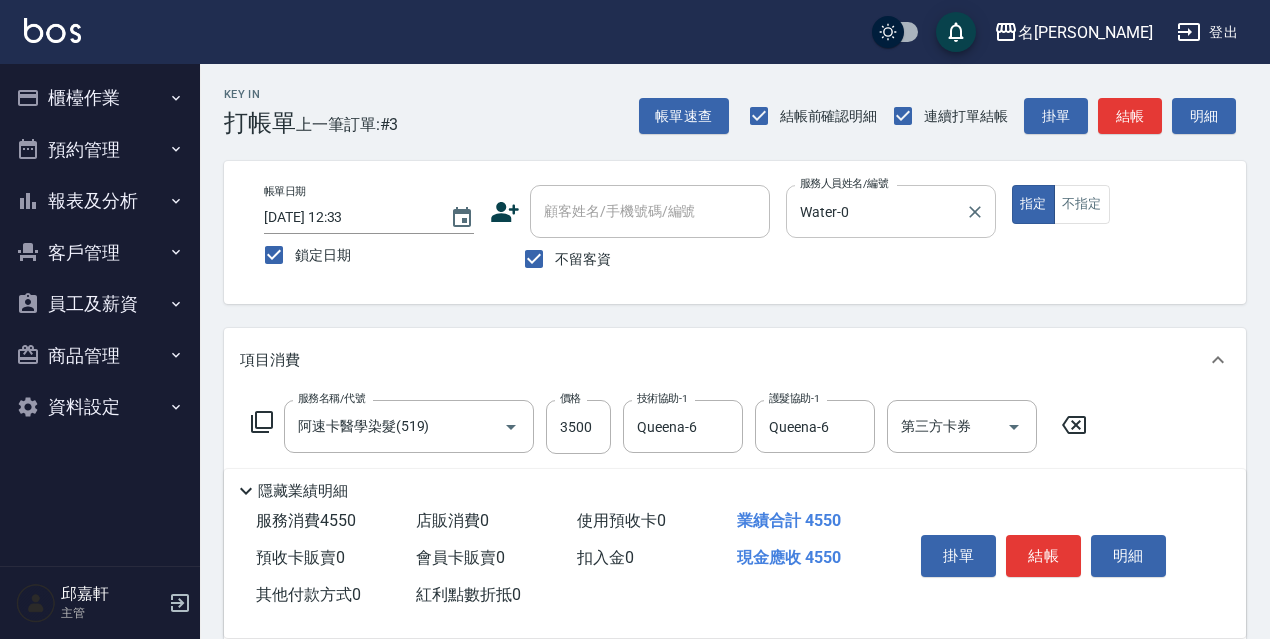 type on "剪髮550(308)" 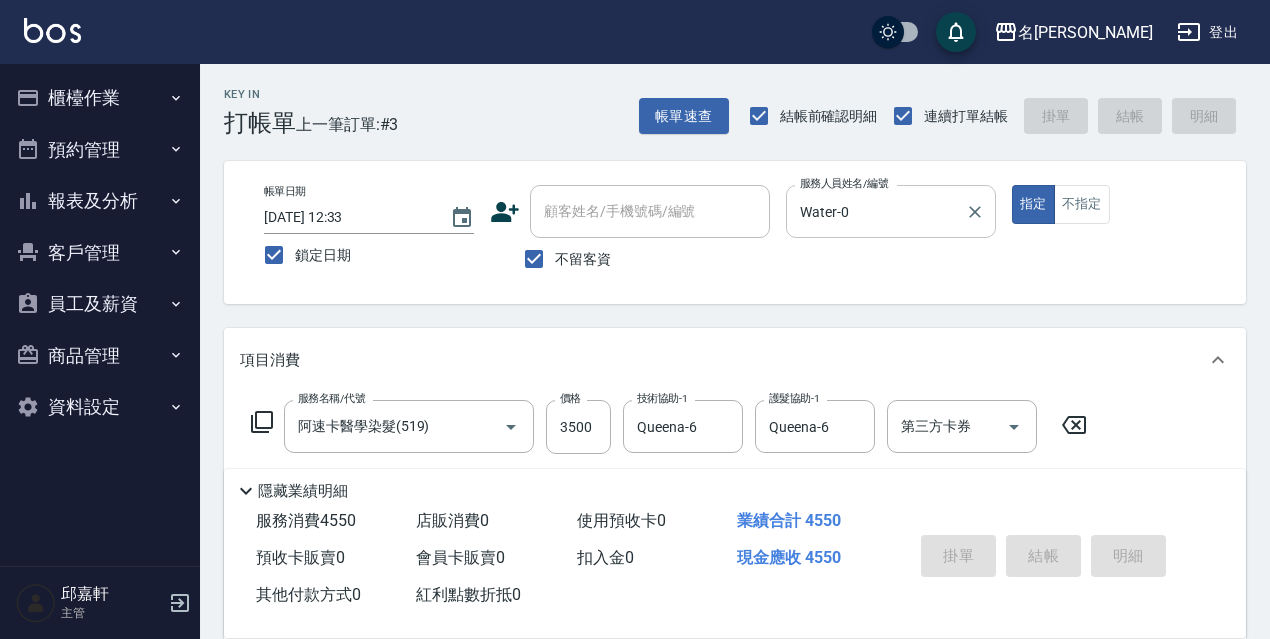 type 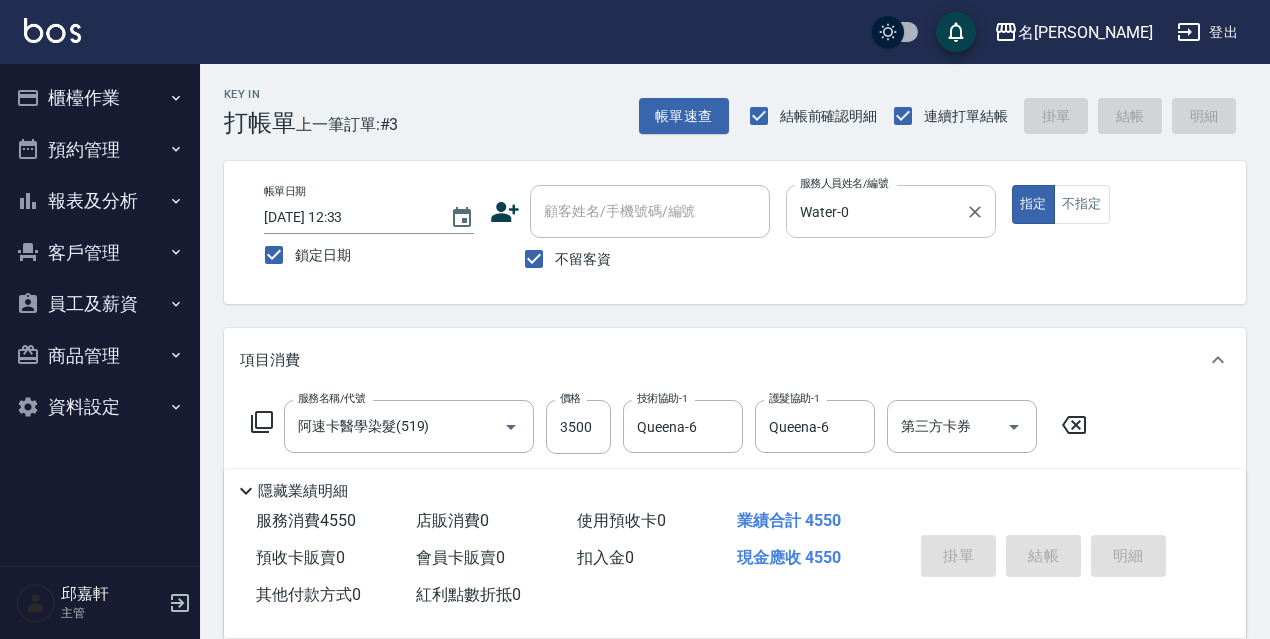 type 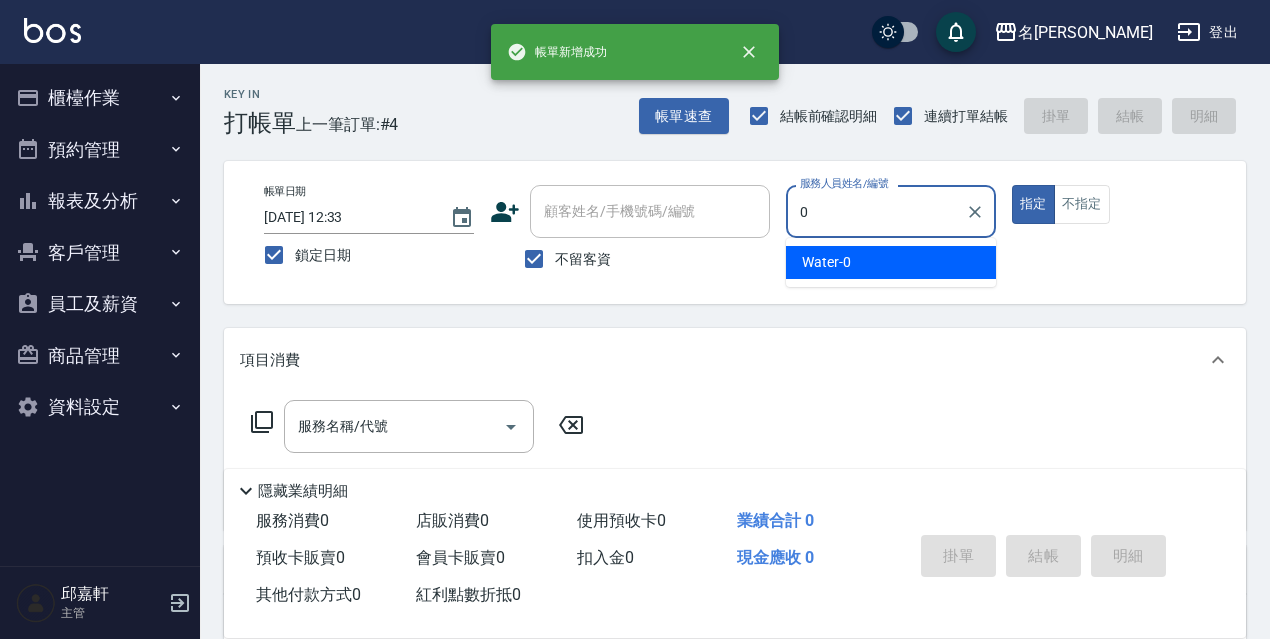 type on "Water-0" 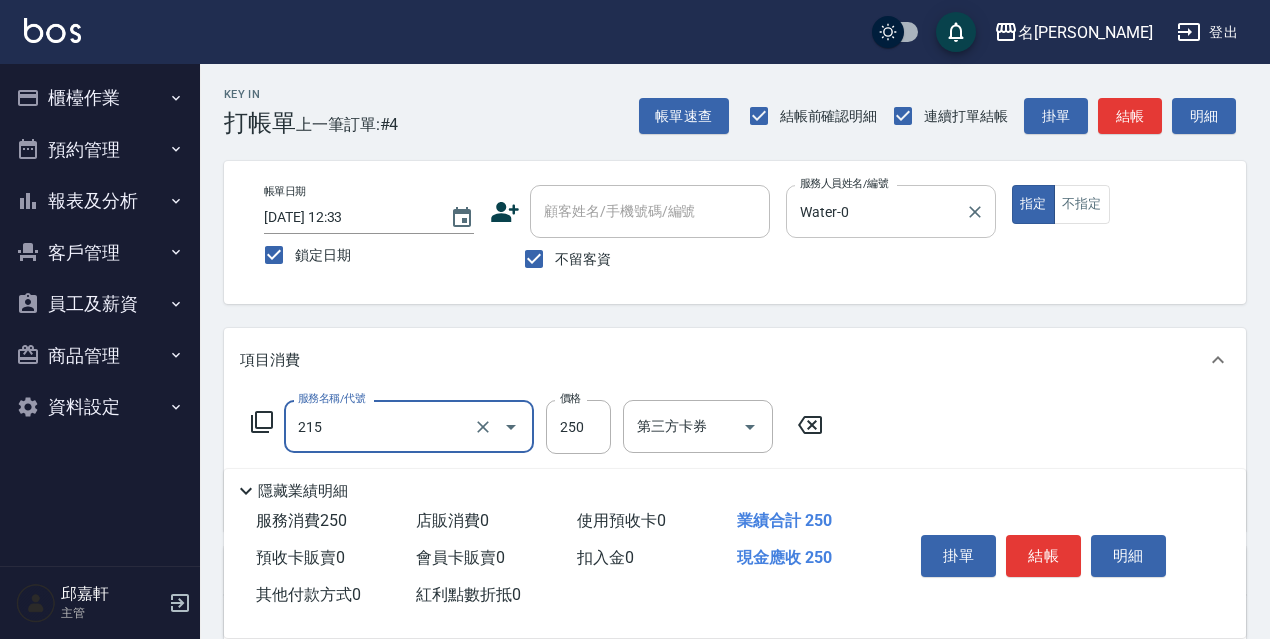 type on "洗髮卷<抵>250(215)" 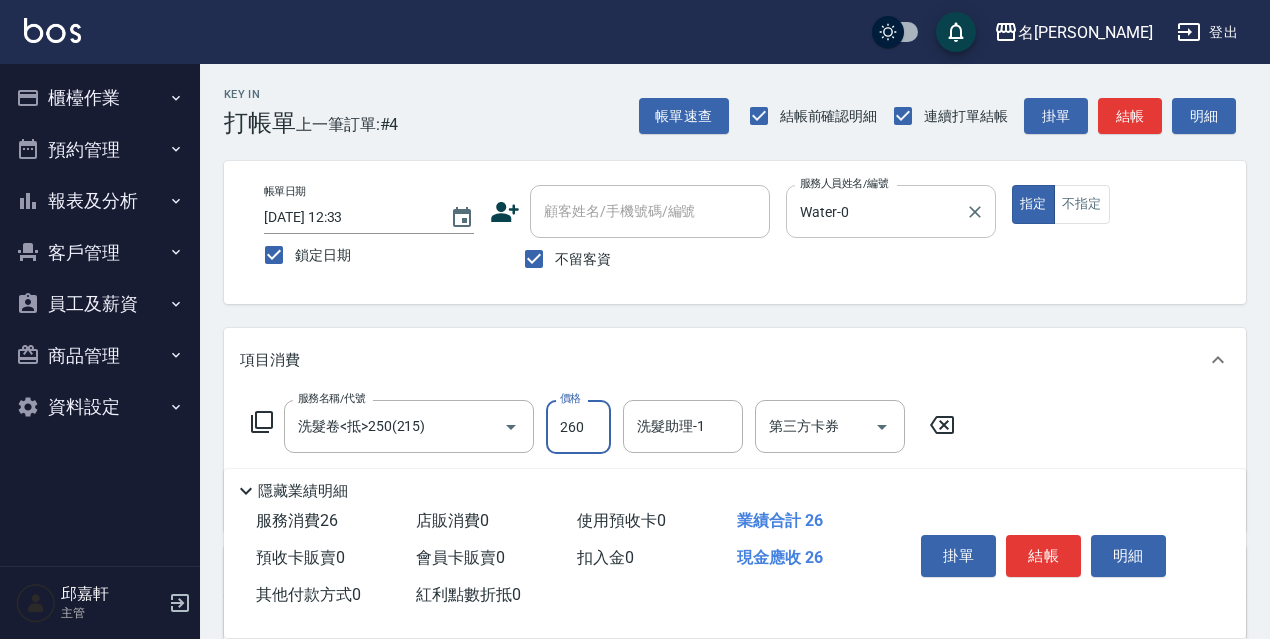 type on "260" 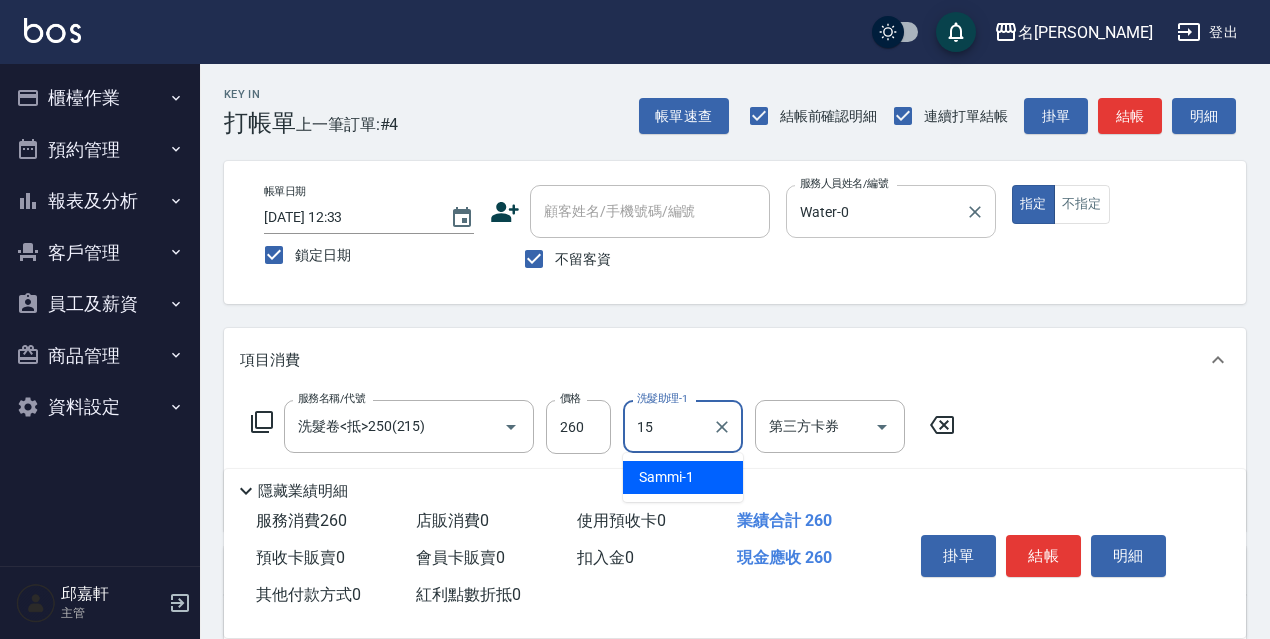 type on "CoCo-15" 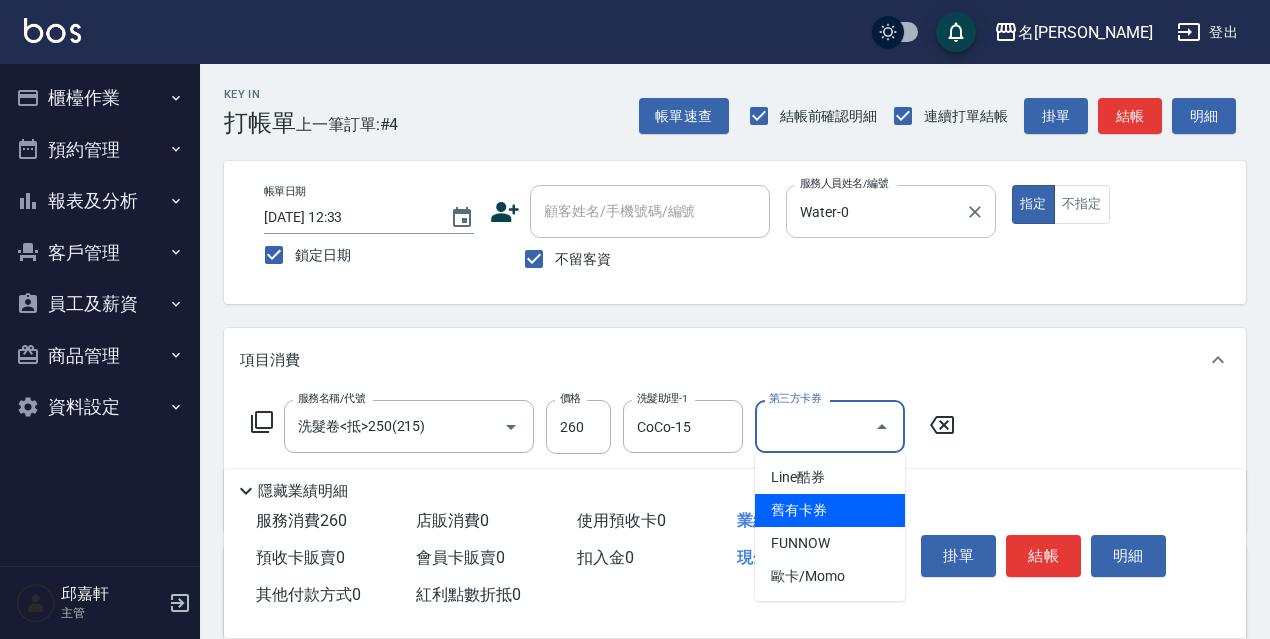 type on "舊有卡券" 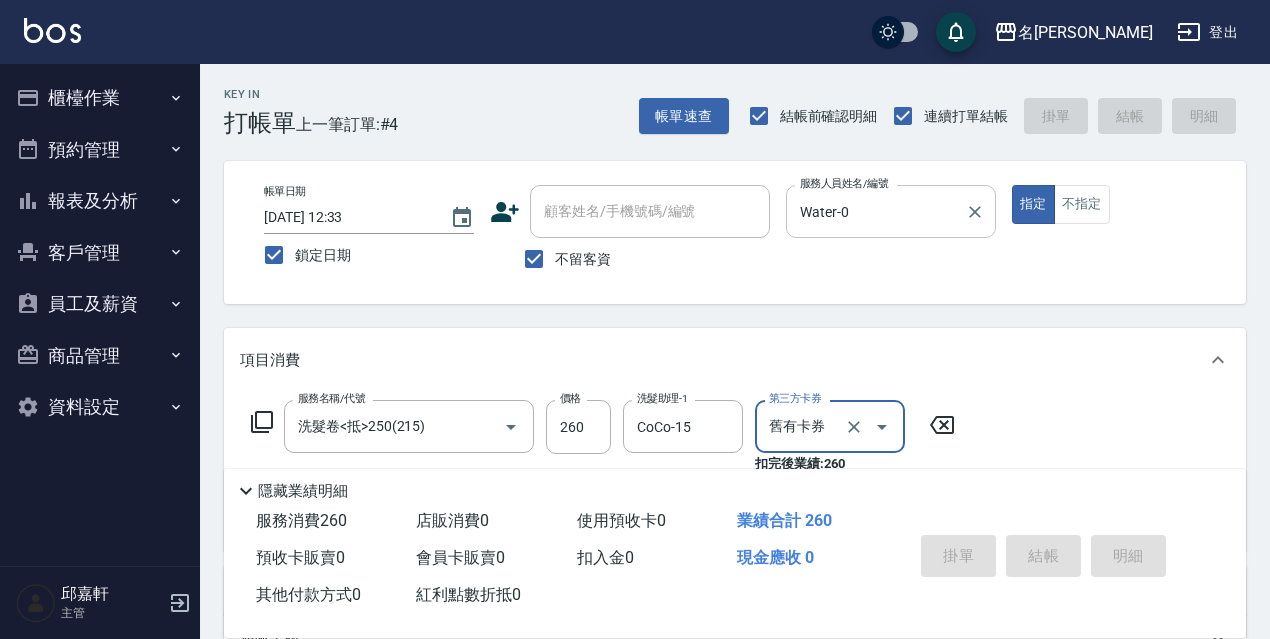 type 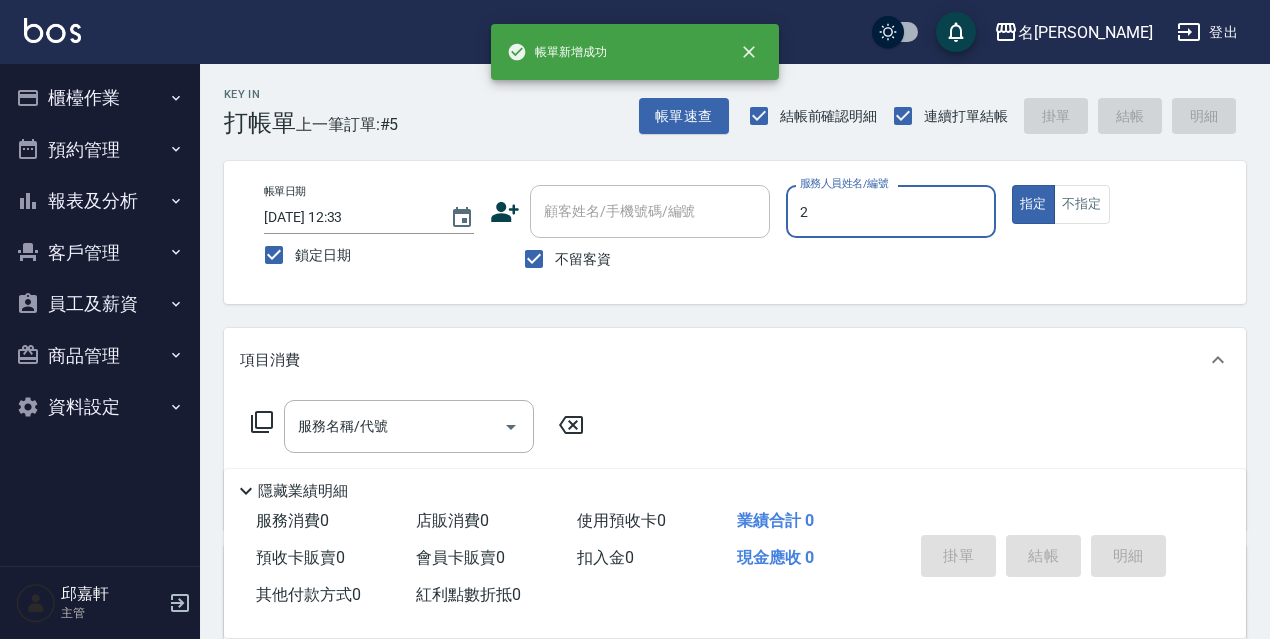 type on "Vicky-2" 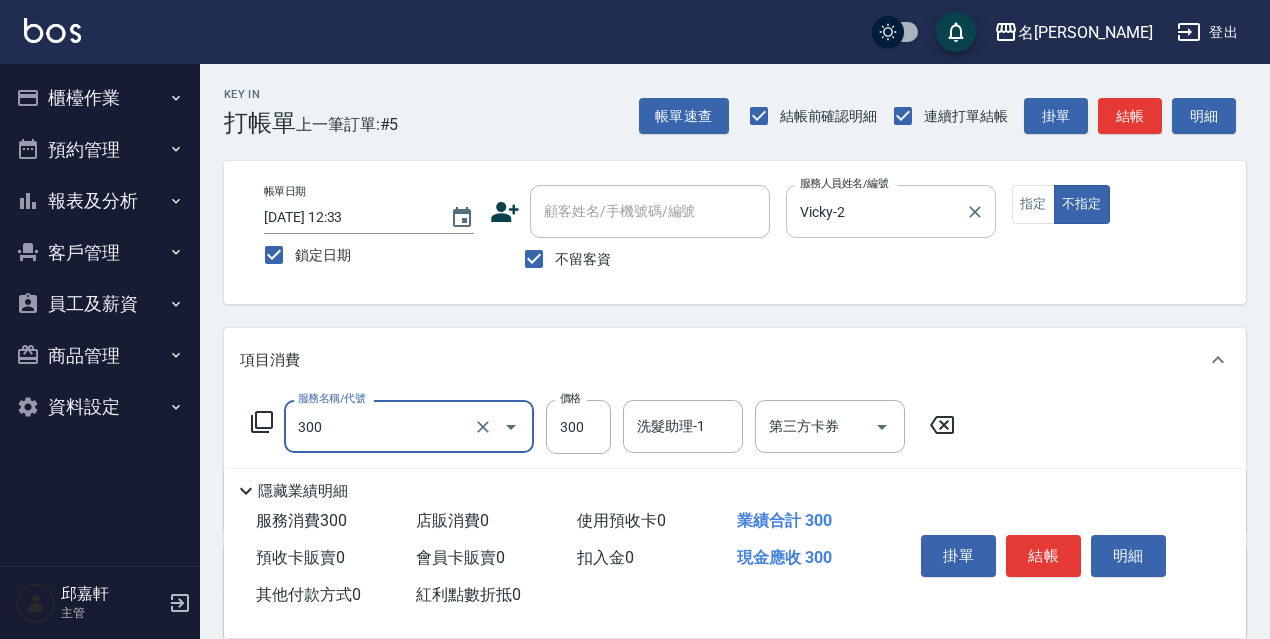 type on "洗髮300(300)" 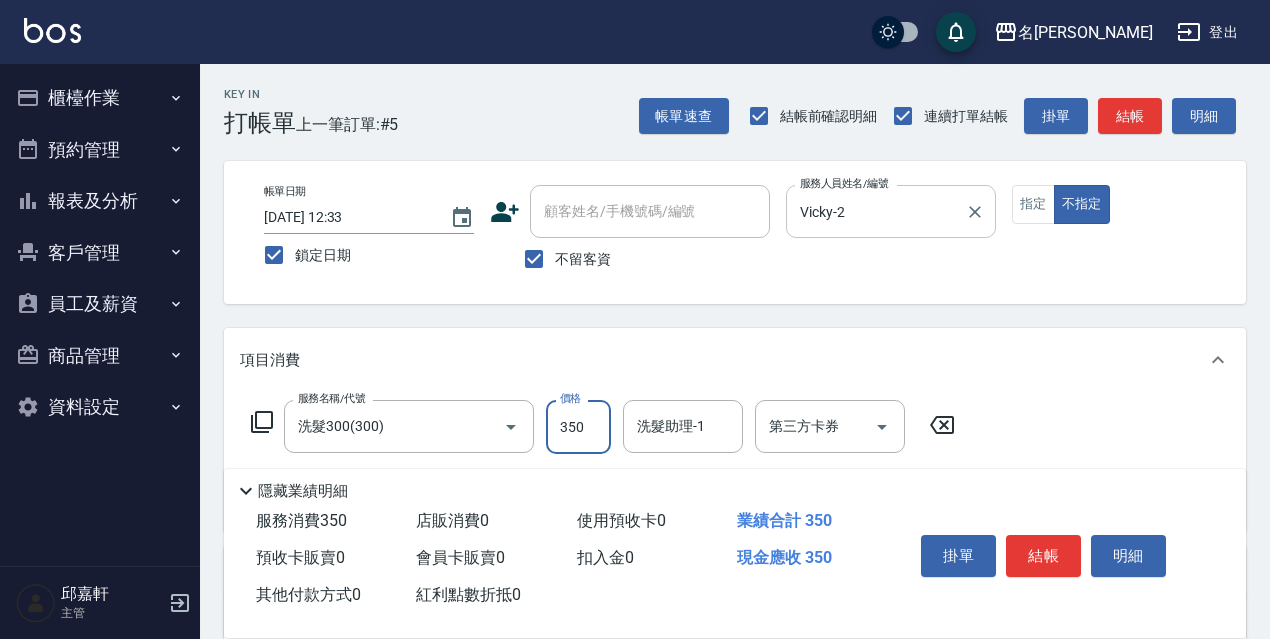 type on "350" 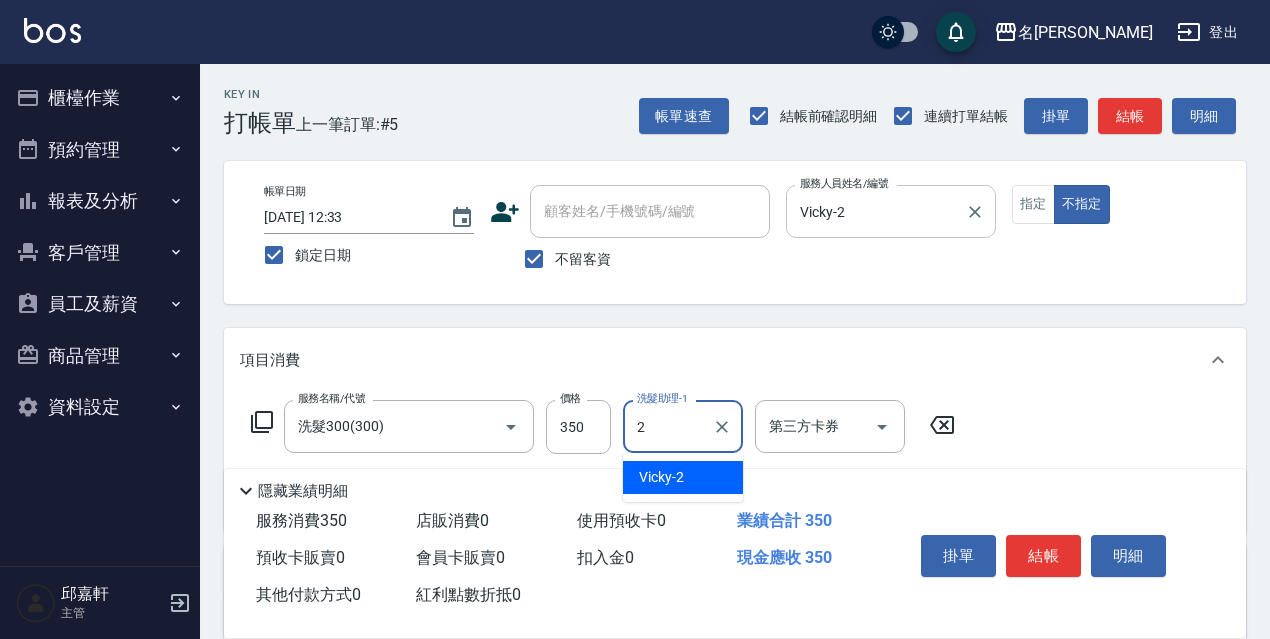type on "Vicky-2" 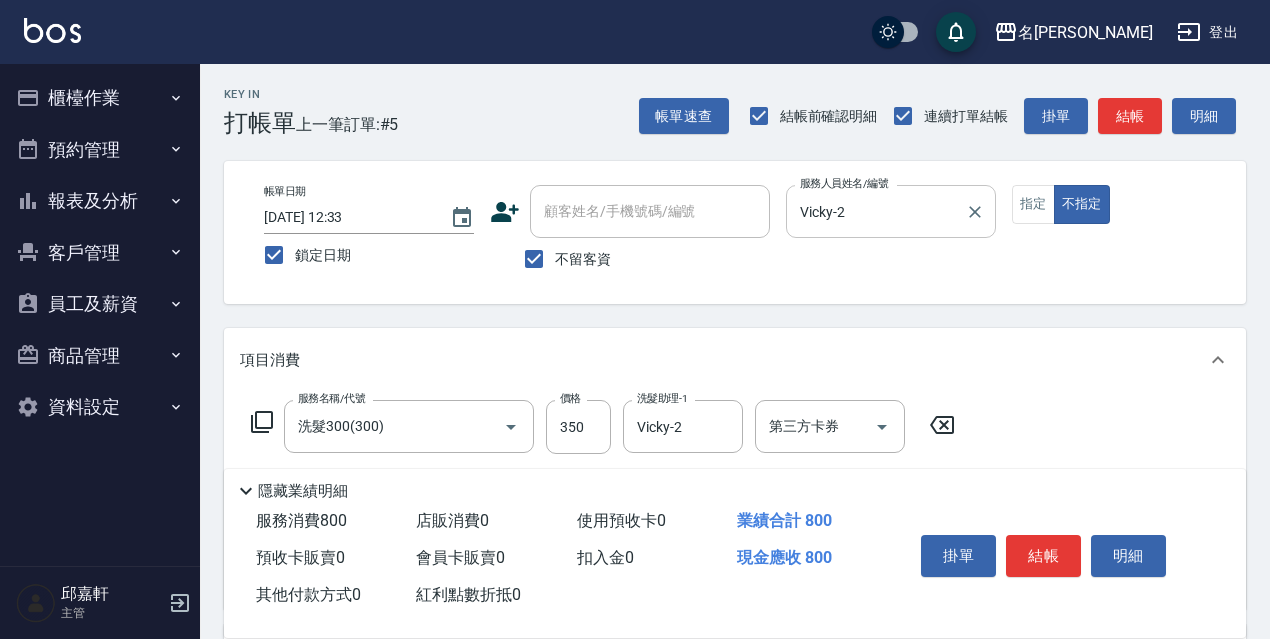 type on "剪髮450(306)" 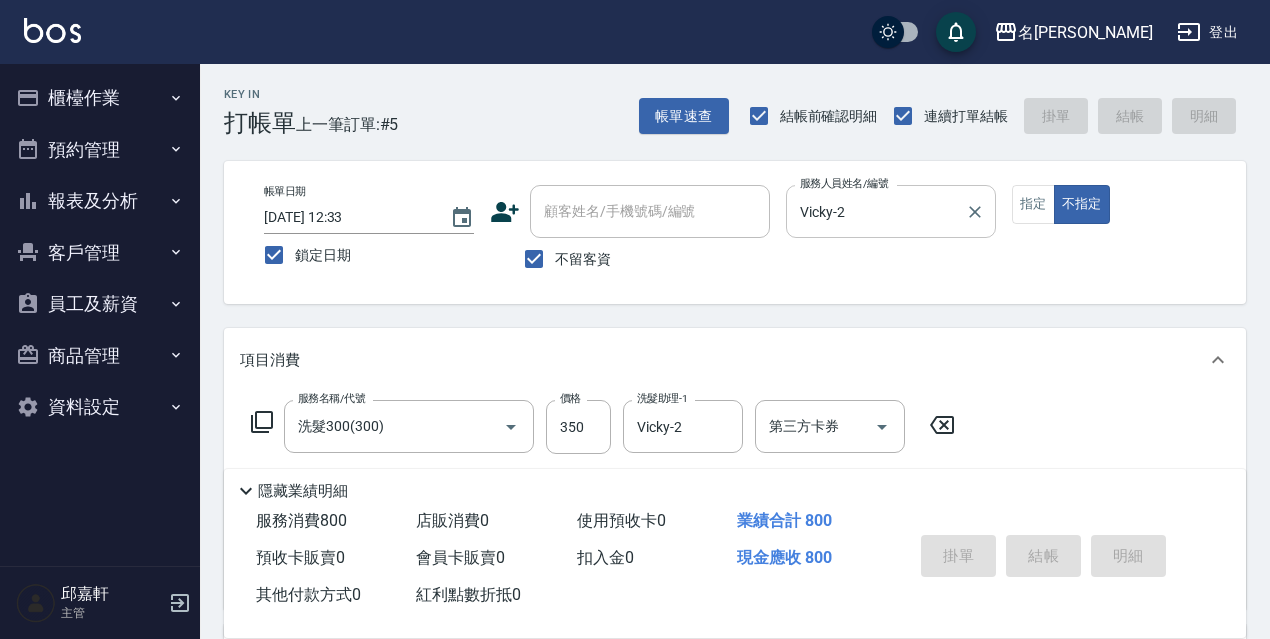 type 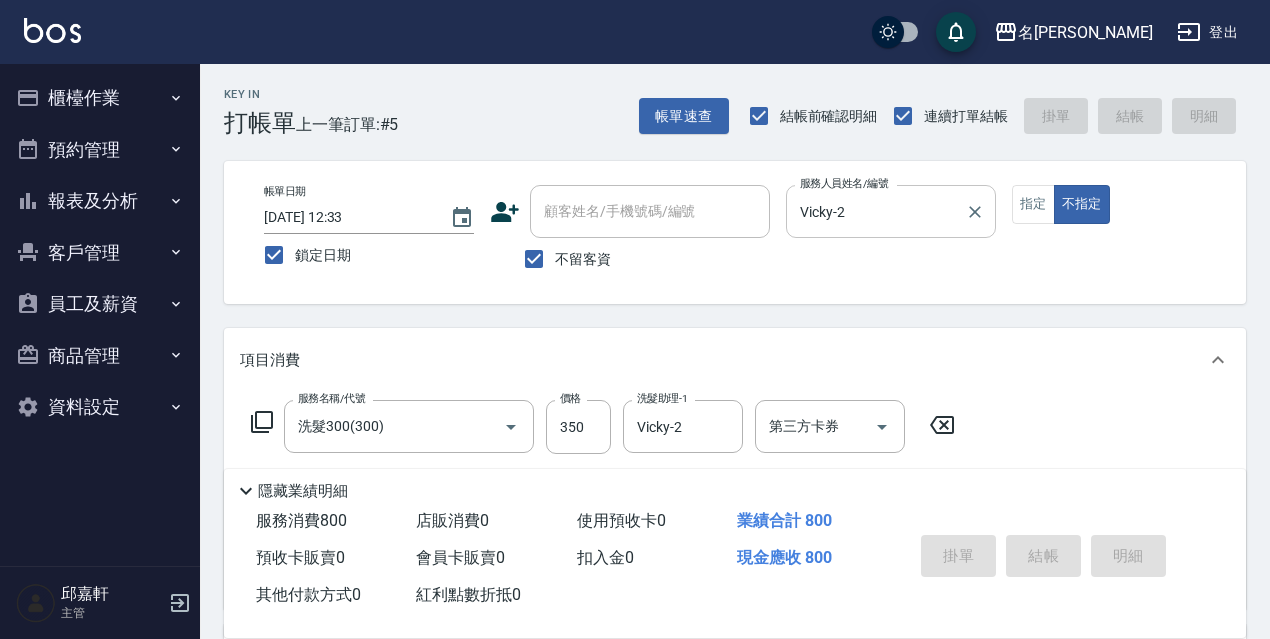type 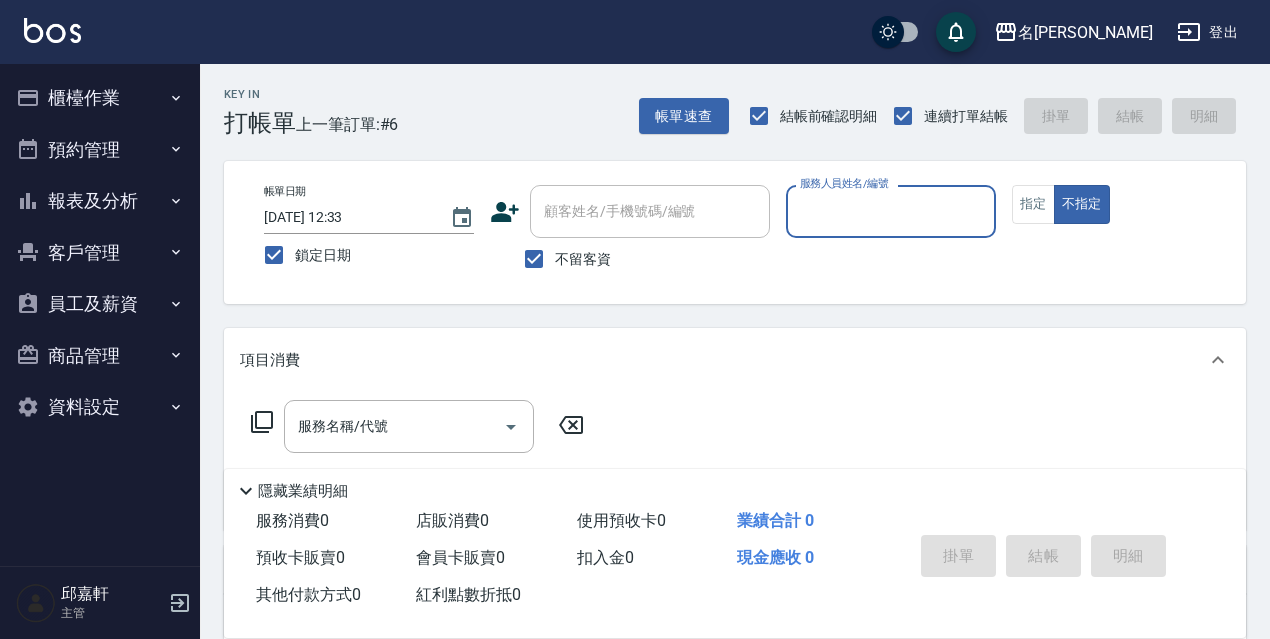 drag, startPoint x: 125, startPoint y: 73, endPoint x: 108, endPoint y: 81, distance: 18.788294 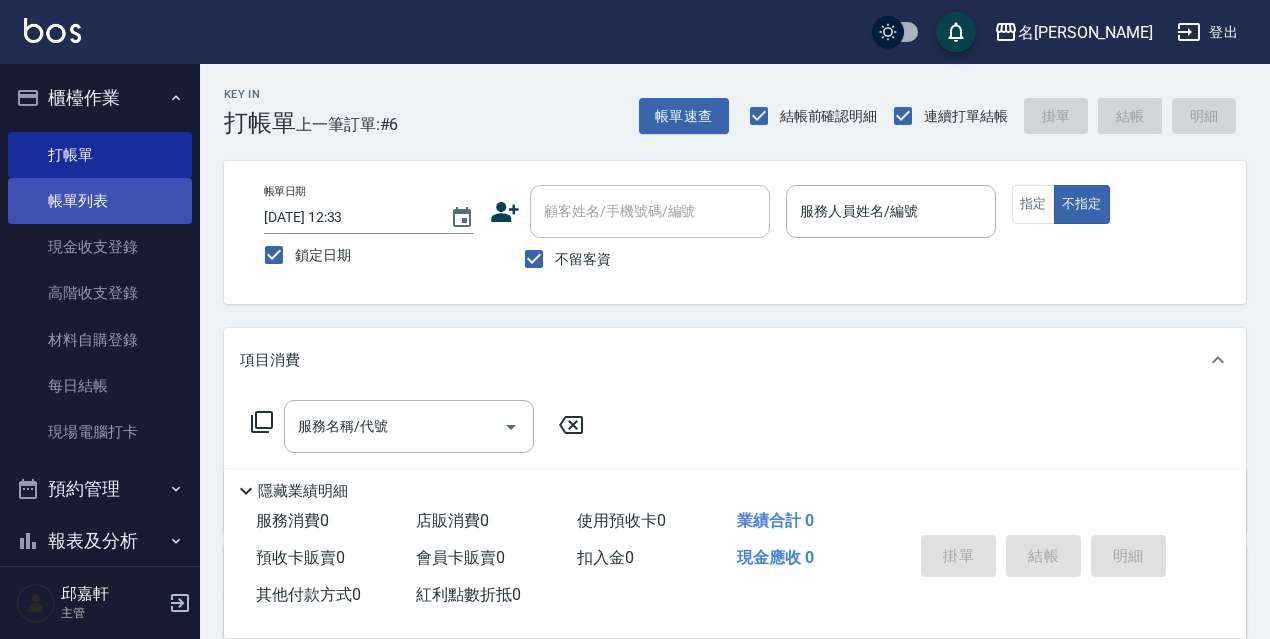 click on "帳單列表" at bounding box center (100, 201) 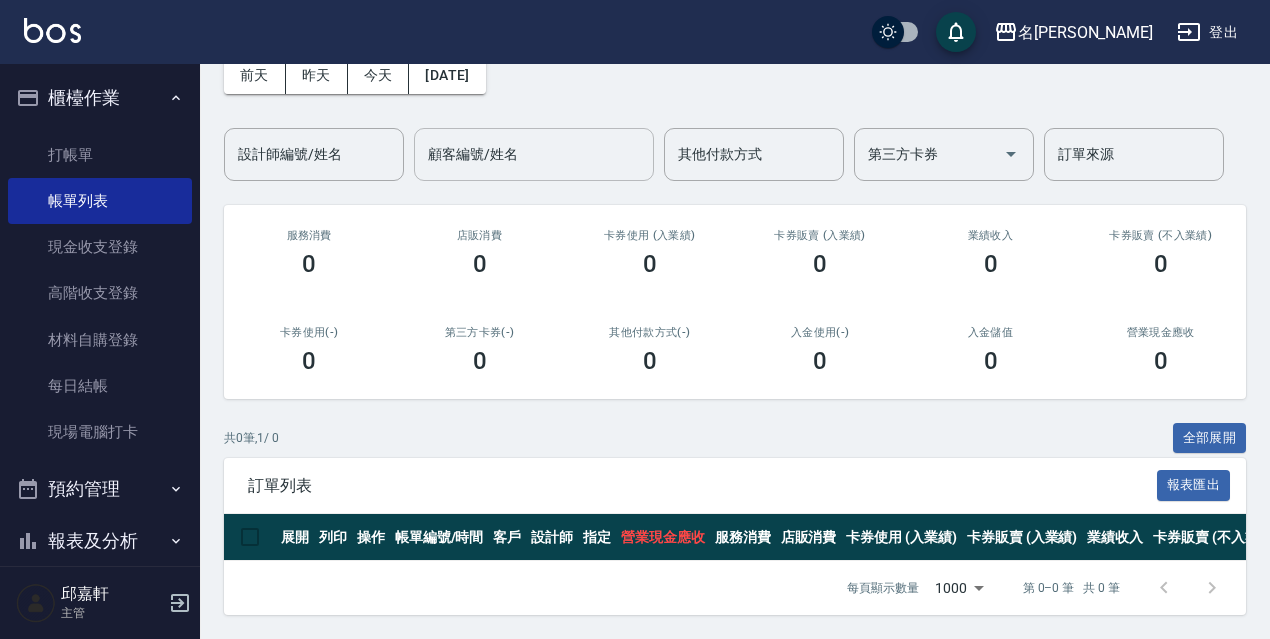 scroll, scrollTop: 0, scrollLeft: 0, axis: both 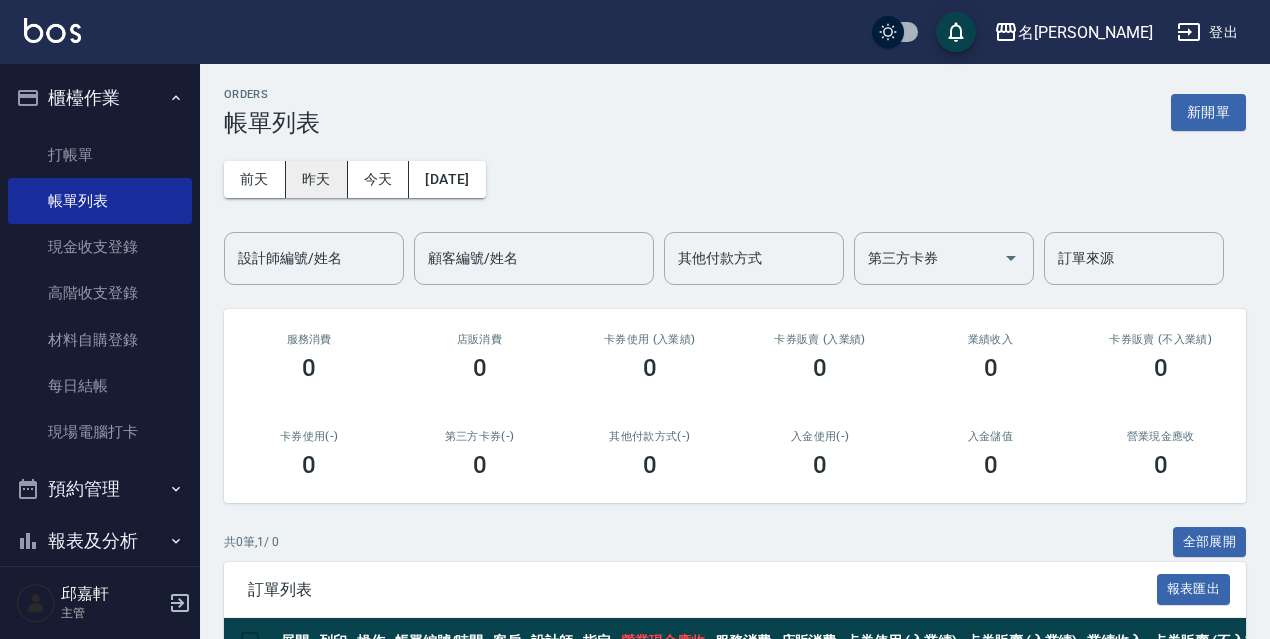 click on "昨天" at bounding box center [317, 179] 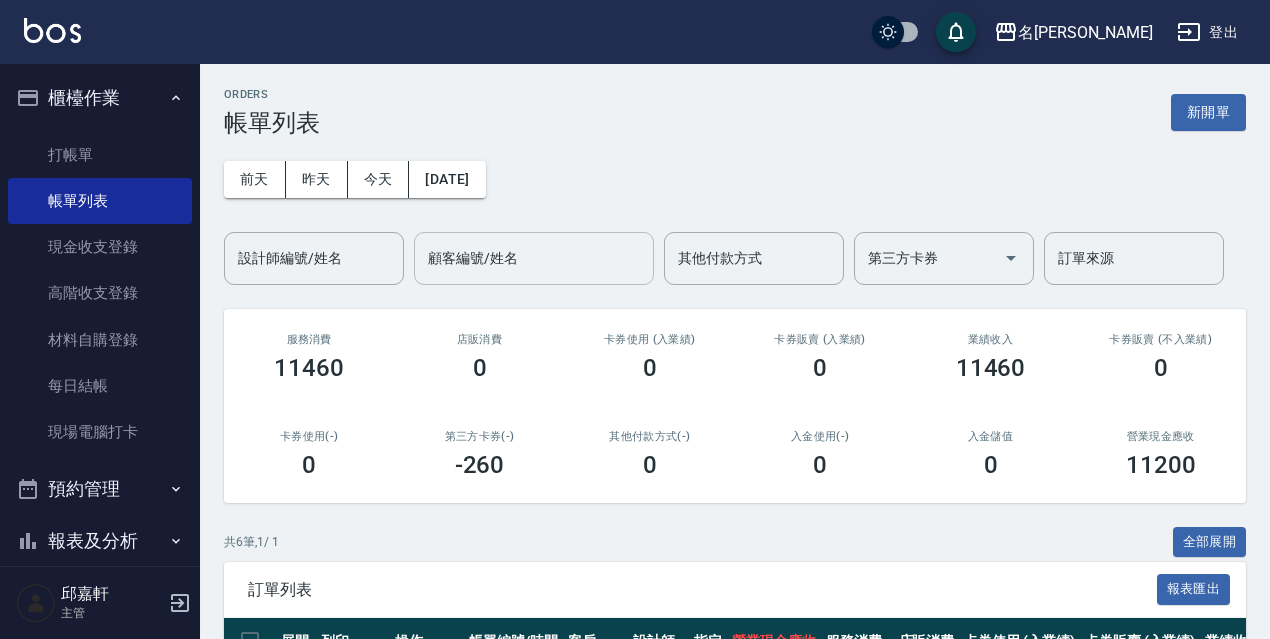 scroll, scrollTop: 400, scrollLeft: 0, axis: vertical 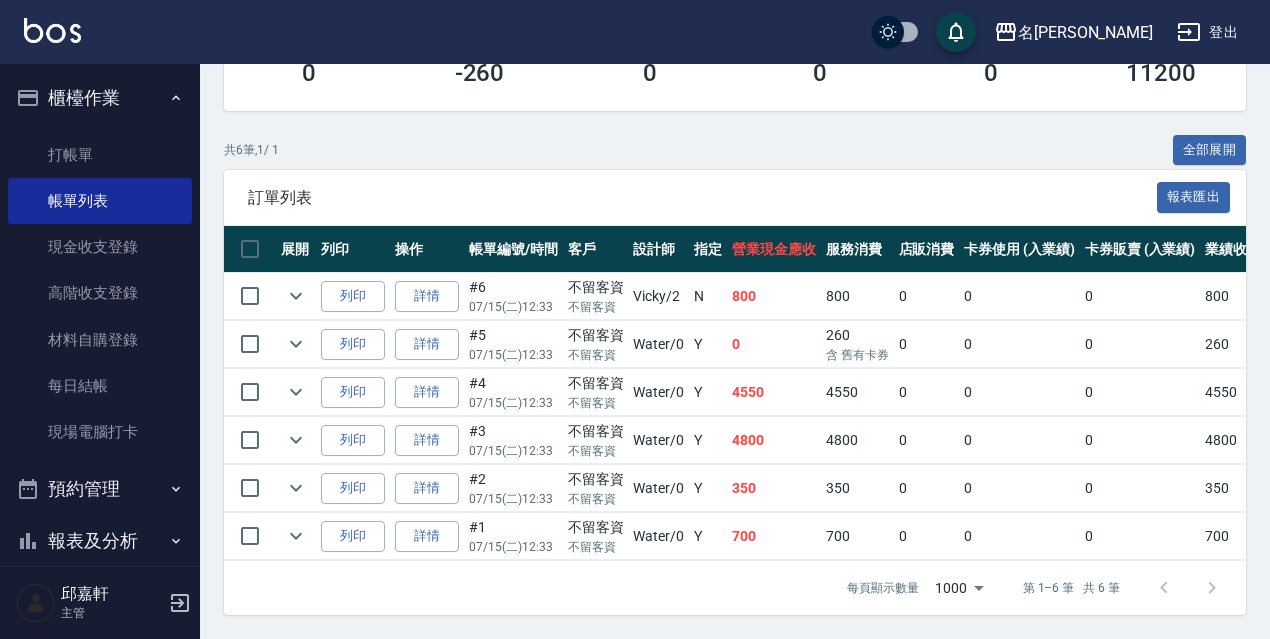 click on "詳情" at bounding box center (427, 296) 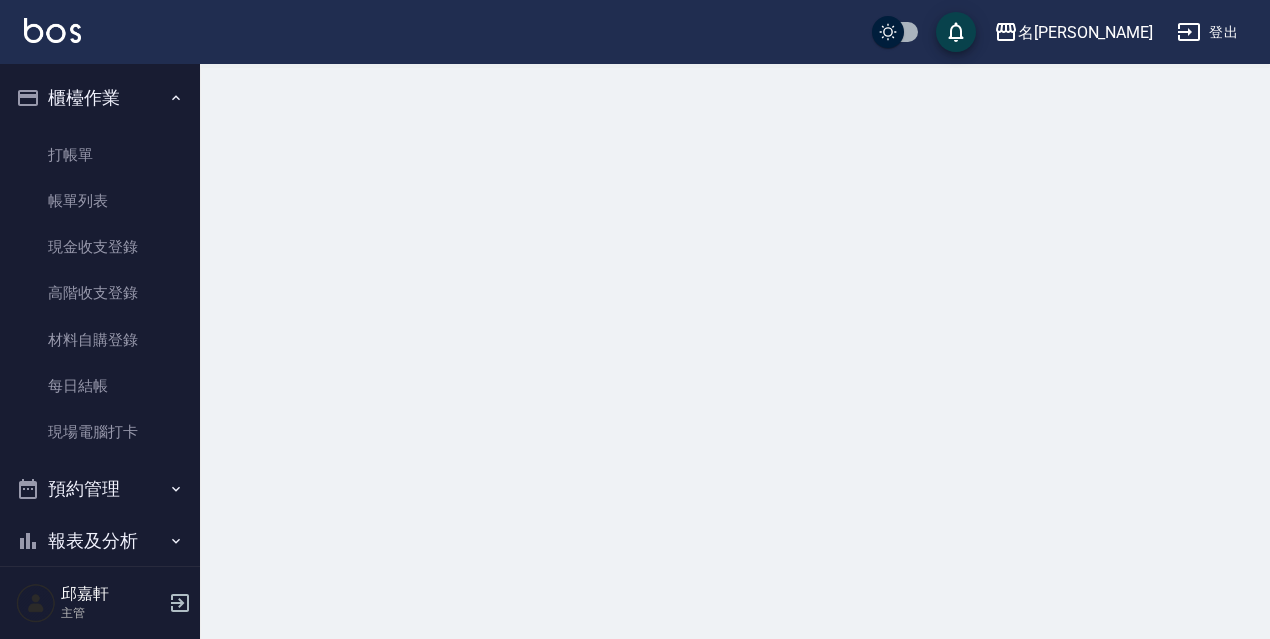 scroll, scrollTop: 0, scrollLeft: 0, axis: both 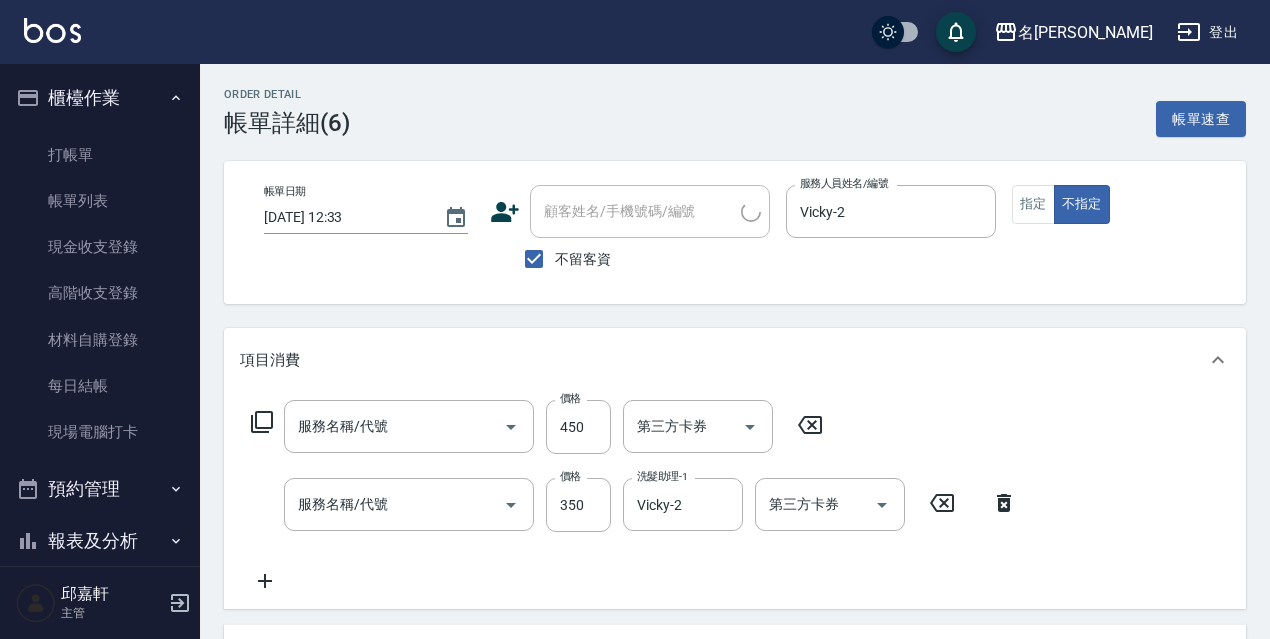 type on "[DATE] 12:33" 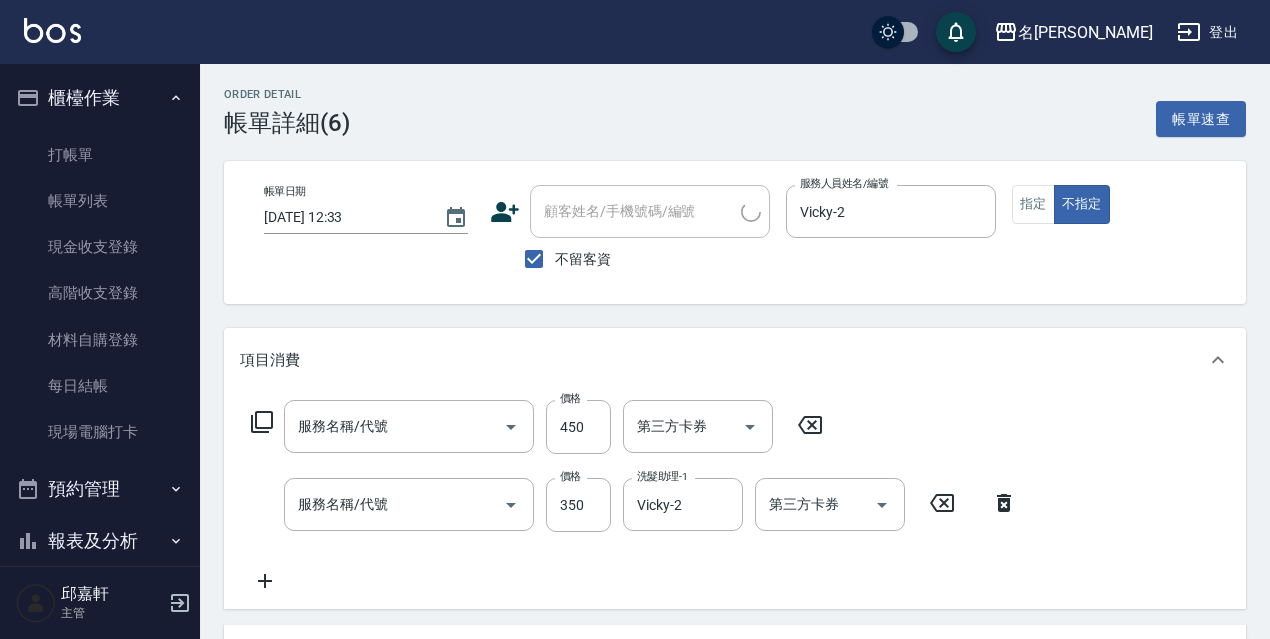 checkbox on "true" 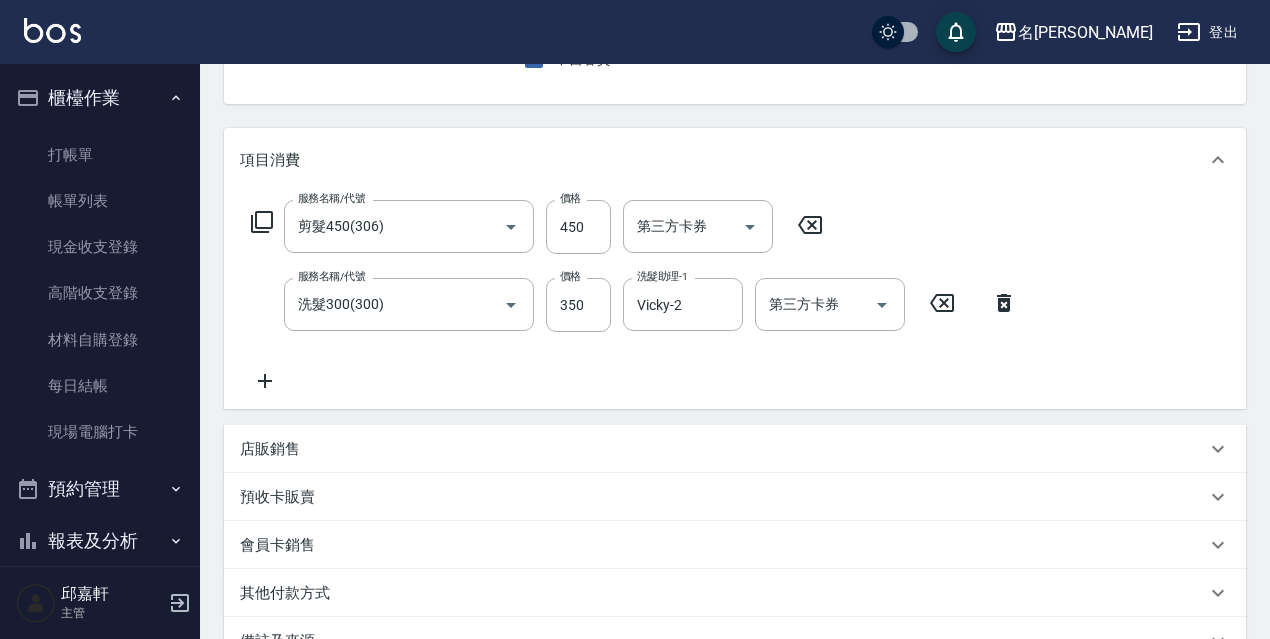 type on "剪髮450(306)" 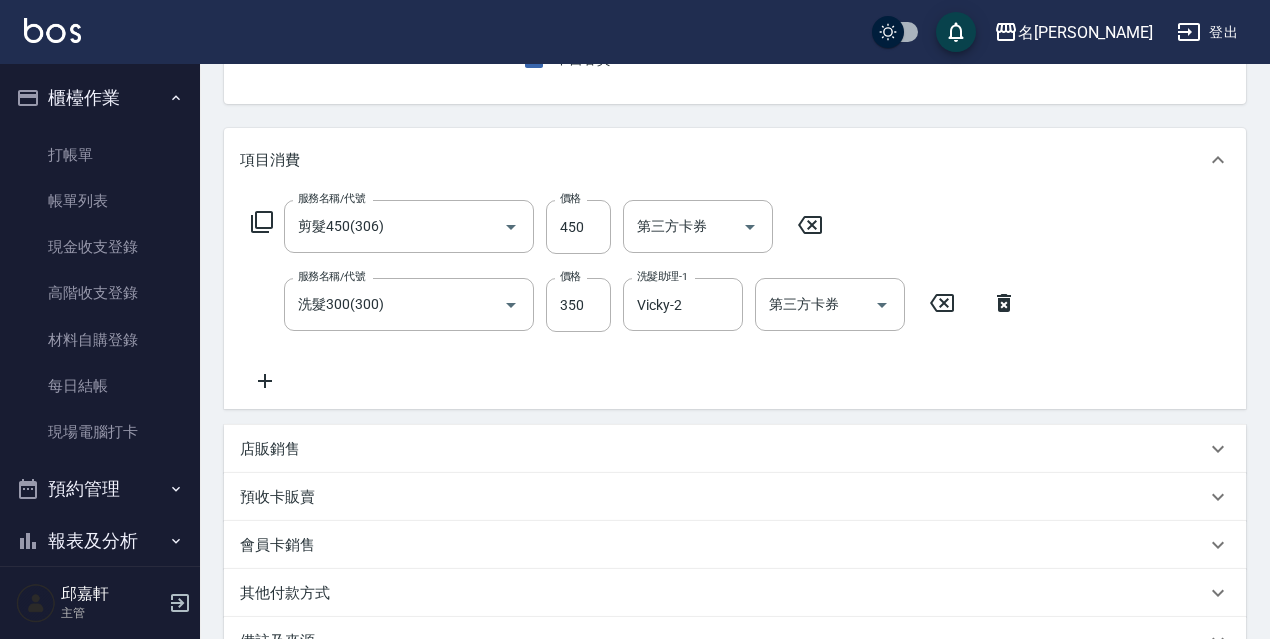 type on "洗髮300(300)" 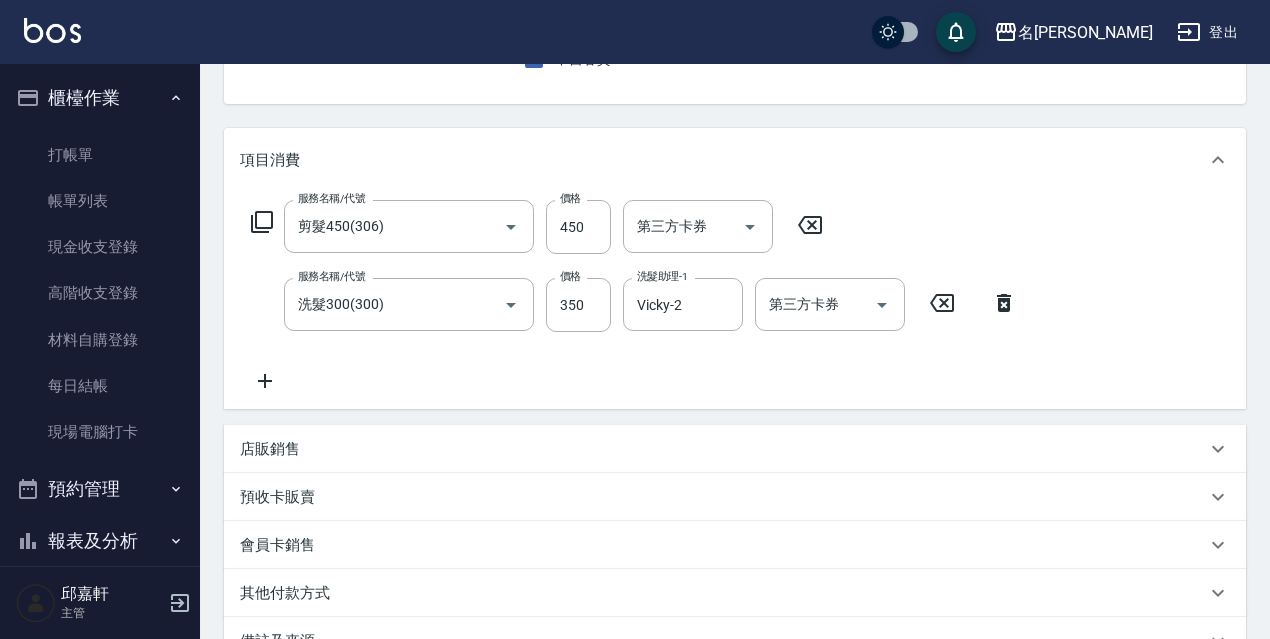 click on "服務名稱/代號 剪髮450(306) 服務名稱/代號 價格 450 價格 第三方卡券 第三方卡券 服務名稱/代號 洗髮300(300) 服務名稱/代號 價格 350 價格 洗髮助理-1 Vicky-2 洗髮助理-1 第三方卡券 第三方卡券" at bounding box center [634, 296] 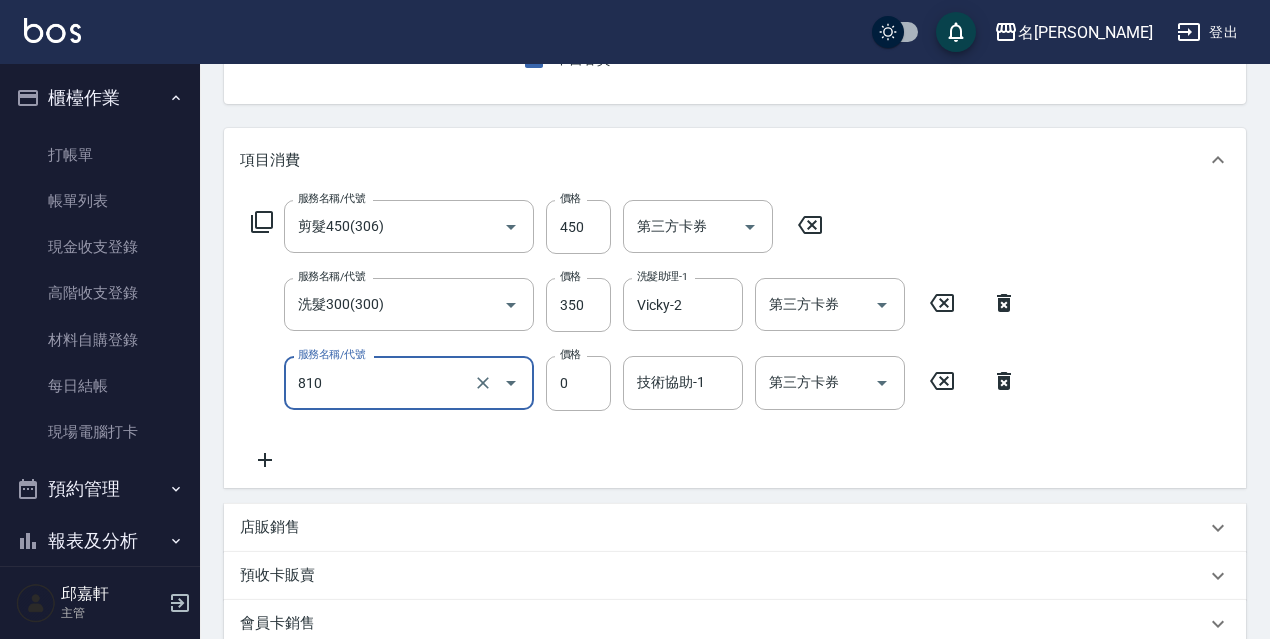 type on "結構式護髮/技術輔助(810)" 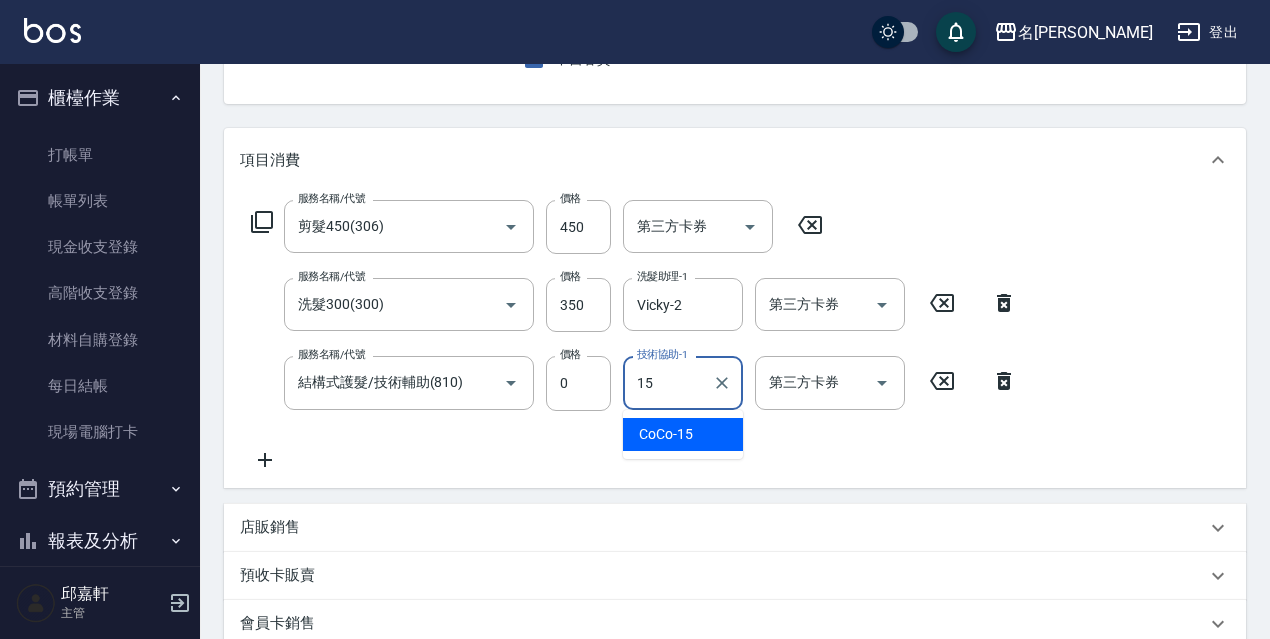 type on "CoCo-15" 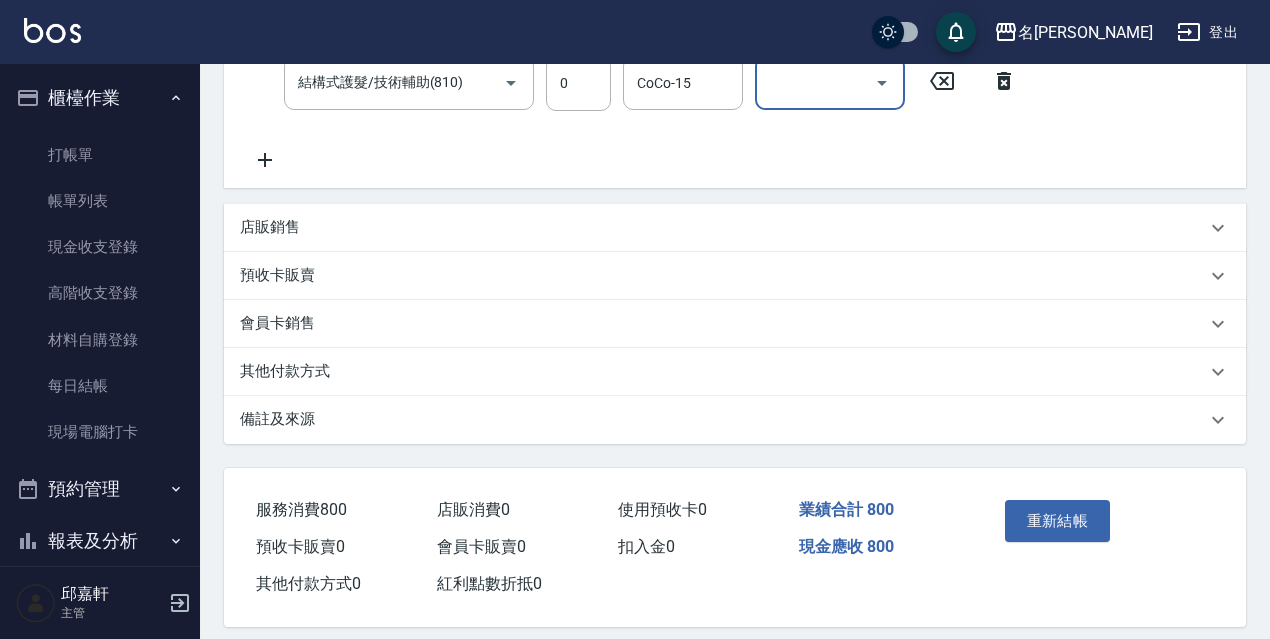 scroll, scrollTop: 521, scrollLeft: 0, axis: vertical 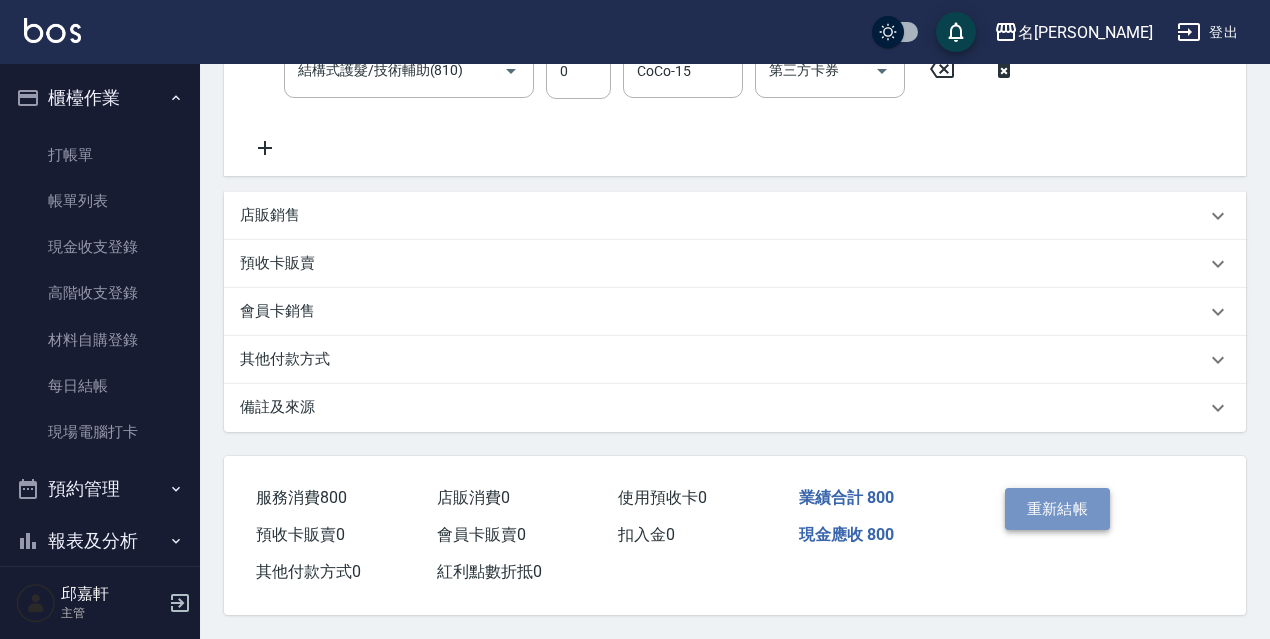 click on "重新結帳" at bounding box center [1058, 509] 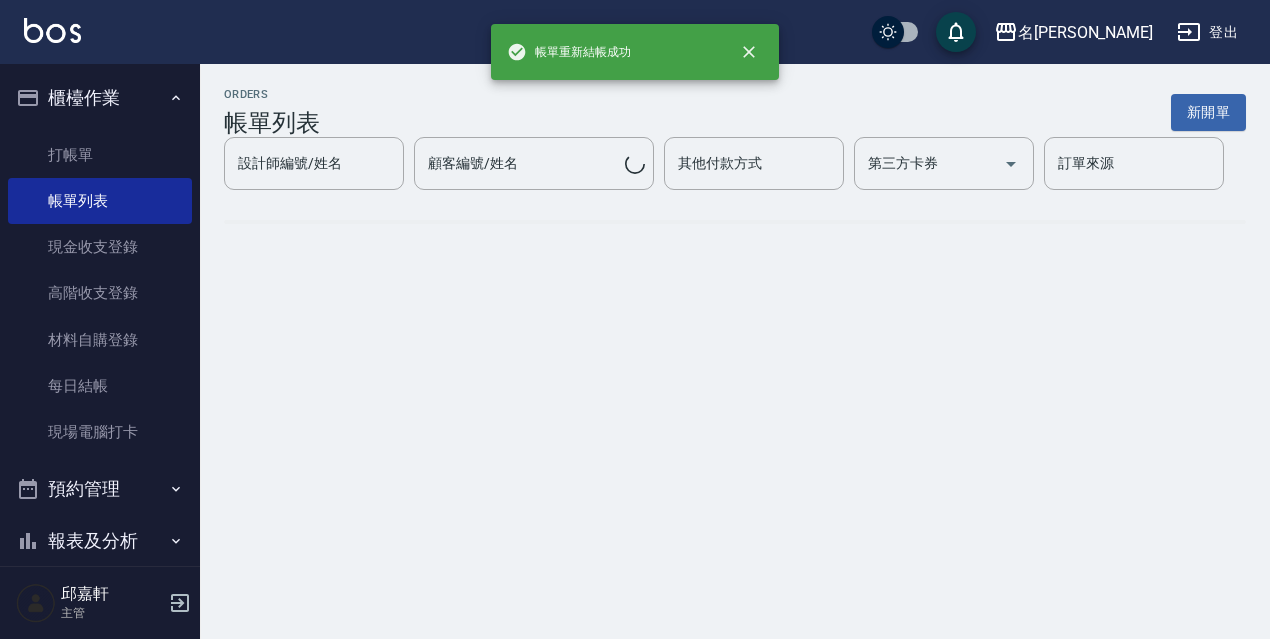 scroll, scrollTop: 0, scrollLeft: 0, axis: both 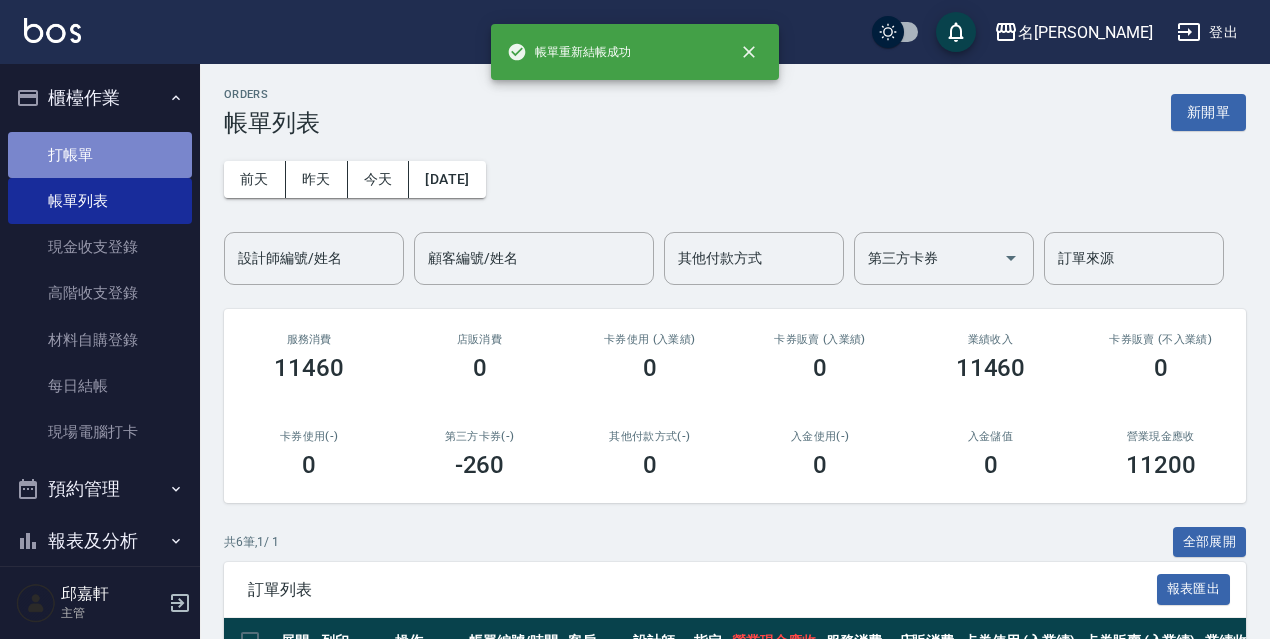 click on "打帳單" at bounding box center [100, 155] 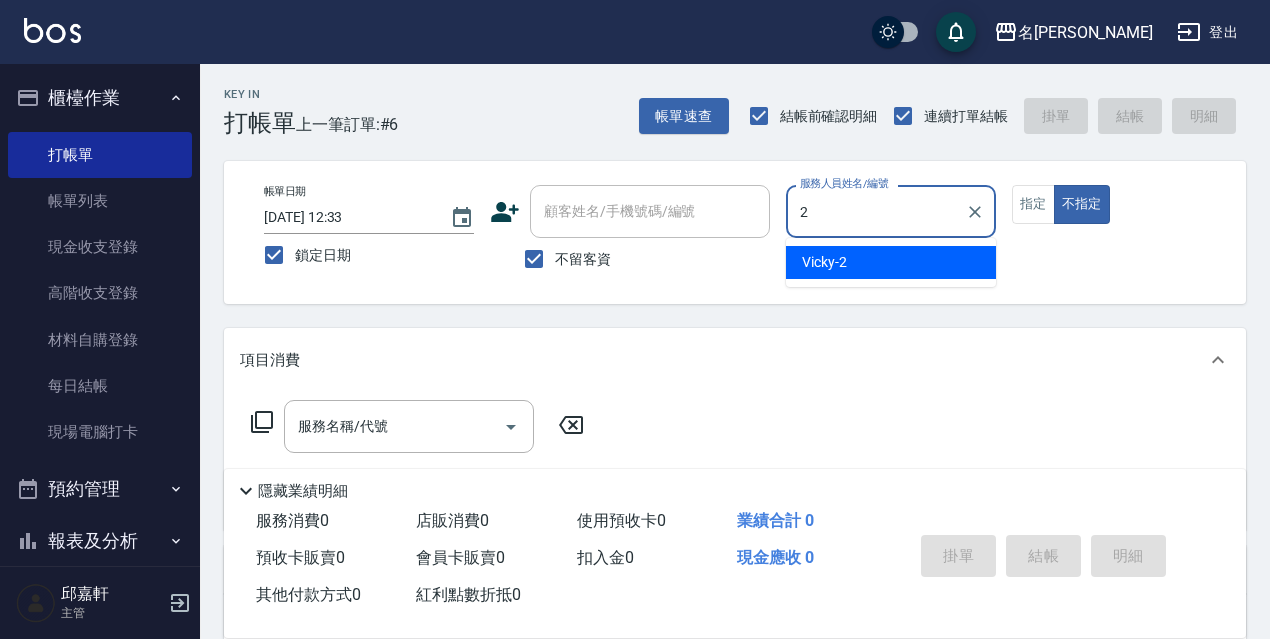type on "Vicky-2" 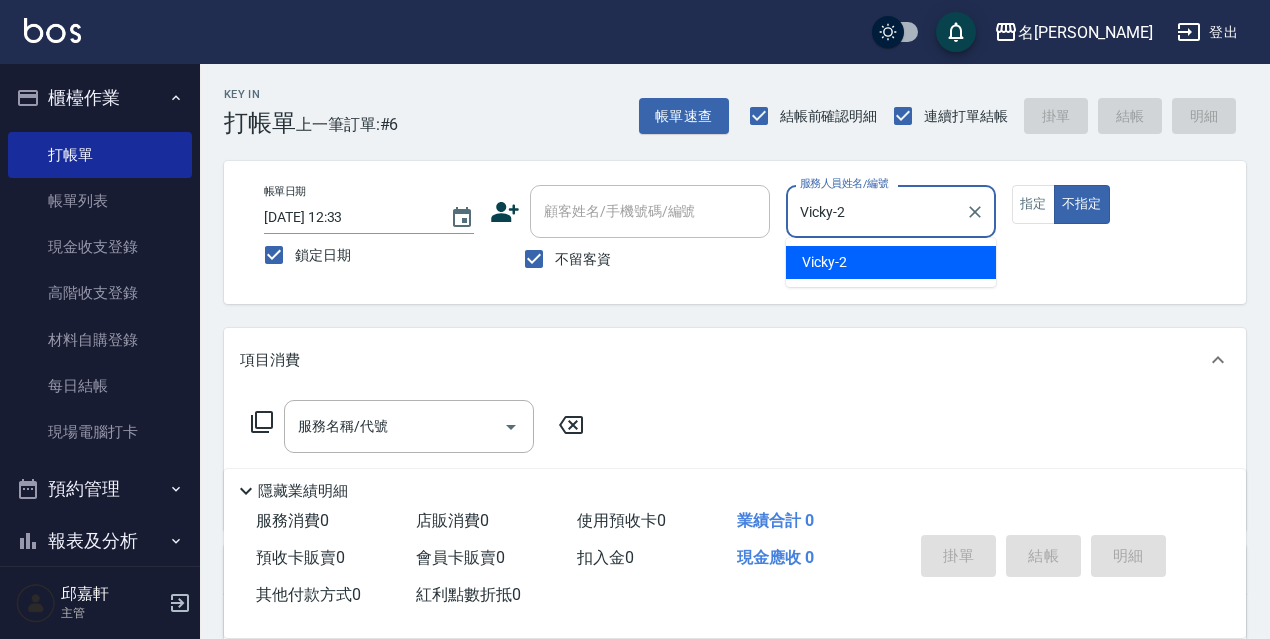 type on "false" 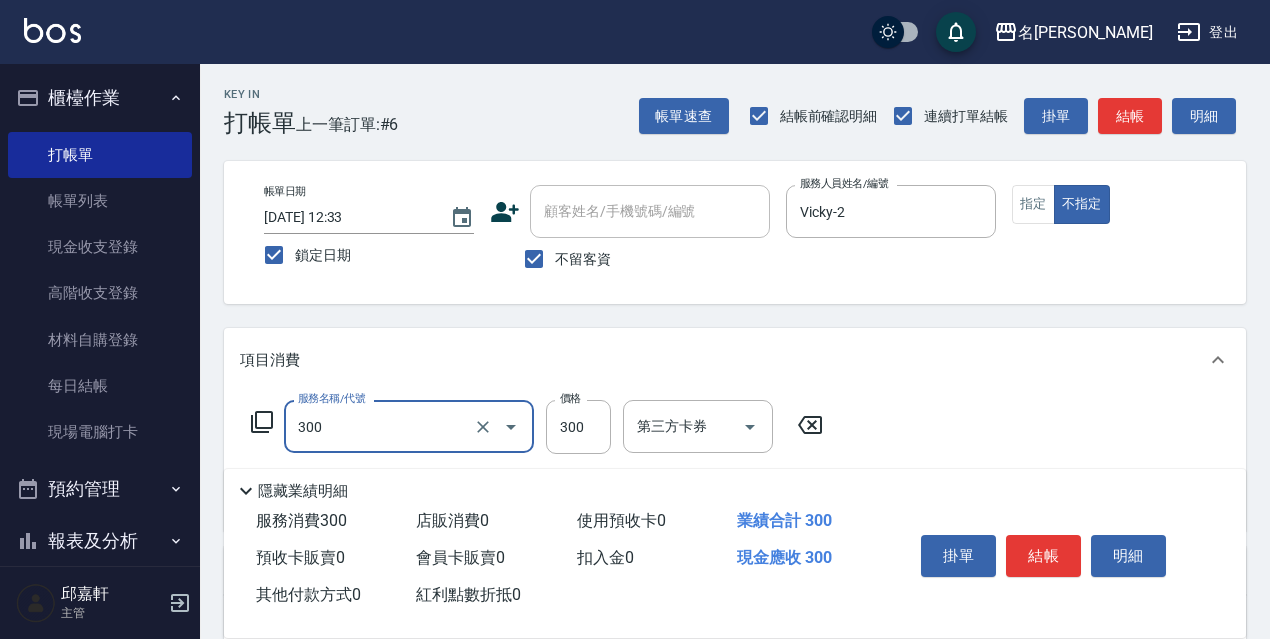 type on "洗髮300(300)" 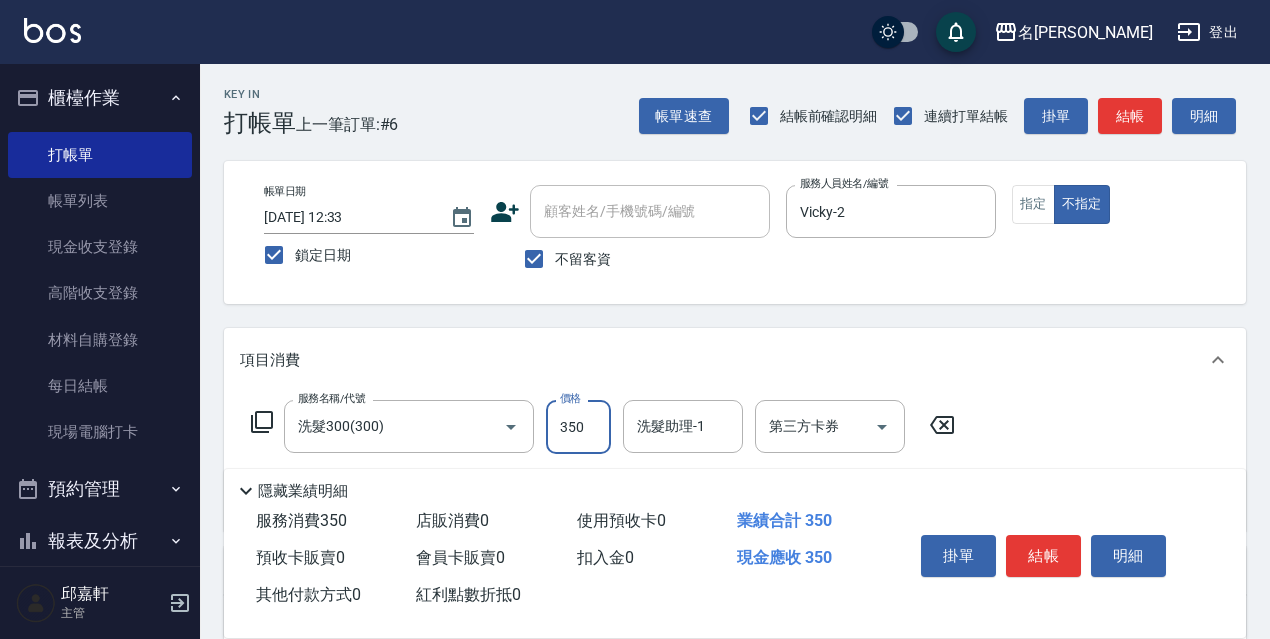 type on "350" 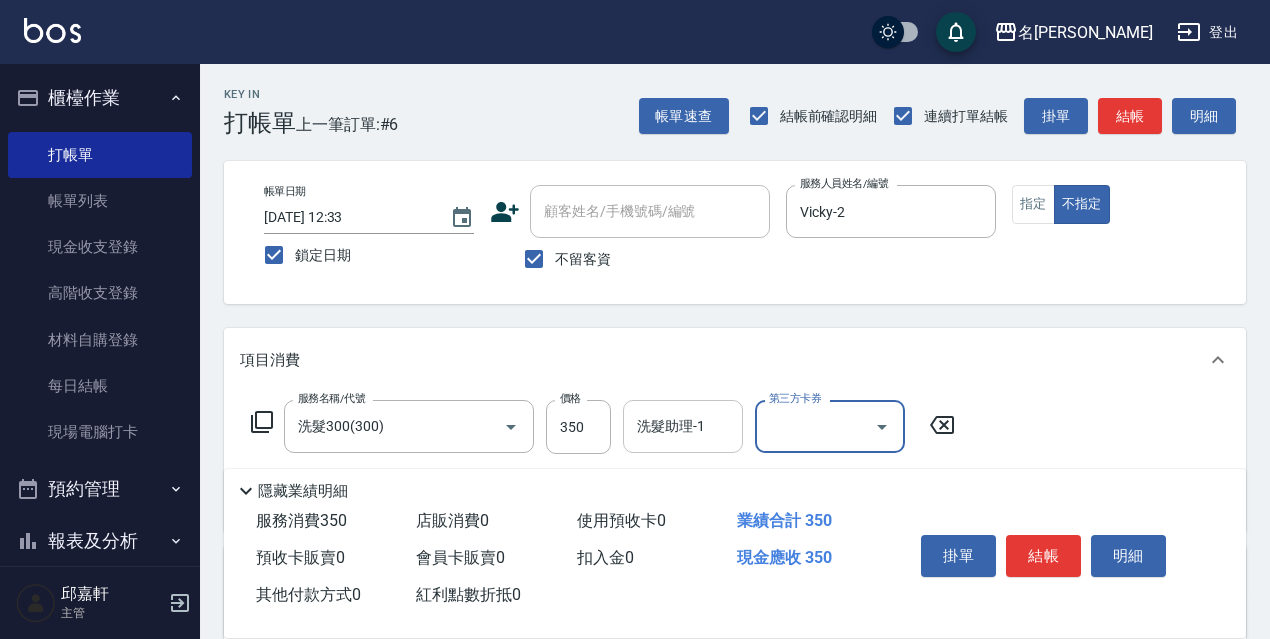 click on "洗髮助理-1" at bounding box center (683, 426) 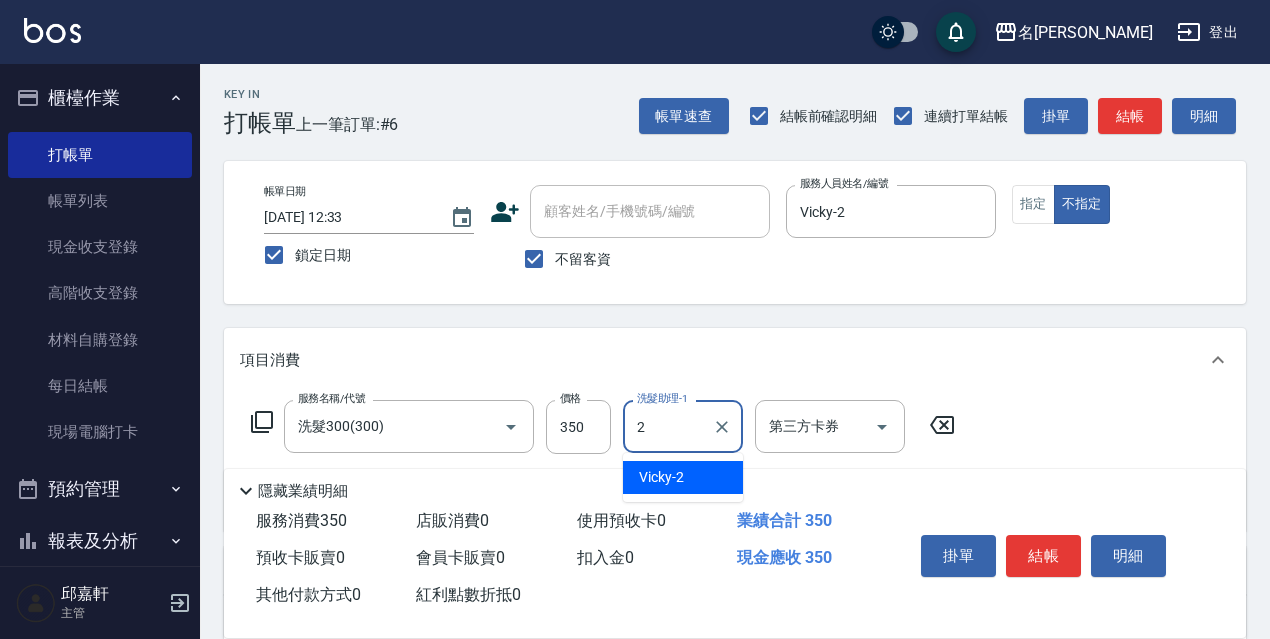 type on "Vicky-2" 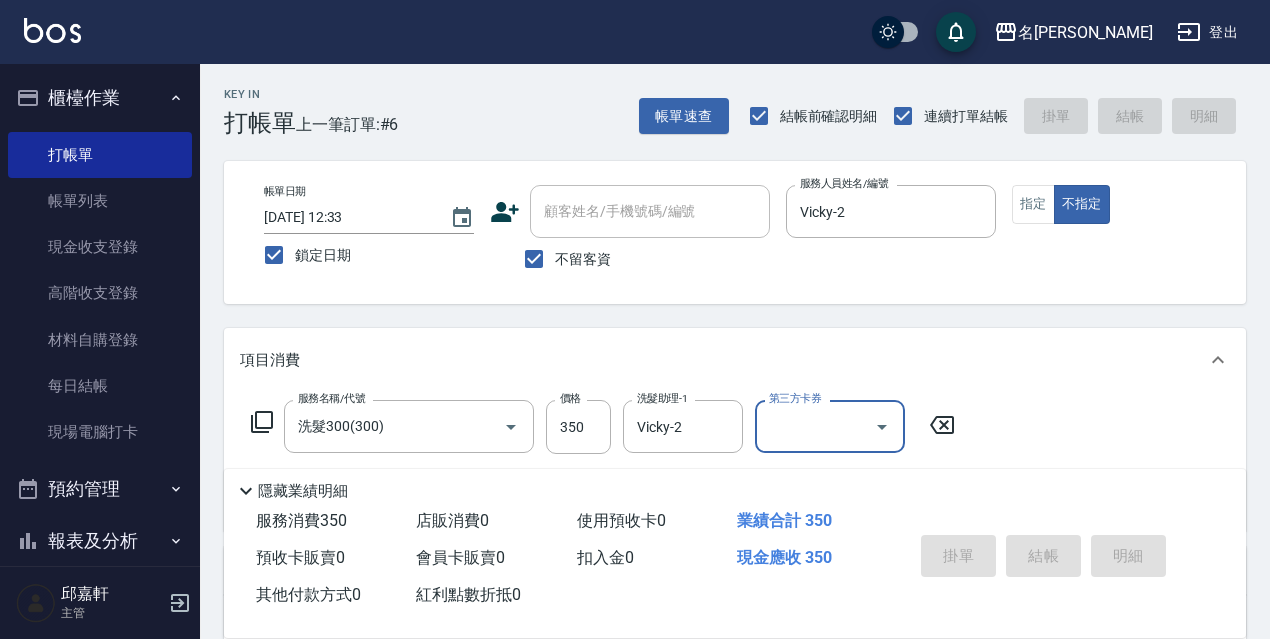 type 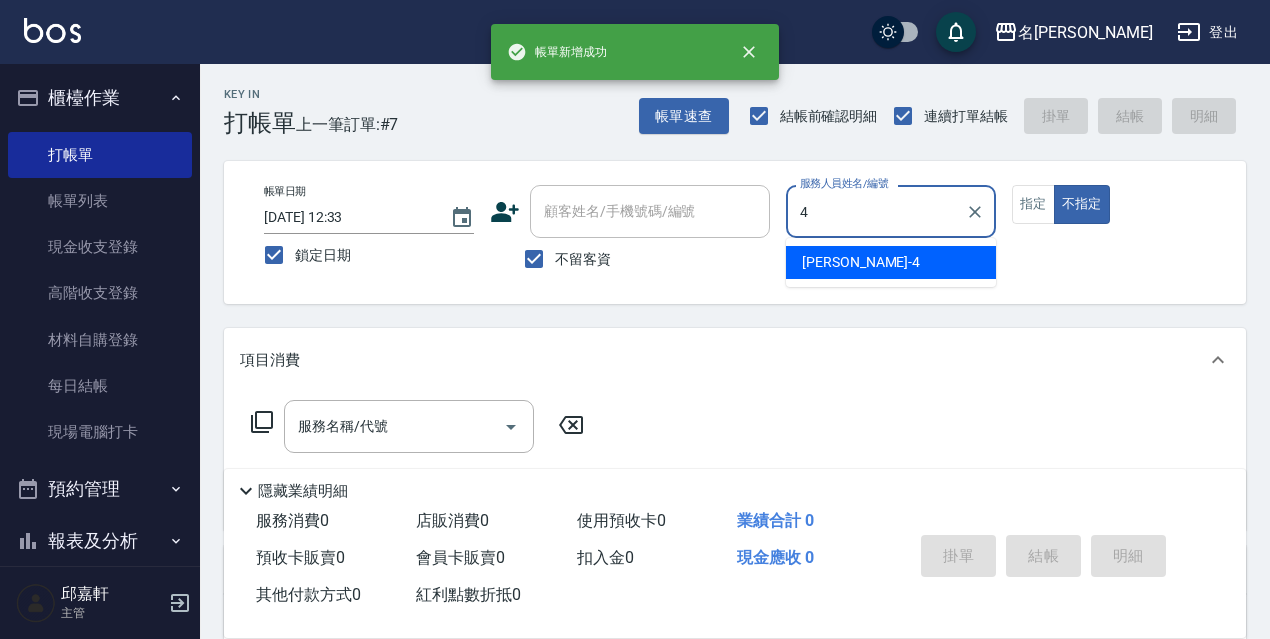 type on "[PERSON_NAME]-4" 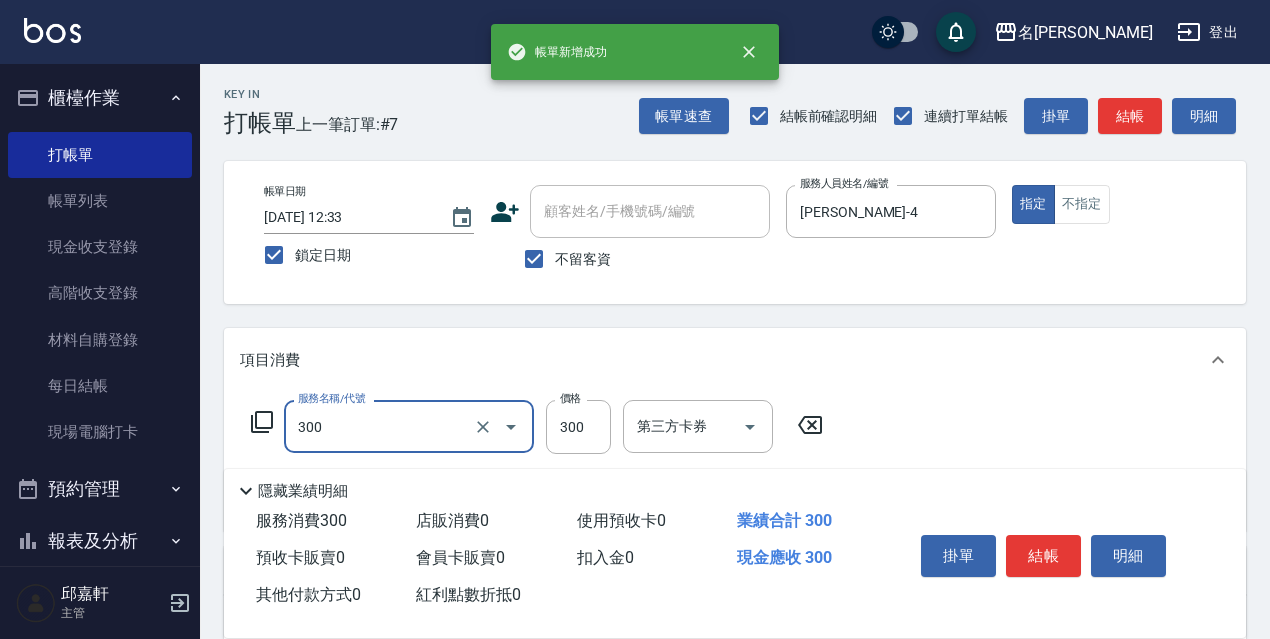 type on "洗髮300(300)" 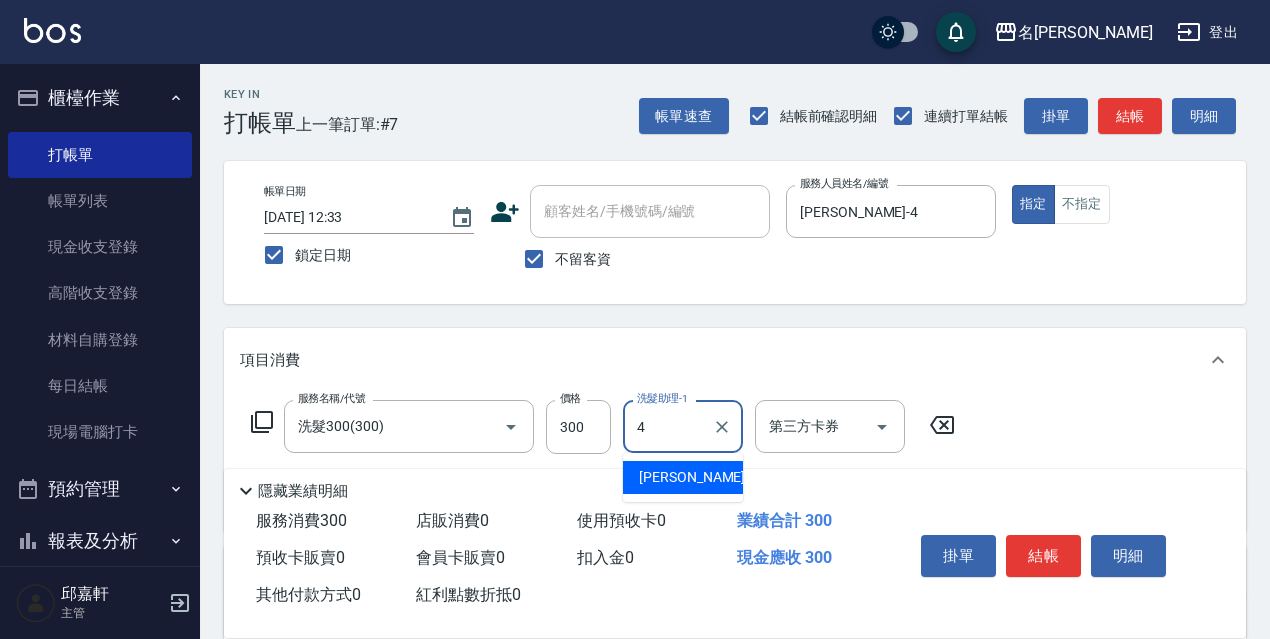type on "[PERSON_NAME]-4" 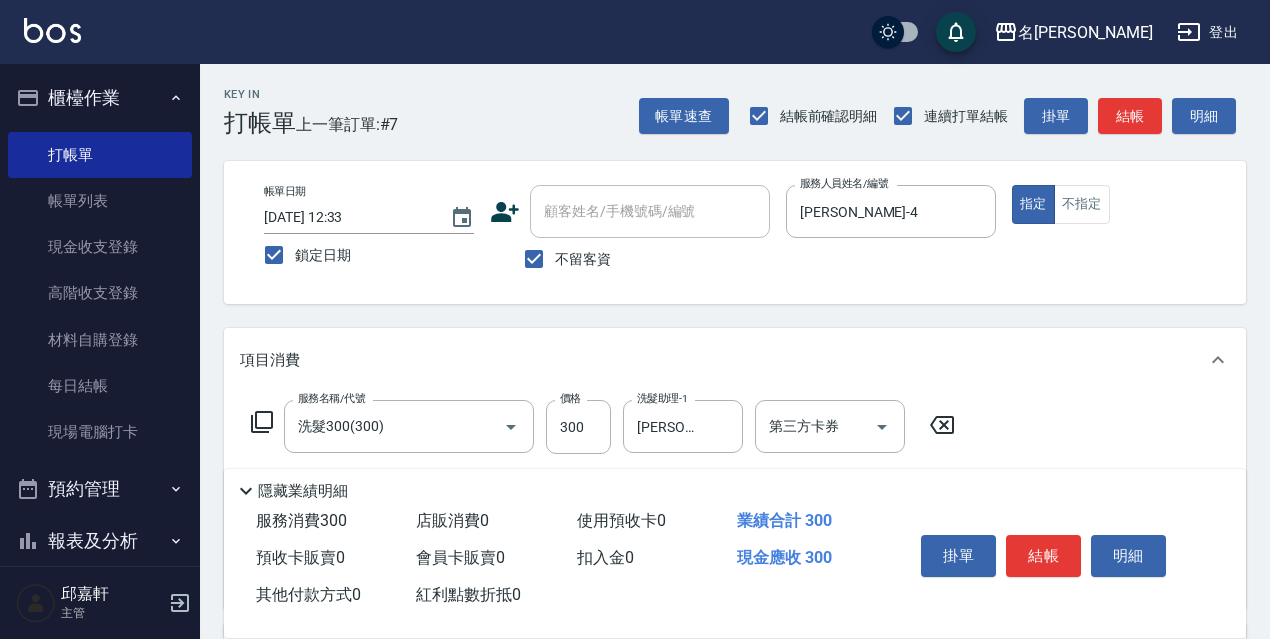 scroll, scrollTop: 230, scrollLeft: 0, axis: vertical 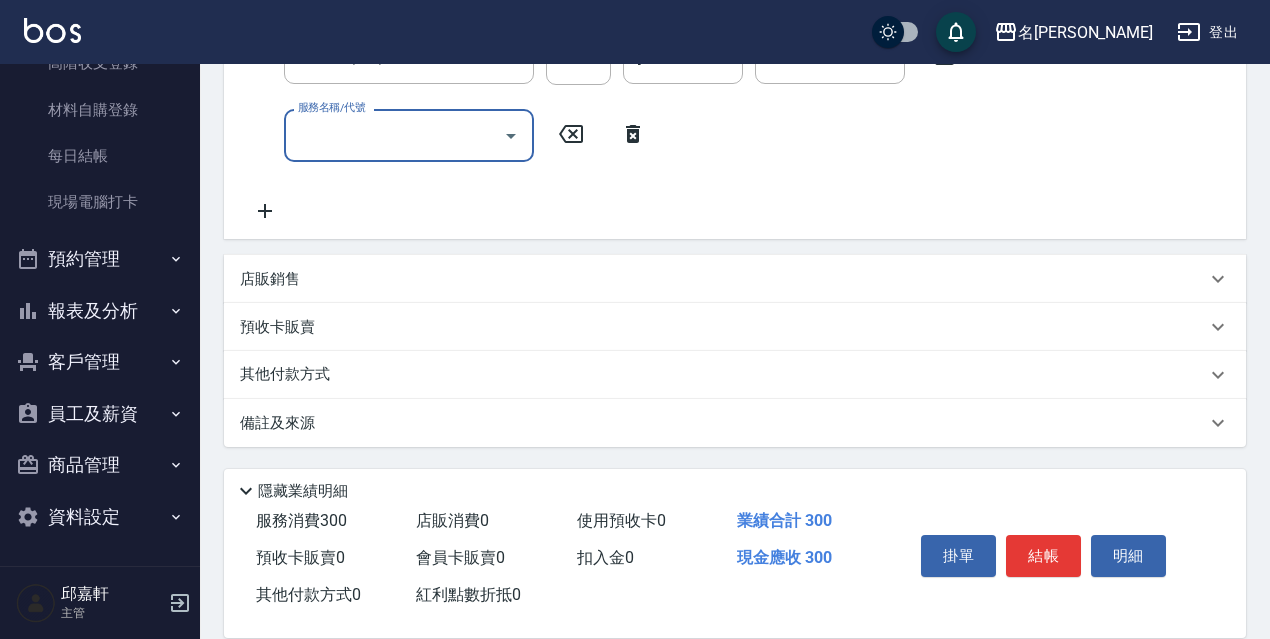 click on "店販銷售" at bounding box center [723, 279] 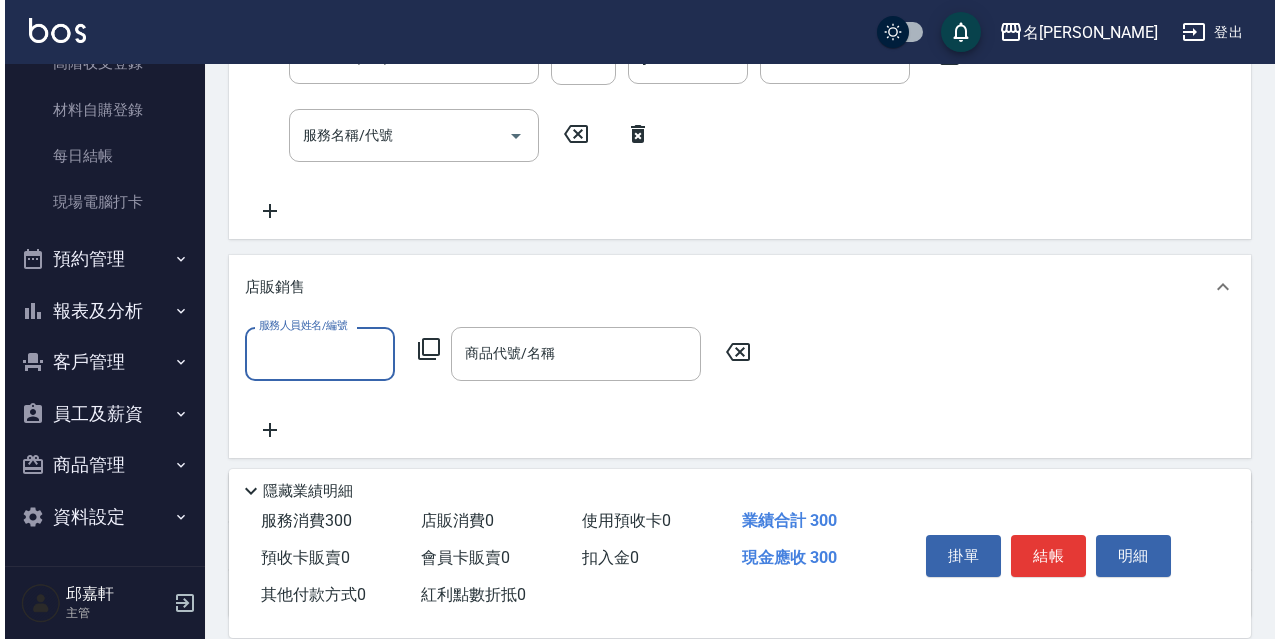 scroll, scrollTop: 0, scrollLeft: 0, axis: both 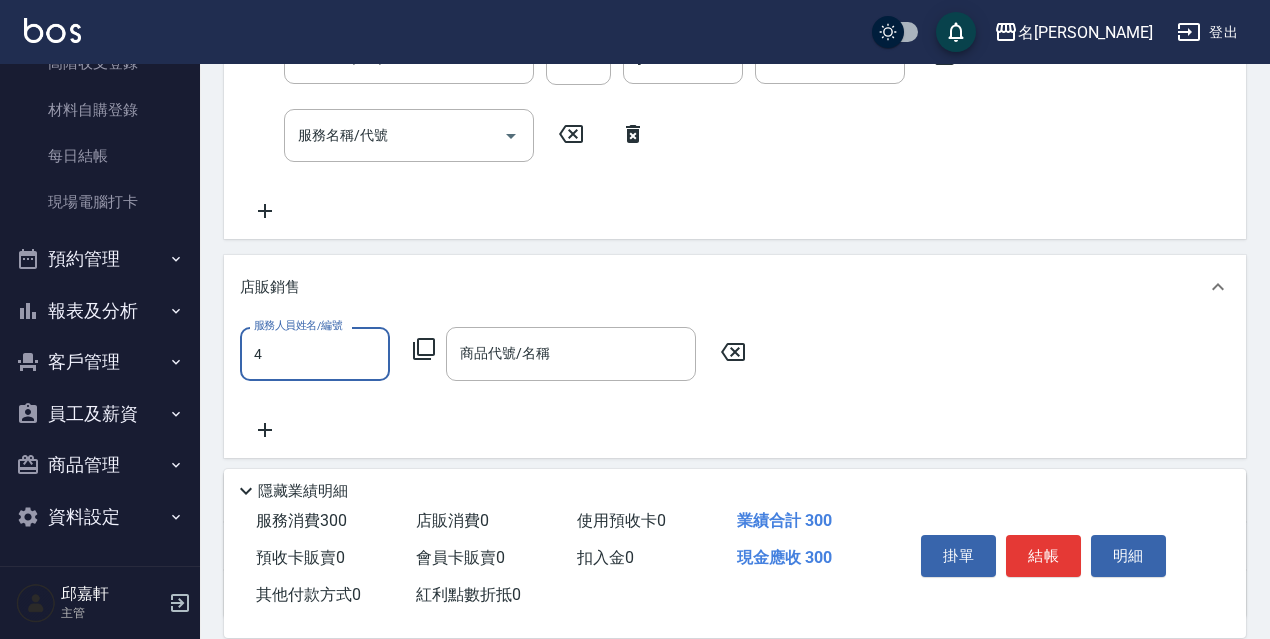 type on "[PERSON_NAME]-4" 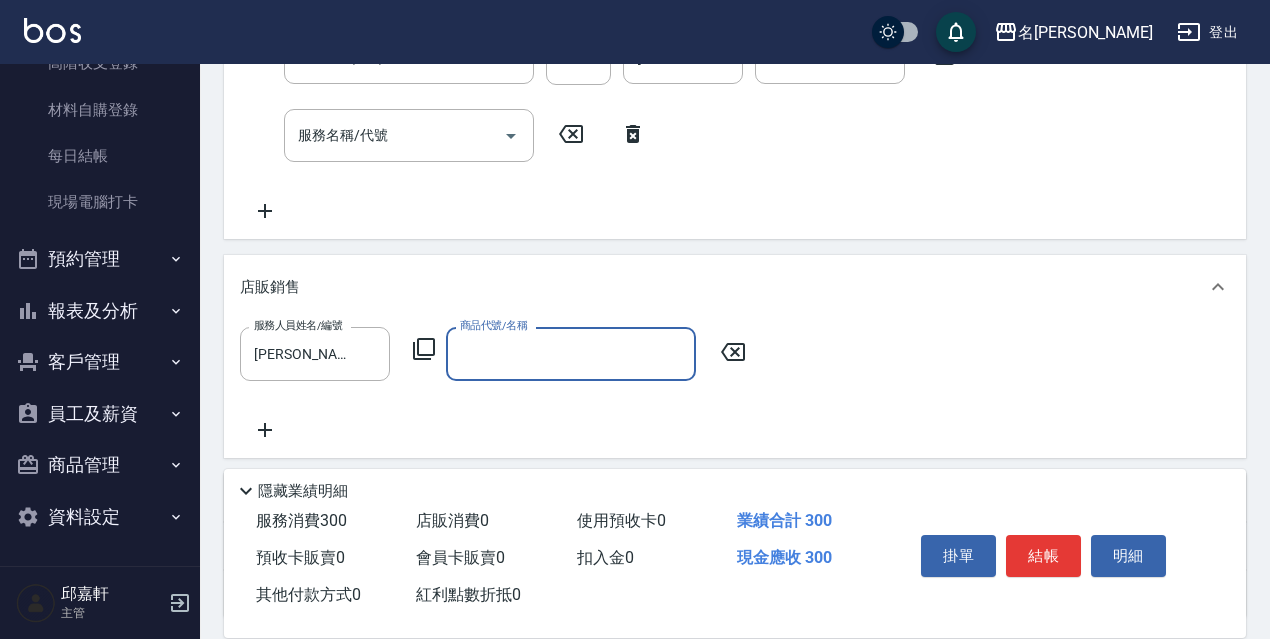 click 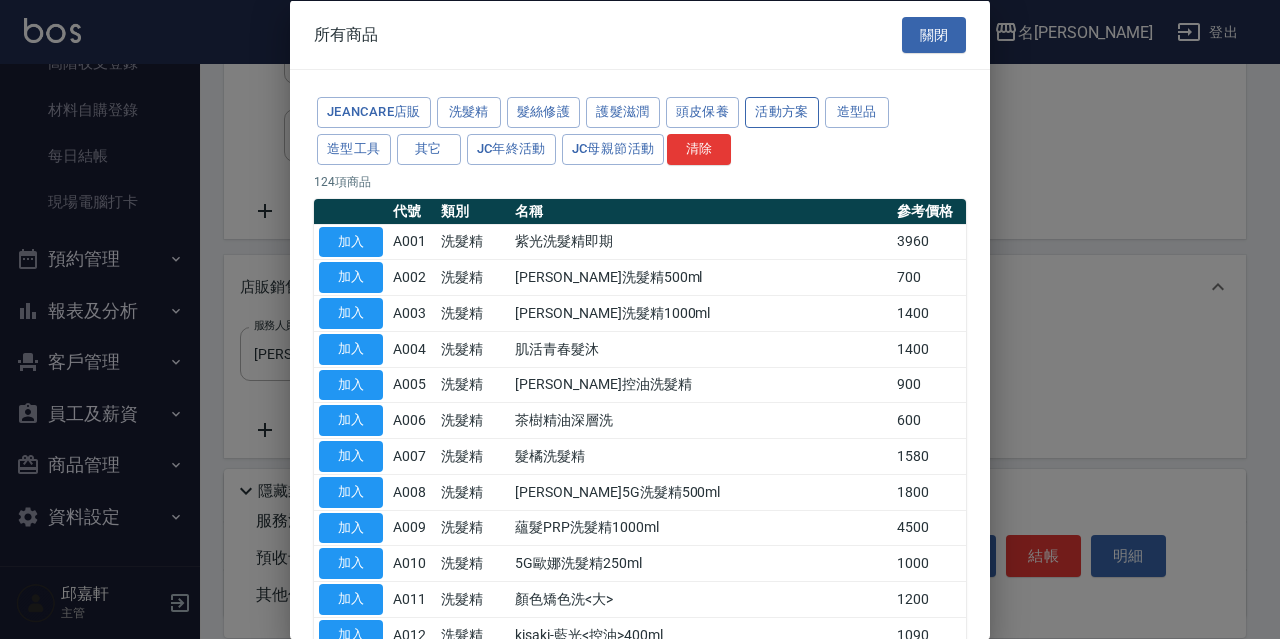 click on "活動方案" at bounding box center (782, 112) 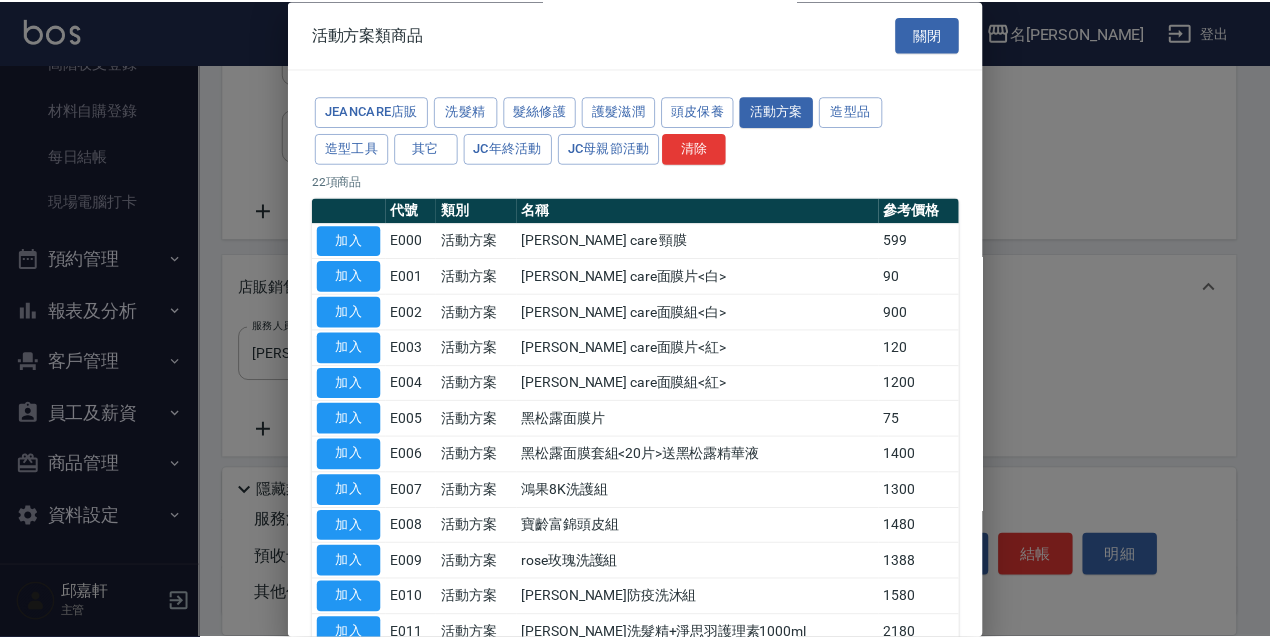 scroll, scrollTop: 481, scrollLeft: 0, axis: vertical 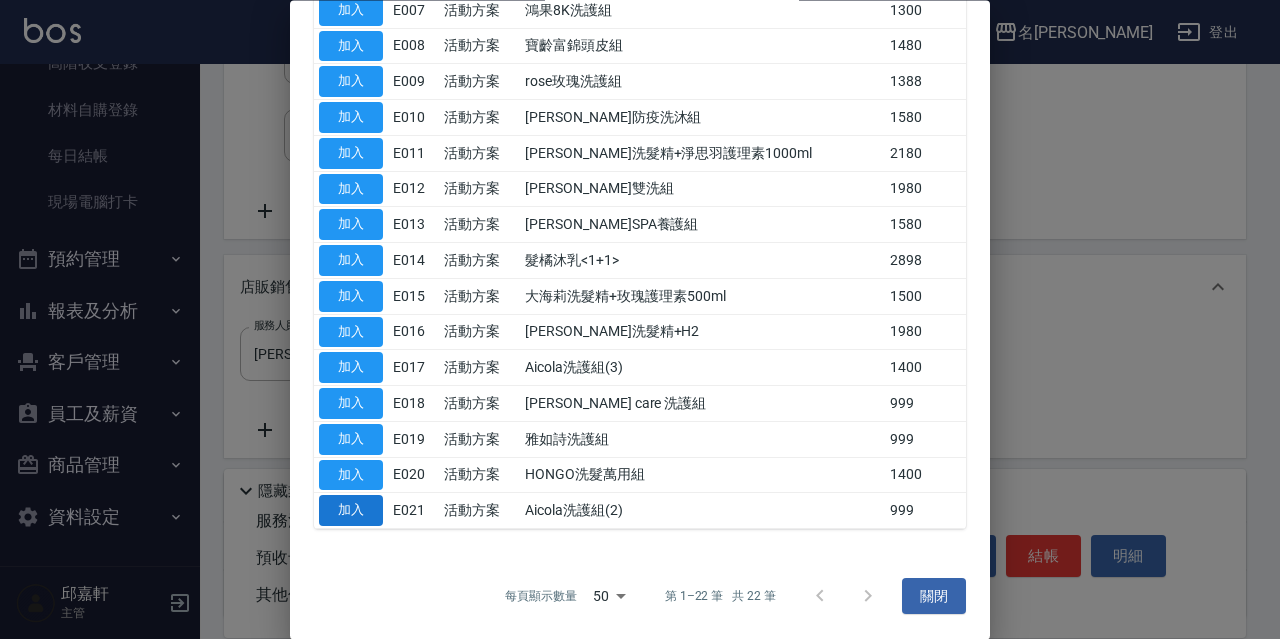 click on "加入" at bounding box center [351, 511] 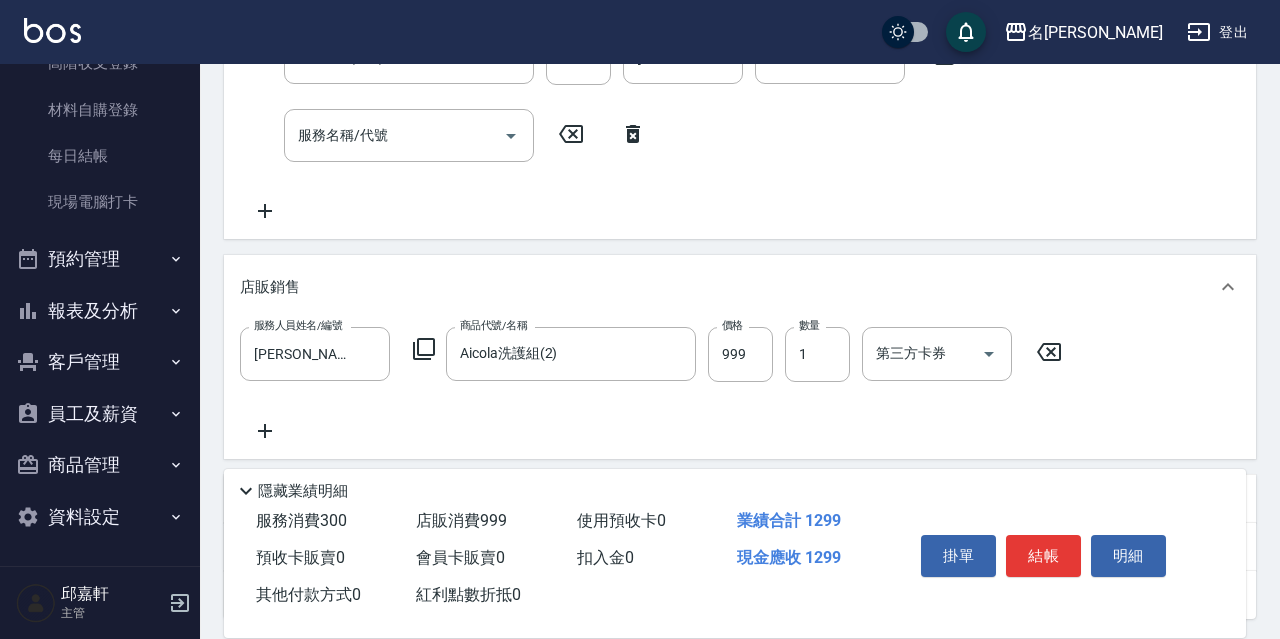 type on "Aicola洗護組(2)" 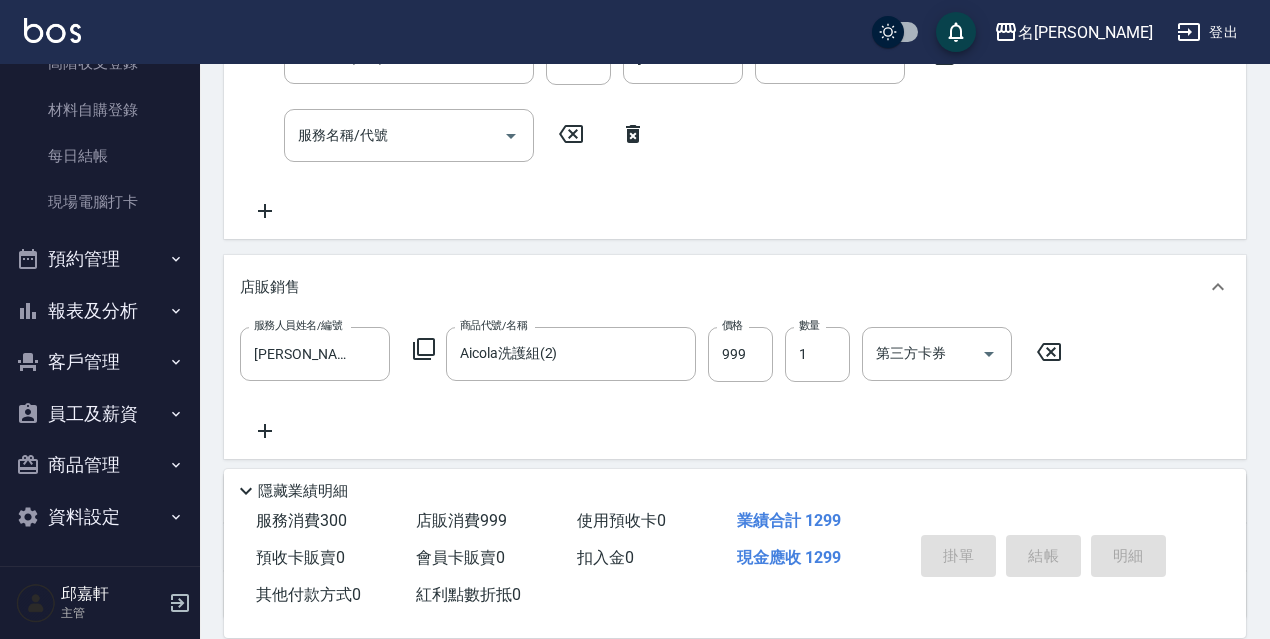 type 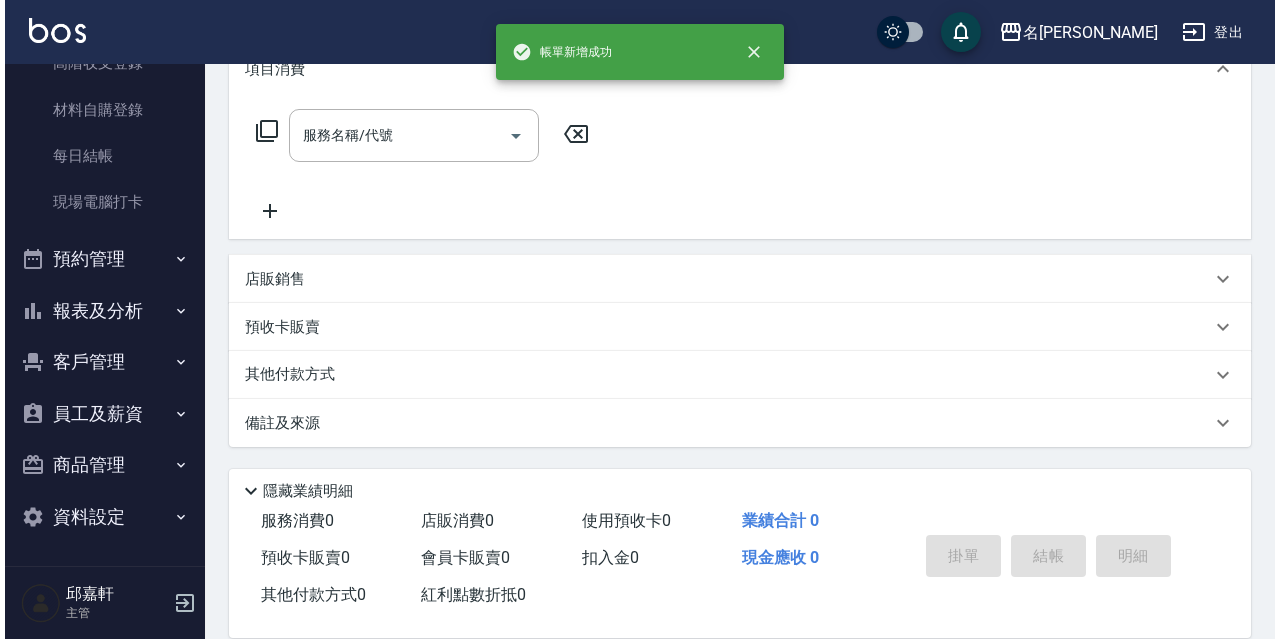 scroll, scrollTop: 0, scrollLeft: 0, axis: both 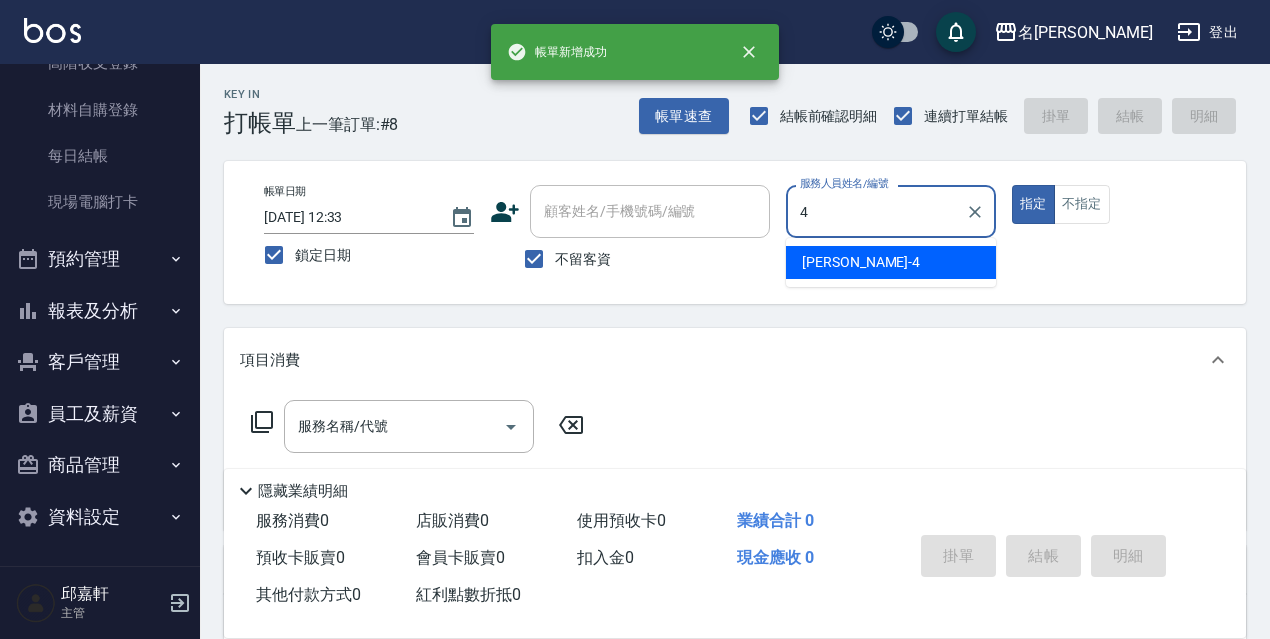 type on "[PERSON_NAME]-4" 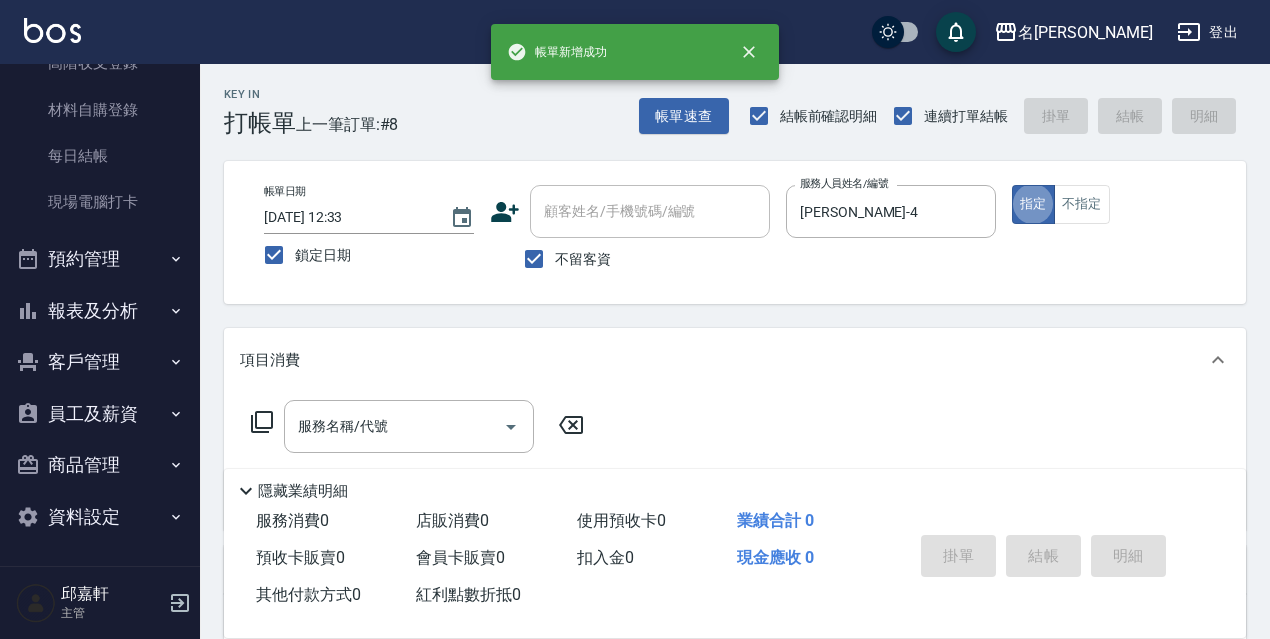 type on "true" 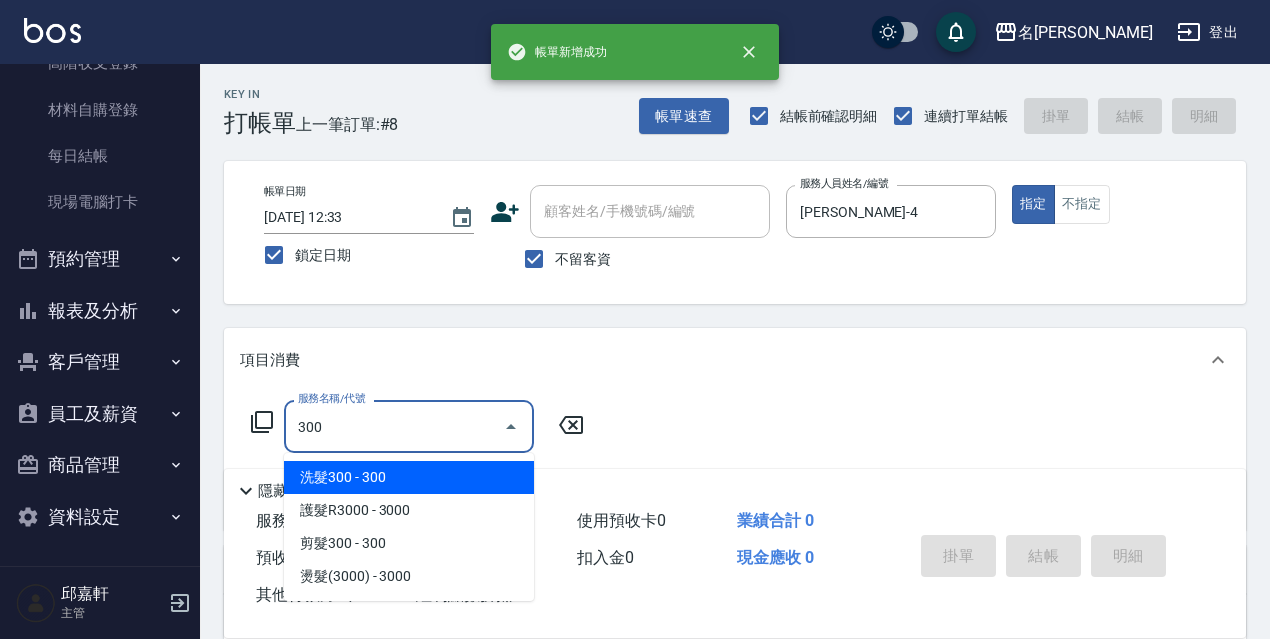 type on "洗髮300(300)" 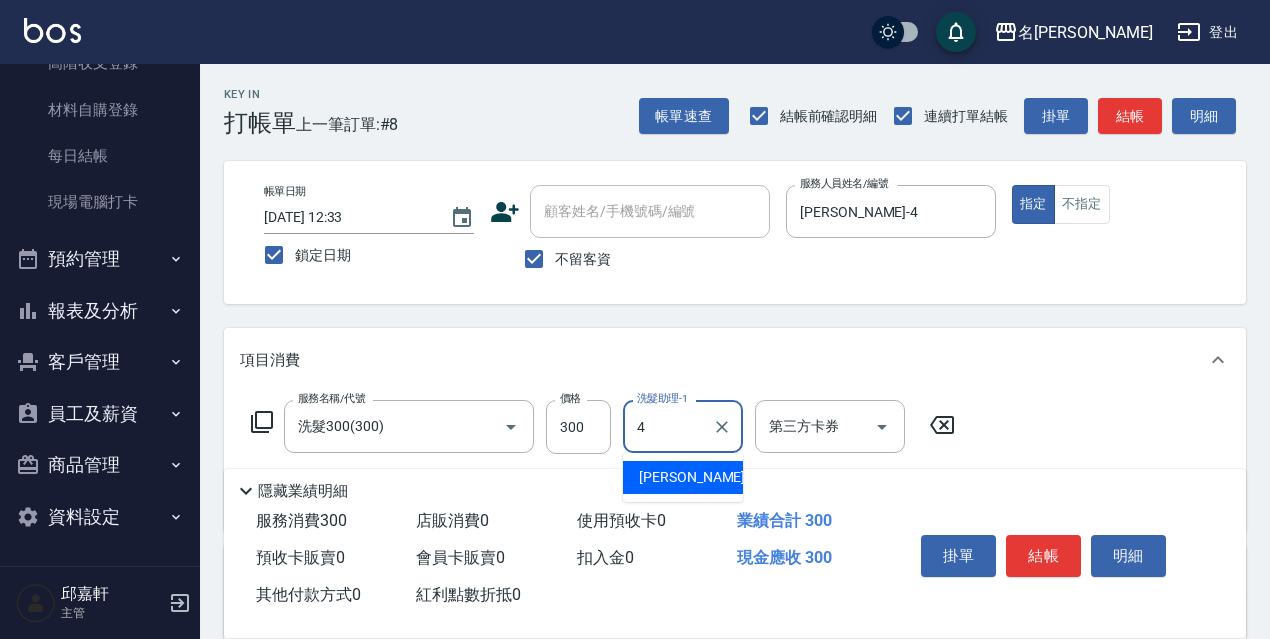type on "[PERSON_NAME]-4" 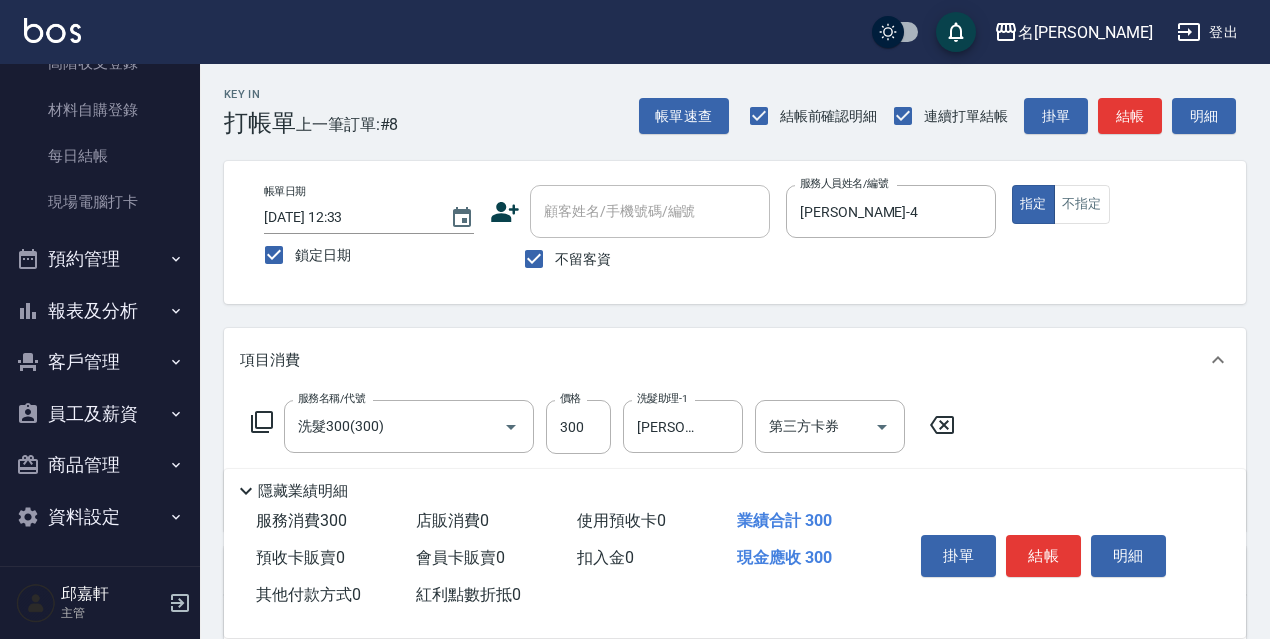 click 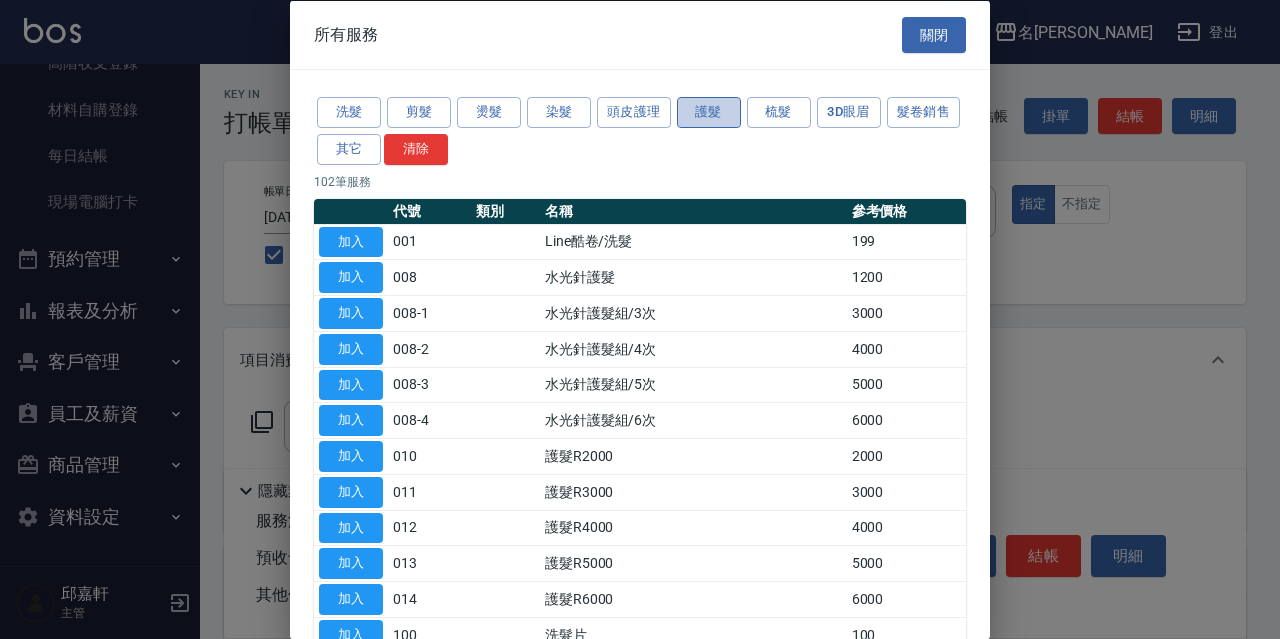 click on "護髮" at bounding box center (709, 112) 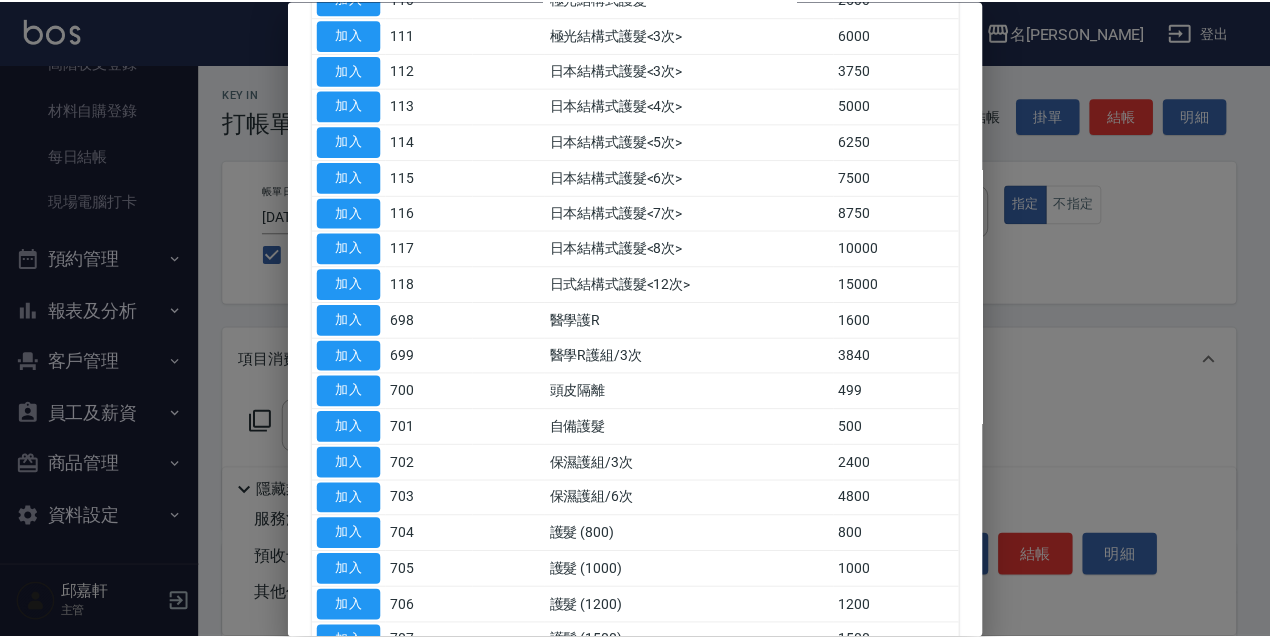 scroll, scrollTop: 700, scrollLeft: 0, axis: vertical 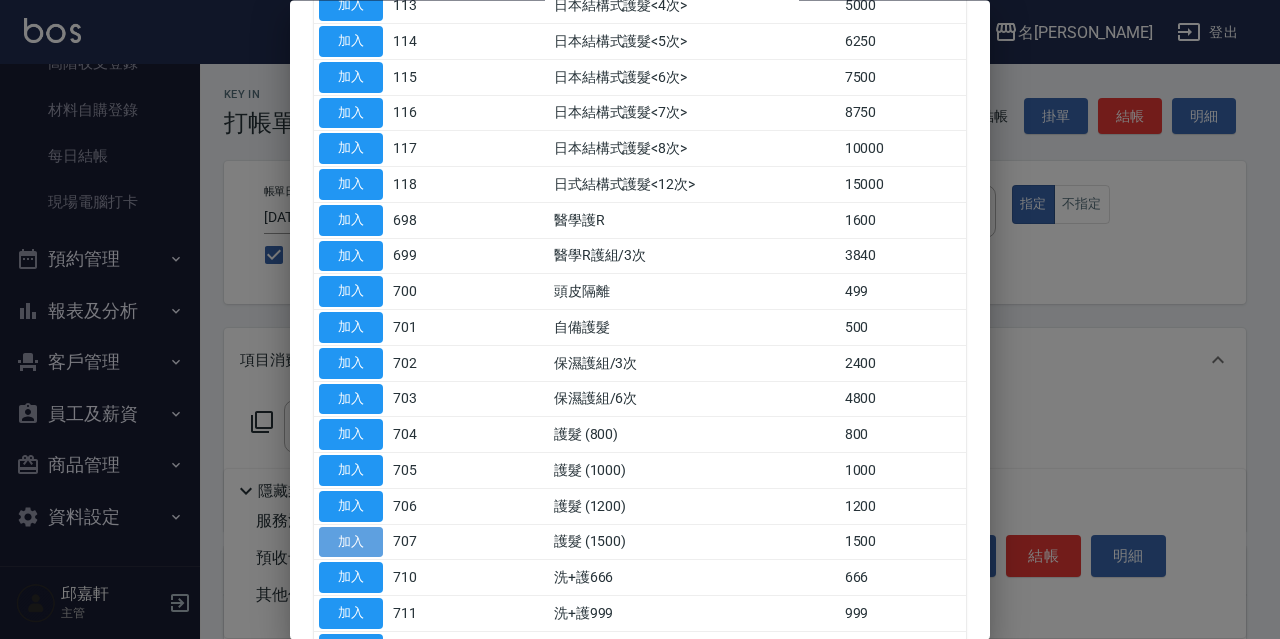 click on "加入" at bounding box center [351, 542] 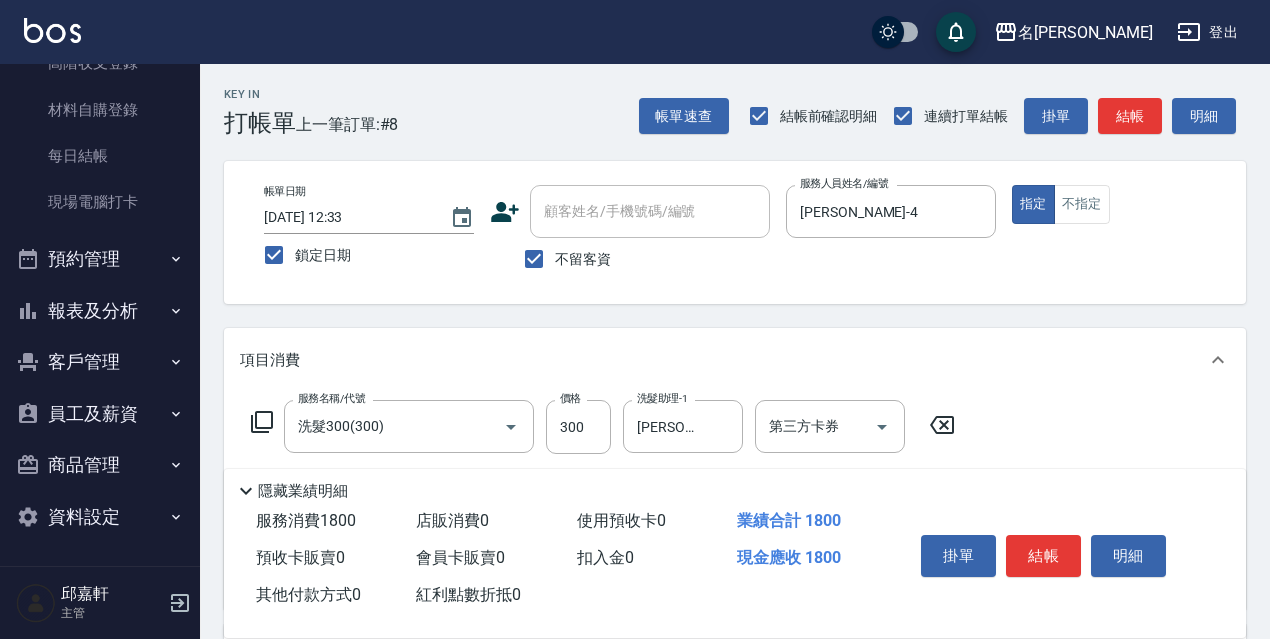 scroll, scrollTop: 200, scrollLeft: 0, axis: vertical 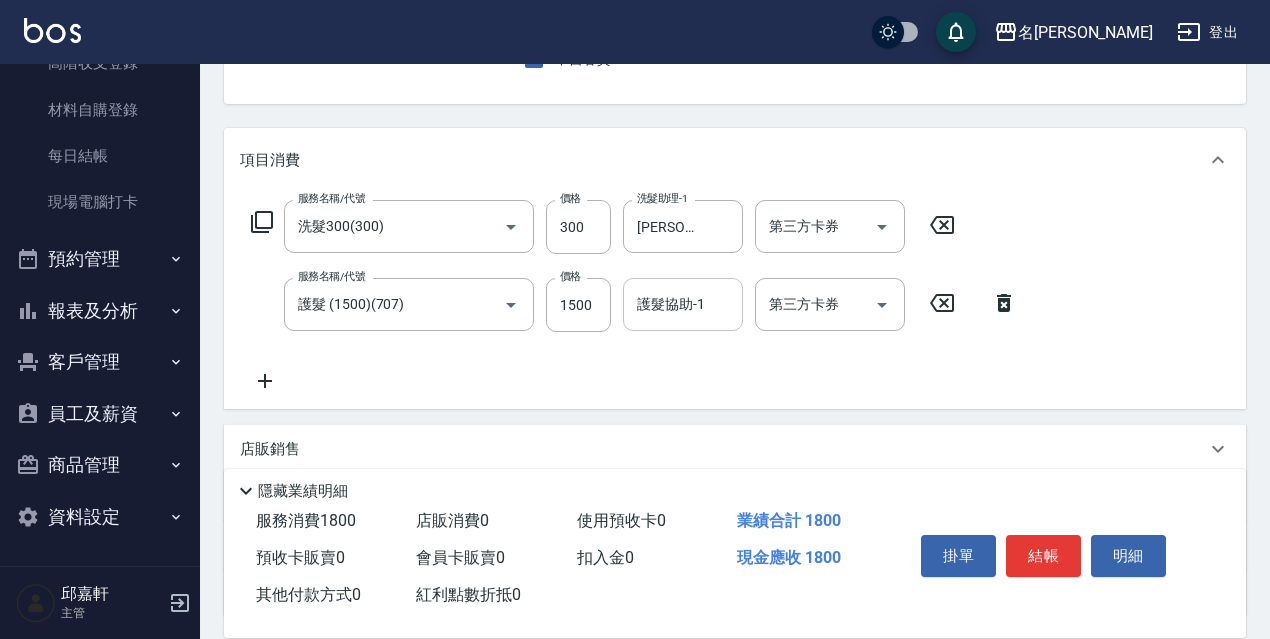 click on "護髮協助-1" at bounding box center (683, 304) 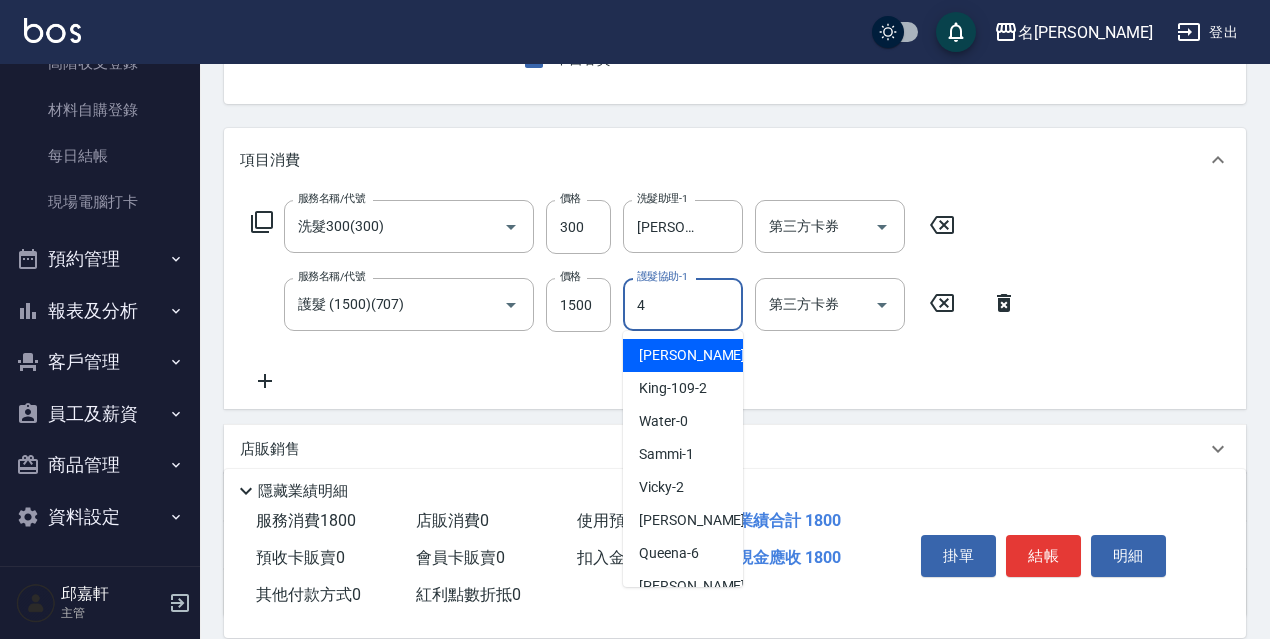 type on "[PERSON_NAME]-4" 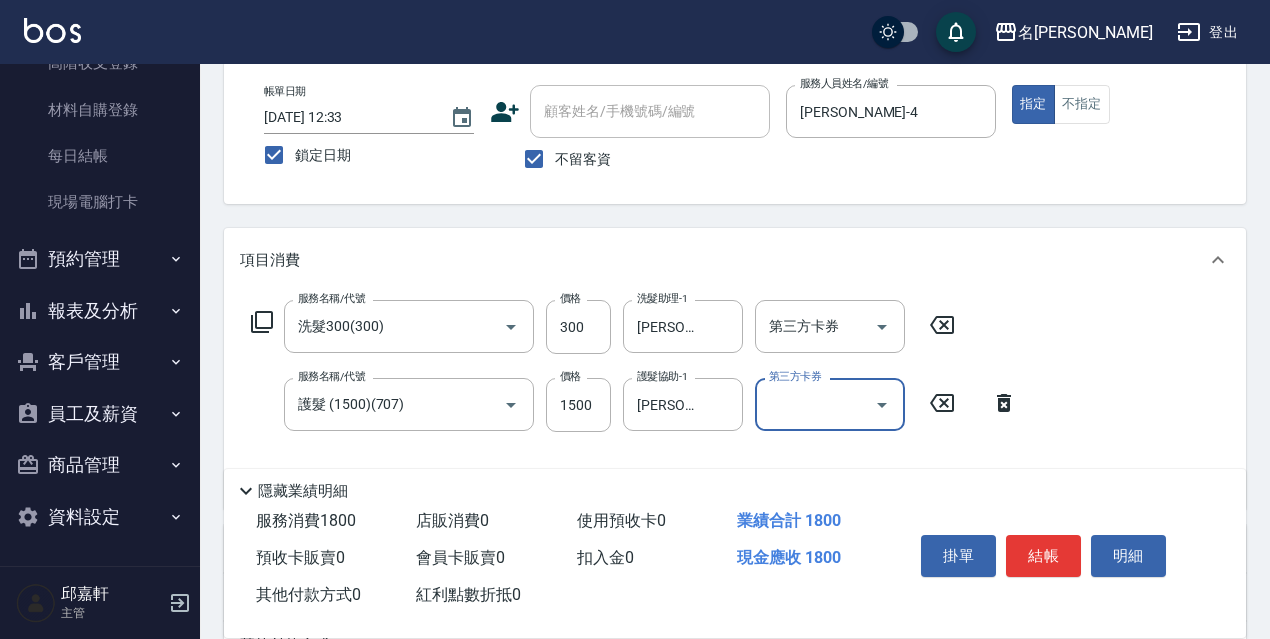 scroll, scrollTop: 0, scrollLeft: 0, axis: both 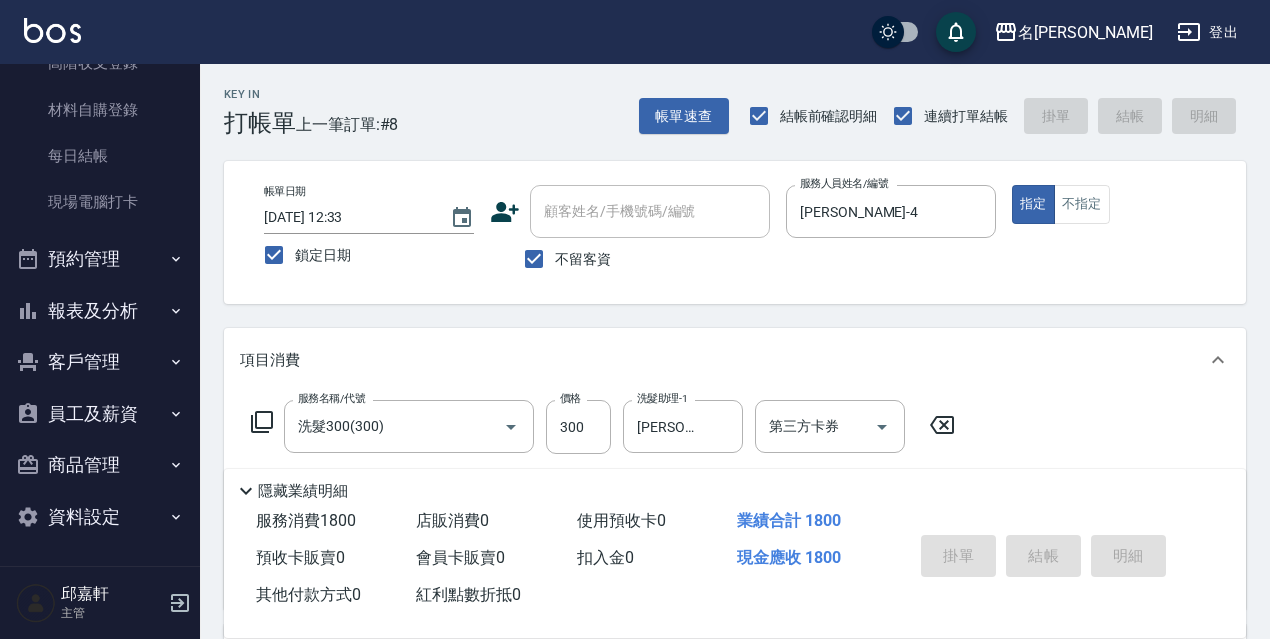 type 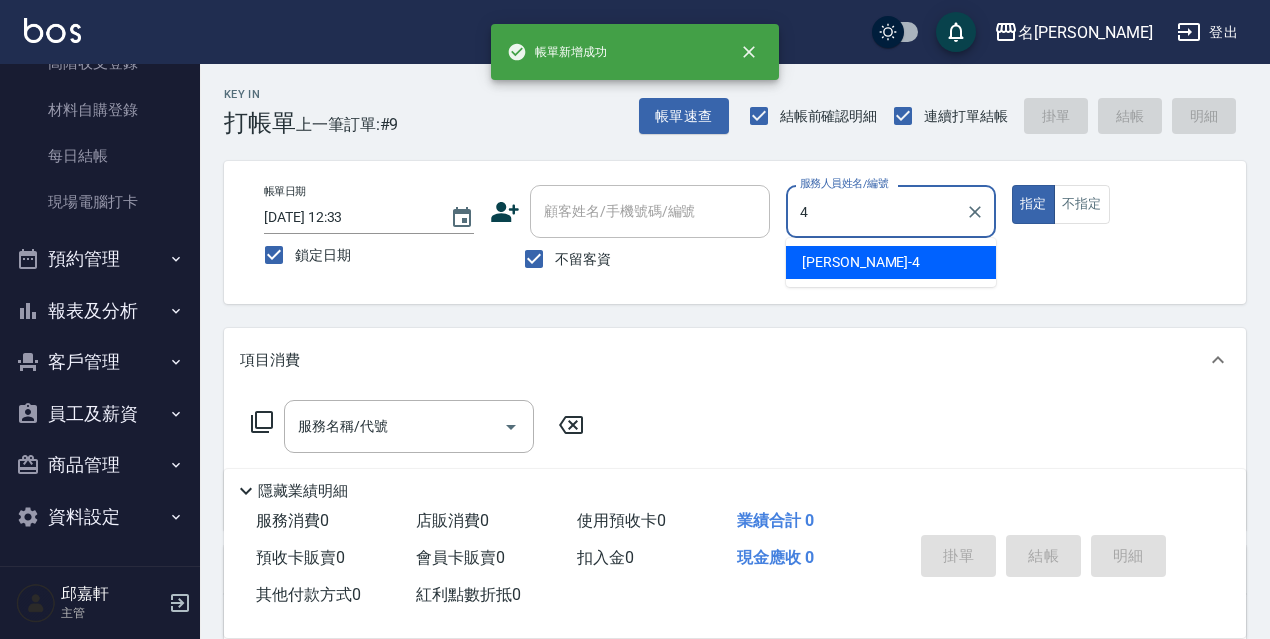 type on "[PERSON_NAME]-4" 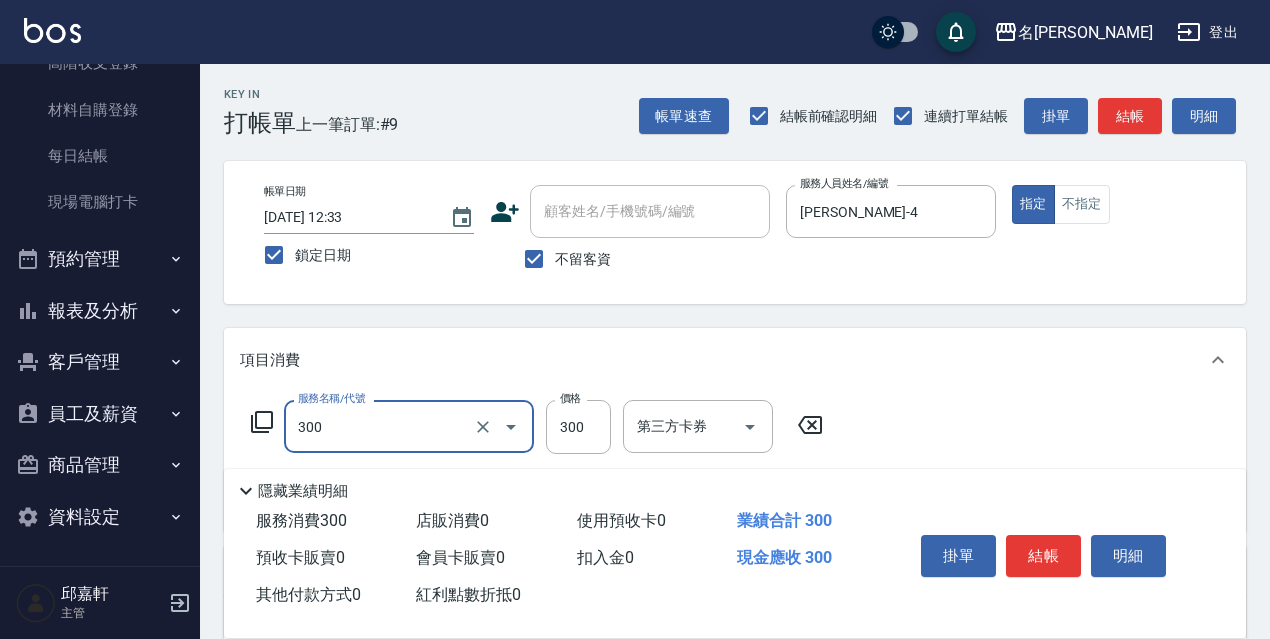 type on "洗髮300(300)" 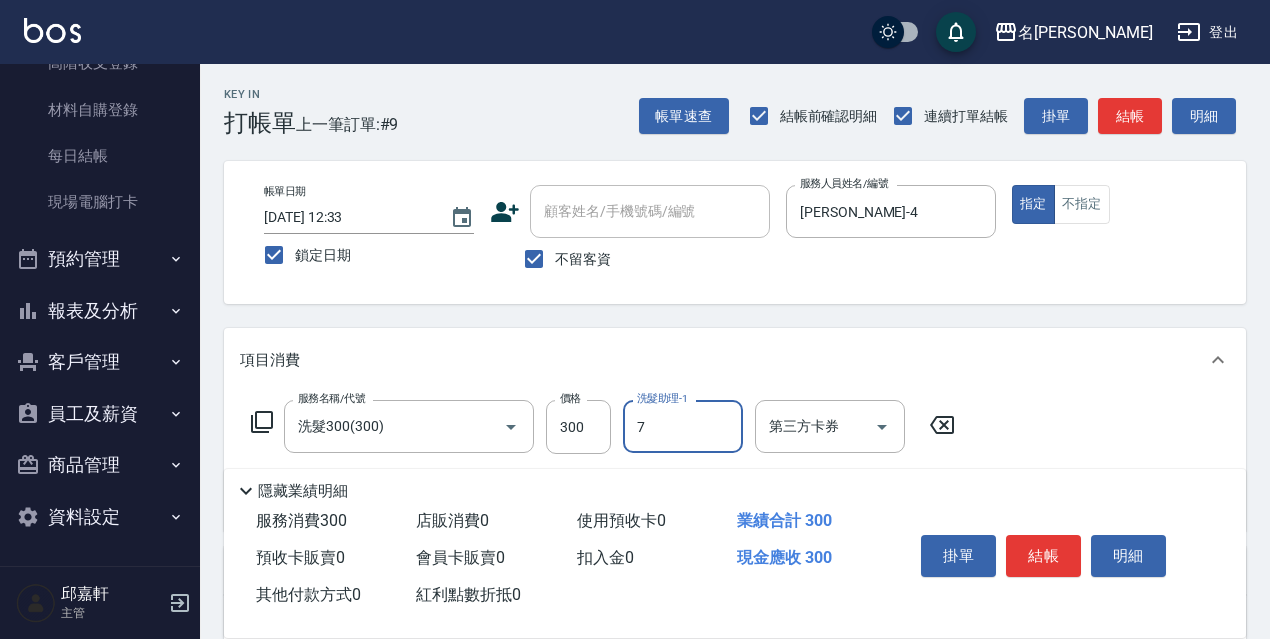 type on "Fanny-7" 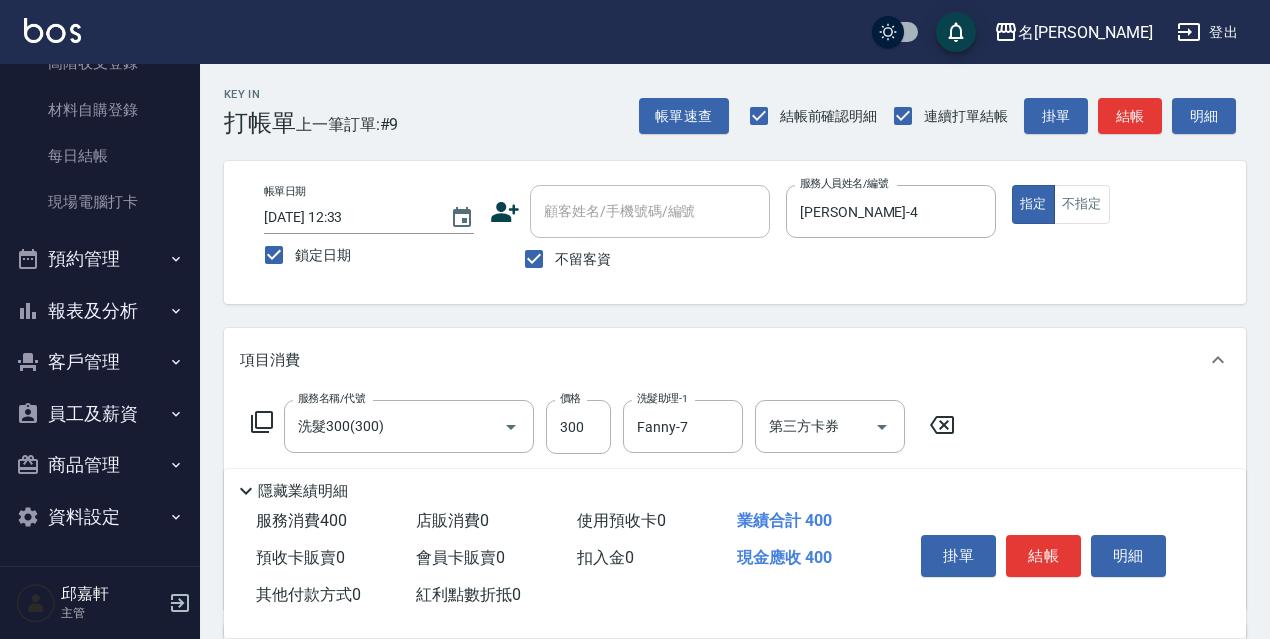 type on "剪髮<瀏海>(302)" 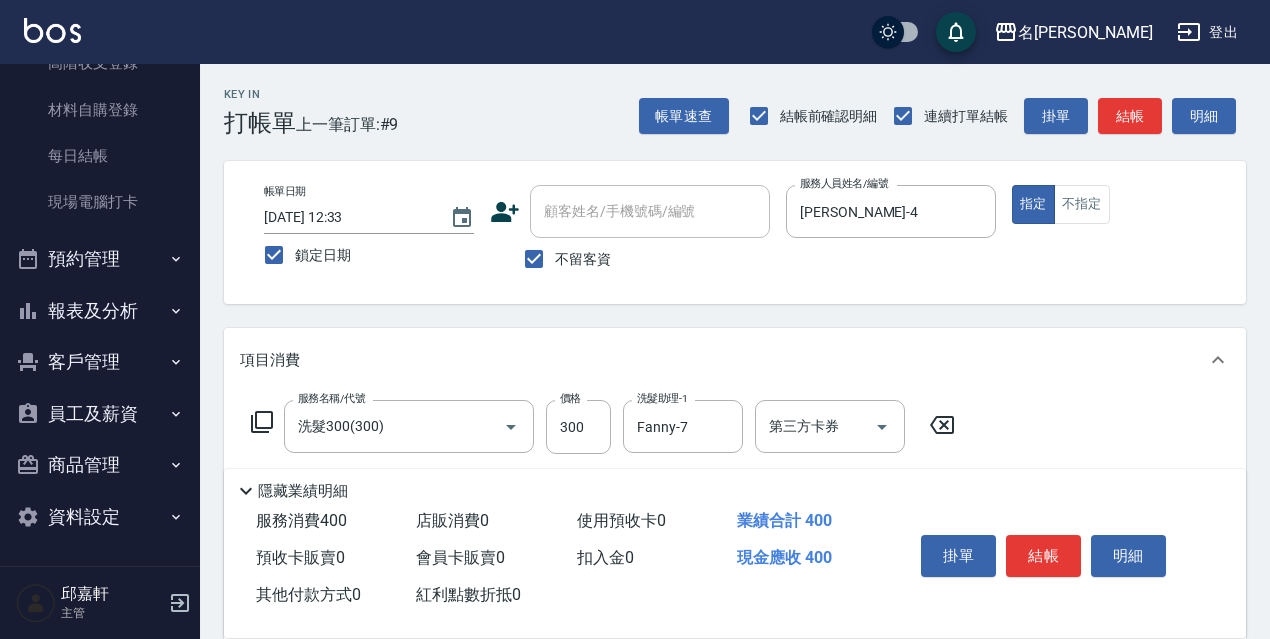 type on "保濕護髮(809)" 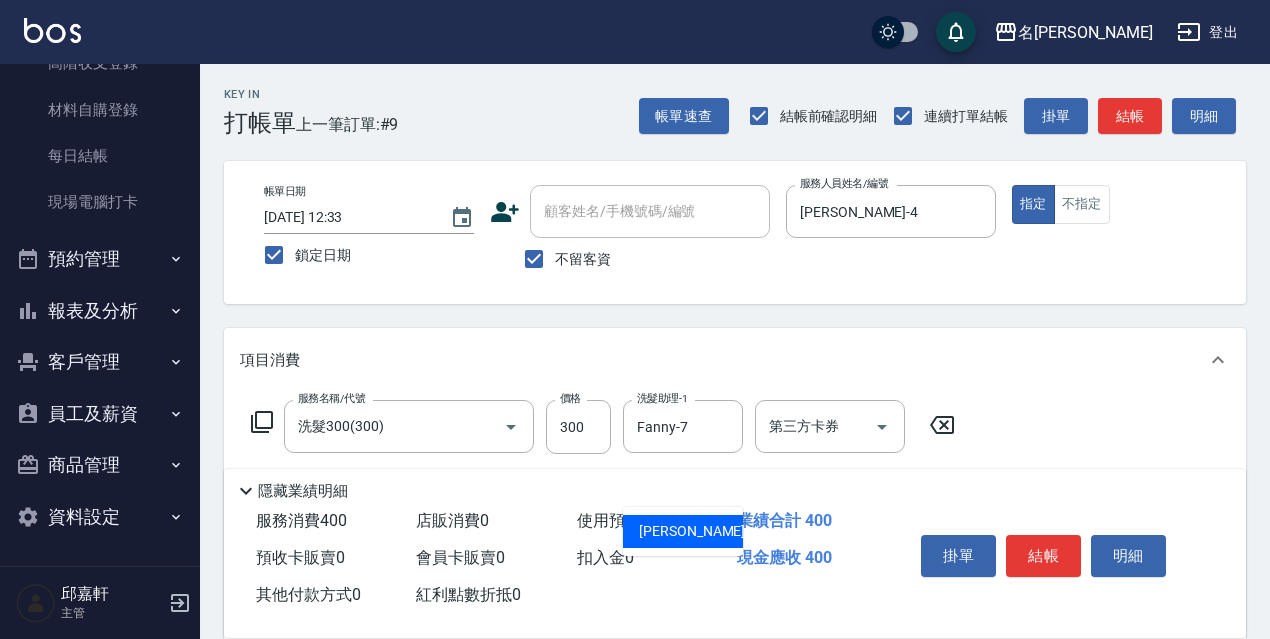type on "Fanny-7" 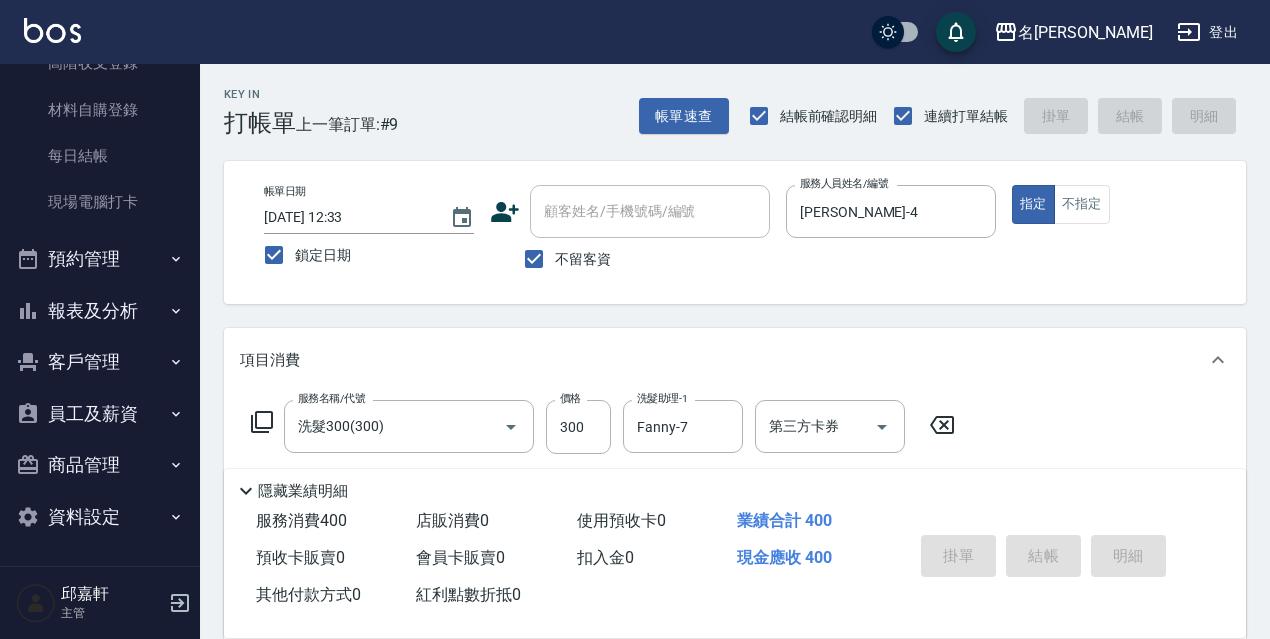 type 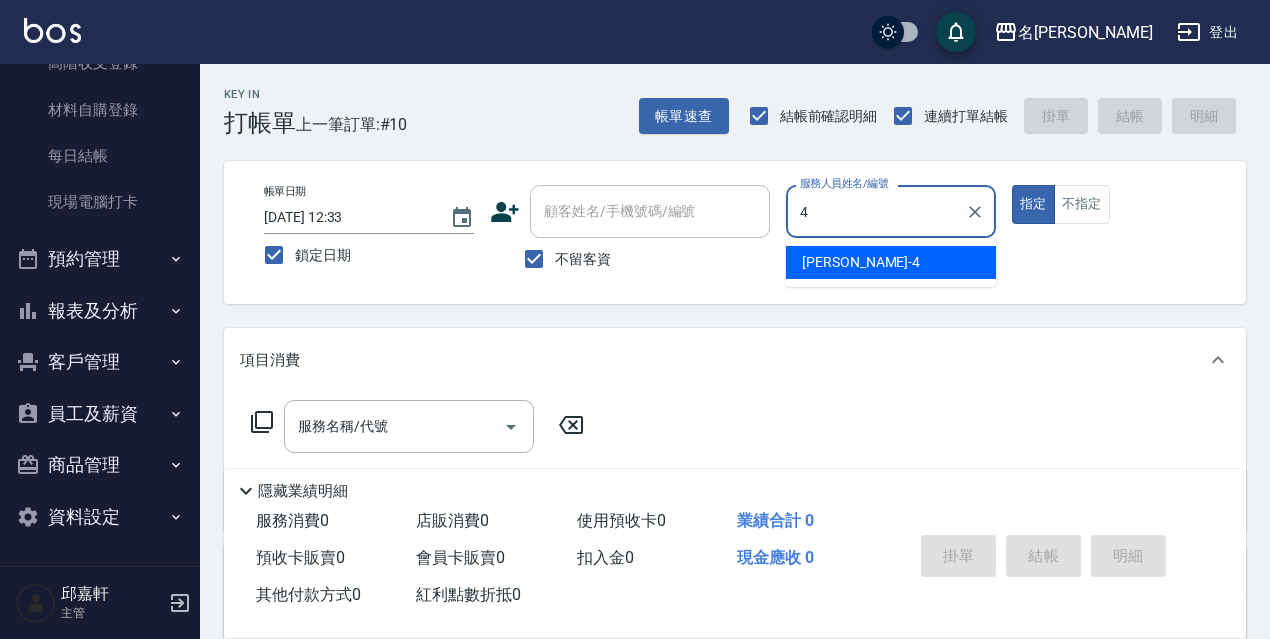 type on "[PERSON_NAME]-4" 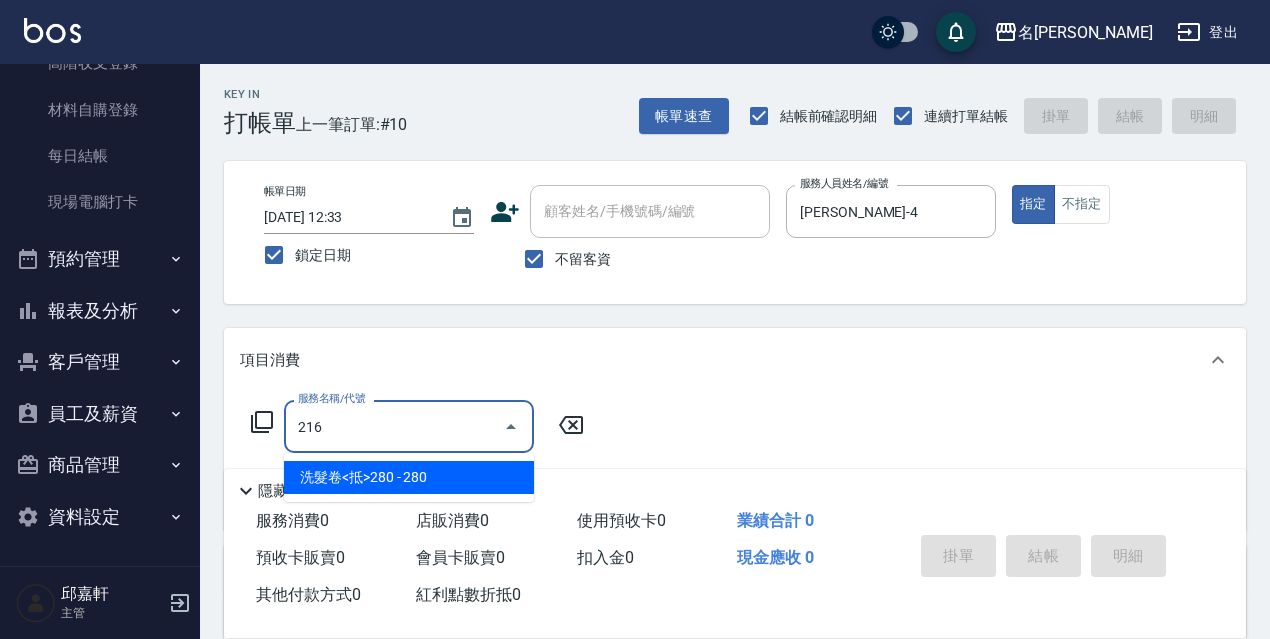 type on "洗髮卷<抵>280(216)" 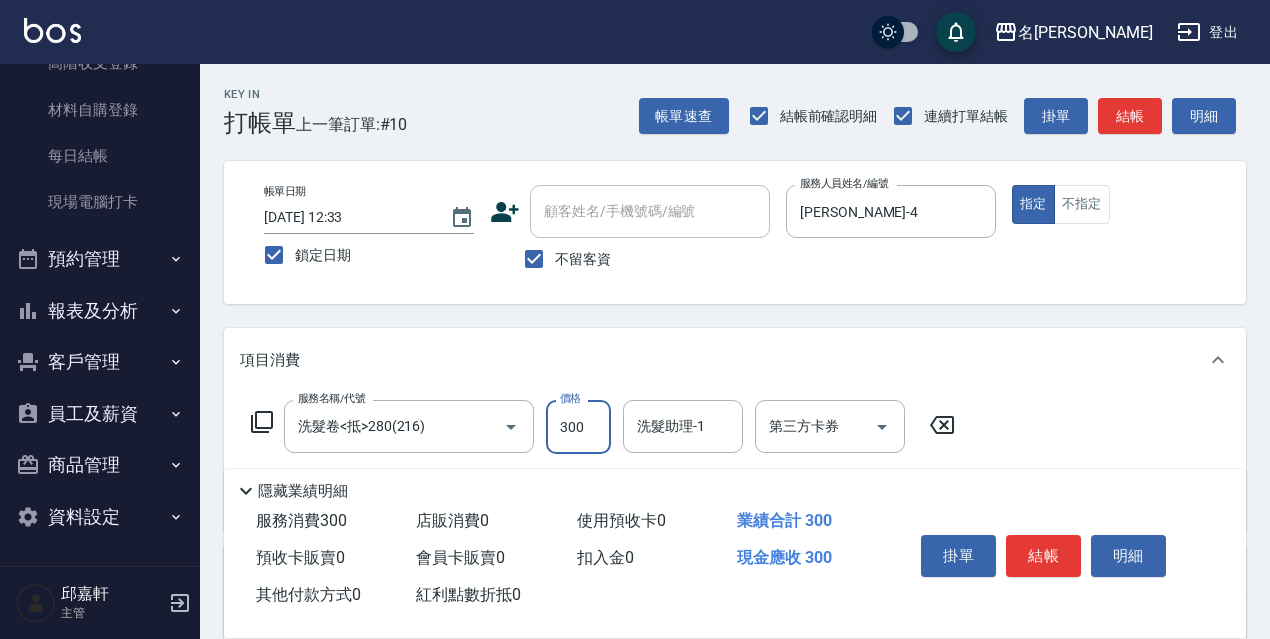 type on "300" 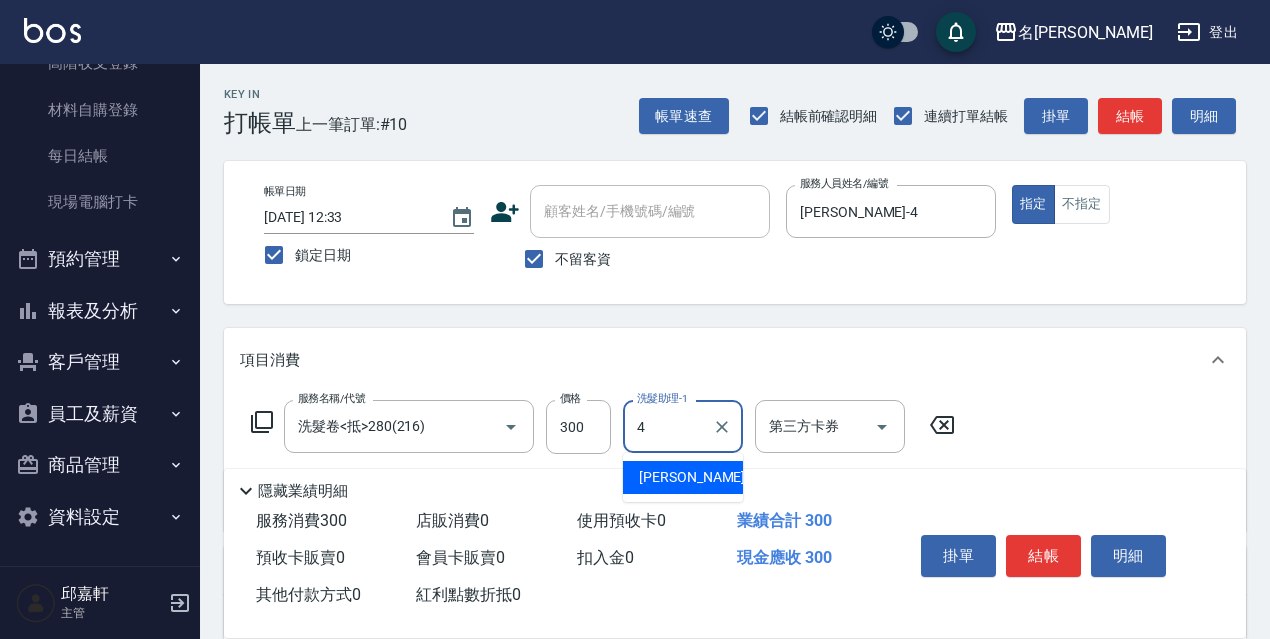 type on "[PERSON_NAME]-4" 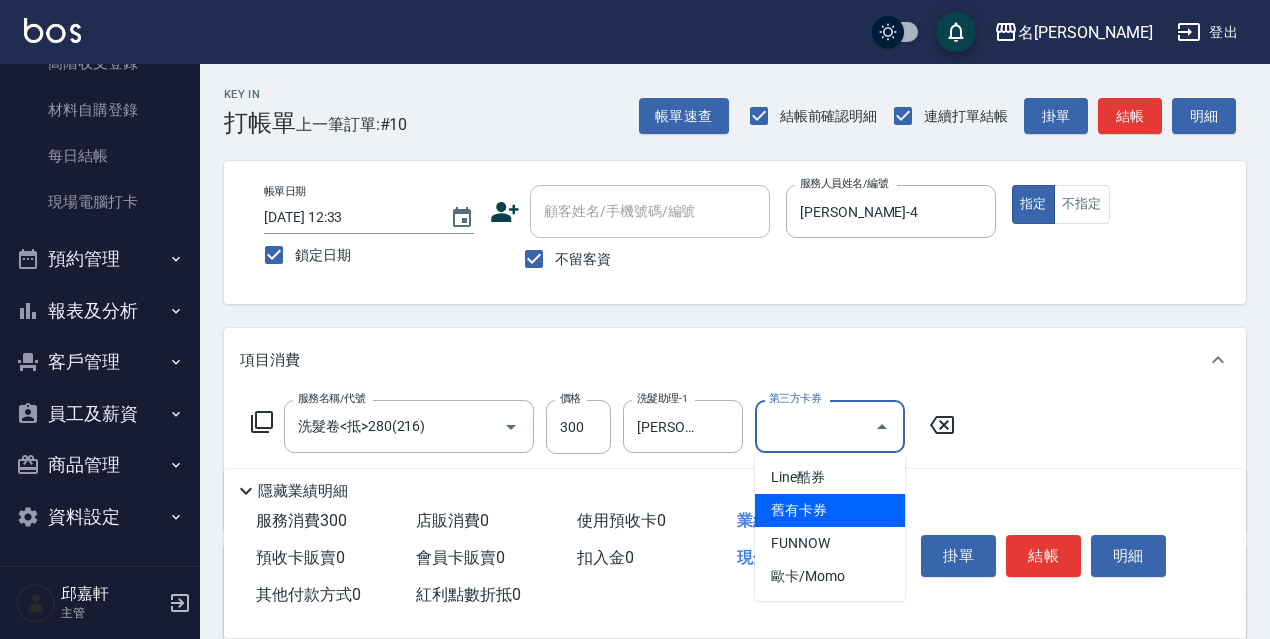 type on "舊有卡券" 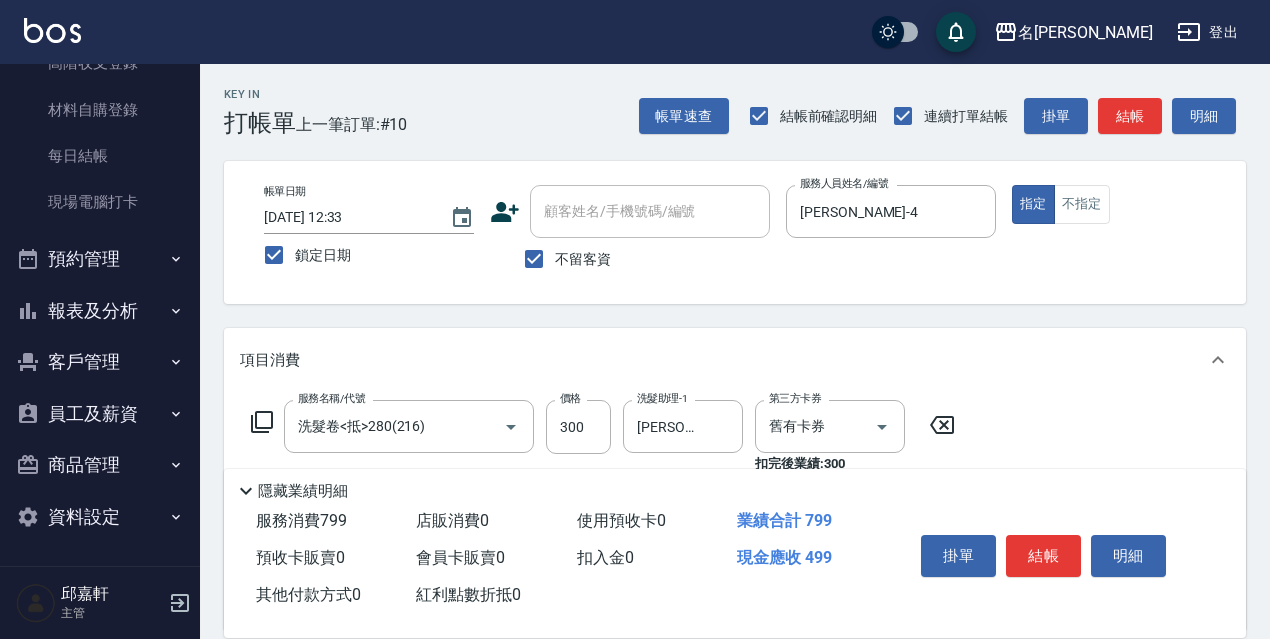 type on "頭皮隔離(700)" 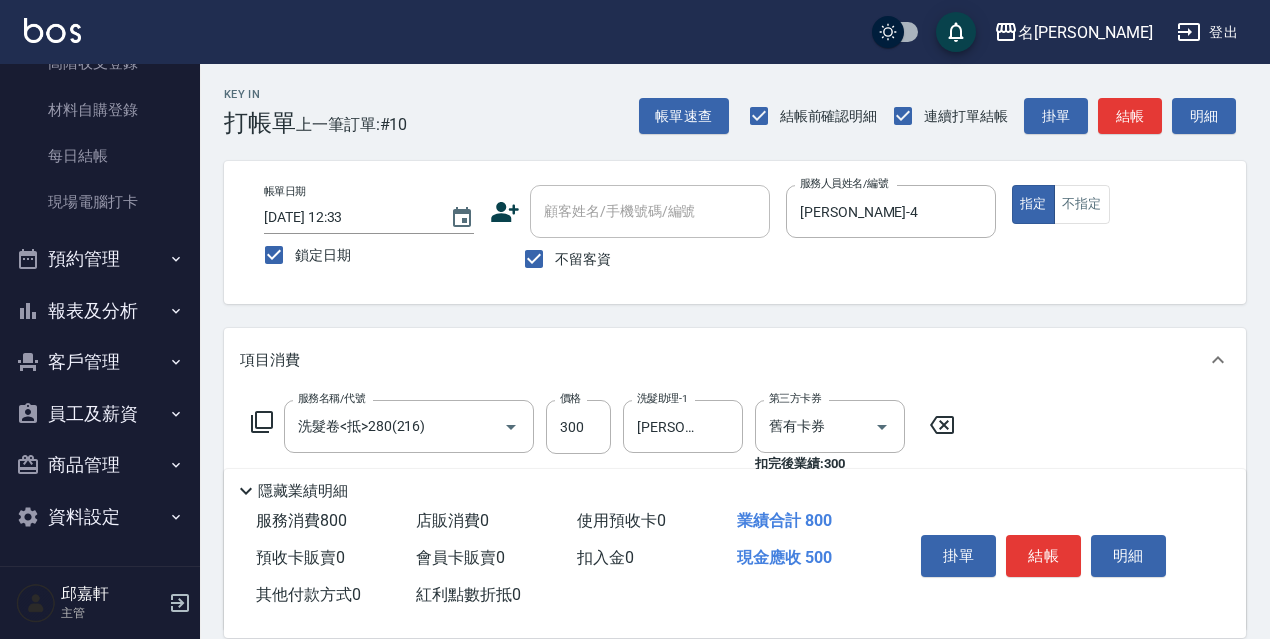 type on "500" 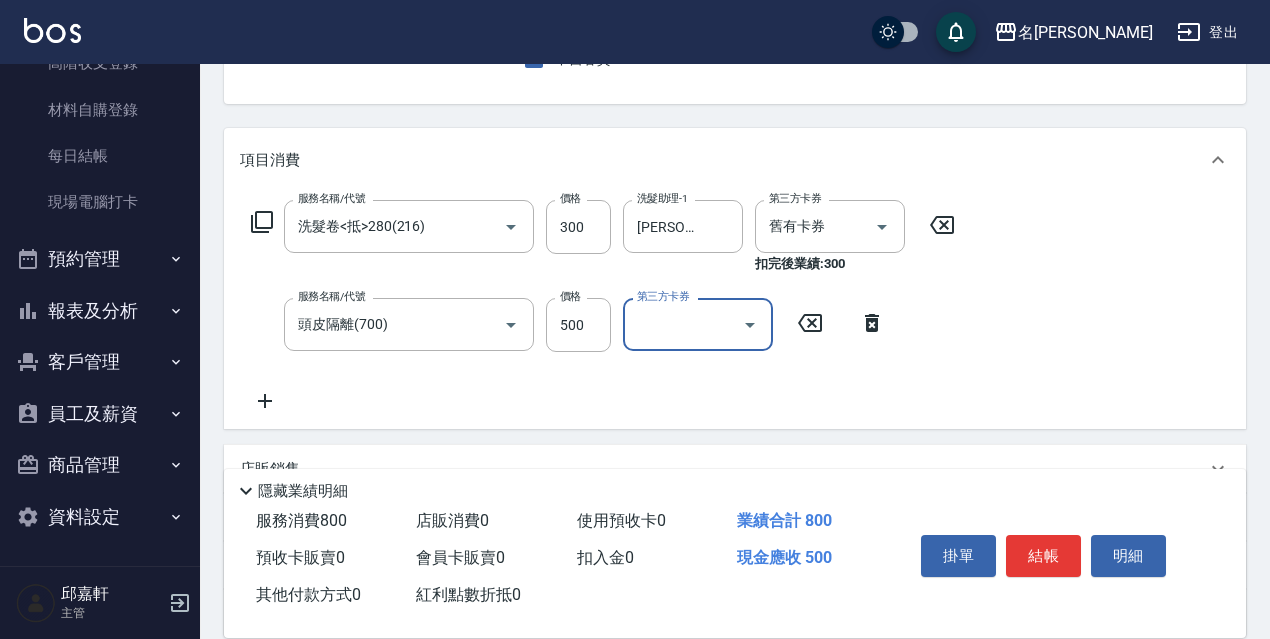 scroll, scrollTop: 300, scrollLeft: 0, axis: vertical 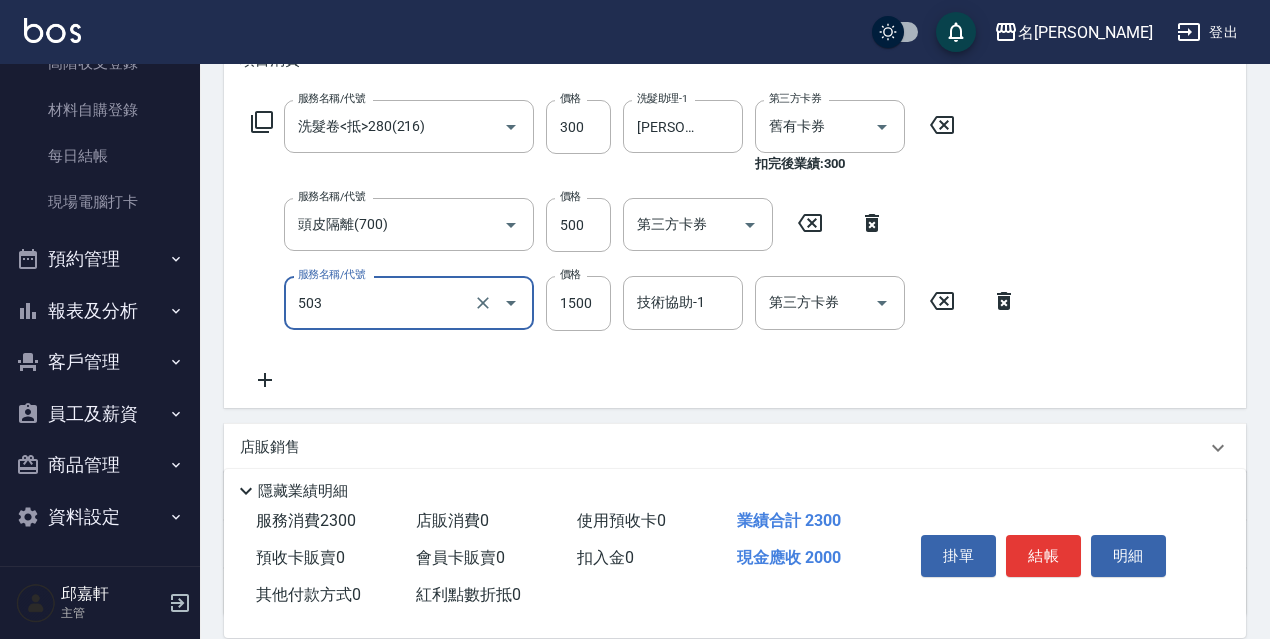 type on "染髮(1500)(503)" 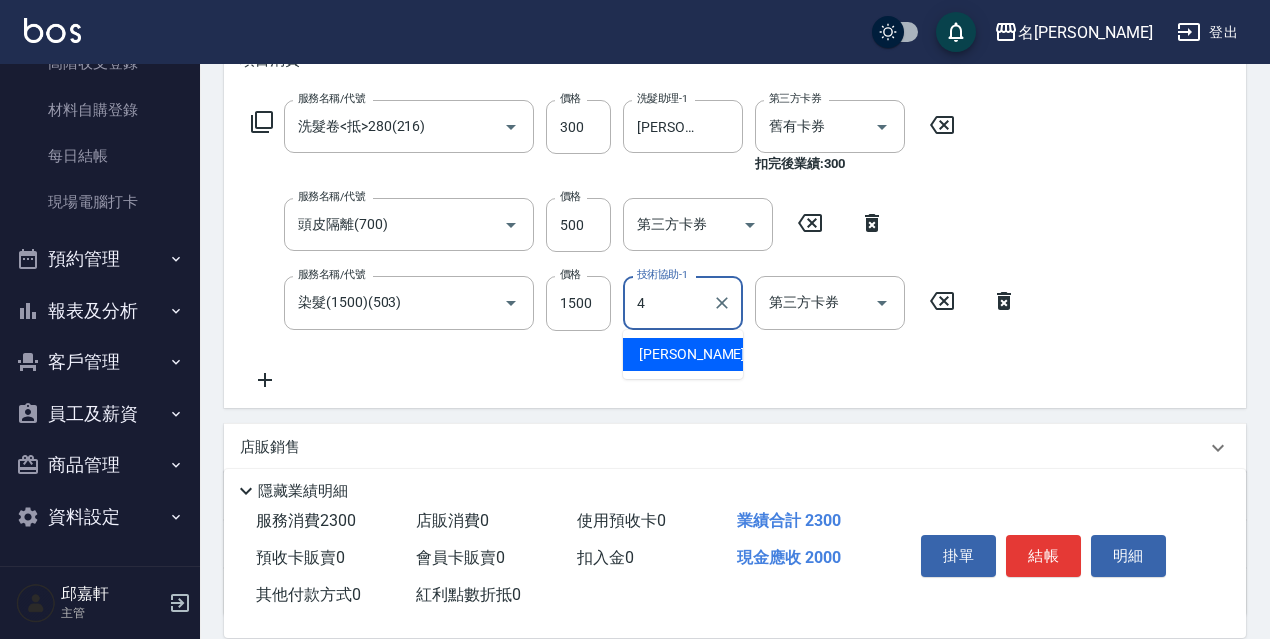 type on "[PERSON_NAME]-4" 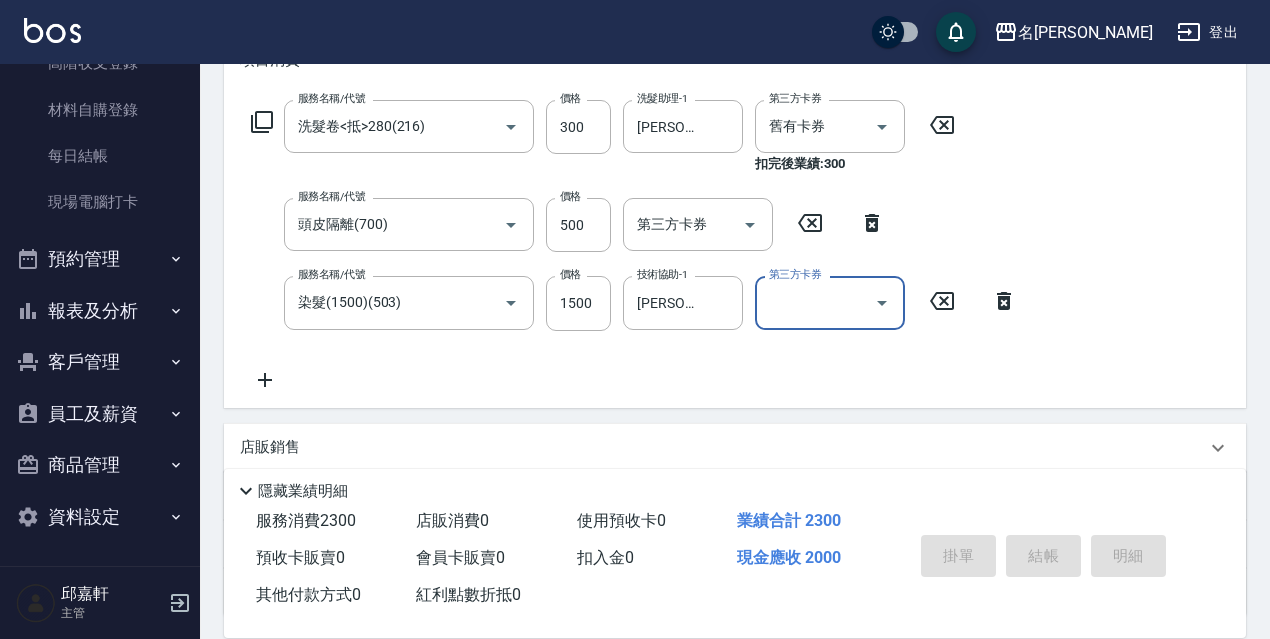 type 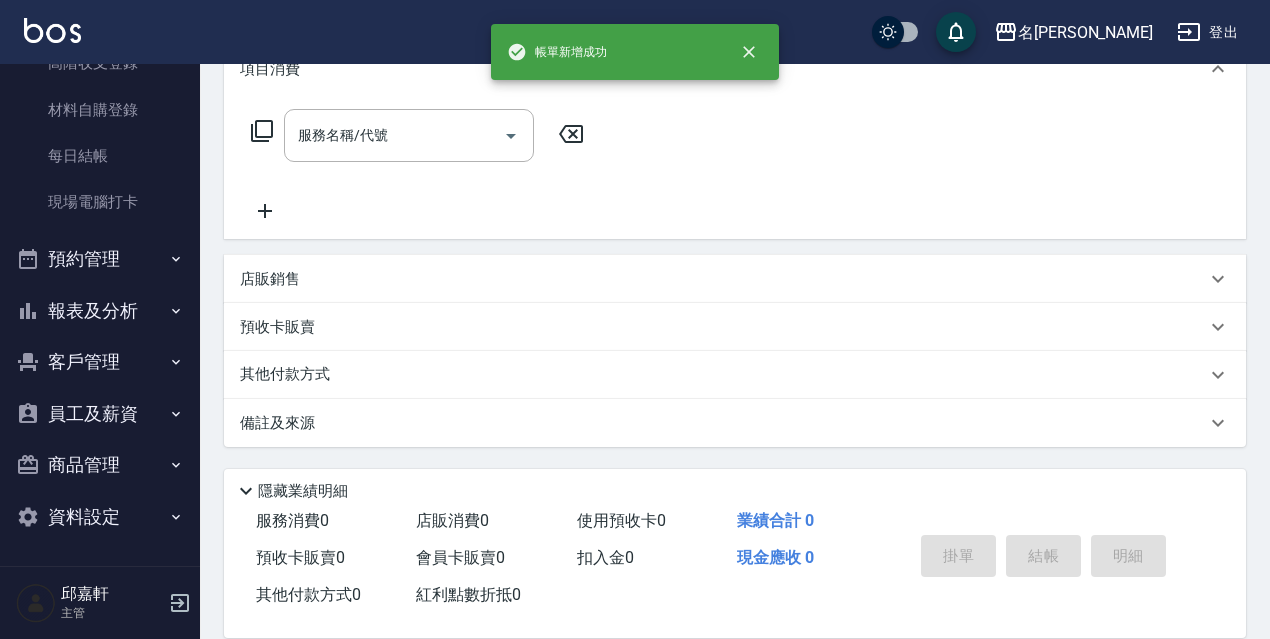scroll, scrollTop: 0, scrollLeft: 0, axis: both 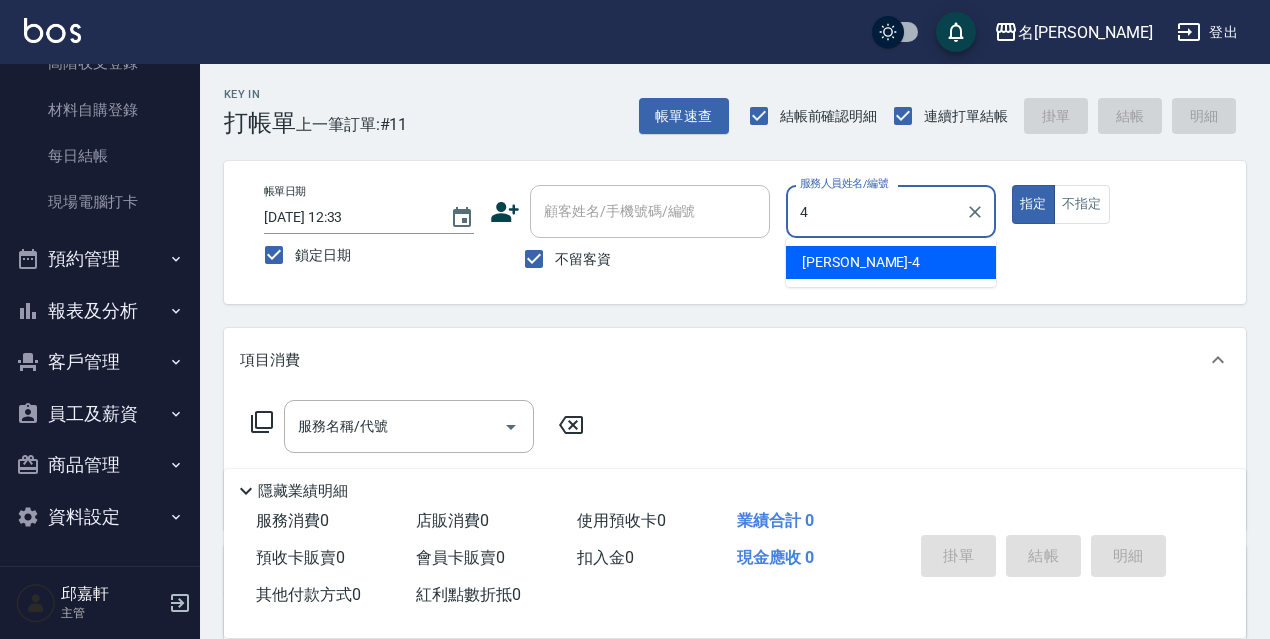 type on "[PERSON_NAME]-4" 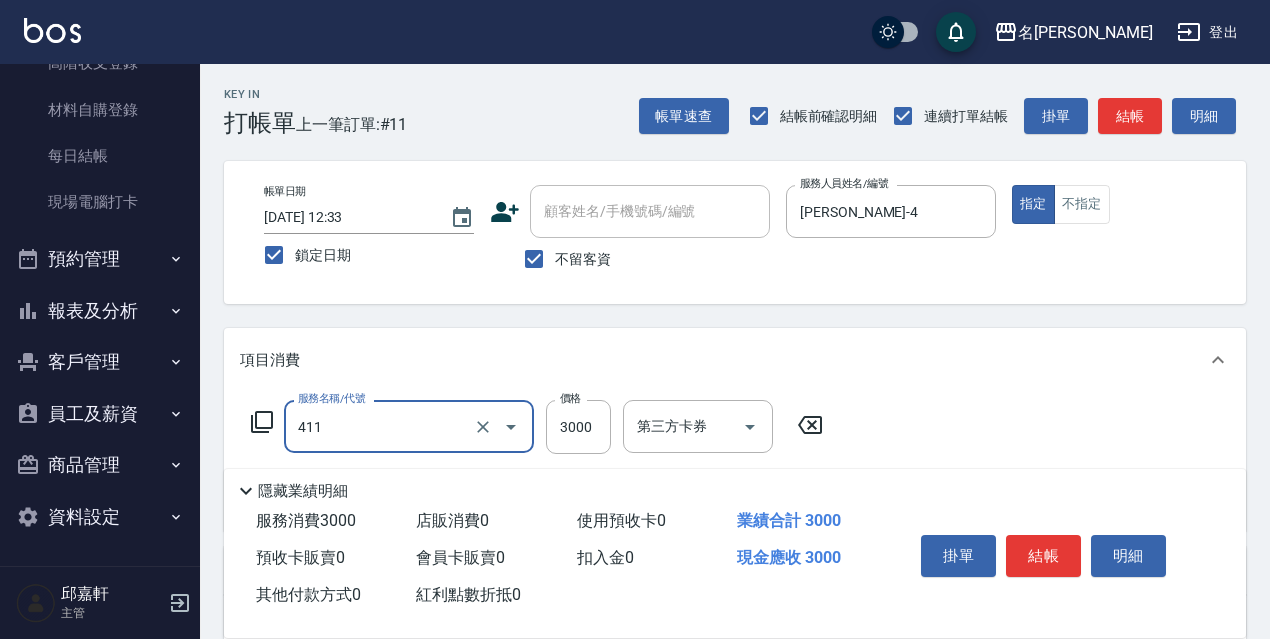 type on "阿速卡燙髮(411)" 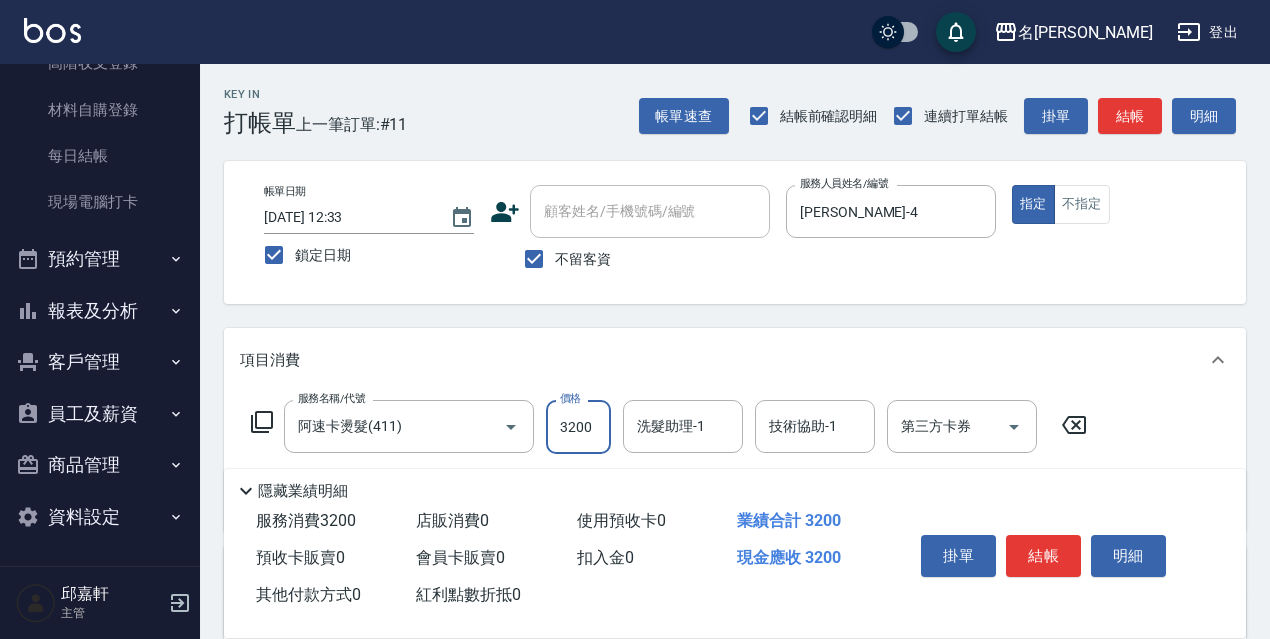 type on "3200" 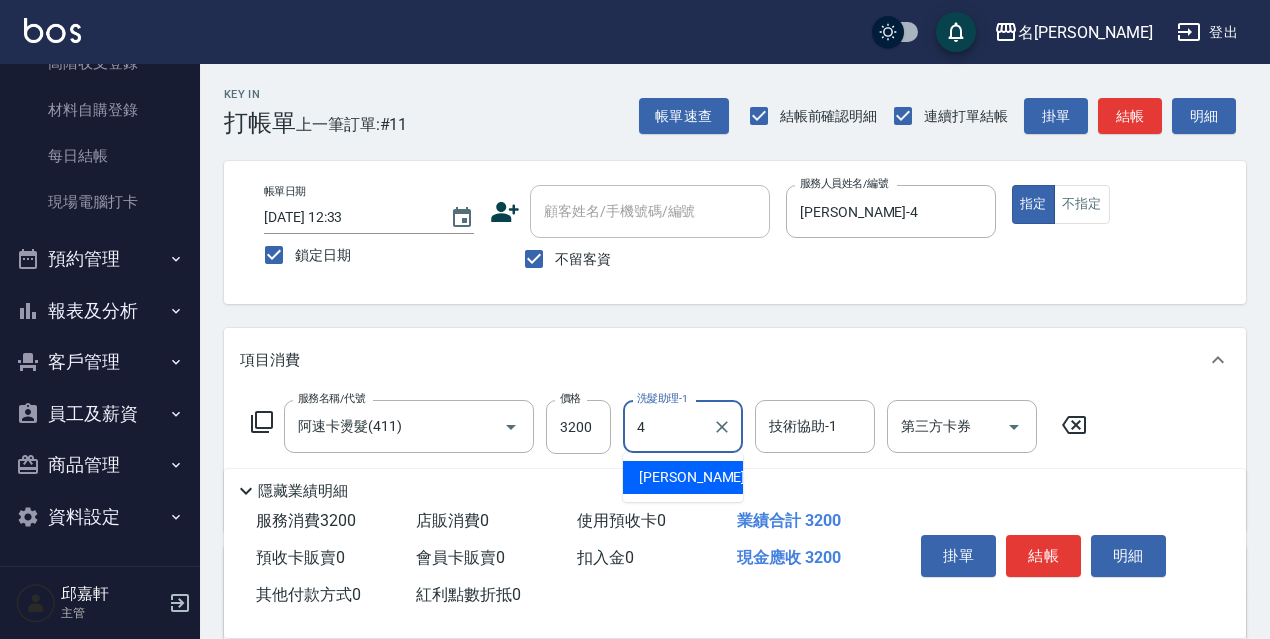 type on "[PERSON_NAME]-4" 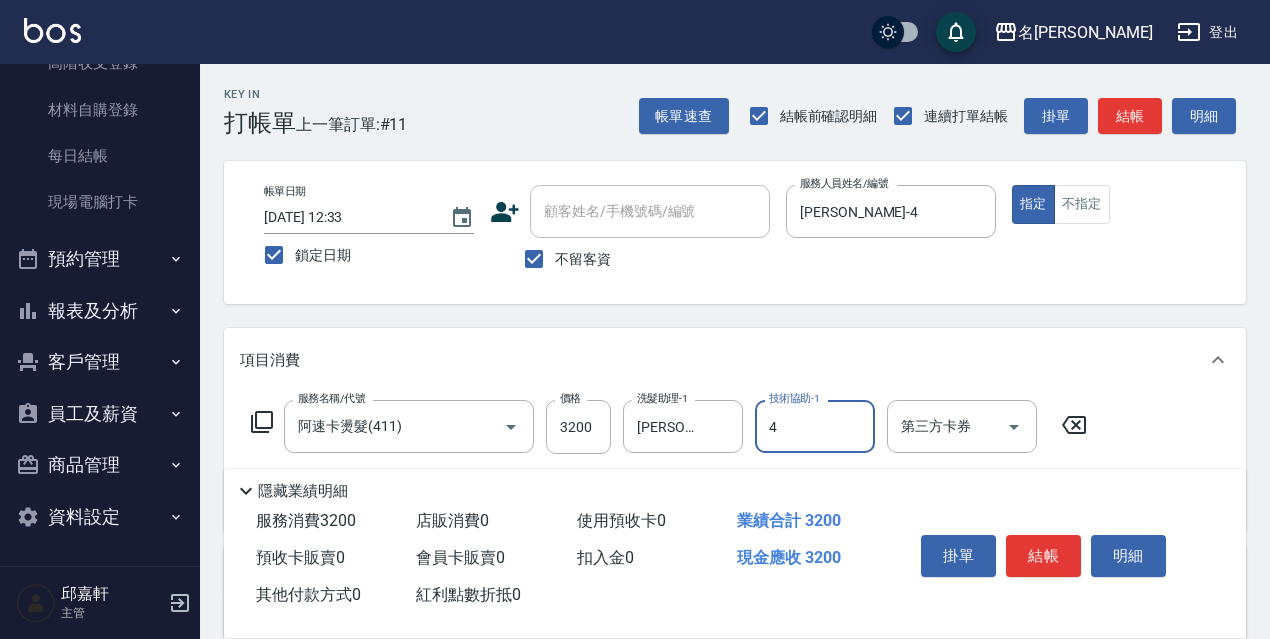 type on "[PERSON_NAME]-4" 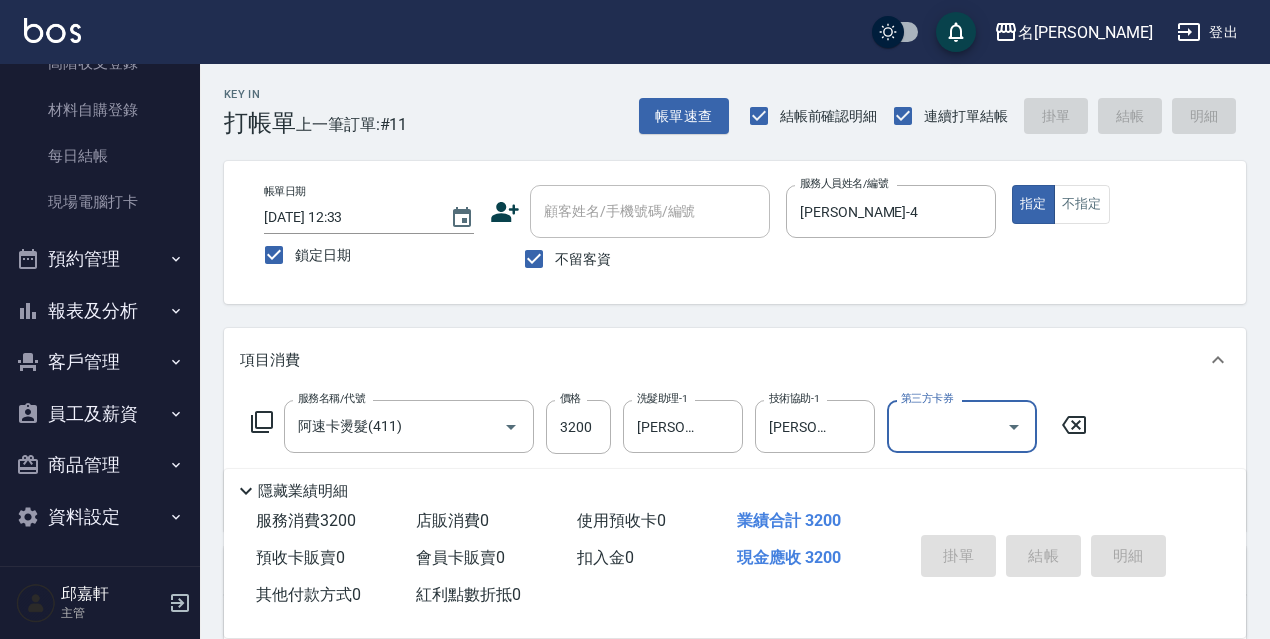 type 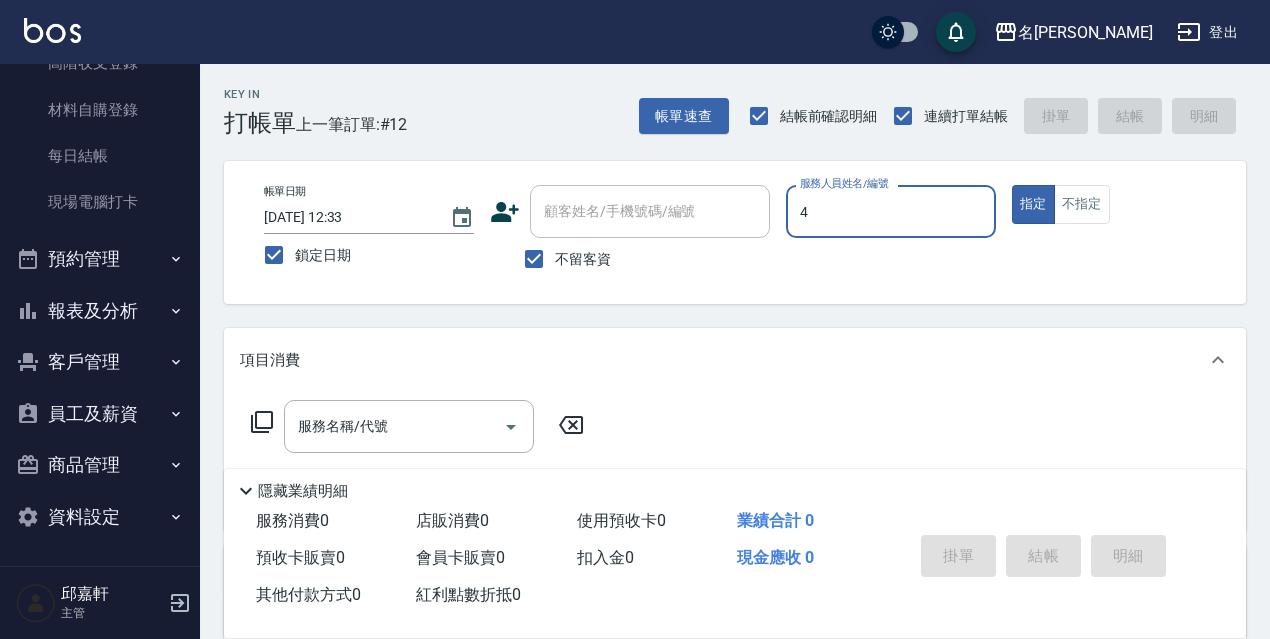 type on "[PERSON_NAME]-4" 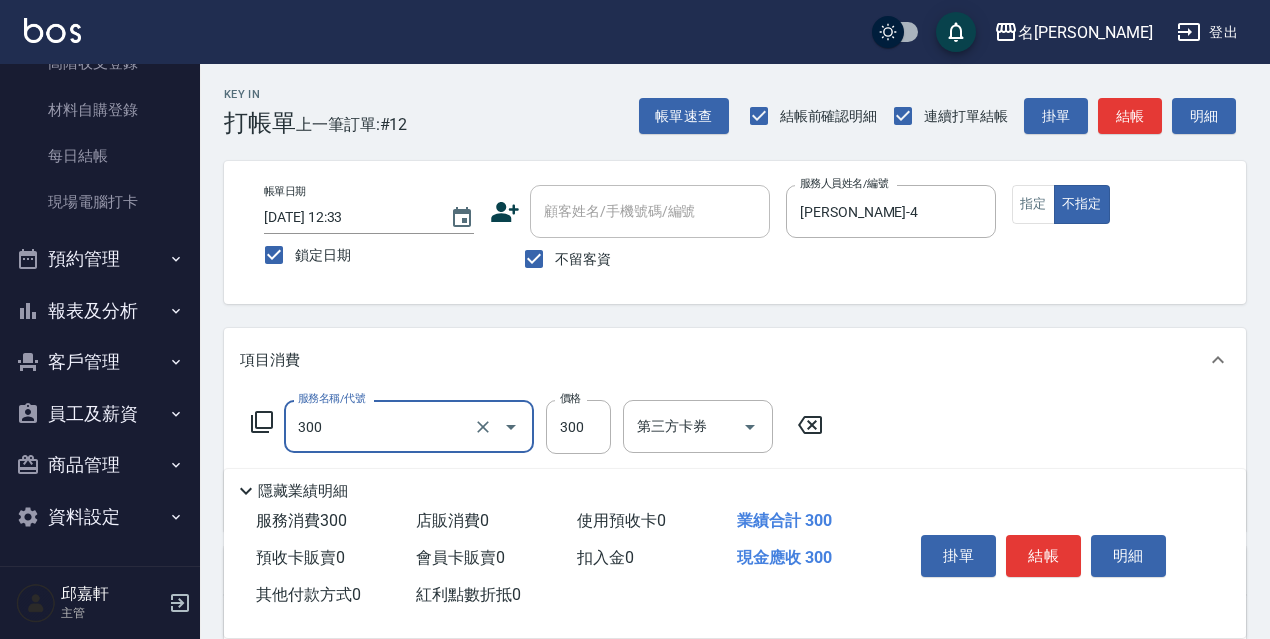 type on "洗髮300(300)" 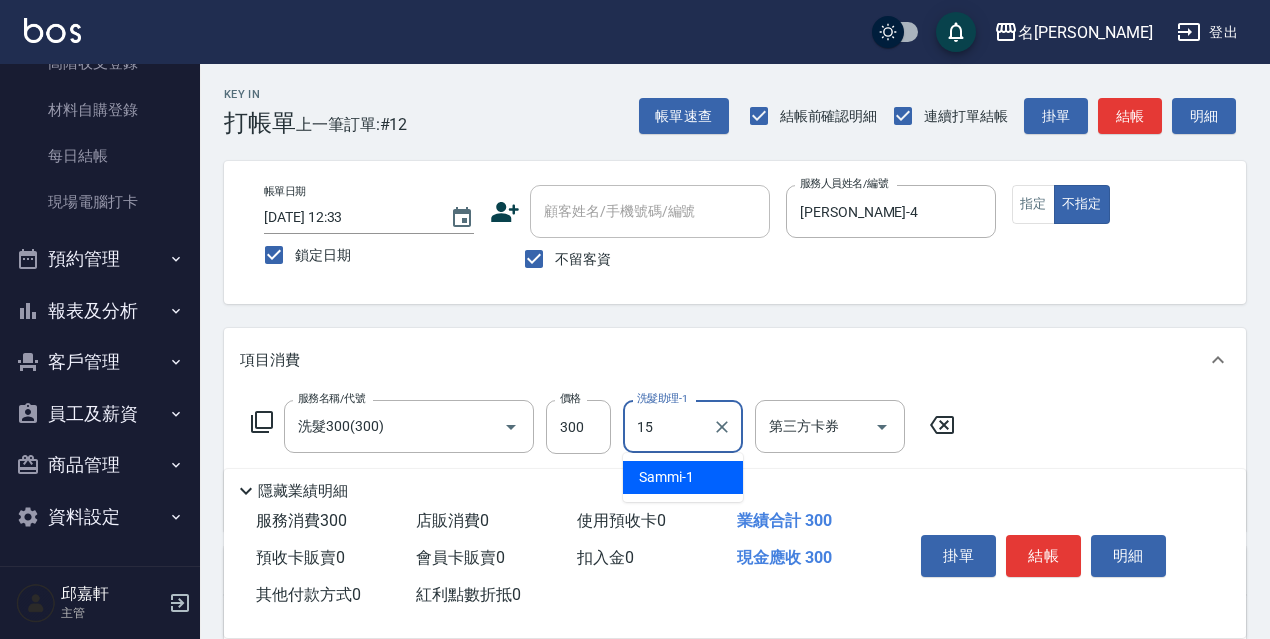 type on "CoCo-15" 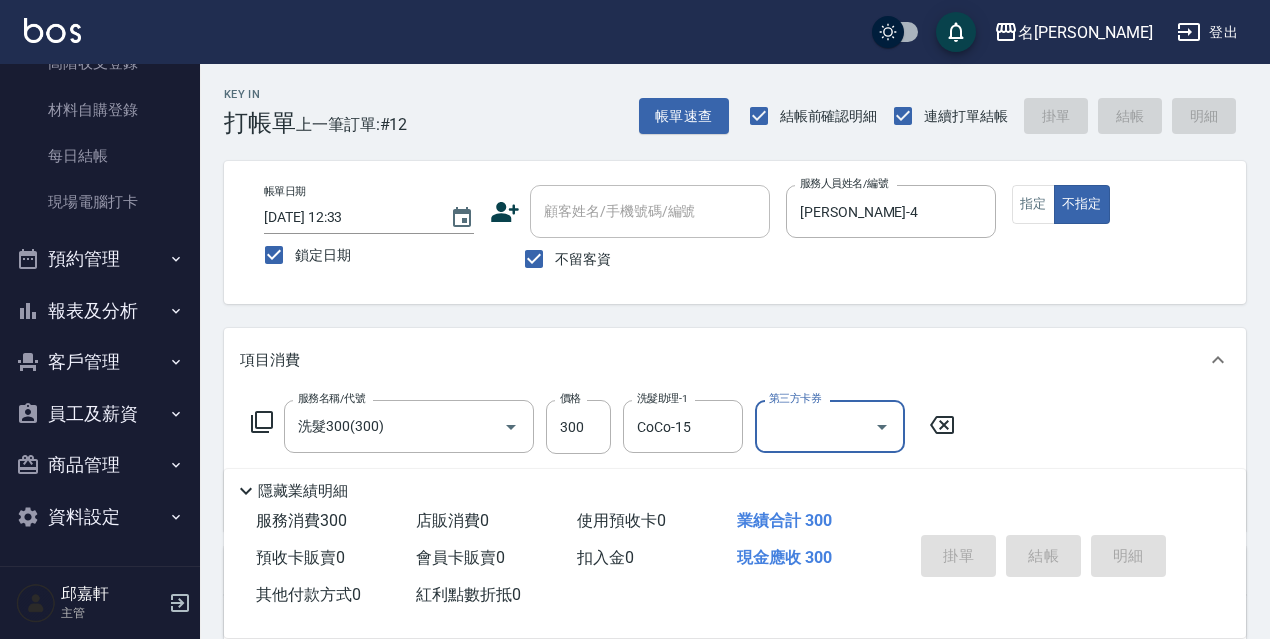 type 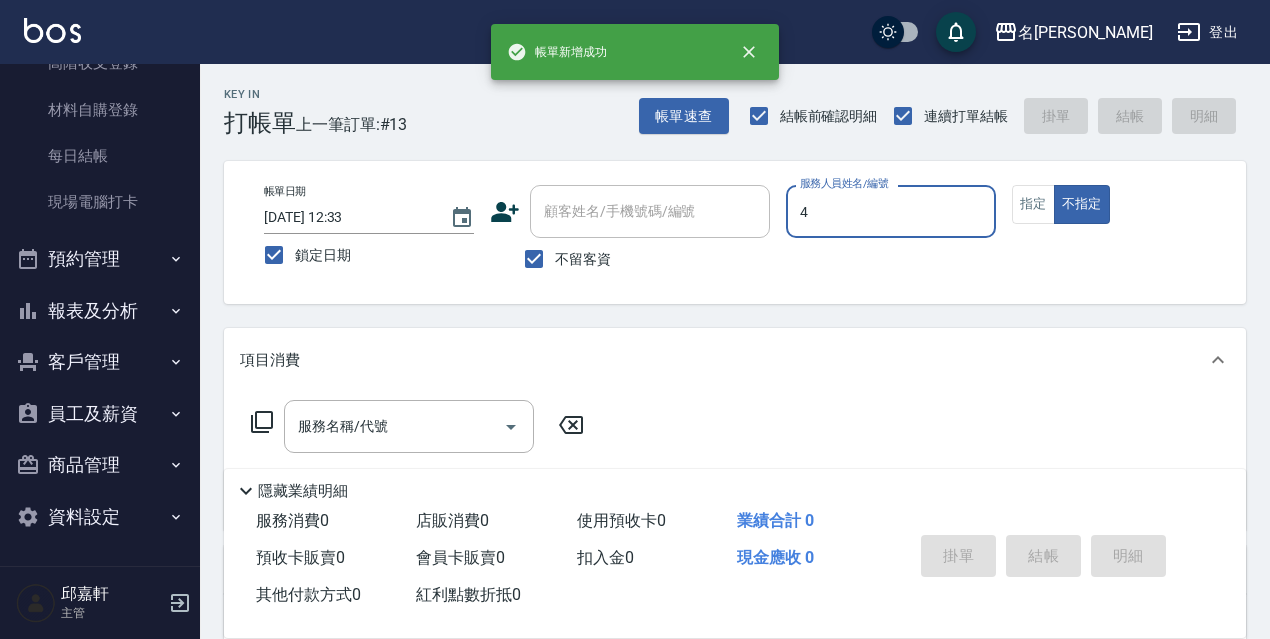 type on "[PERSON_NAME]-4" 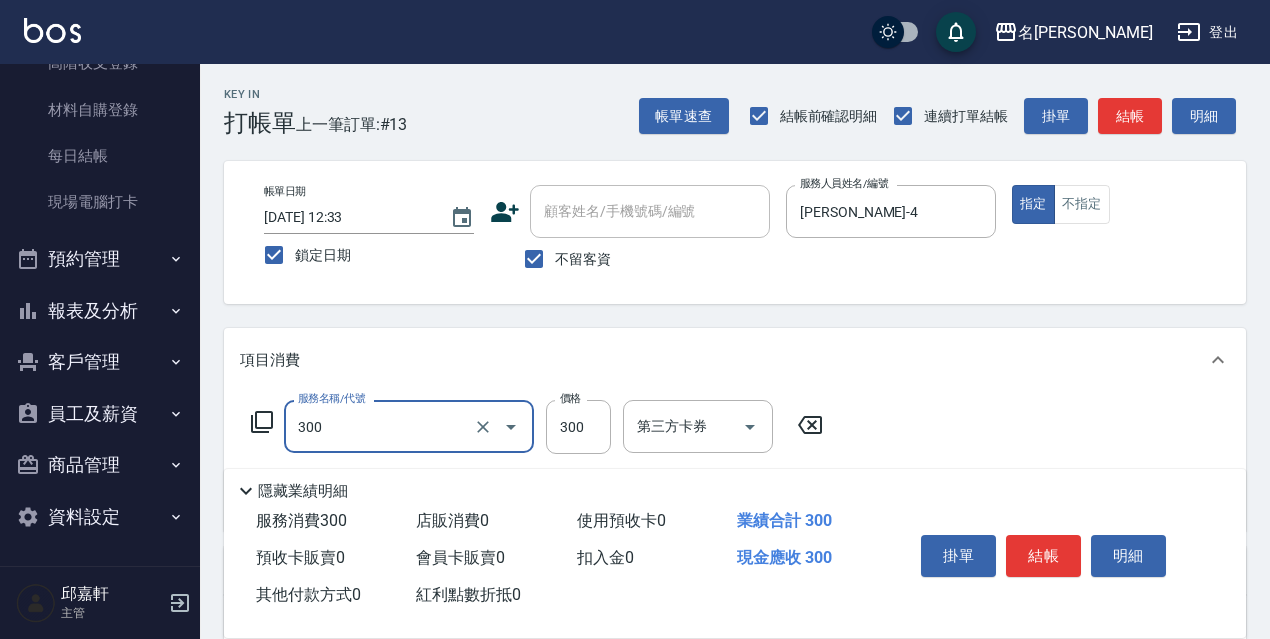 type on "洗髮300(300)" 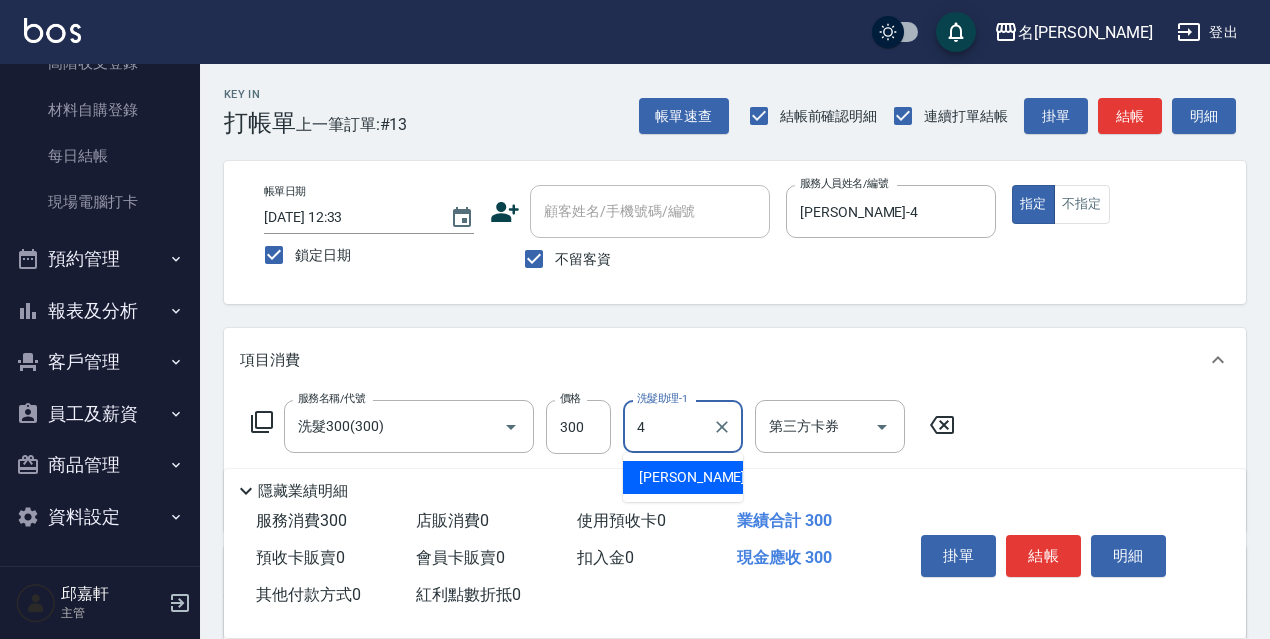 type on "[PERSON_NAME]-4" 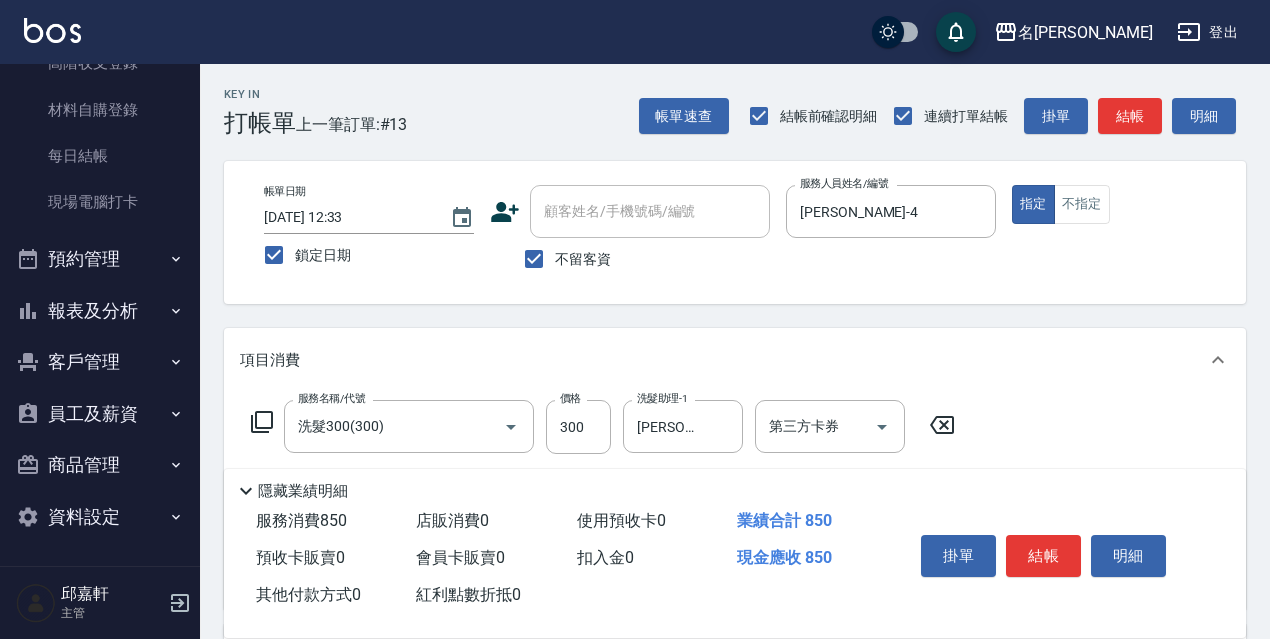 type on "剪髮550(308)" 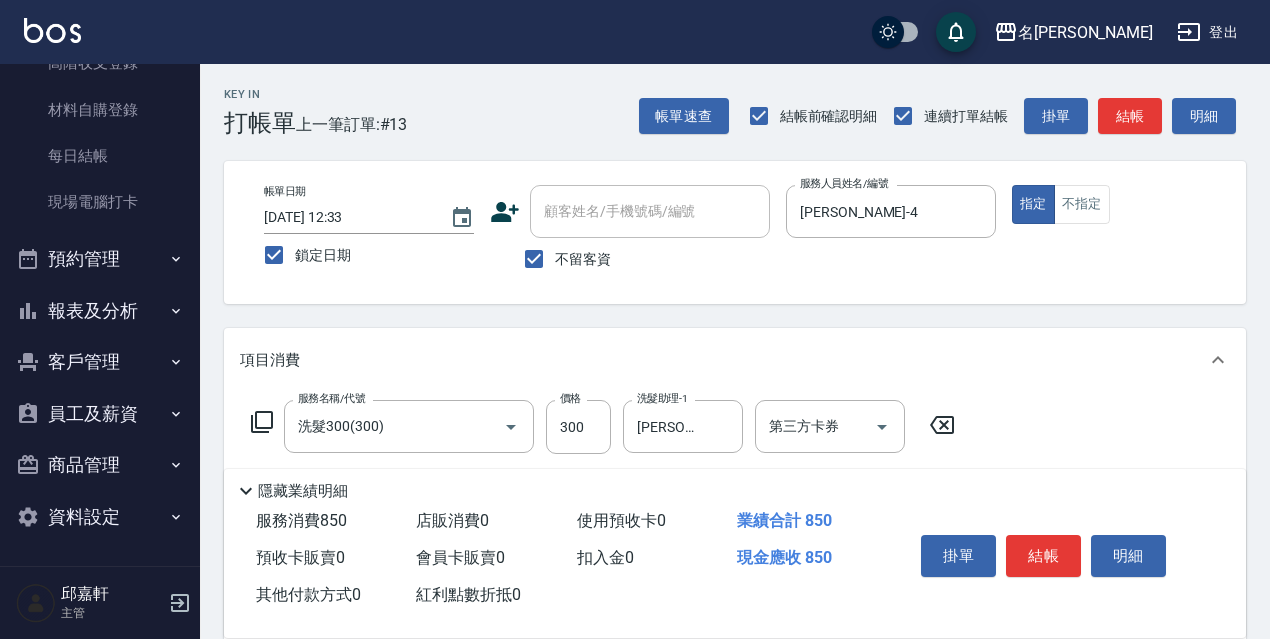 scroll, scrollTop: 300, scrollLeft: 0, axis: vertical 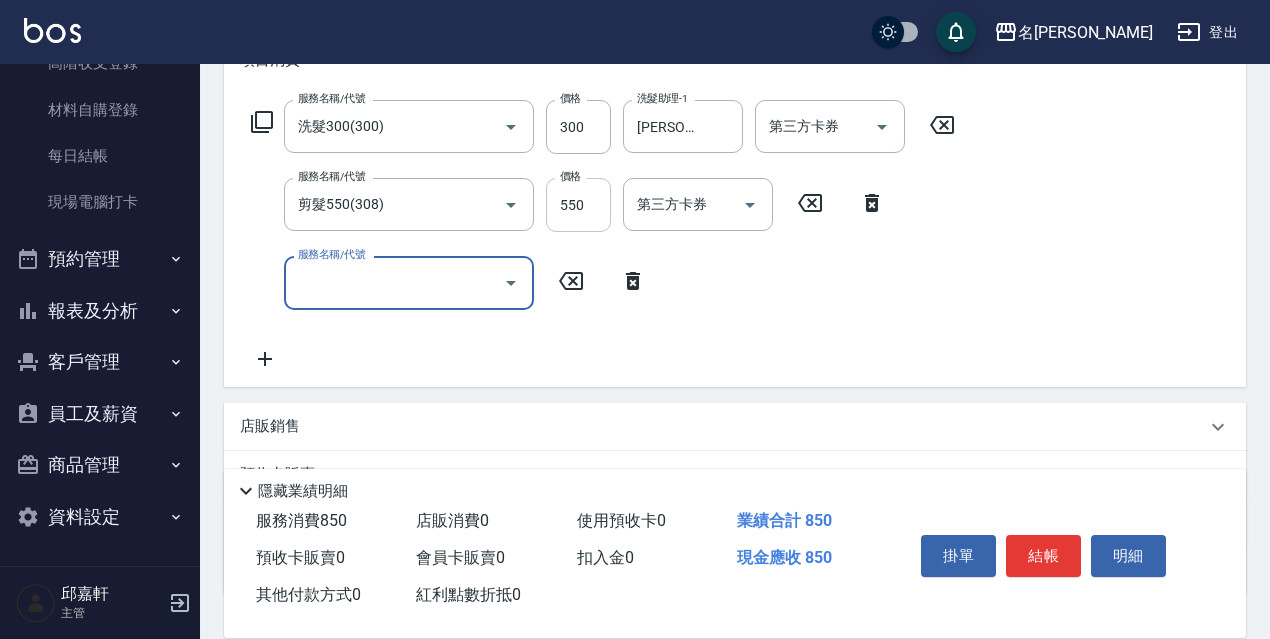 click on "550" at bounding box center [578, 205] 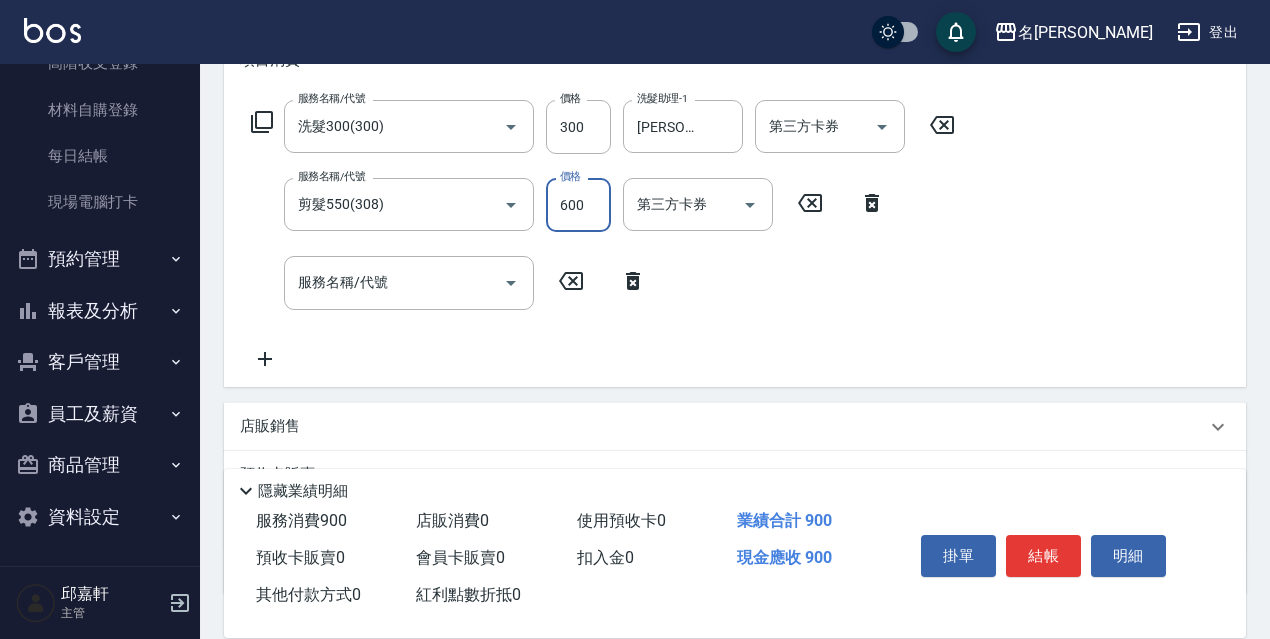 type on "600" 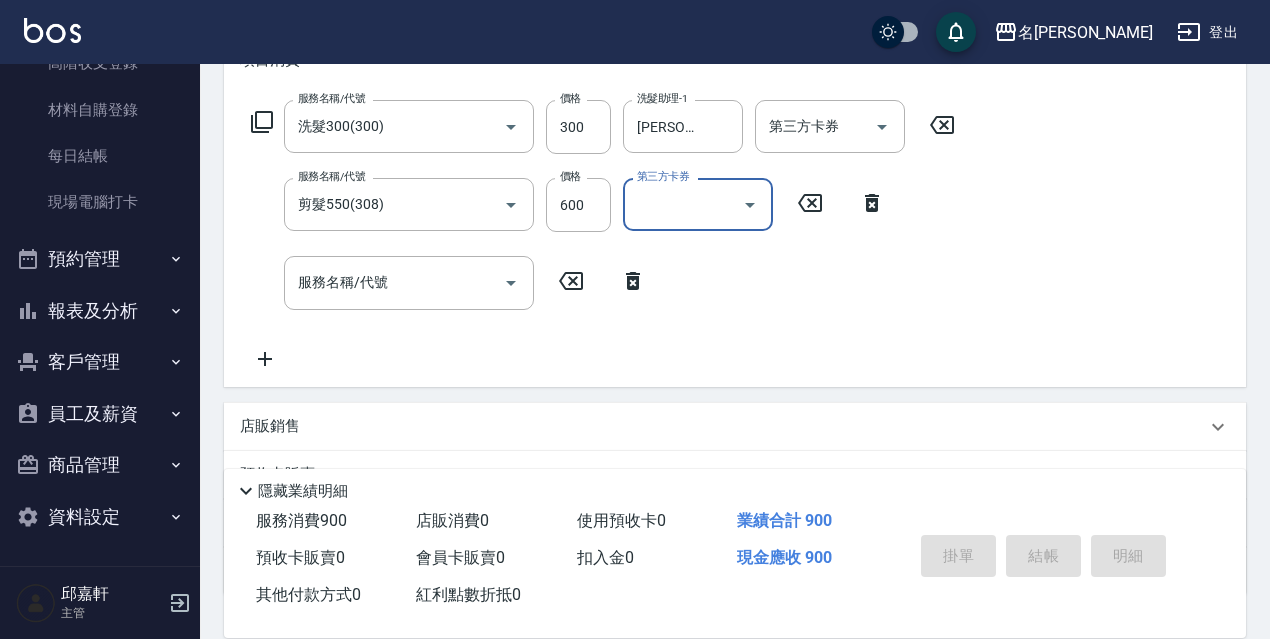 type 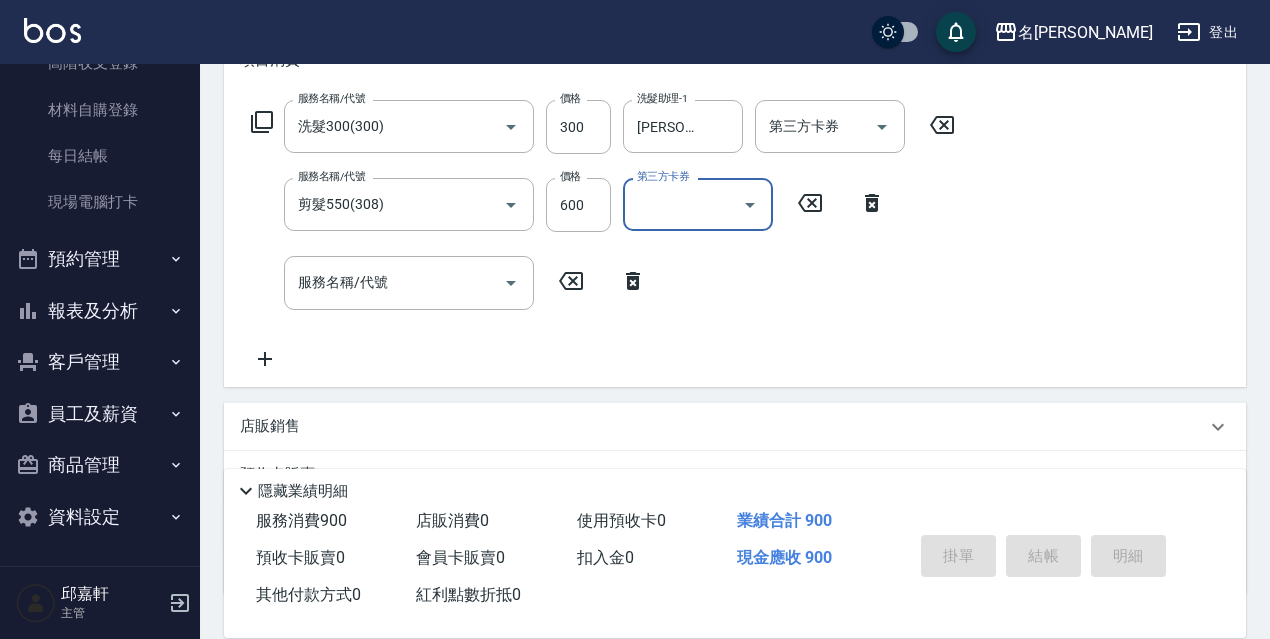 type 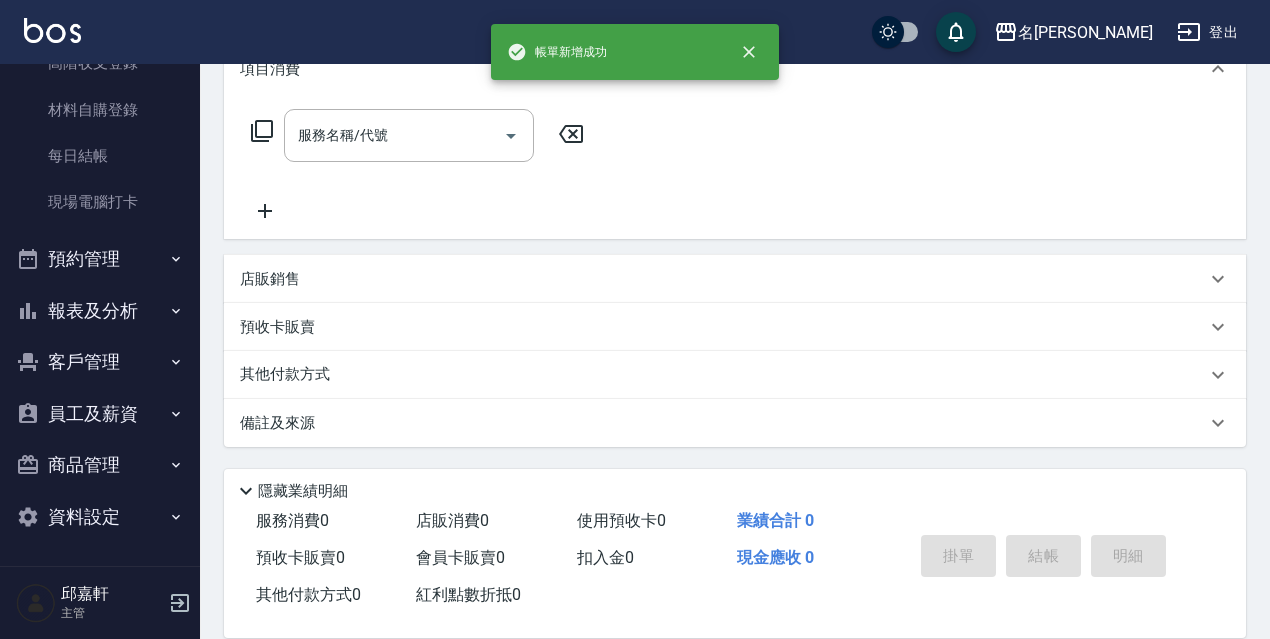 scroll, scrollTop: 0, scrollLeft: 0, axis: both 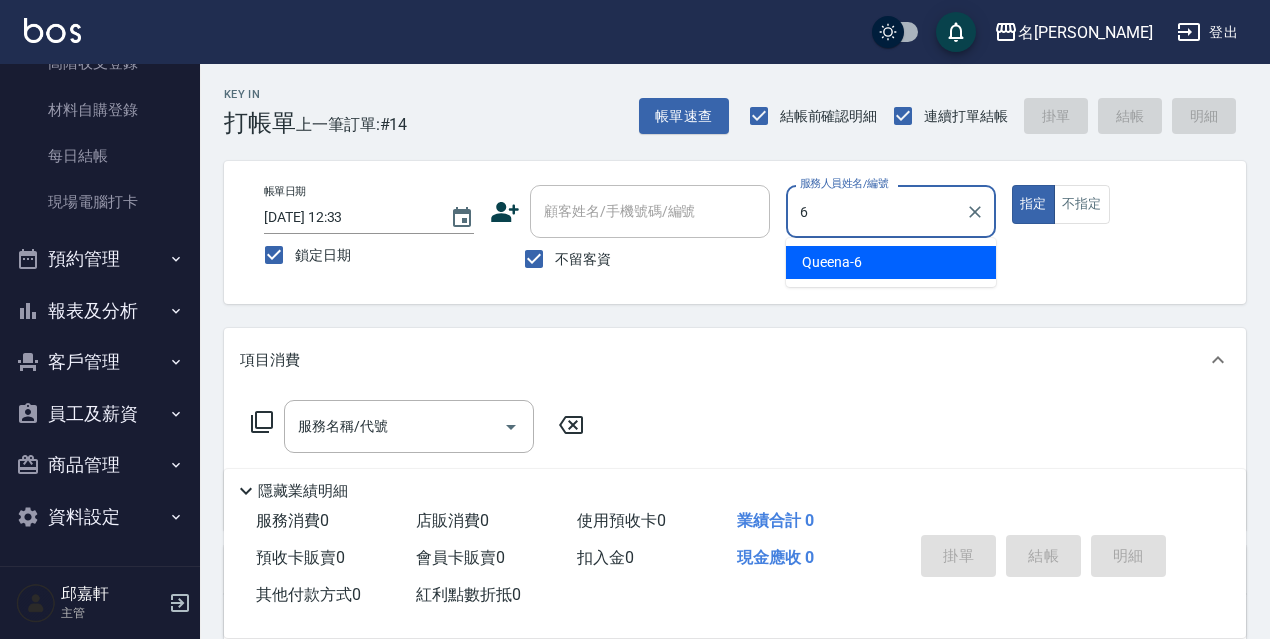 type on "Queena-6" 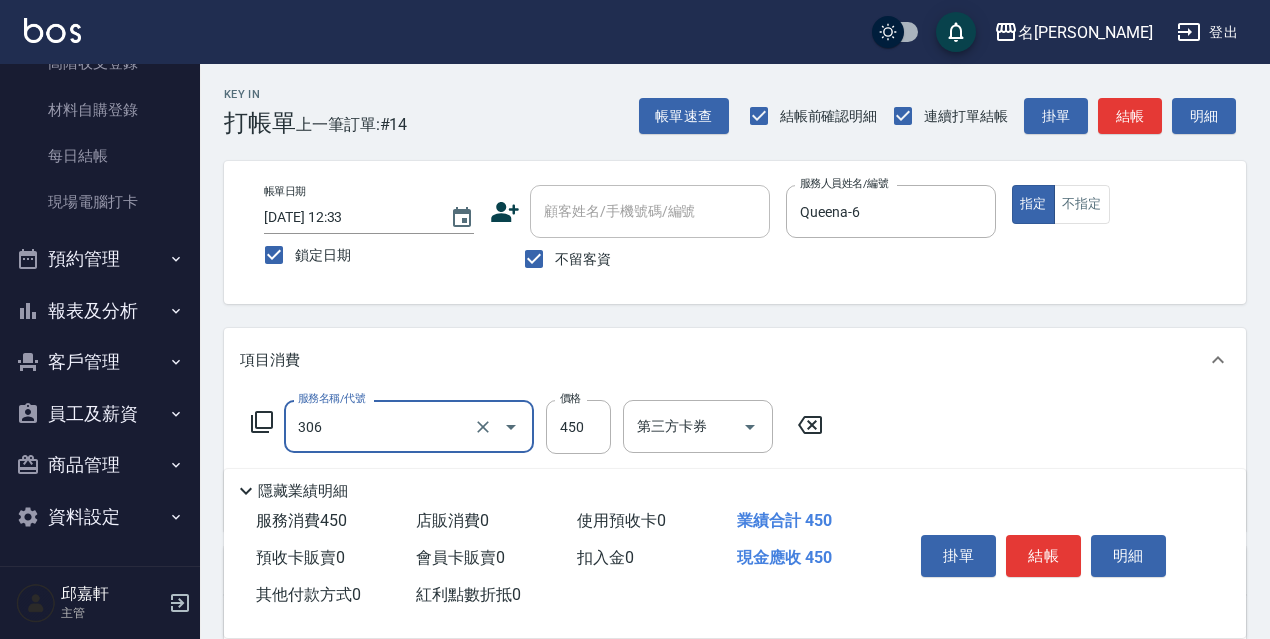 type on "剪髮450(306)" 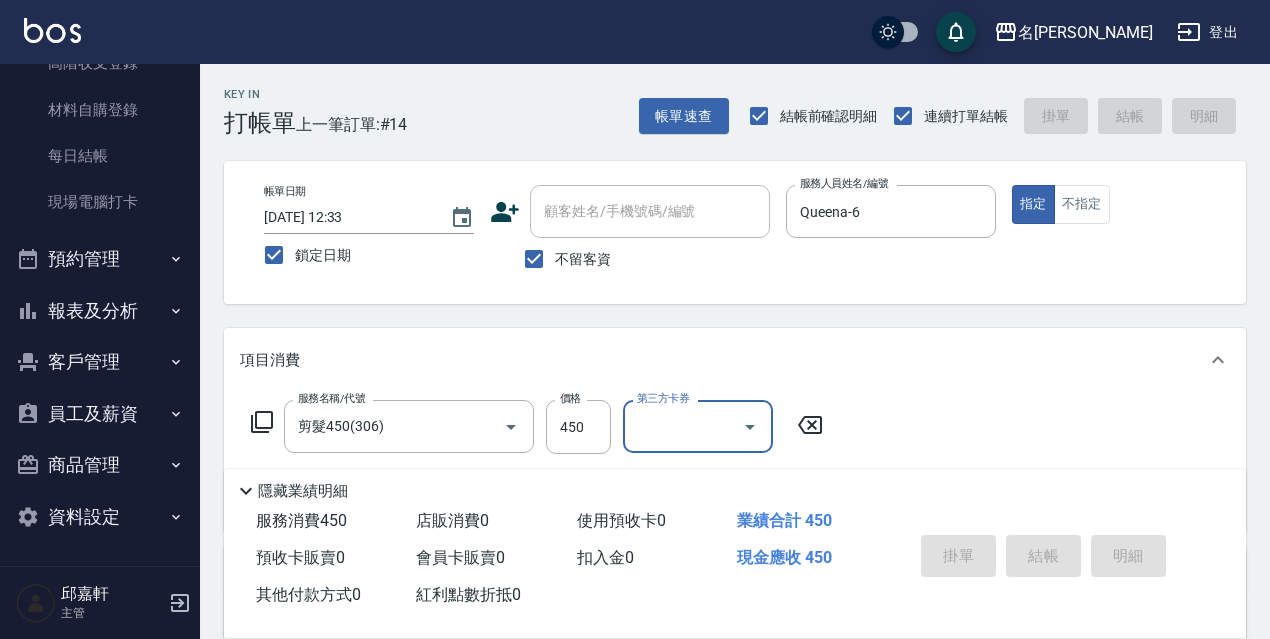 type 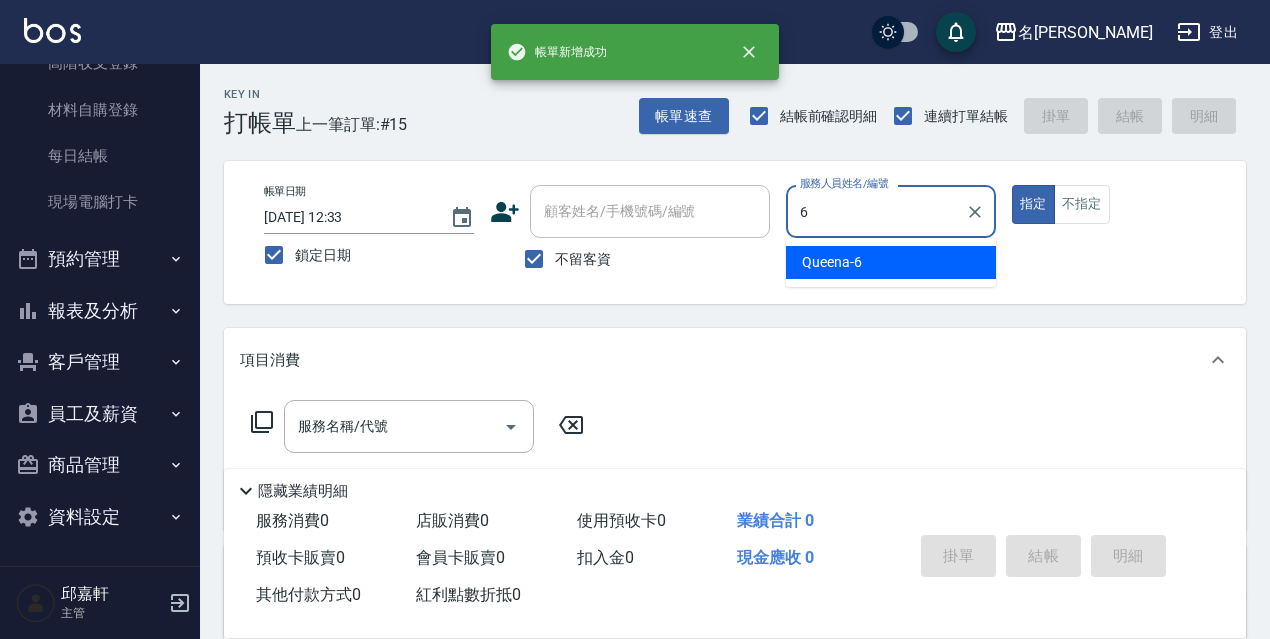 type on "Queena-6" 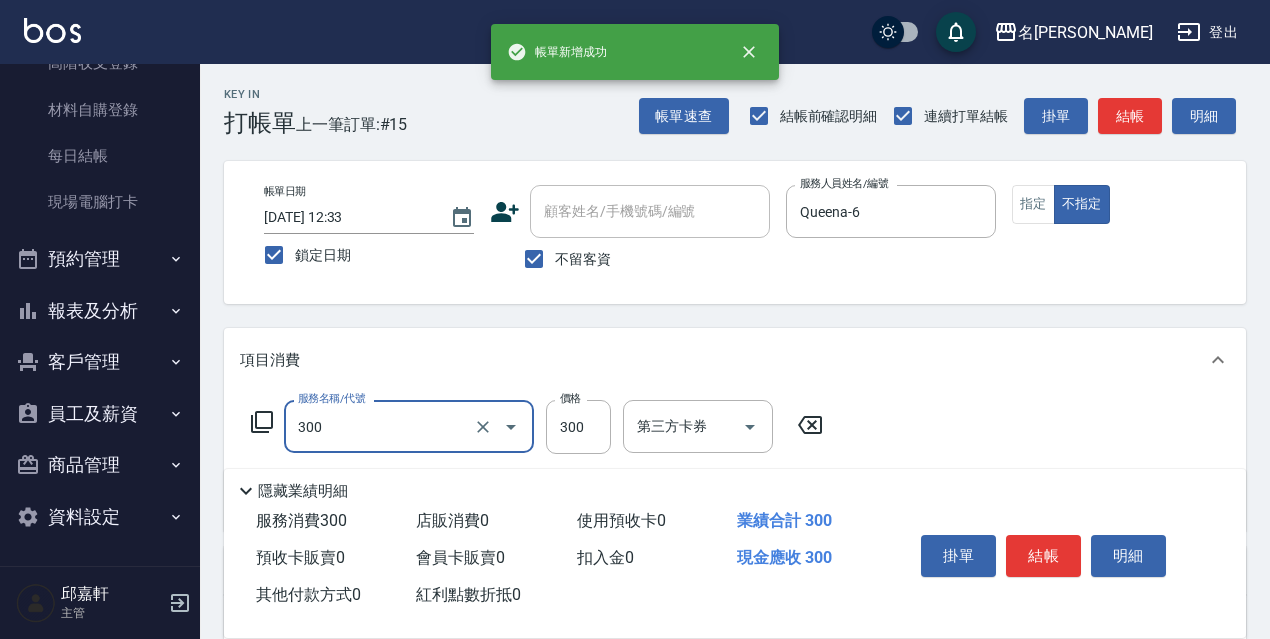 type on "洗髮300(300)" 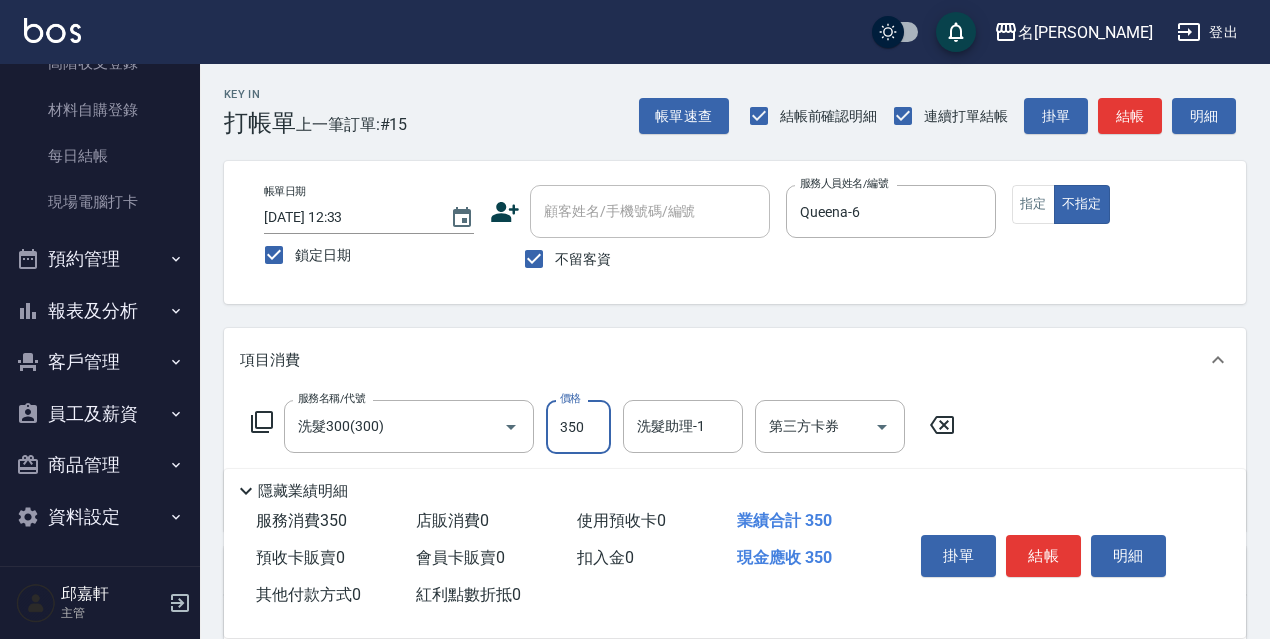 type on "350" 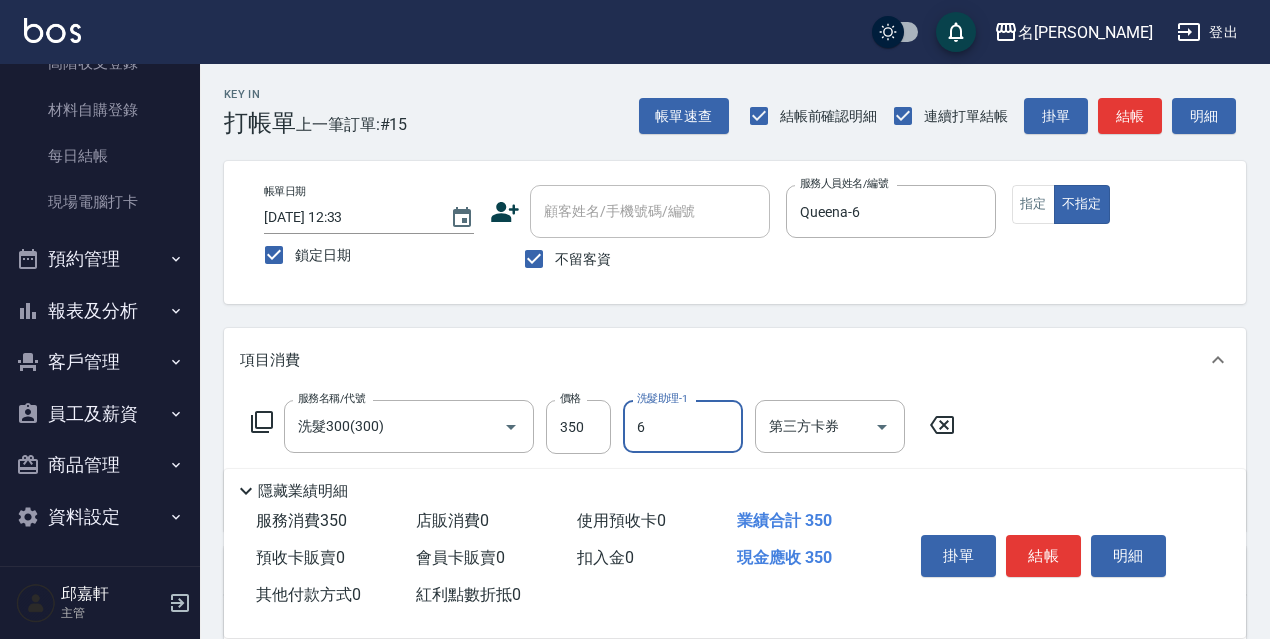type on "Queena-6" 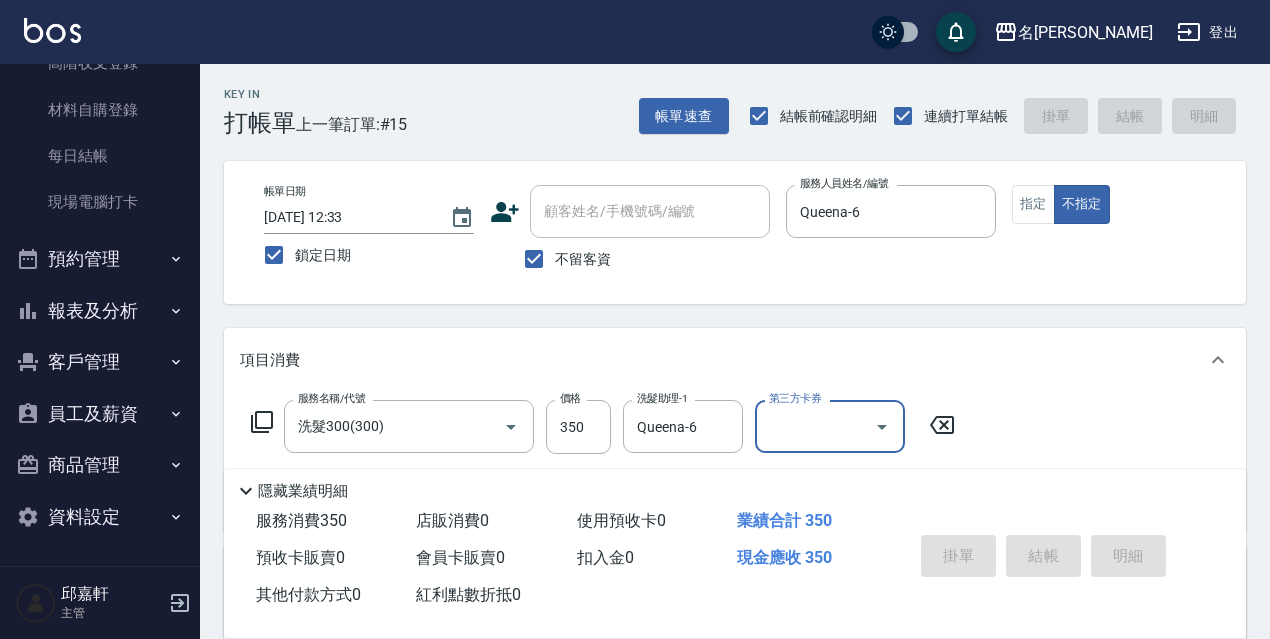 type 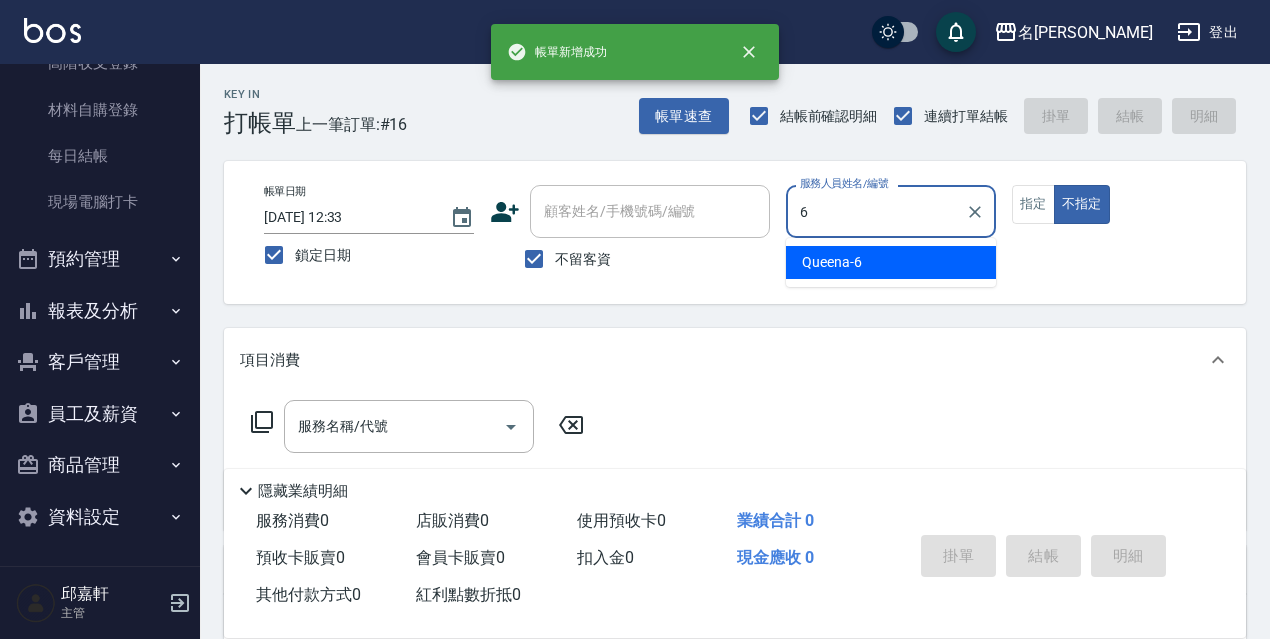 type on "Queena-6" 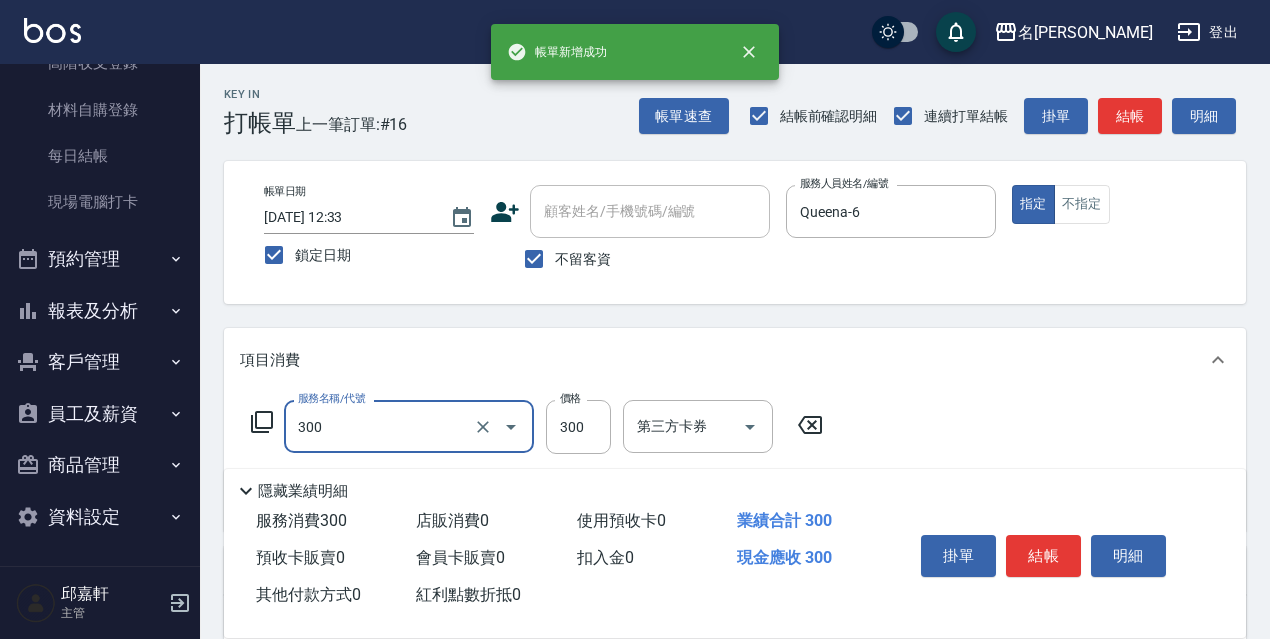 type on "洗髮300(300)" 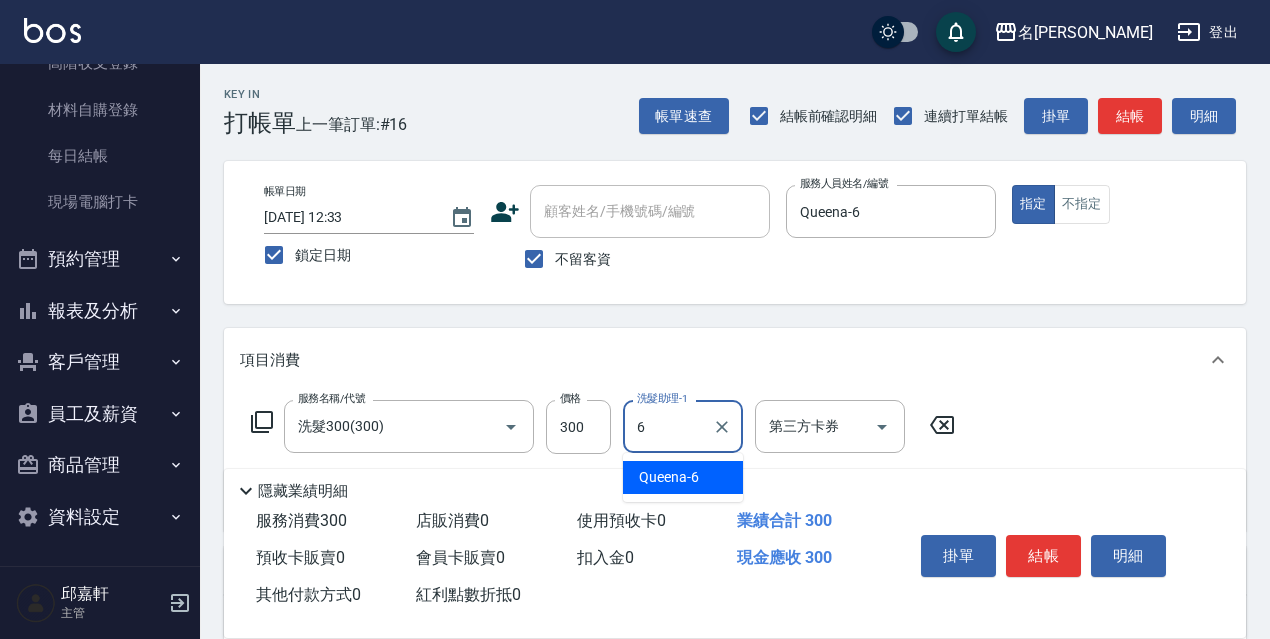 type on "Queena-6" 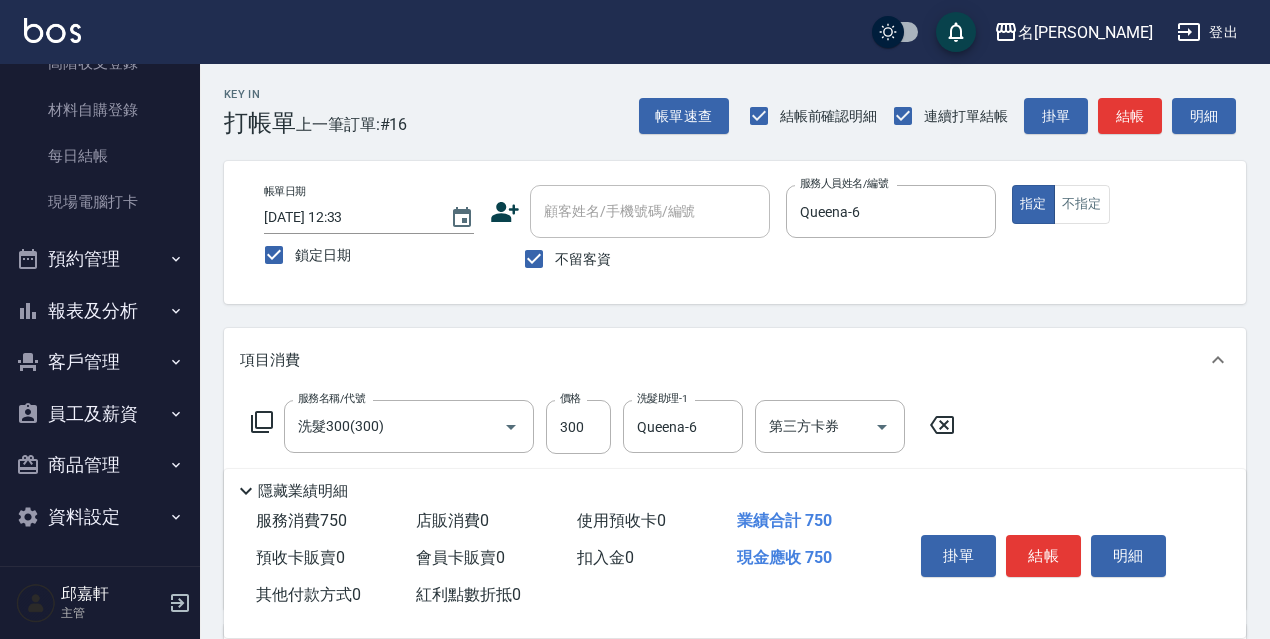 type on "剪髮450(306)" 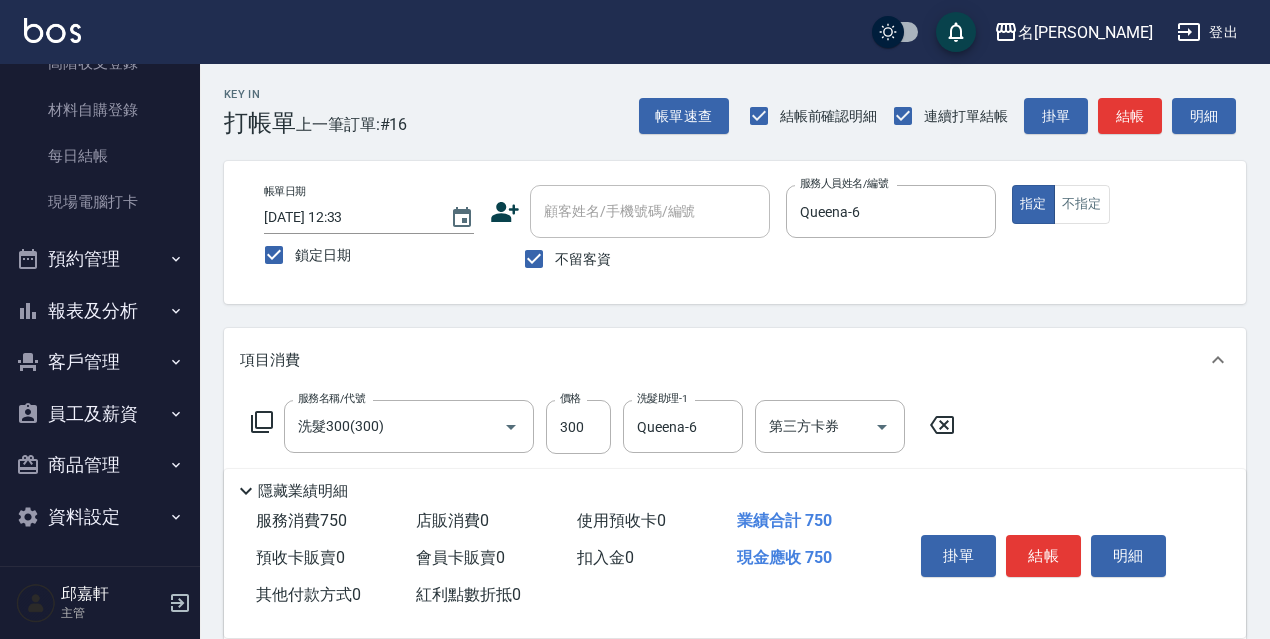 scroll, scrollTop: 300, scrollLeft: 0, axis: vertical 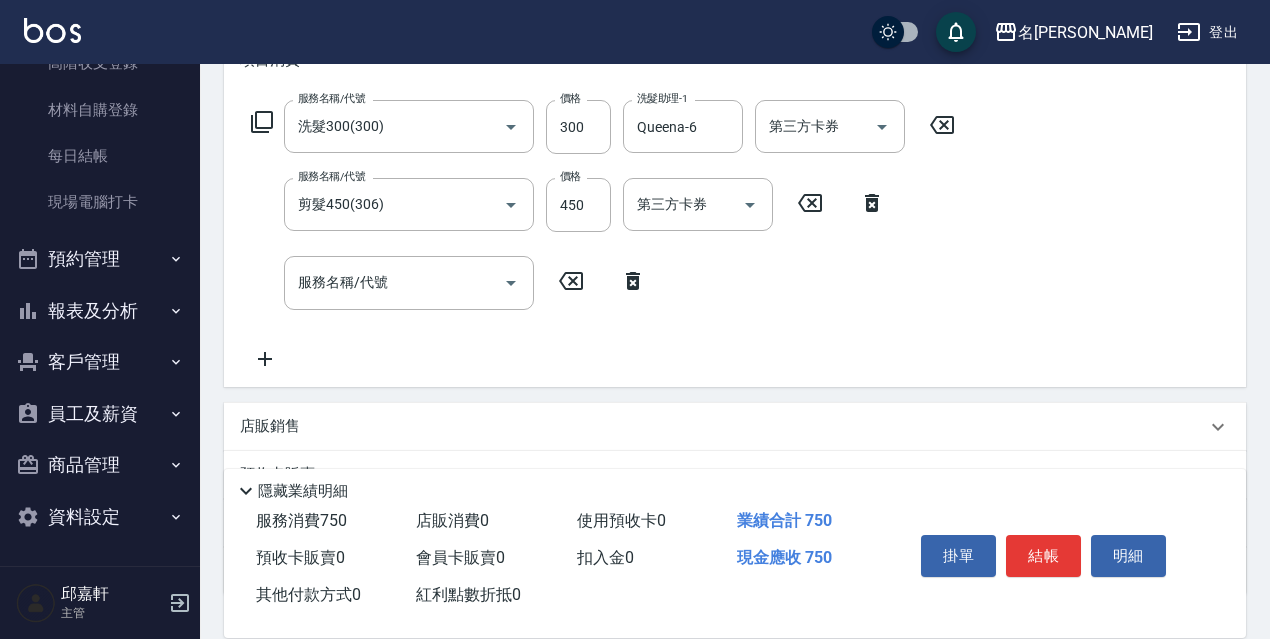 drag, startPoint x: 273, startPoint y: 87, endPoint x: 262, endPoint y: 118, distance: 32.89377 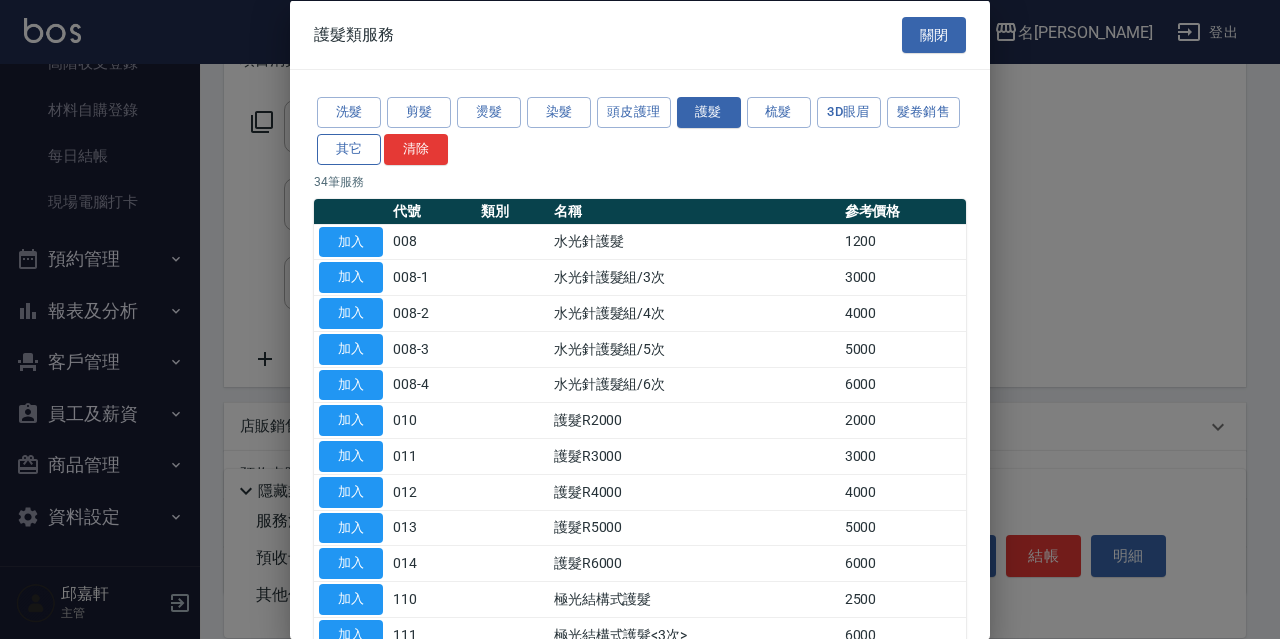 click on "其它" at bounding box center (349, 148) 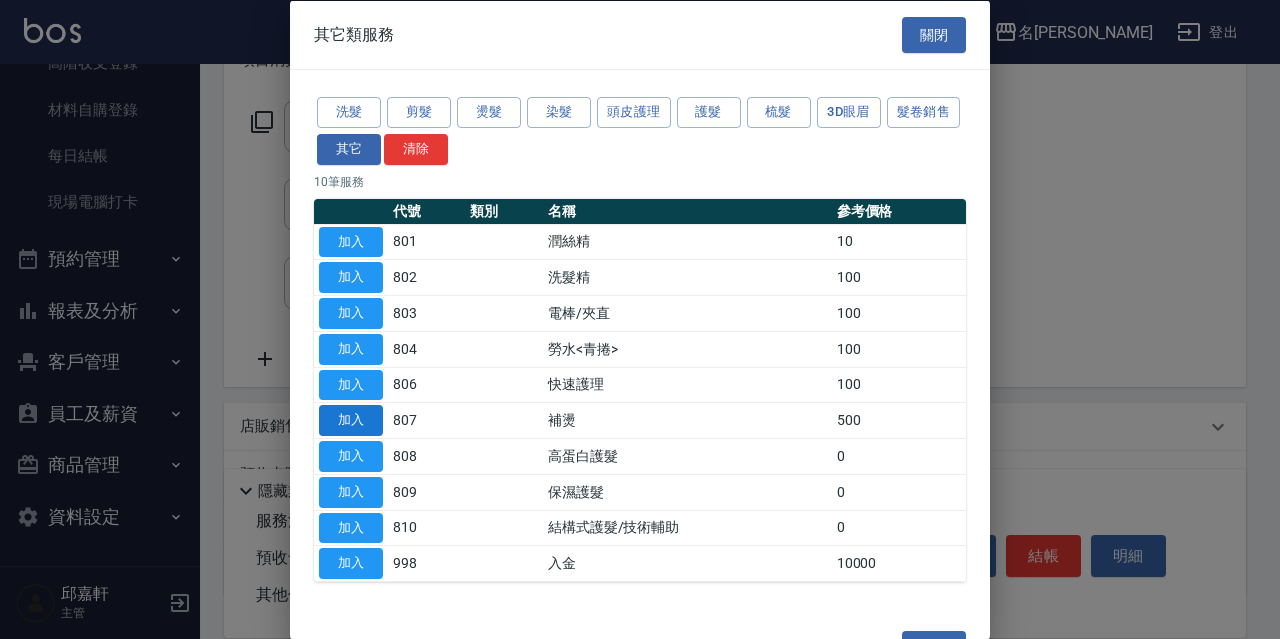 click on "加入" at bounding box center [351, 420] 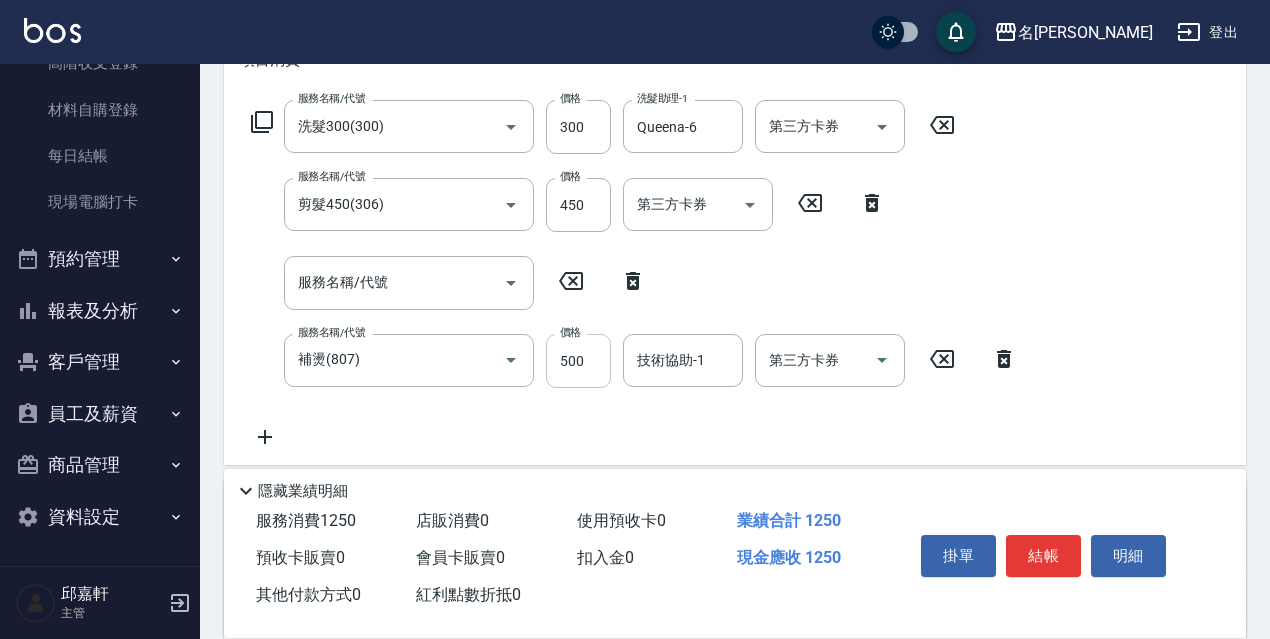 click on "500" at bounding box center (578, 361) 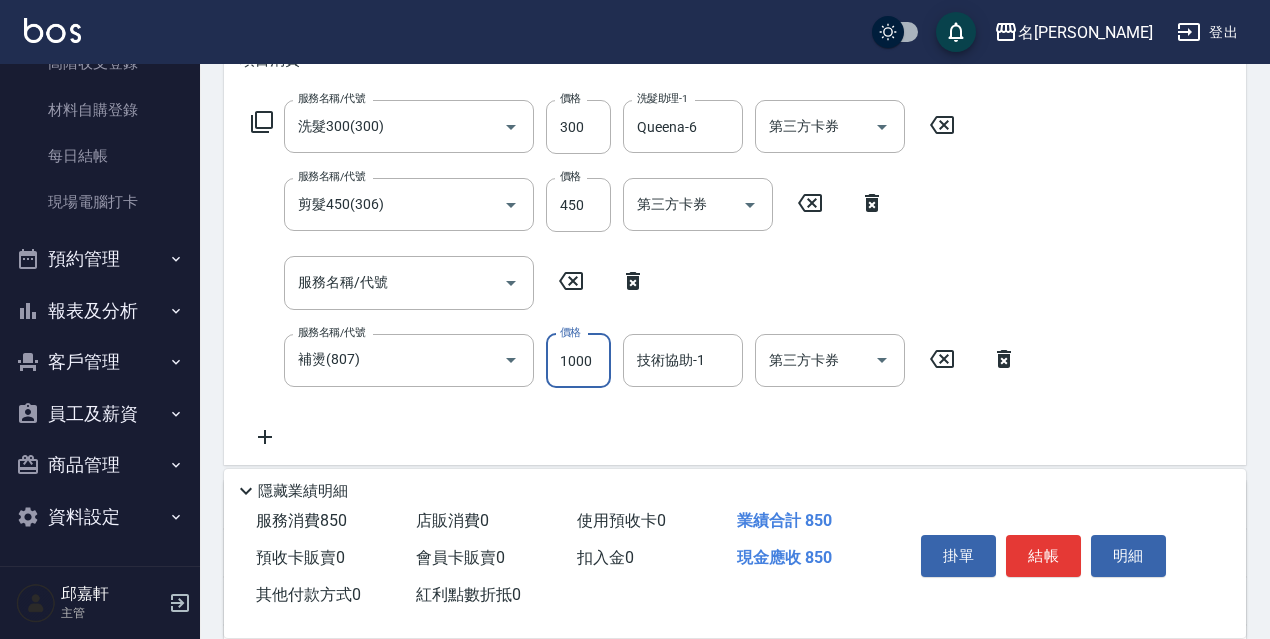 type on "1000" 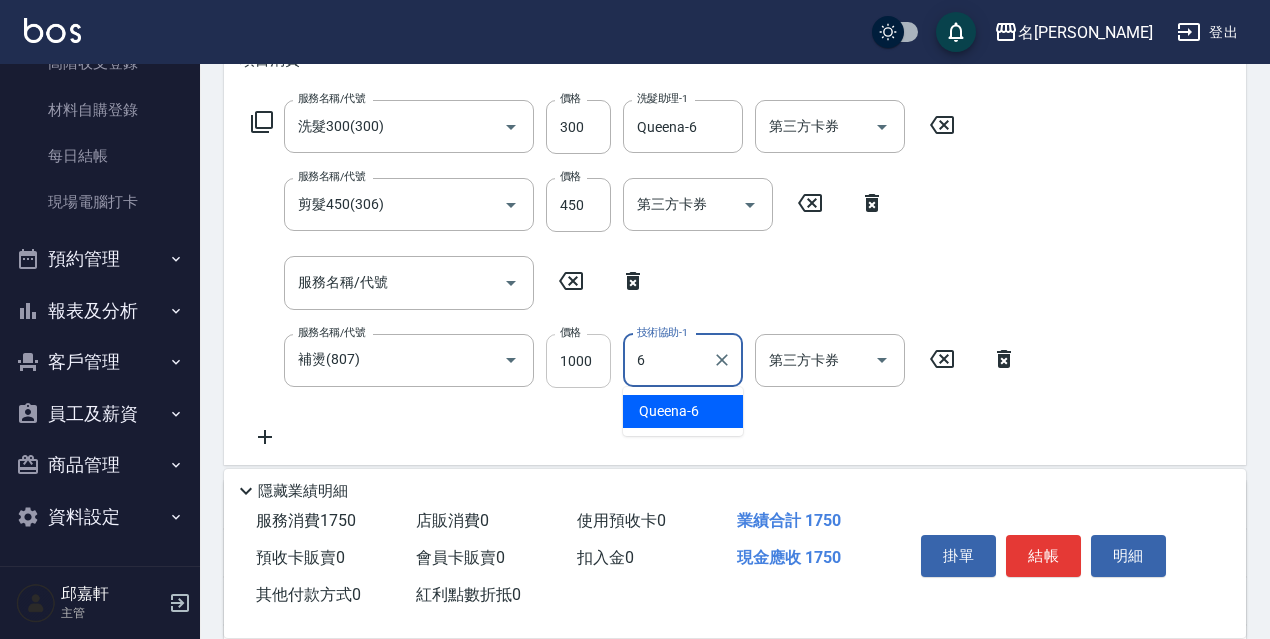 type on "Queena-6" 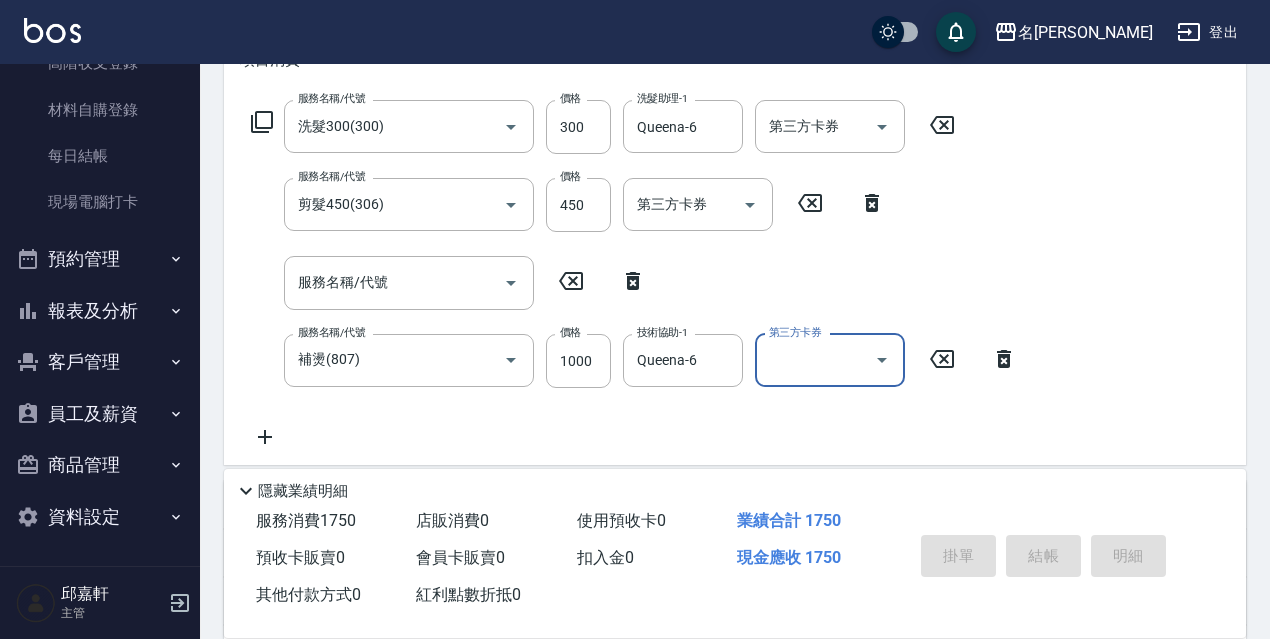type 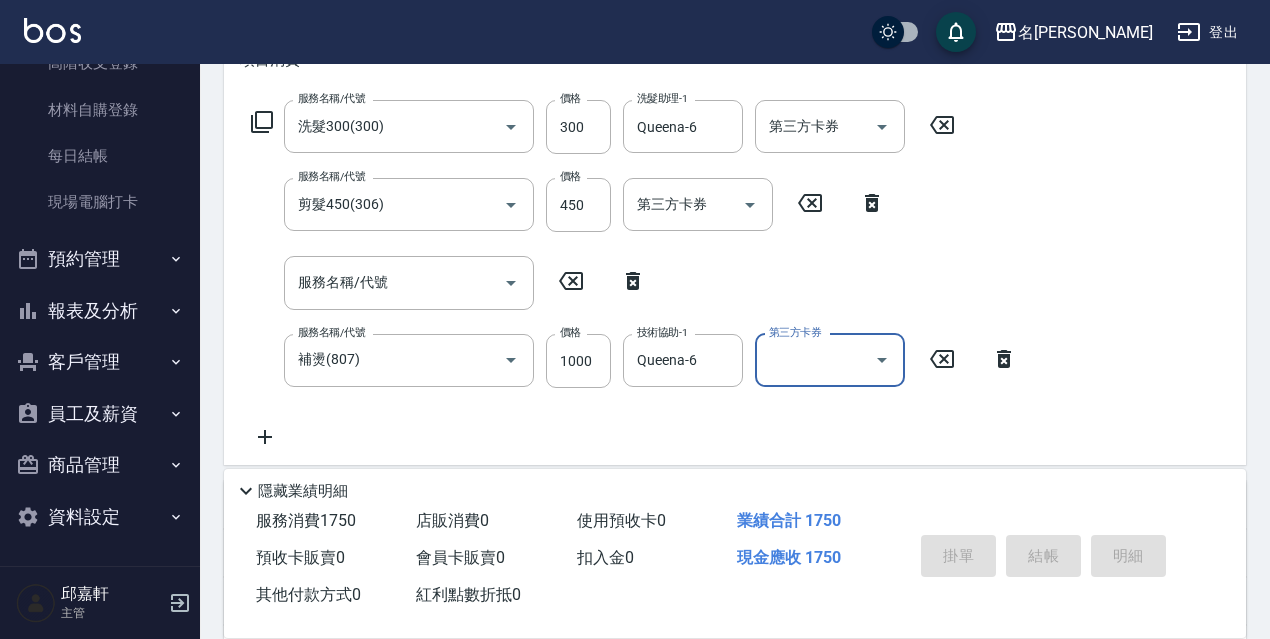 type 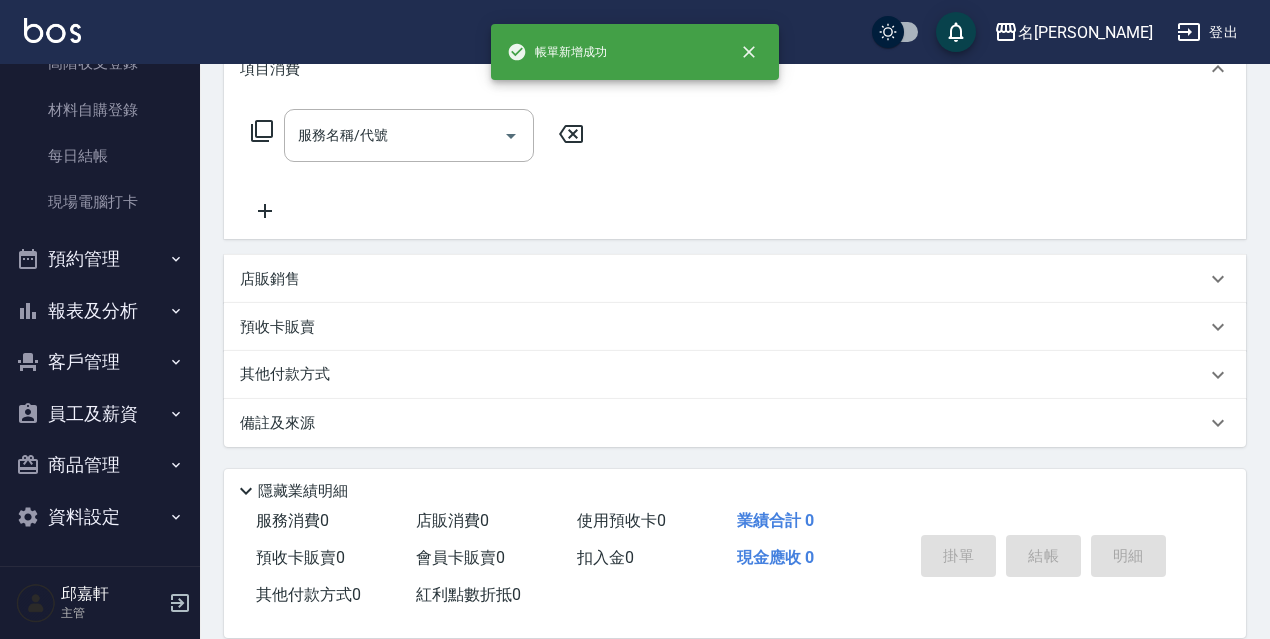 scroll, scrollTop: 0, scrollLeft: 0, axis: both 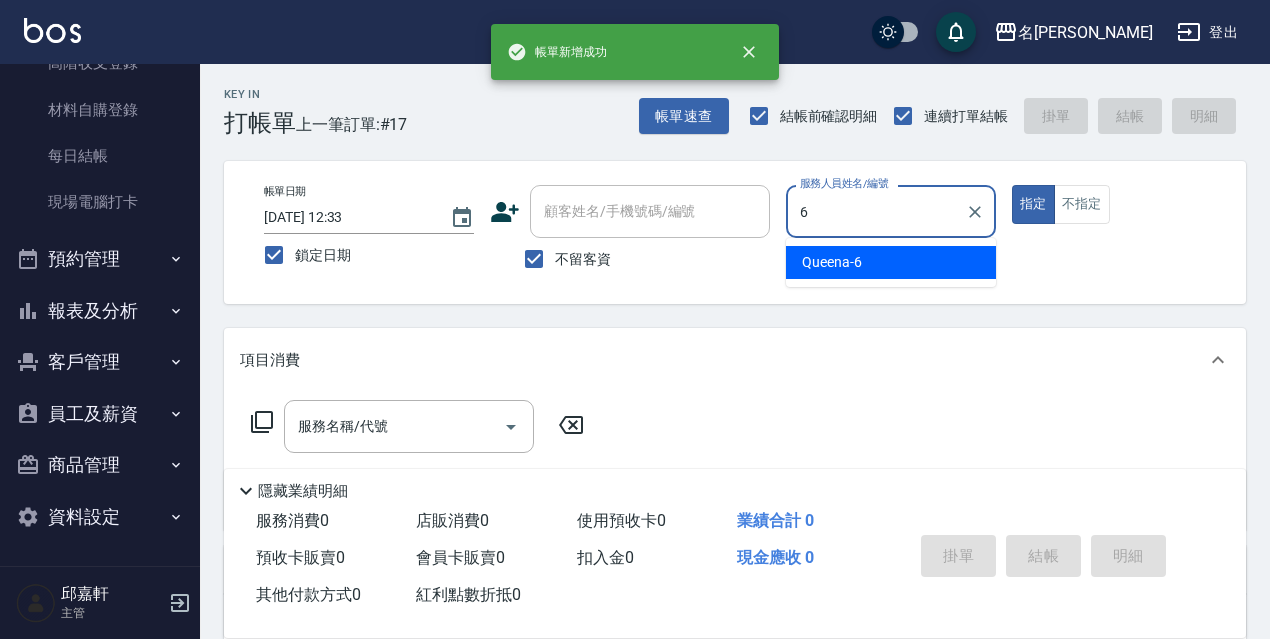 type on "Queena-6" 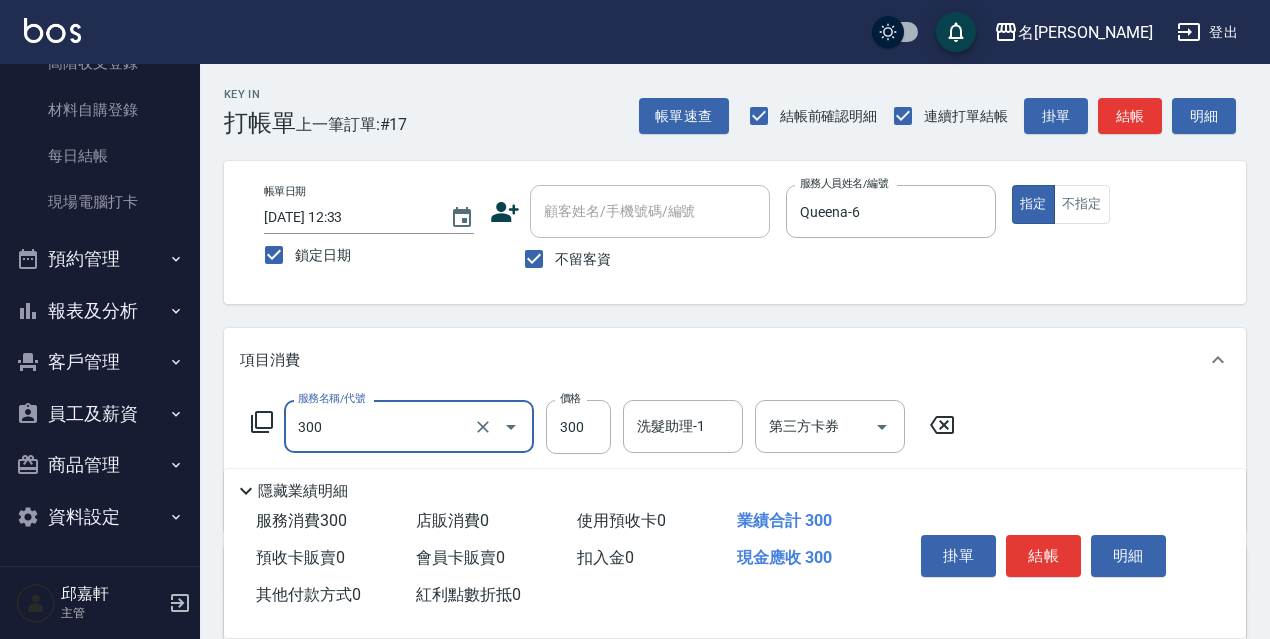 type on "洗髮300(300)" 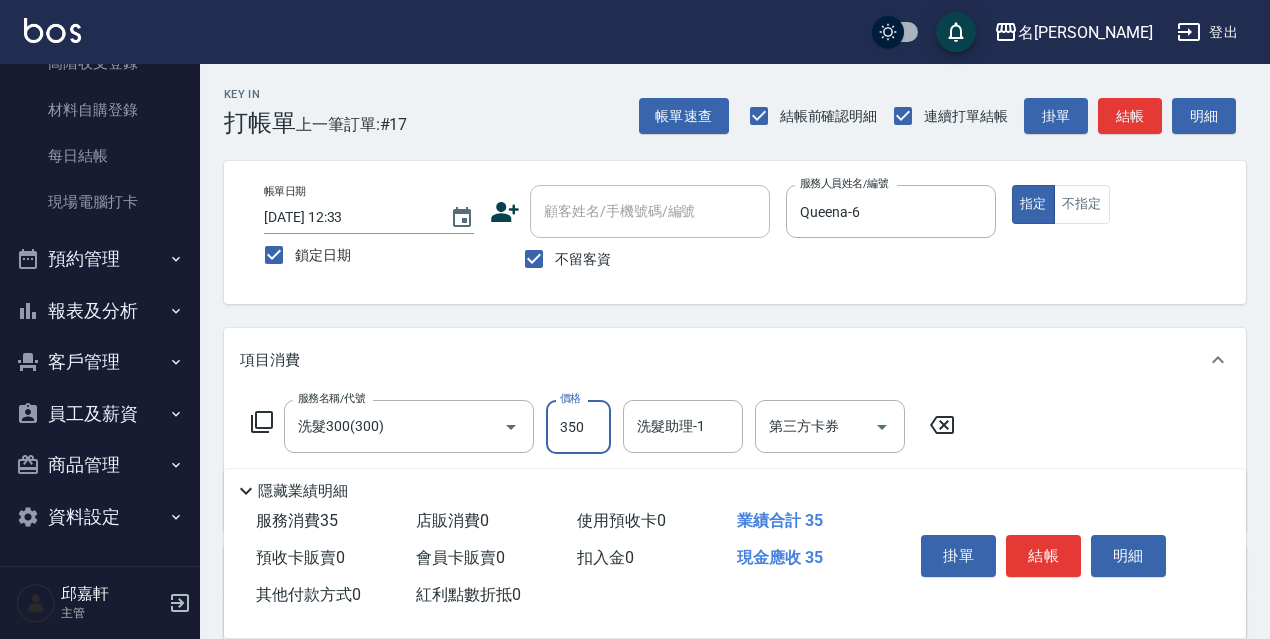type on "350" 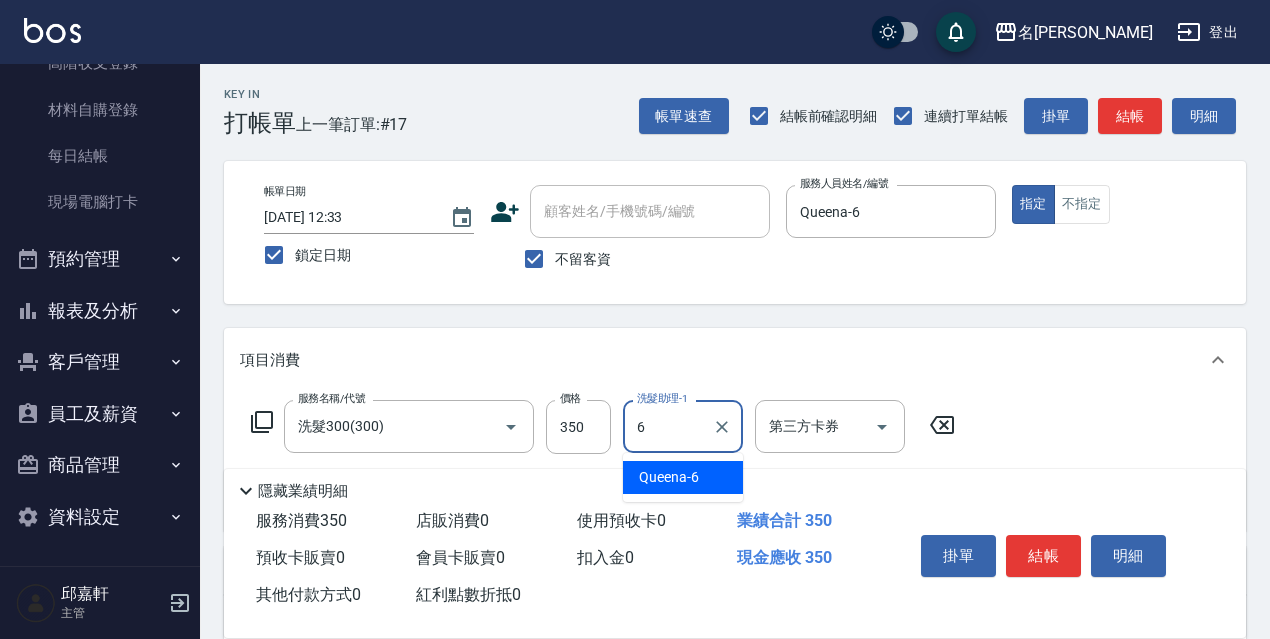 type on "Queena-6" 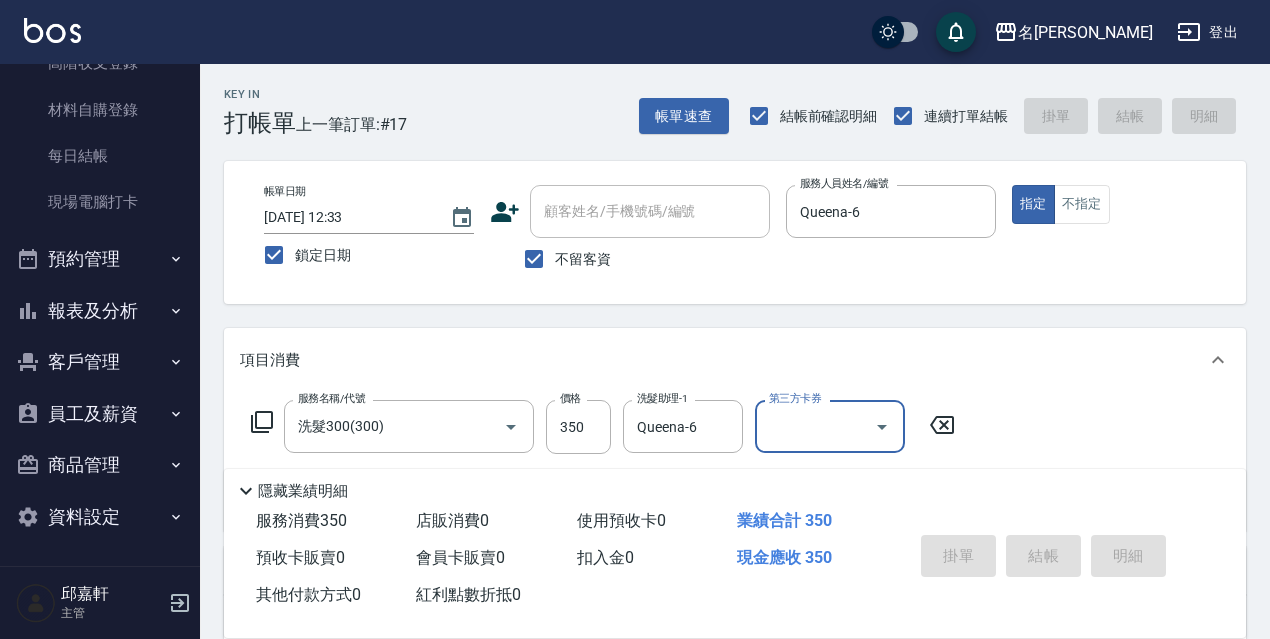 type 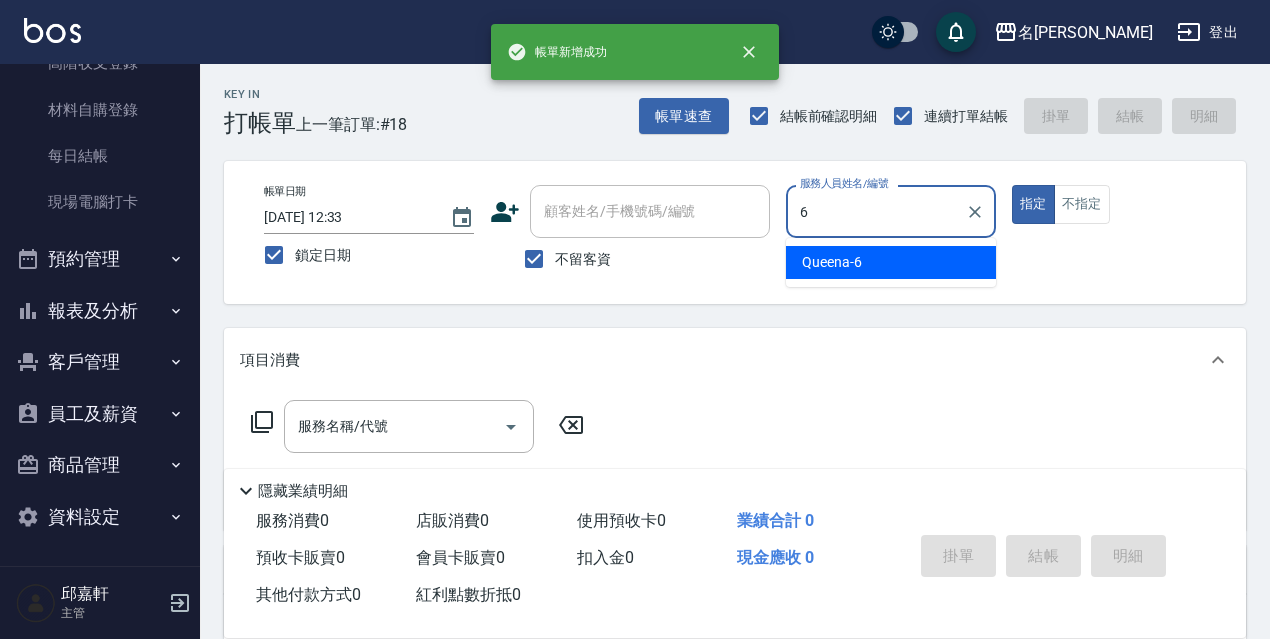 type on "Queena-6" 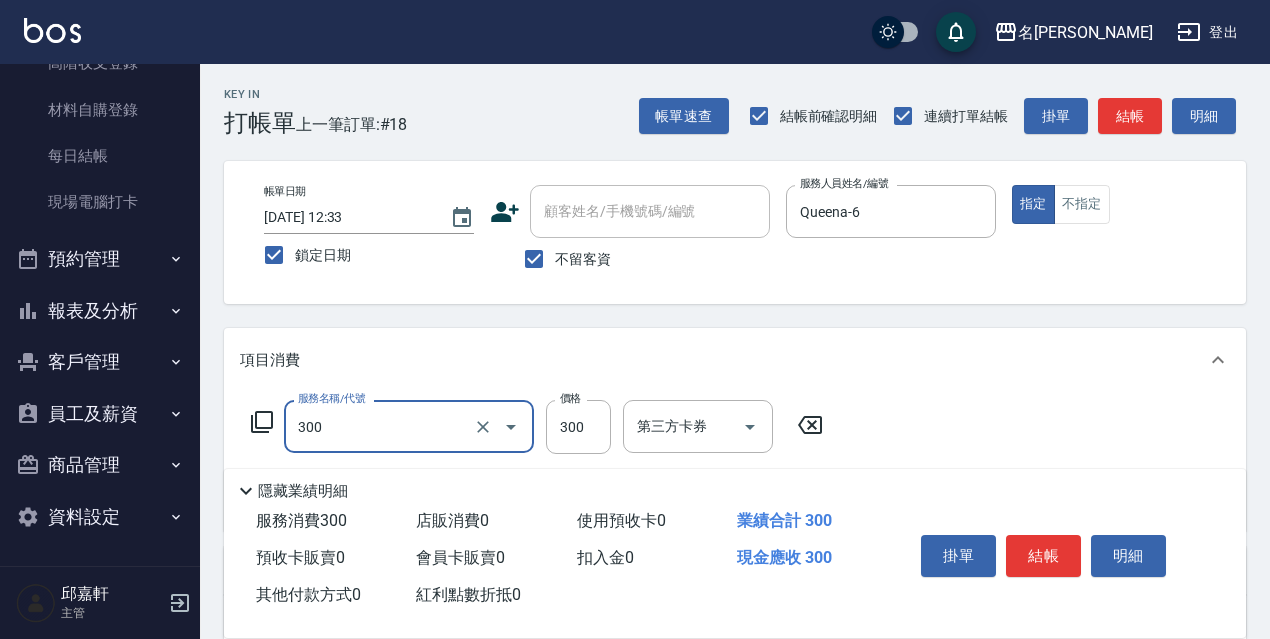 type on "洗髮300(300)" 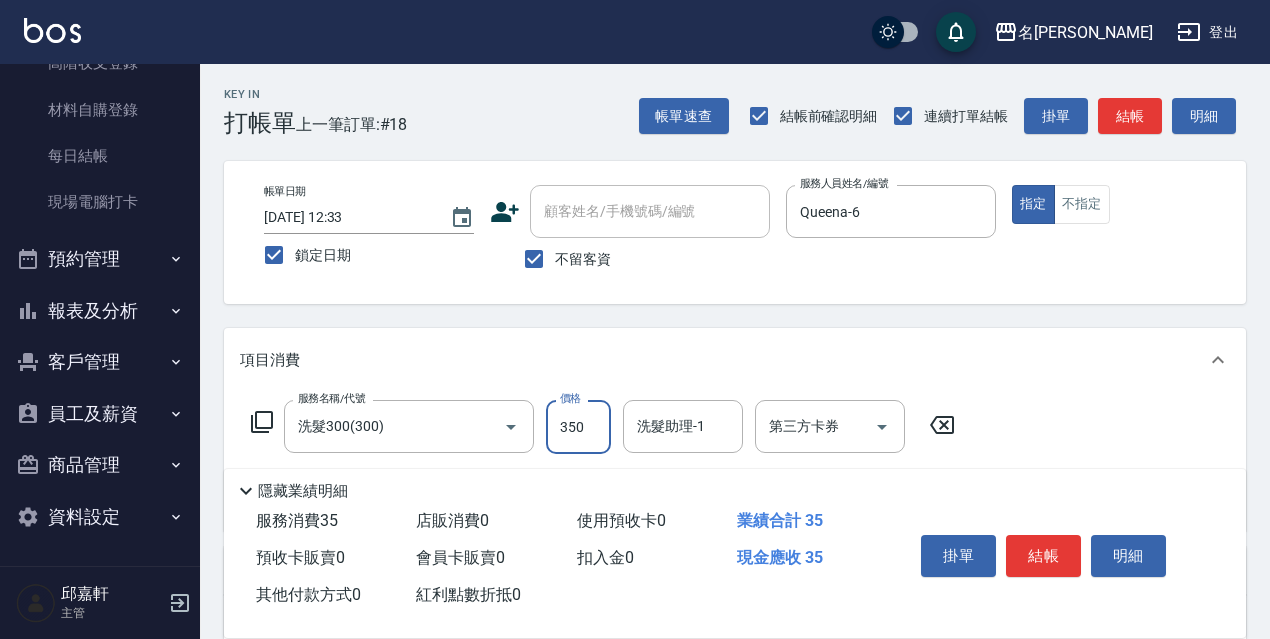 type on "350" 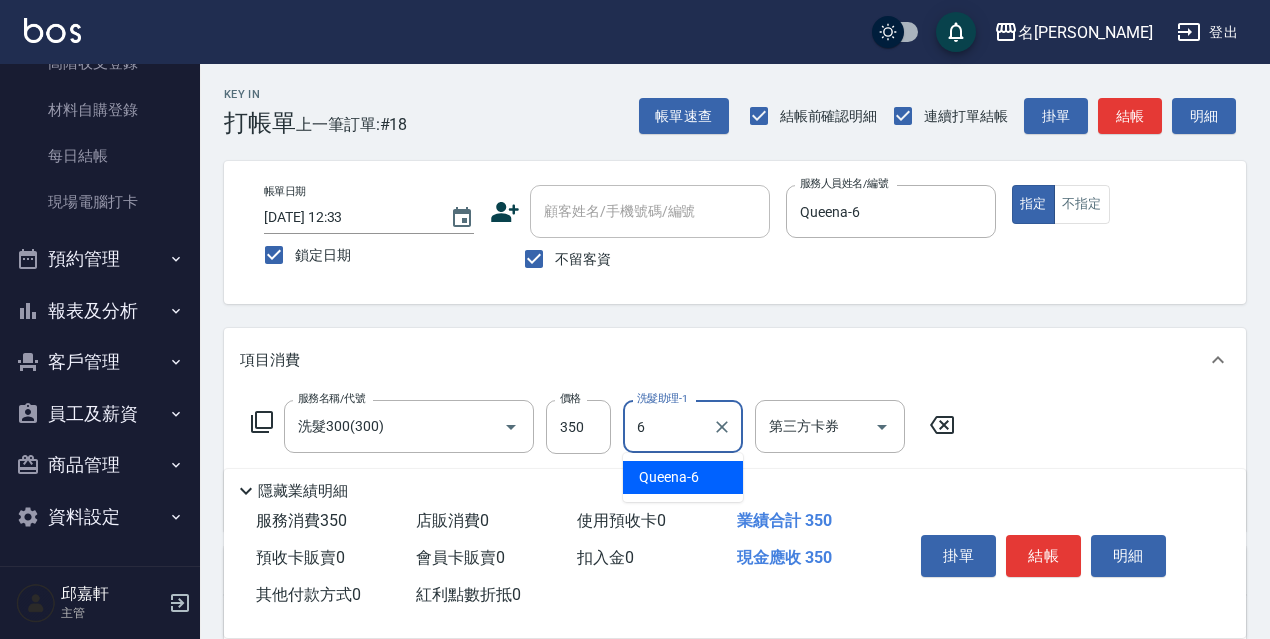 type on "Queena-6" 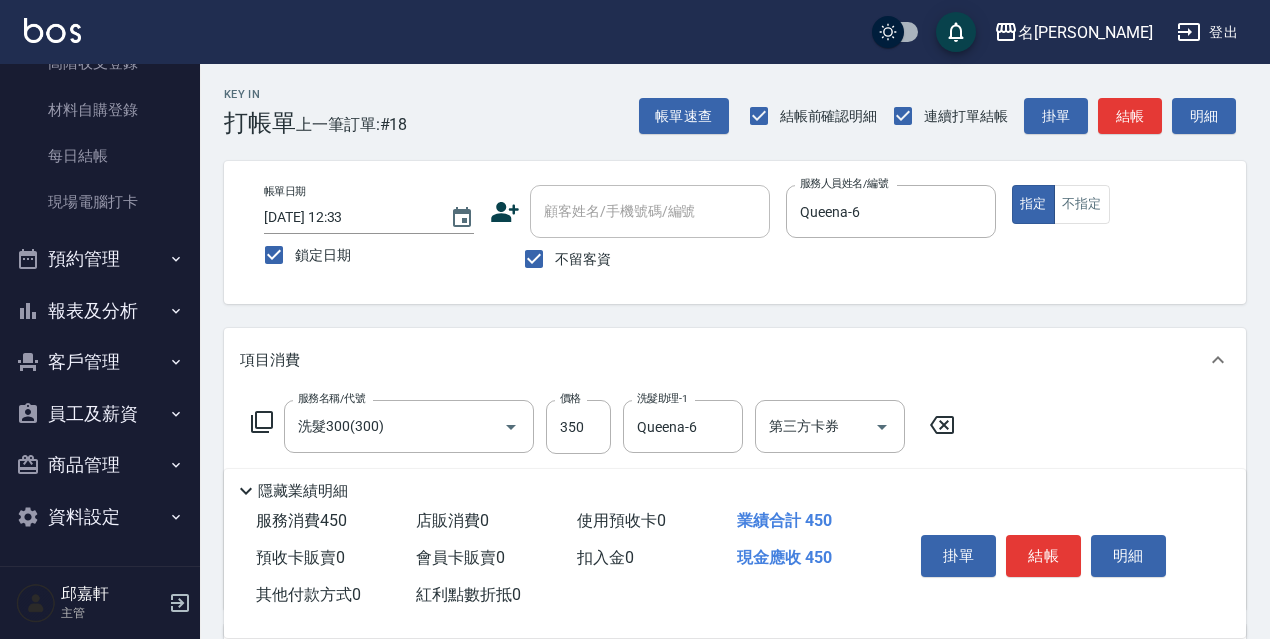 type on "電棒/夾直(803)" 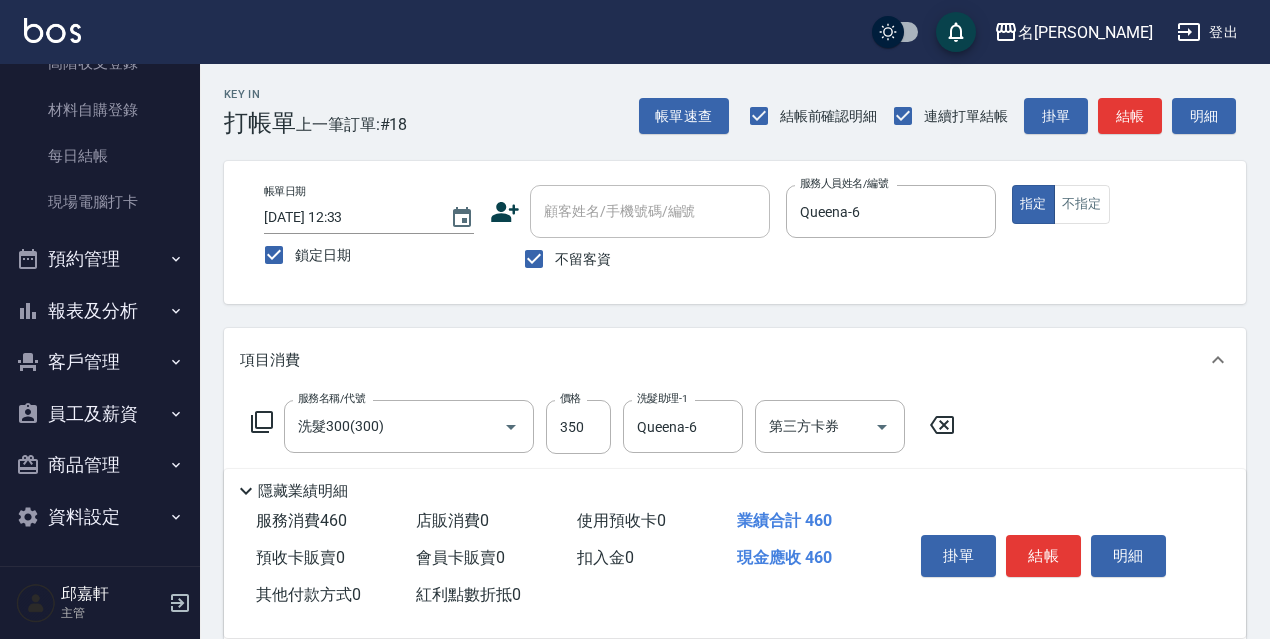 type on "潤絲精(801)" 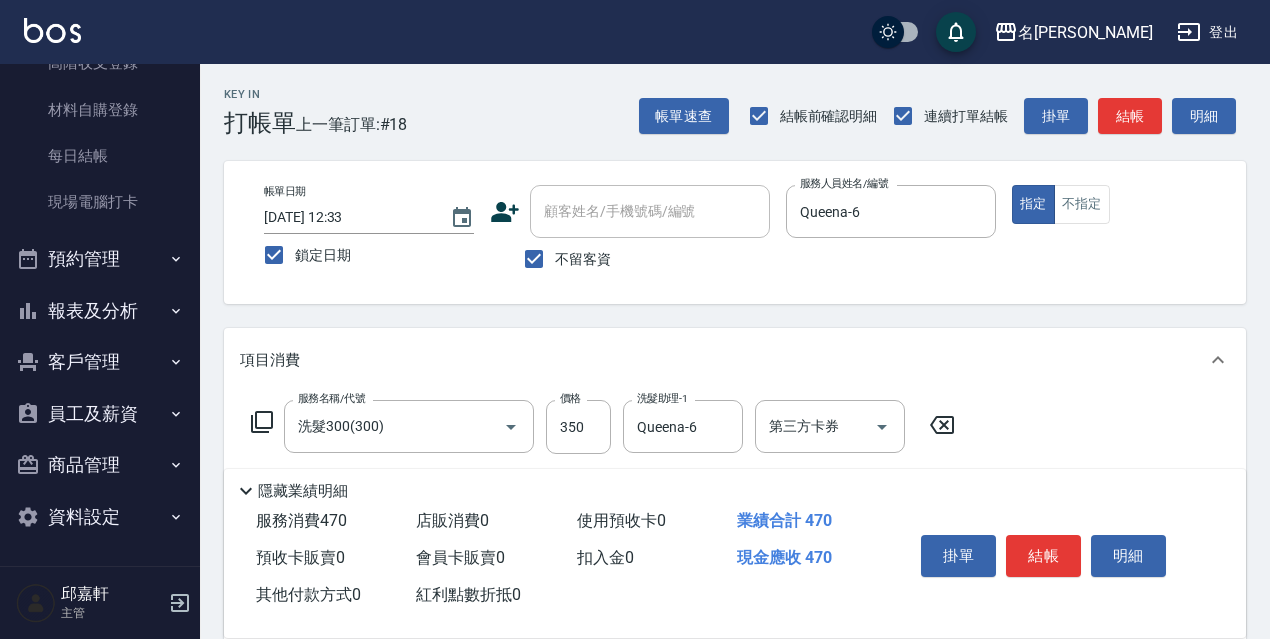 type on "20" 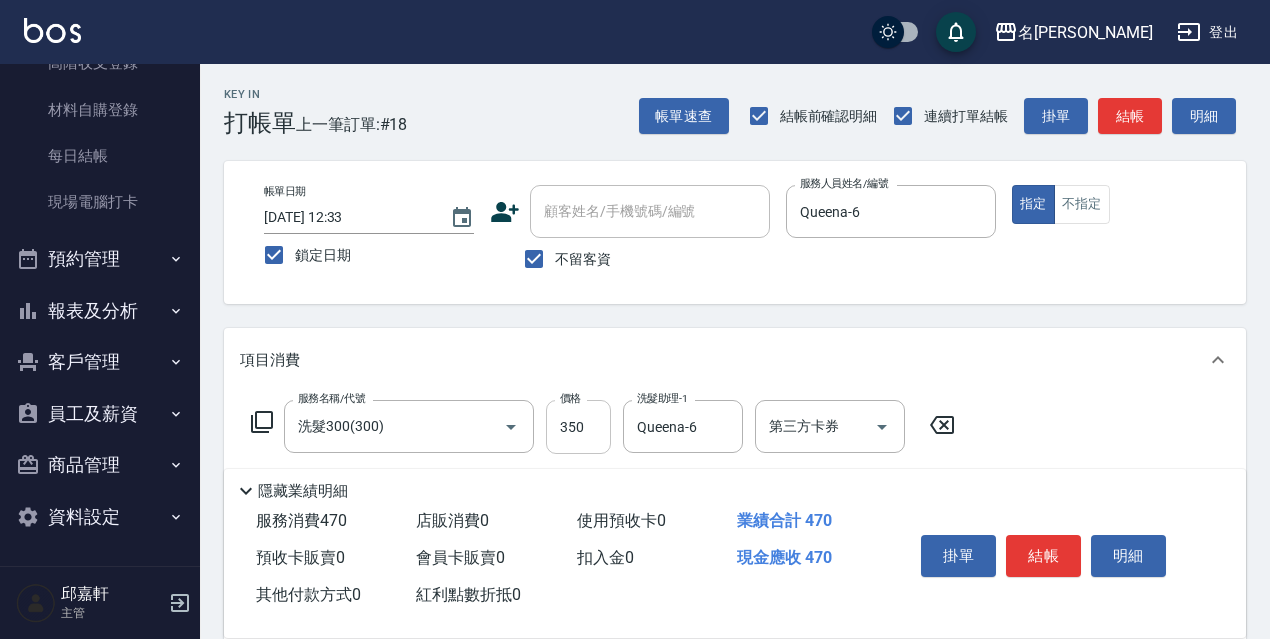 click on "350" at bounding box center (578, 427) 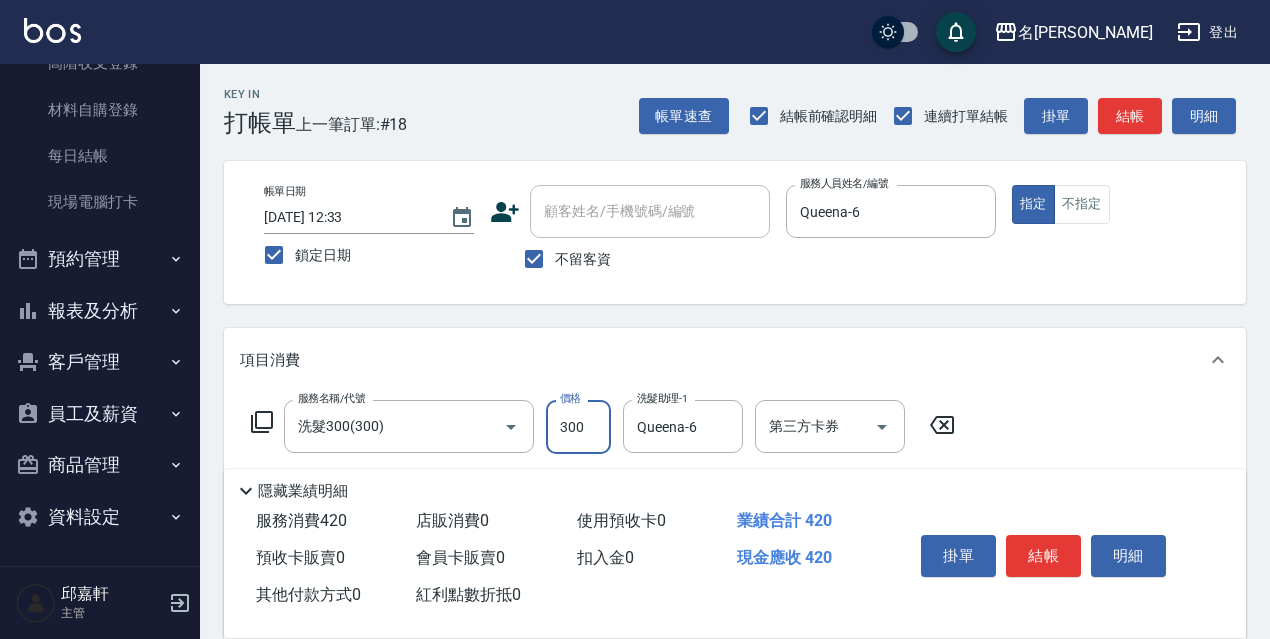 type on "300" 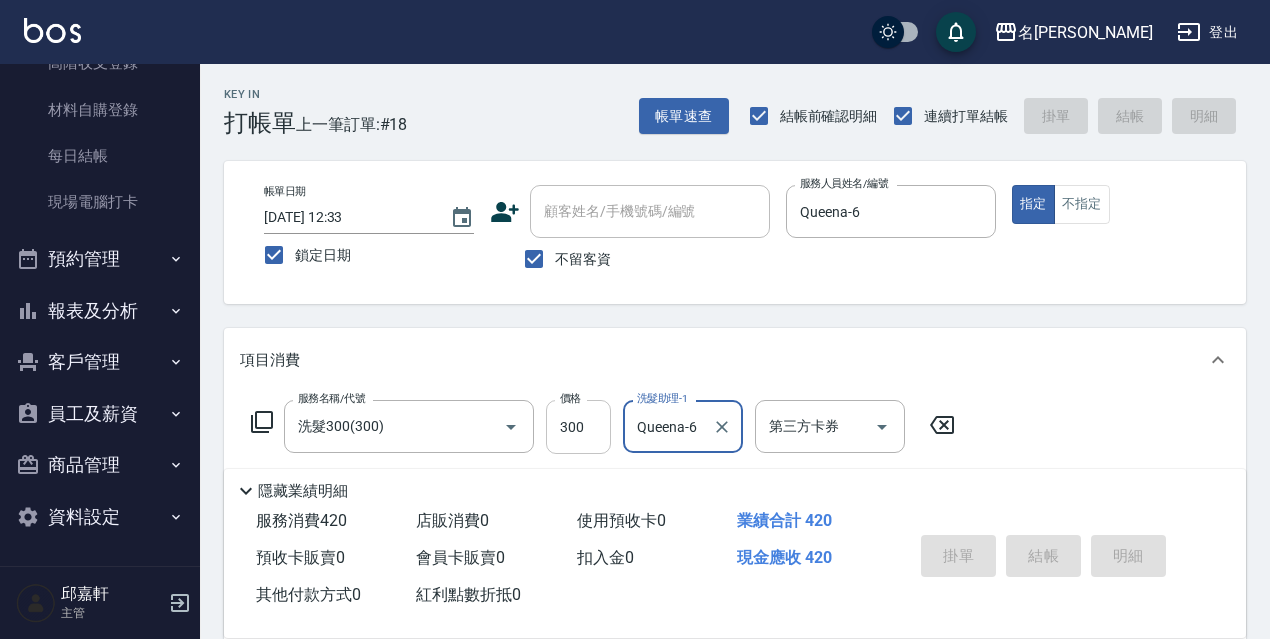 type 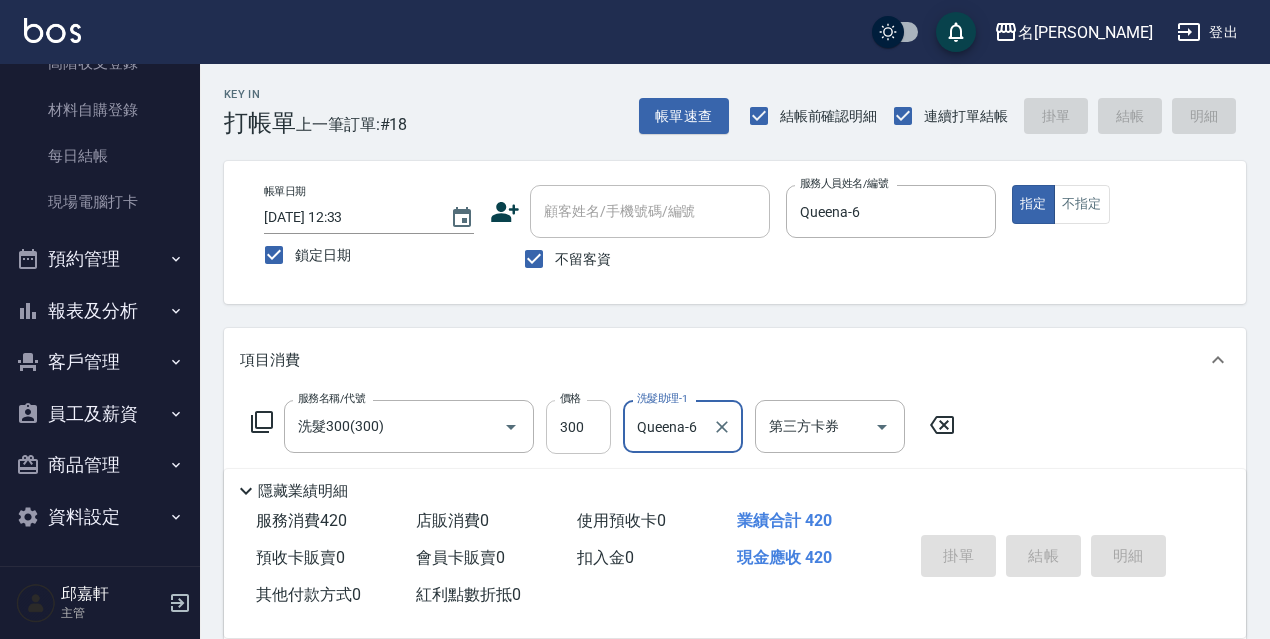 type 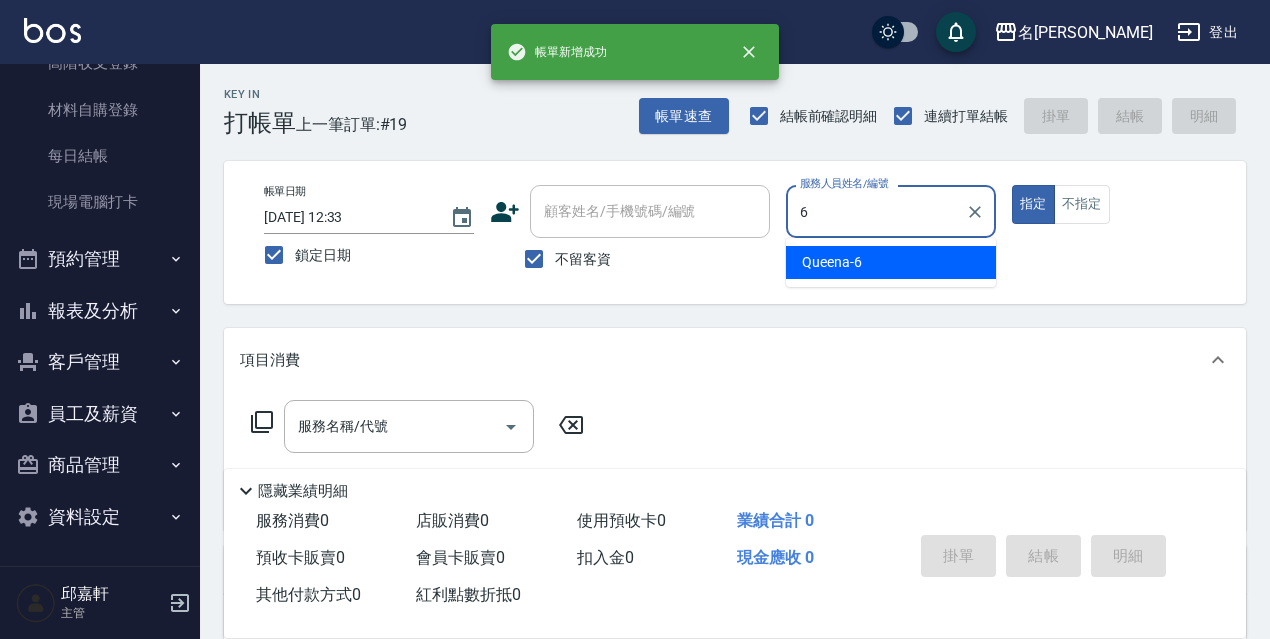 type on "Queena-6" 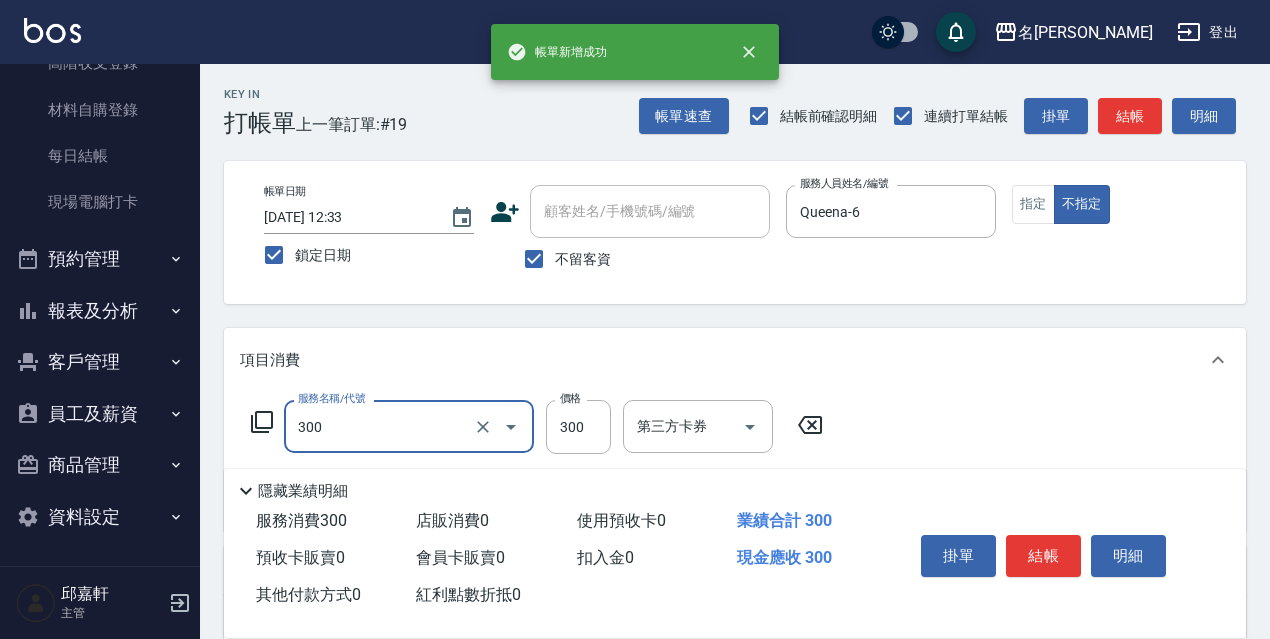 type on "洗髮300(300)" 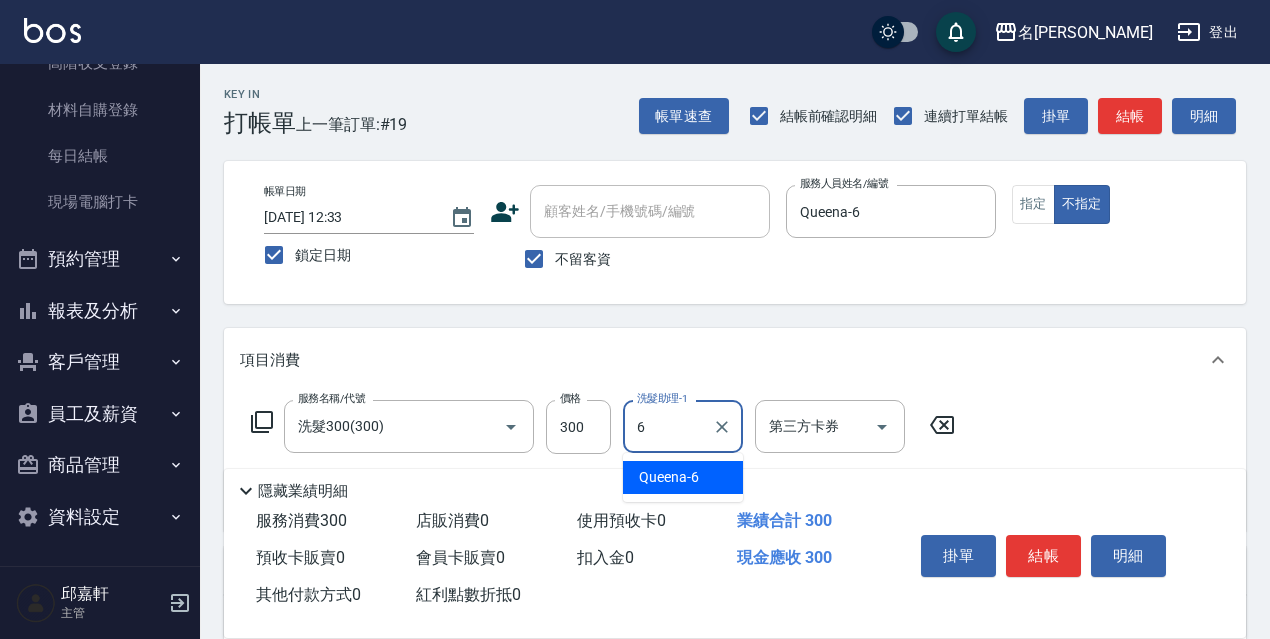type on "Queena-6" 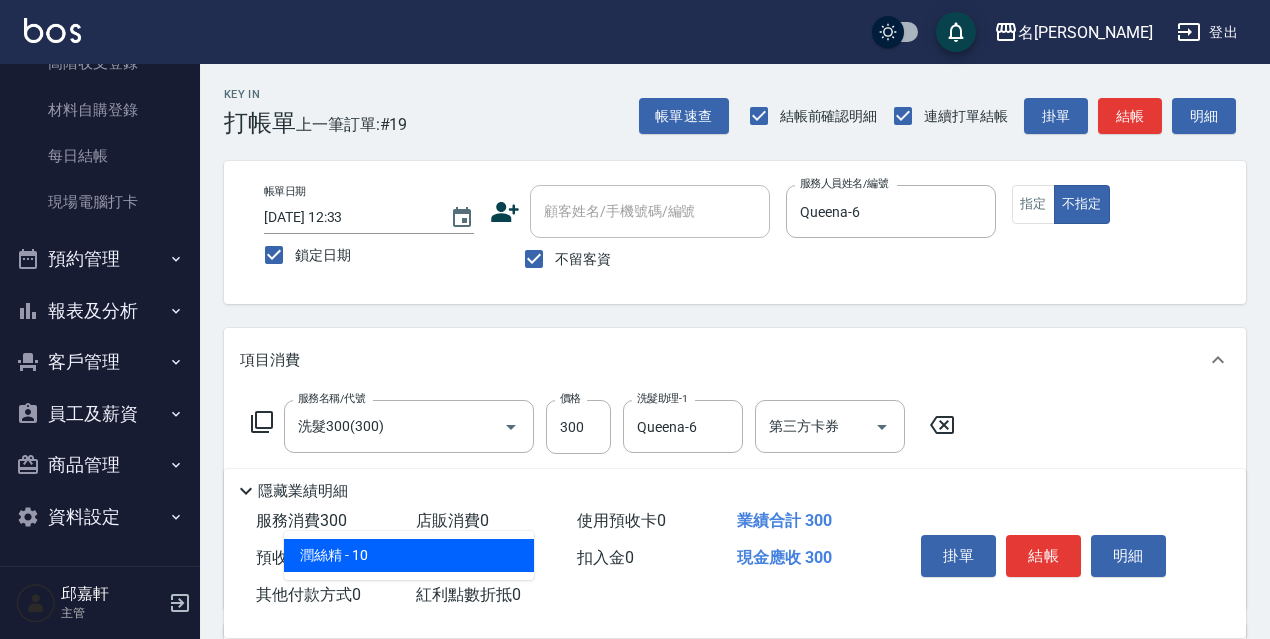type on "潤絲精(801)" 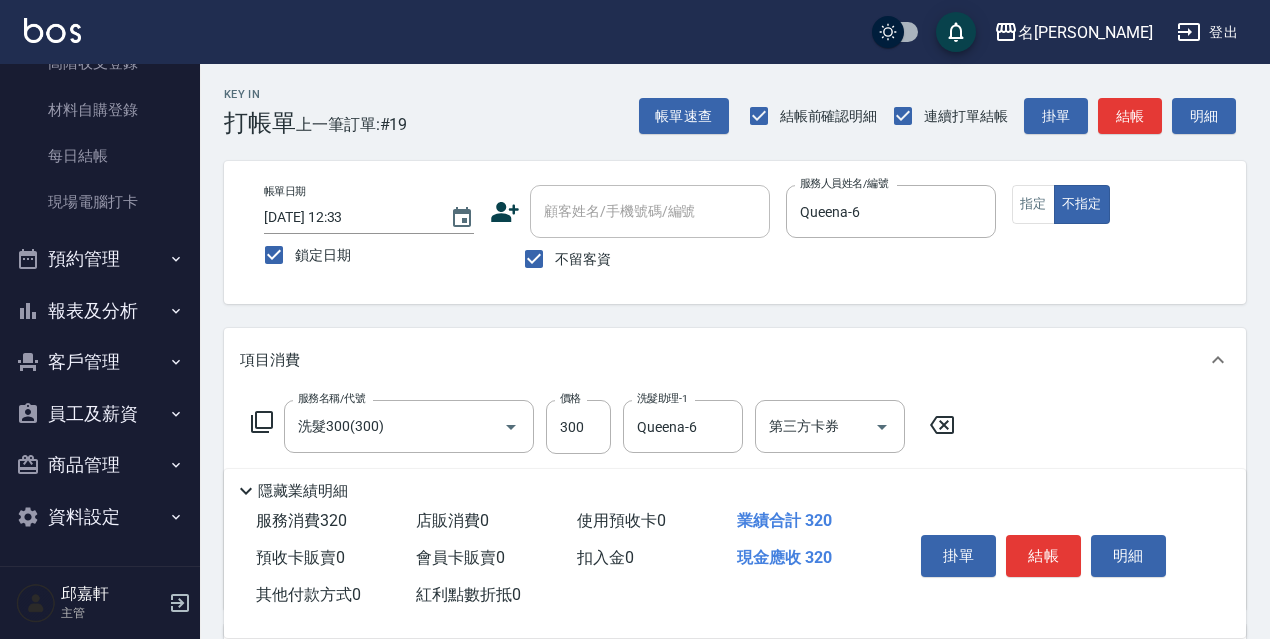 type on "20" 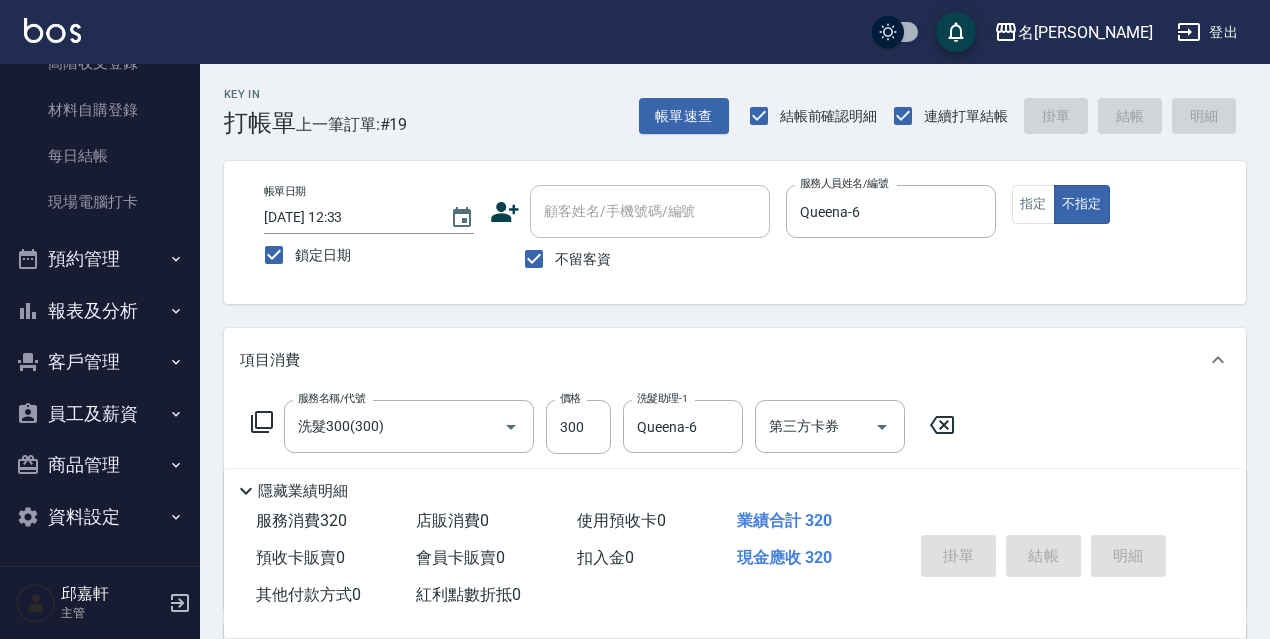 type 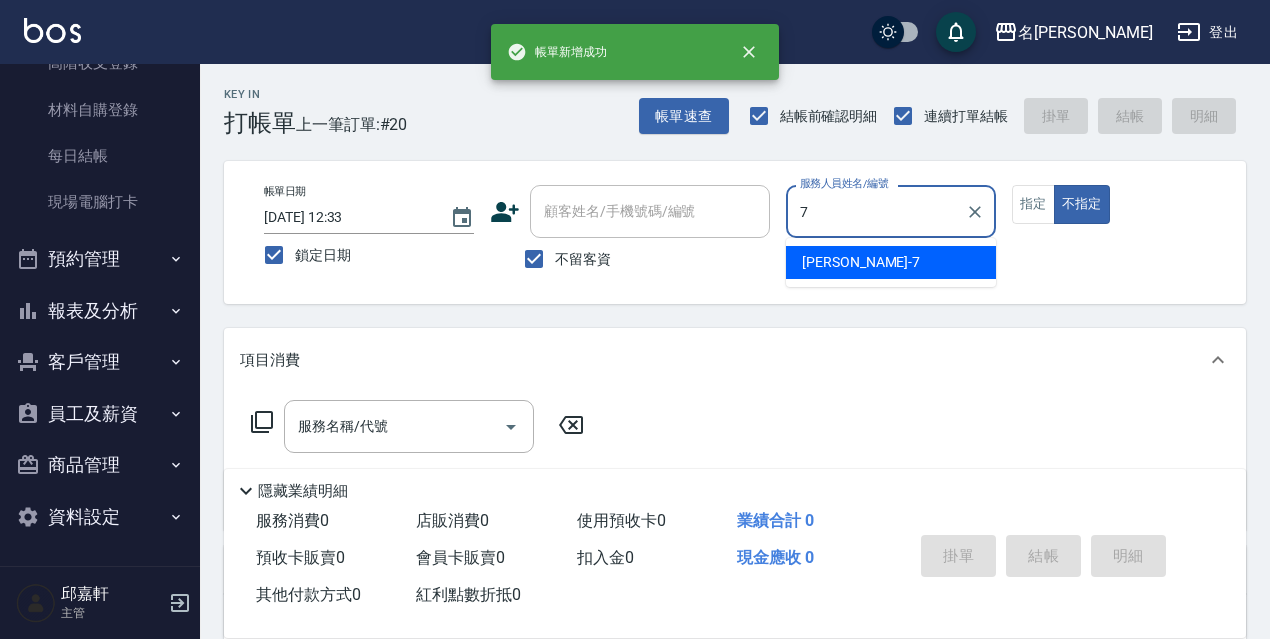 type on "Fanny-7" 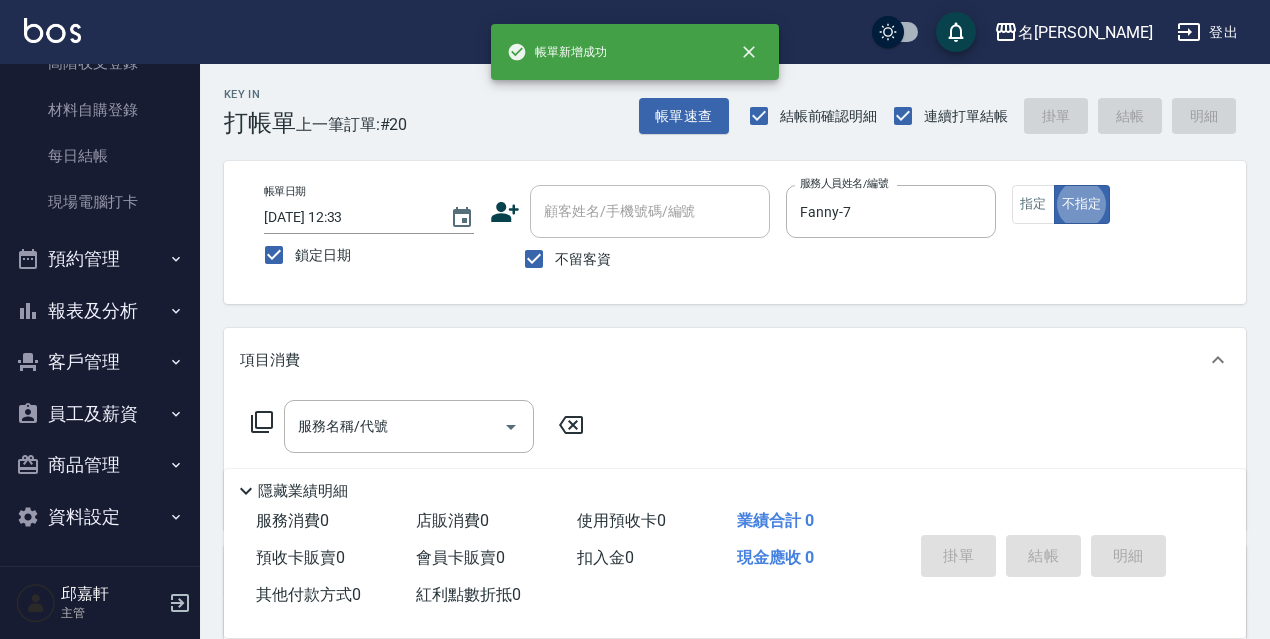 scroll, scrollTop: 40, scrollLeft: 0, axis: vertical 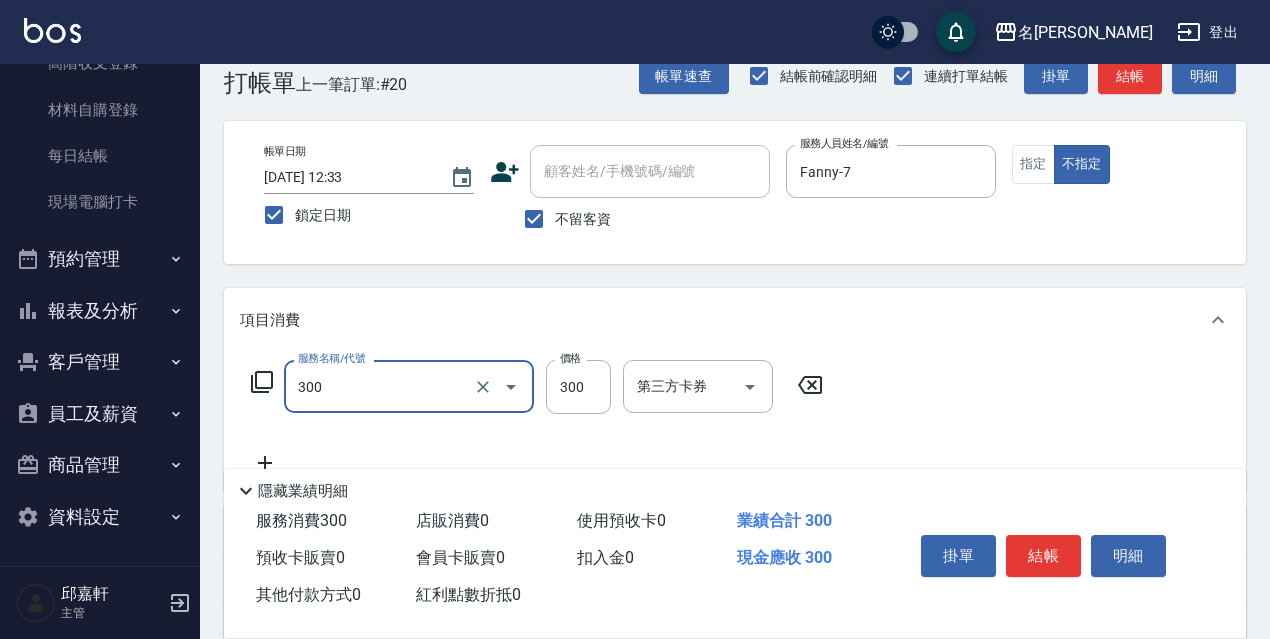 type on "洗髮300(300)" 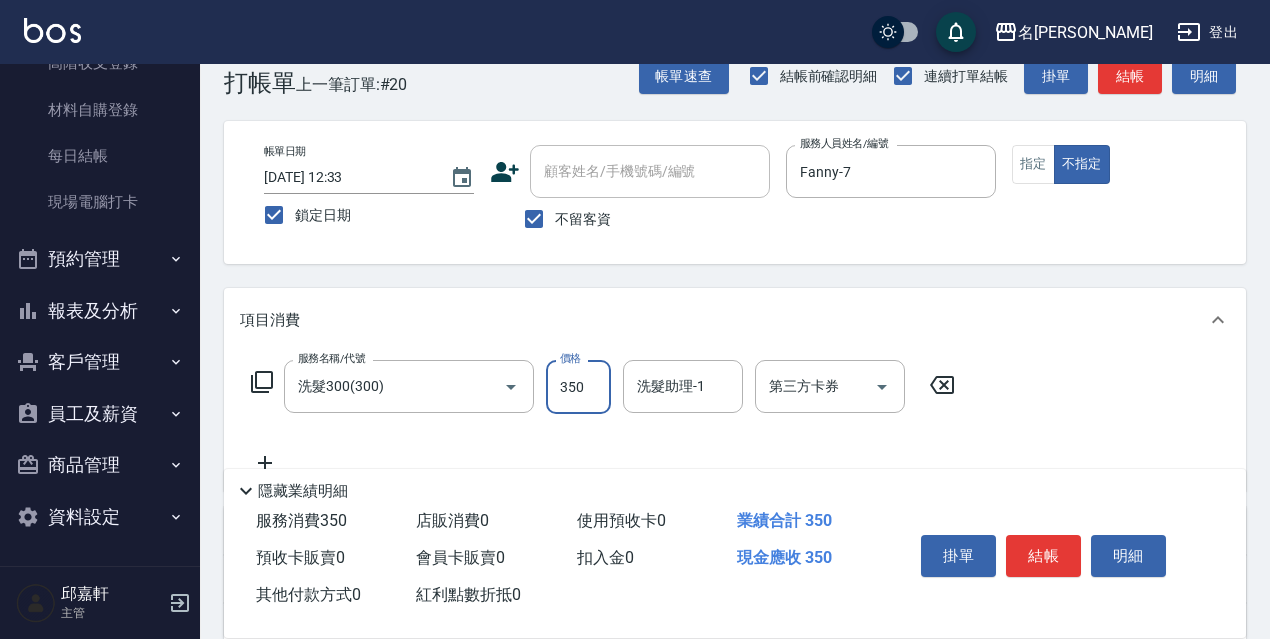 type on "350" 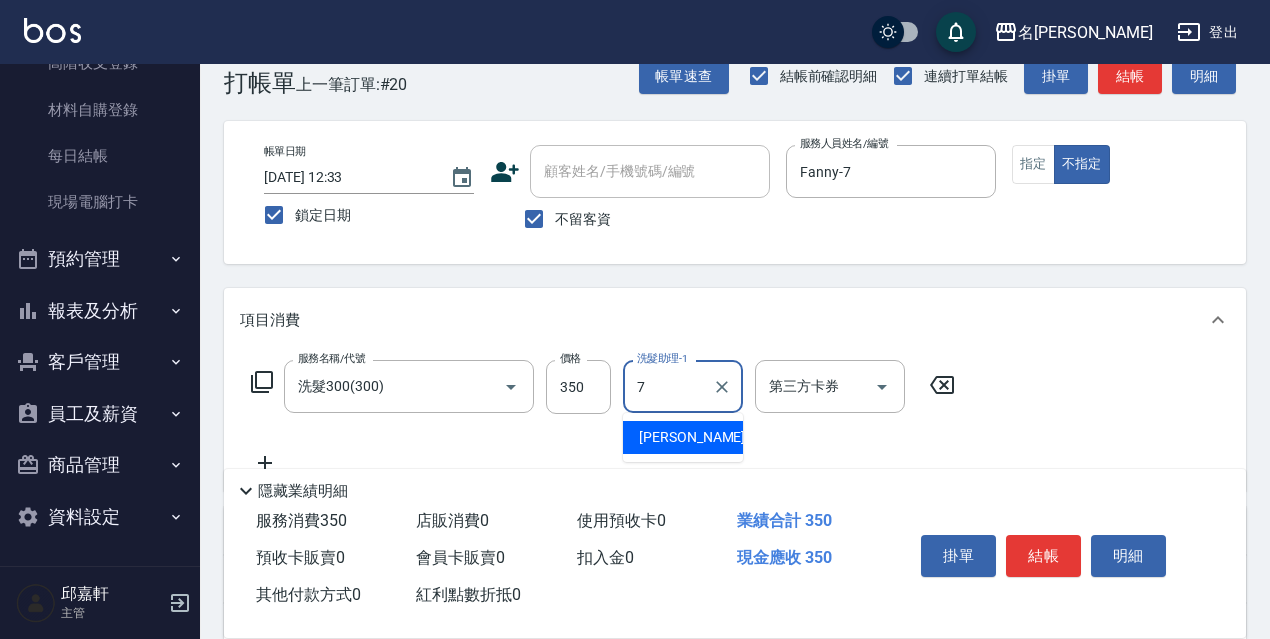 type on "Fanny-7" 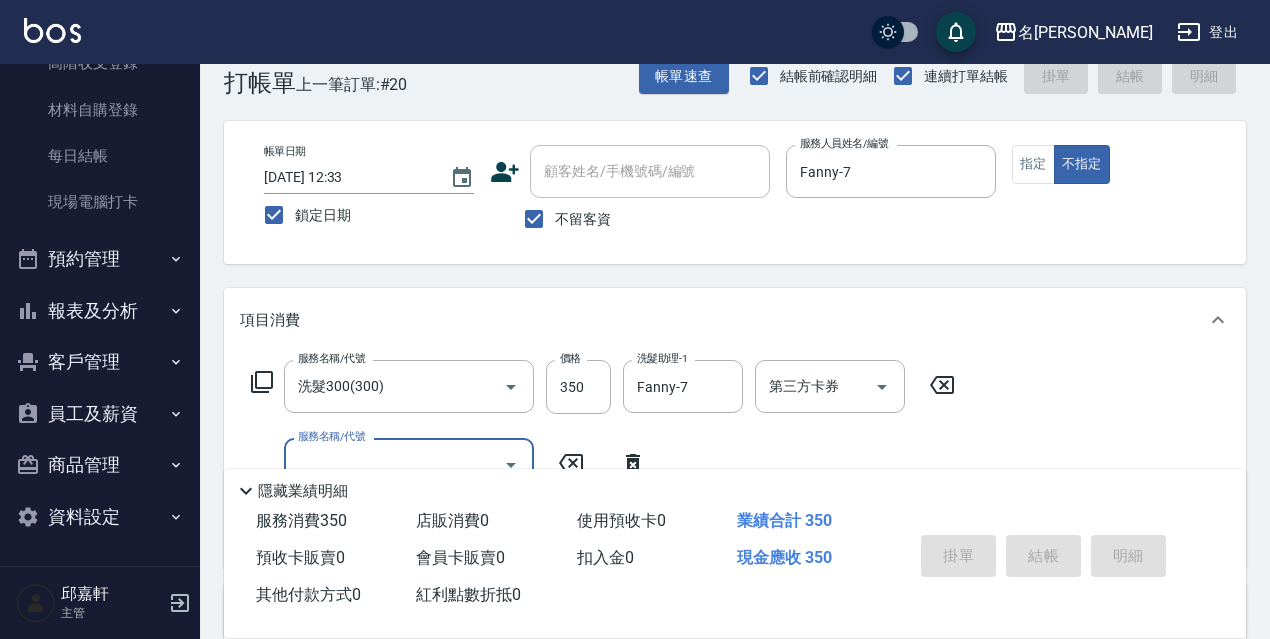 type 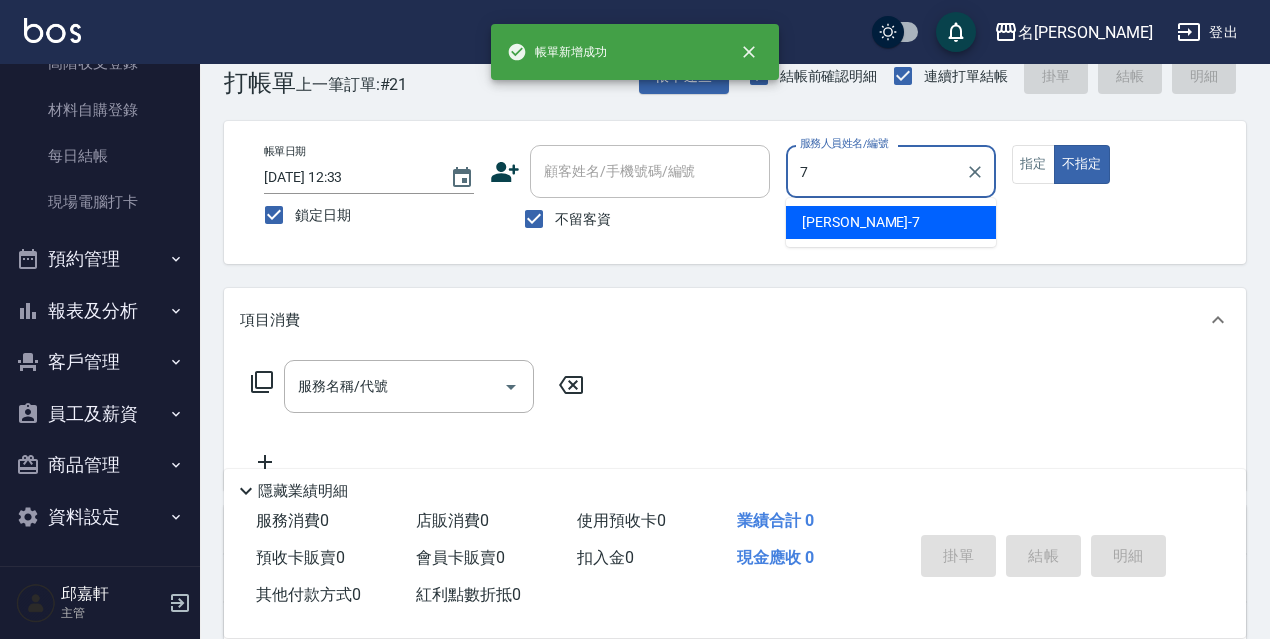 type on "Fanny-7" 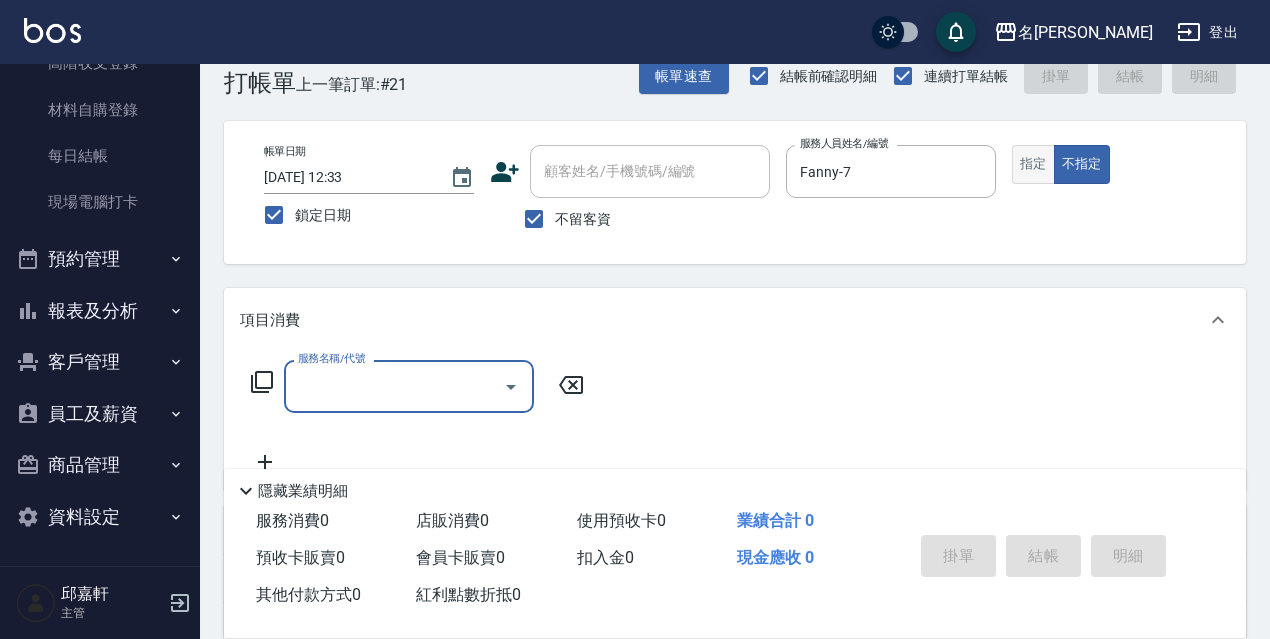 click on "指定" at bounding box center [1033, 164] 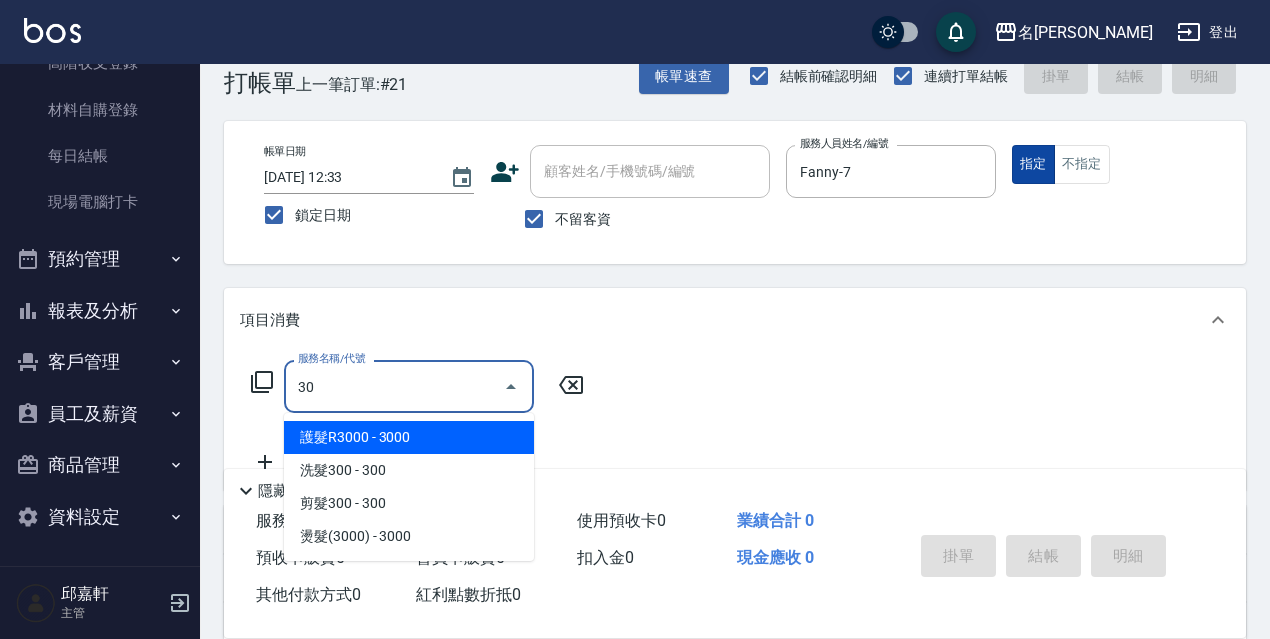 type on "3" 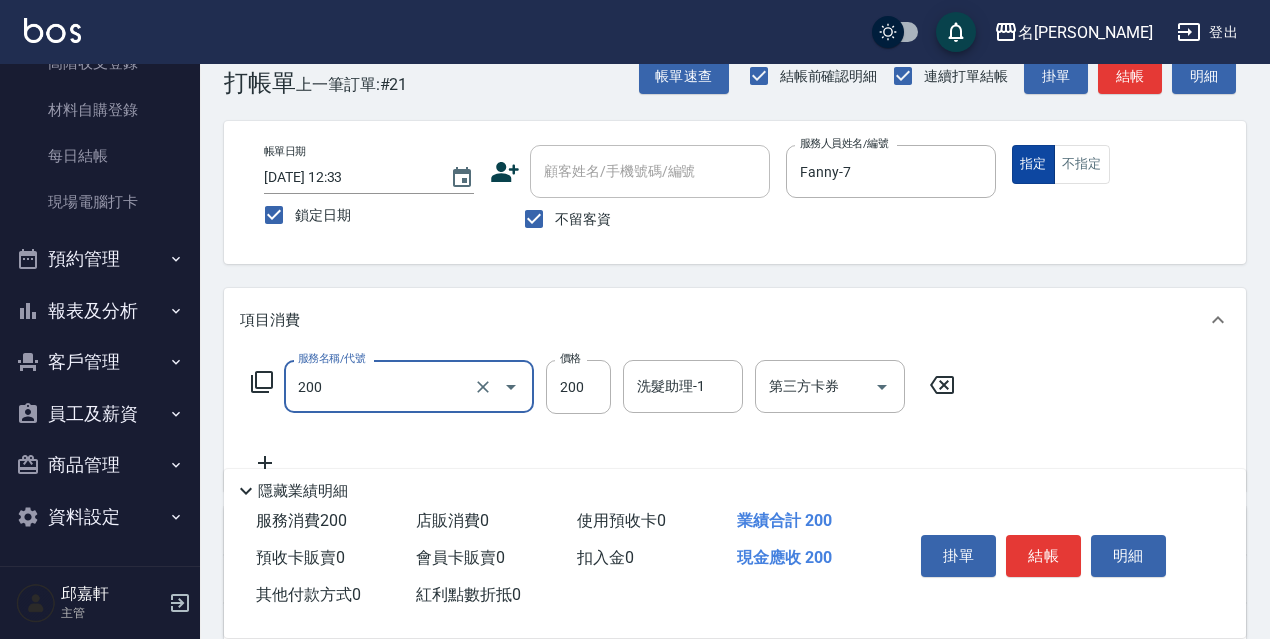 type on "洗髮200(200)" 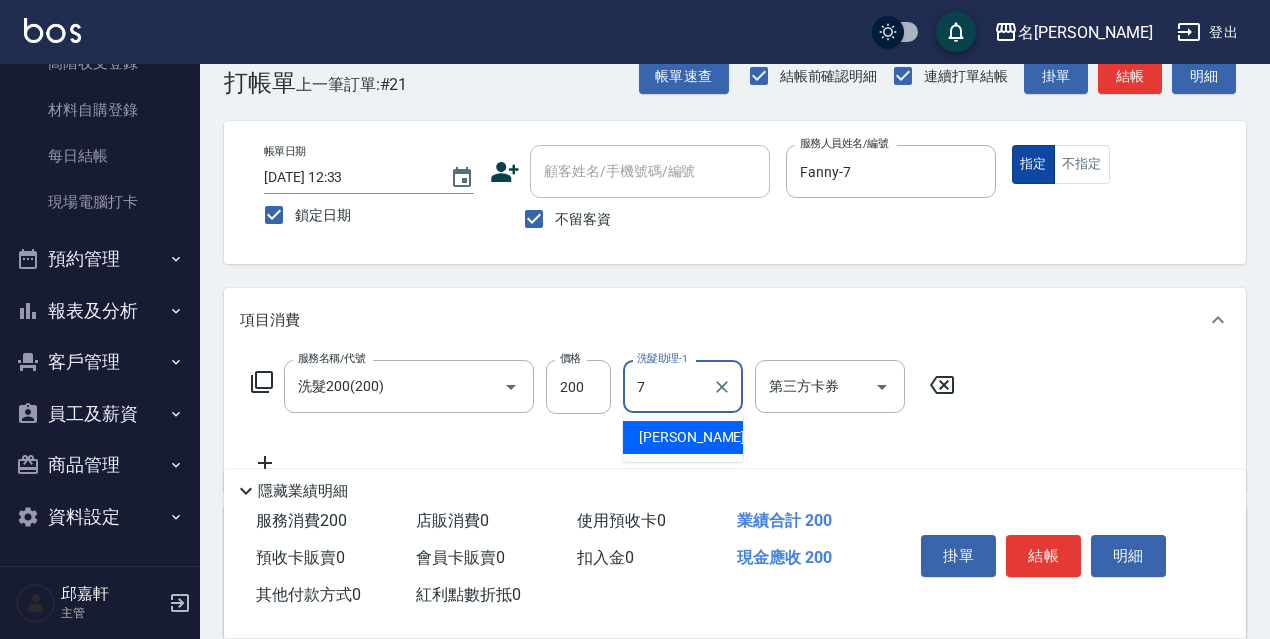 type on "Fanny-7" 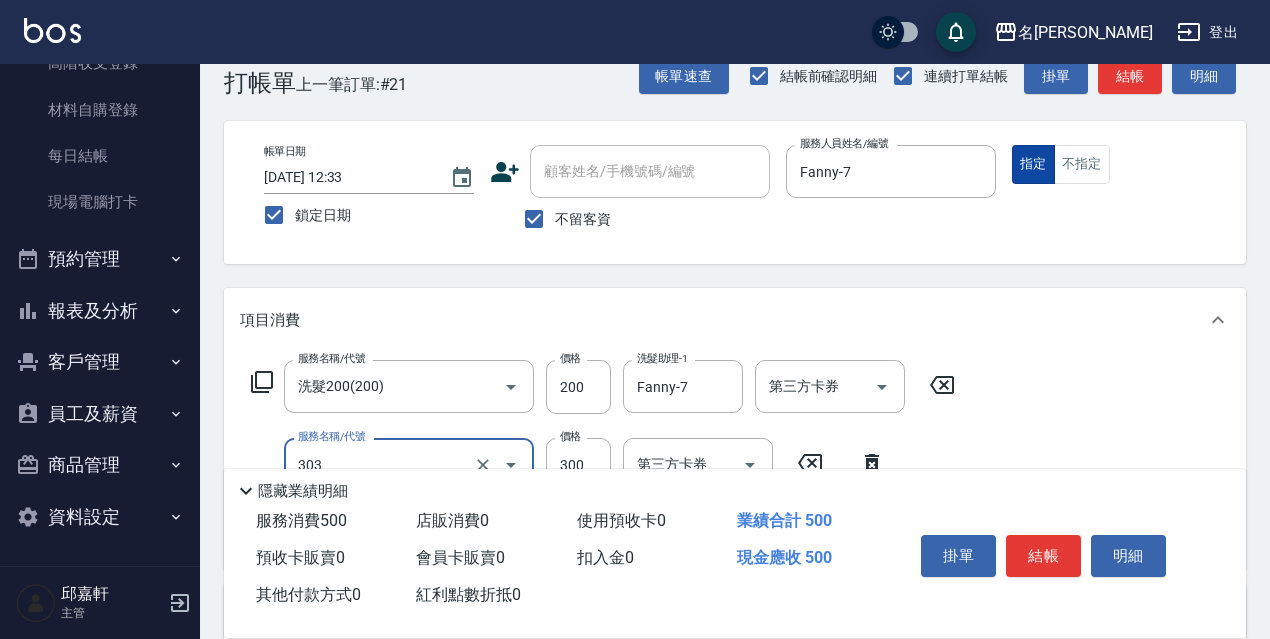 type on "剪髮300(303)" 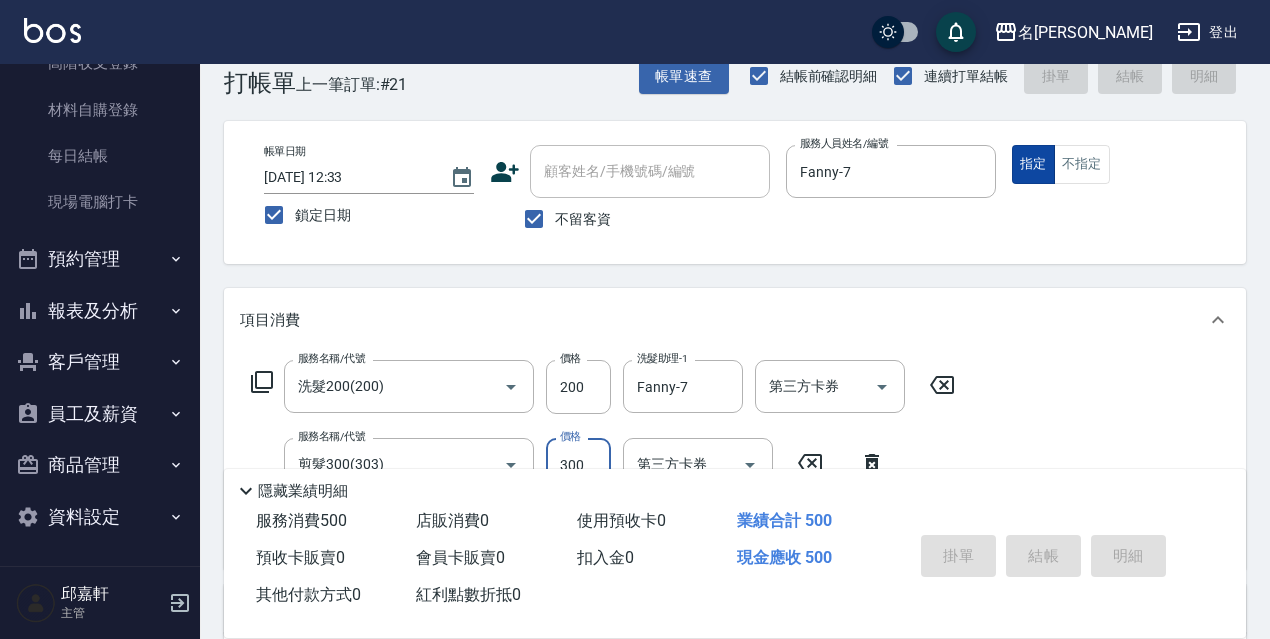 type 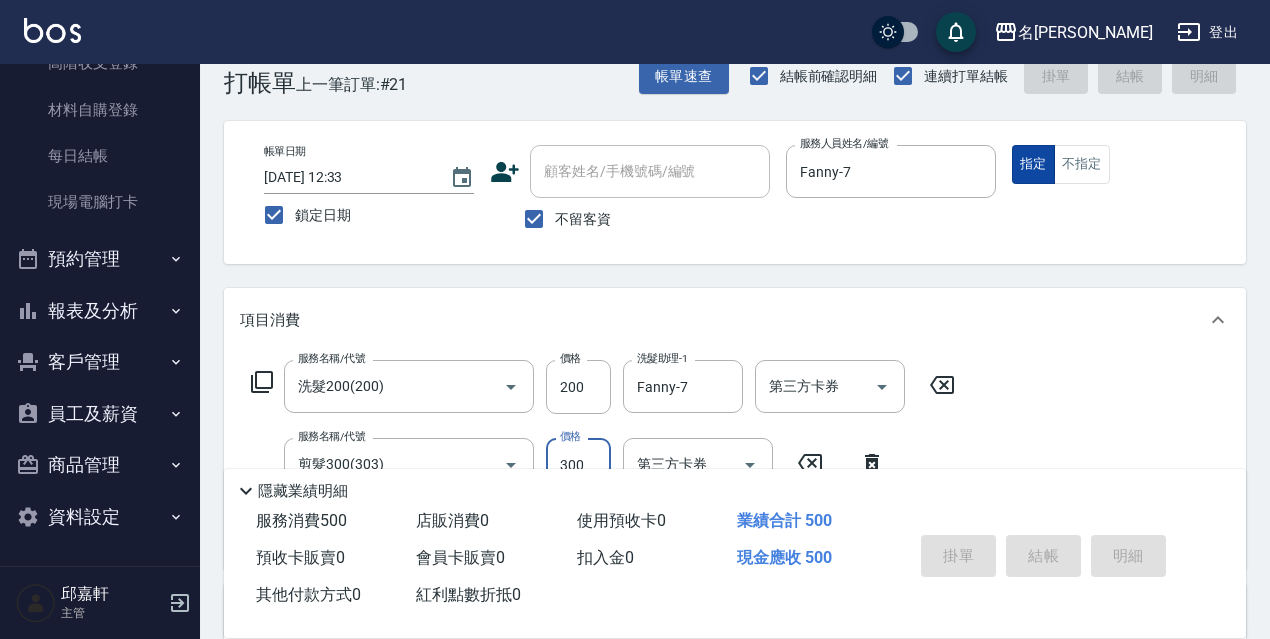 type 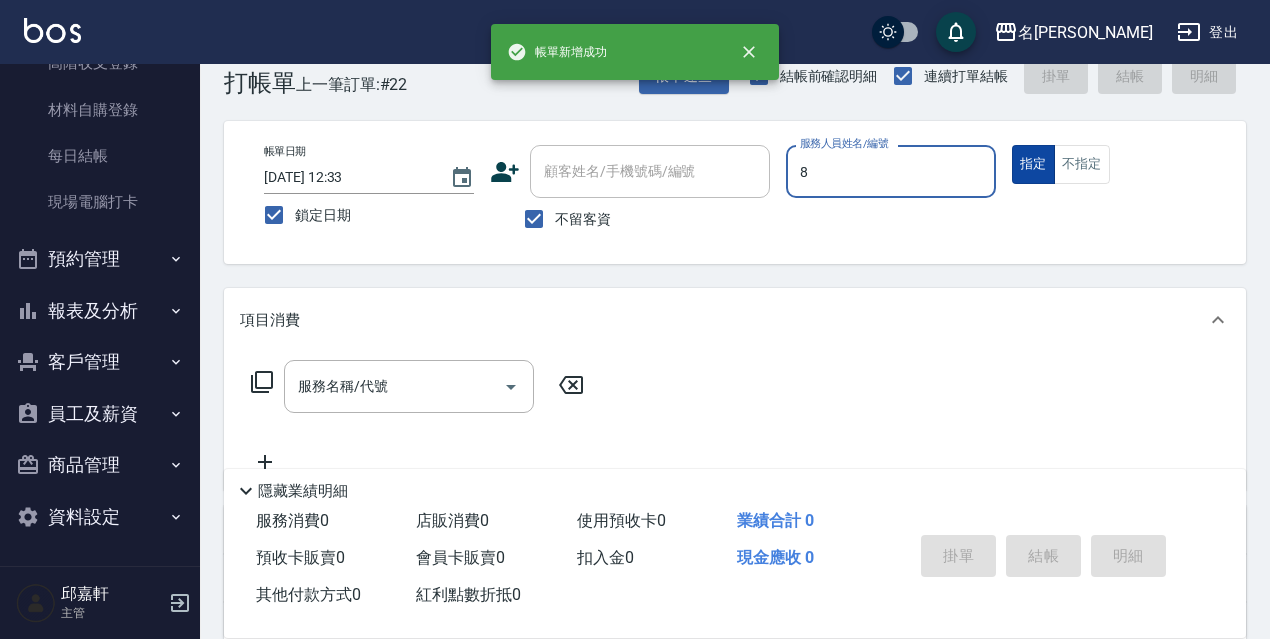 type on "Cindy-8" 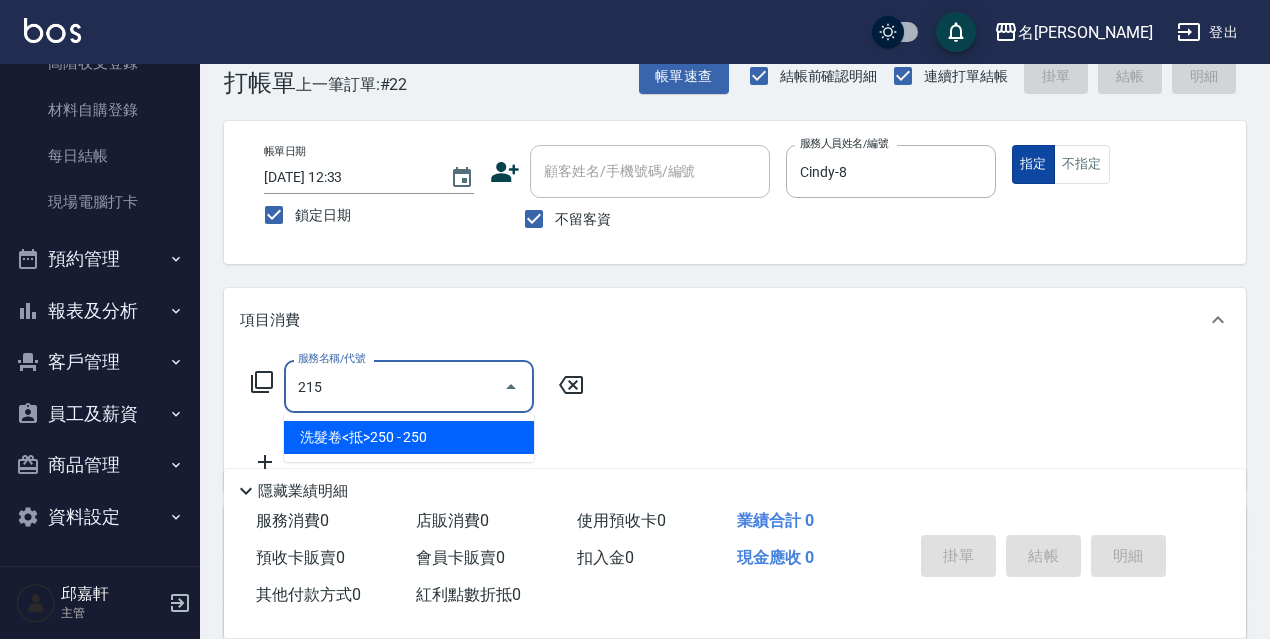 type on "洗髮卷<抵>250(215)" 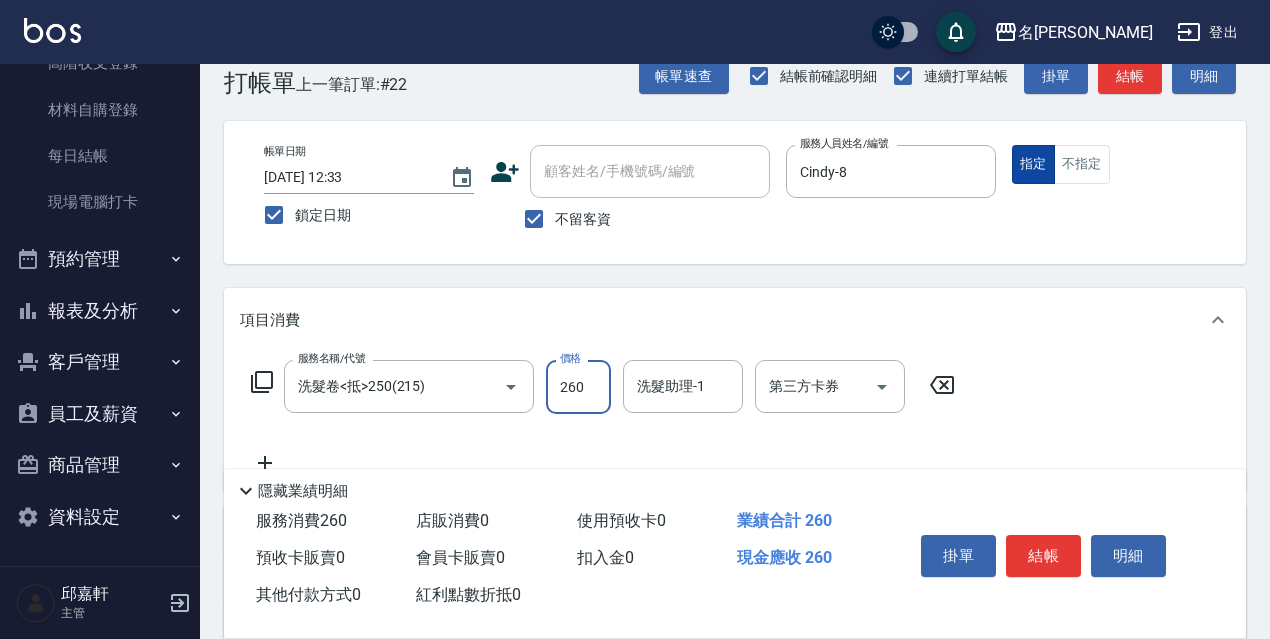 type on "260" 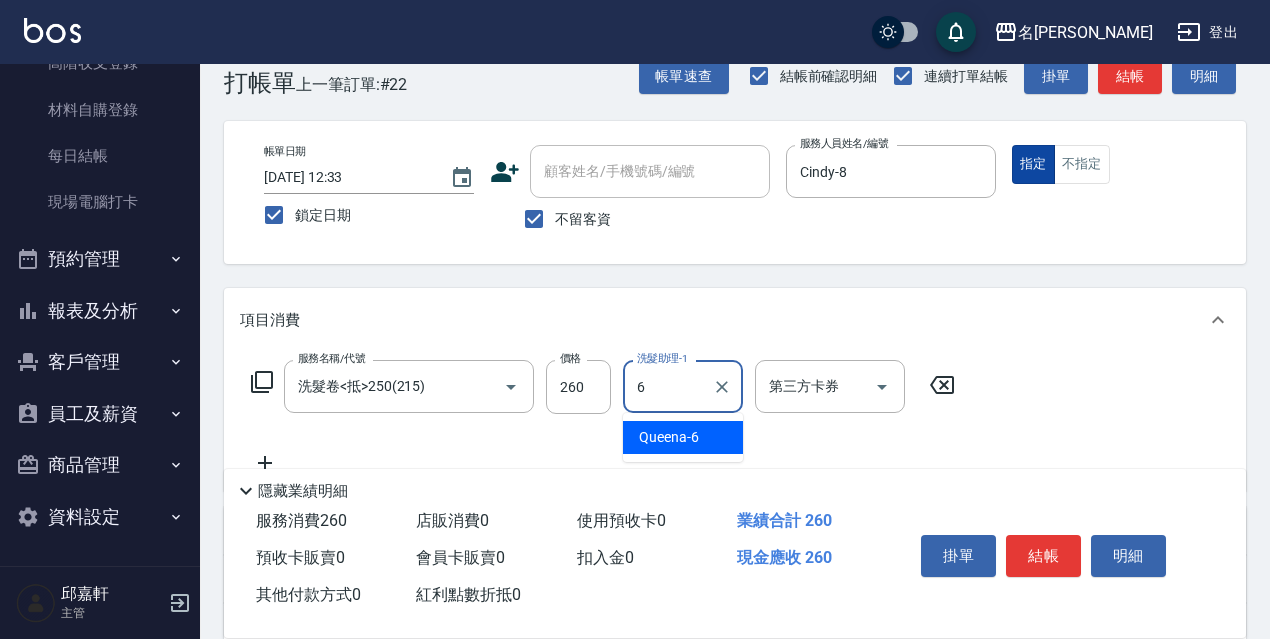 type on "Queena-6" 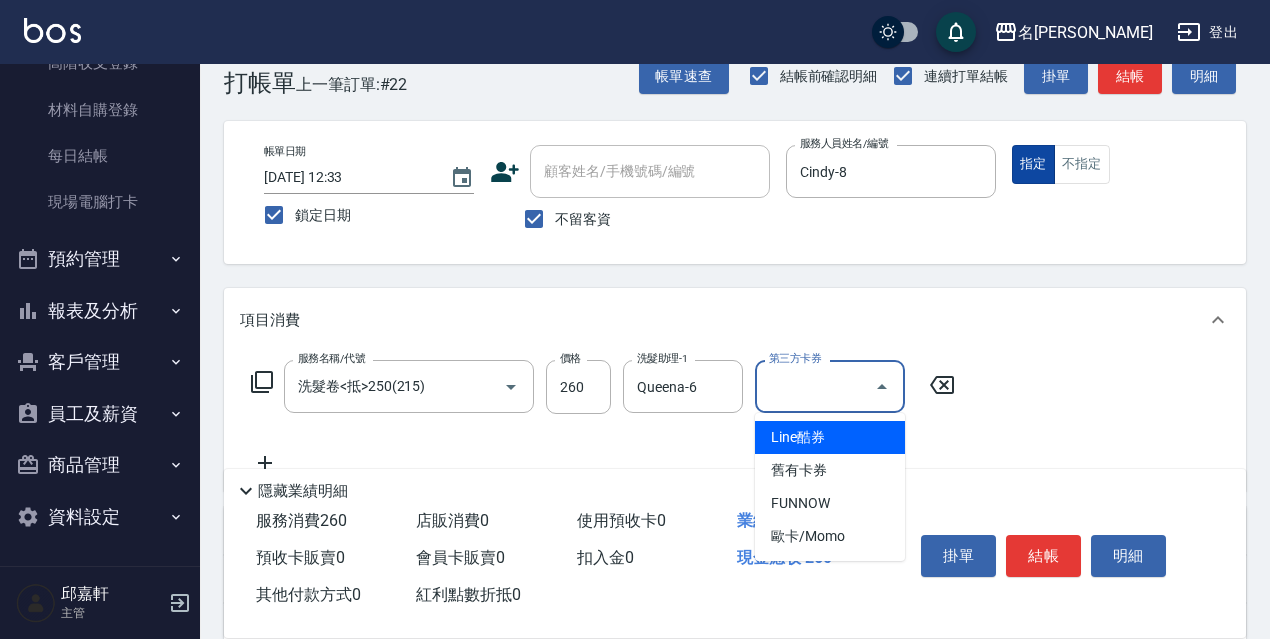 type on "舊有卡券" 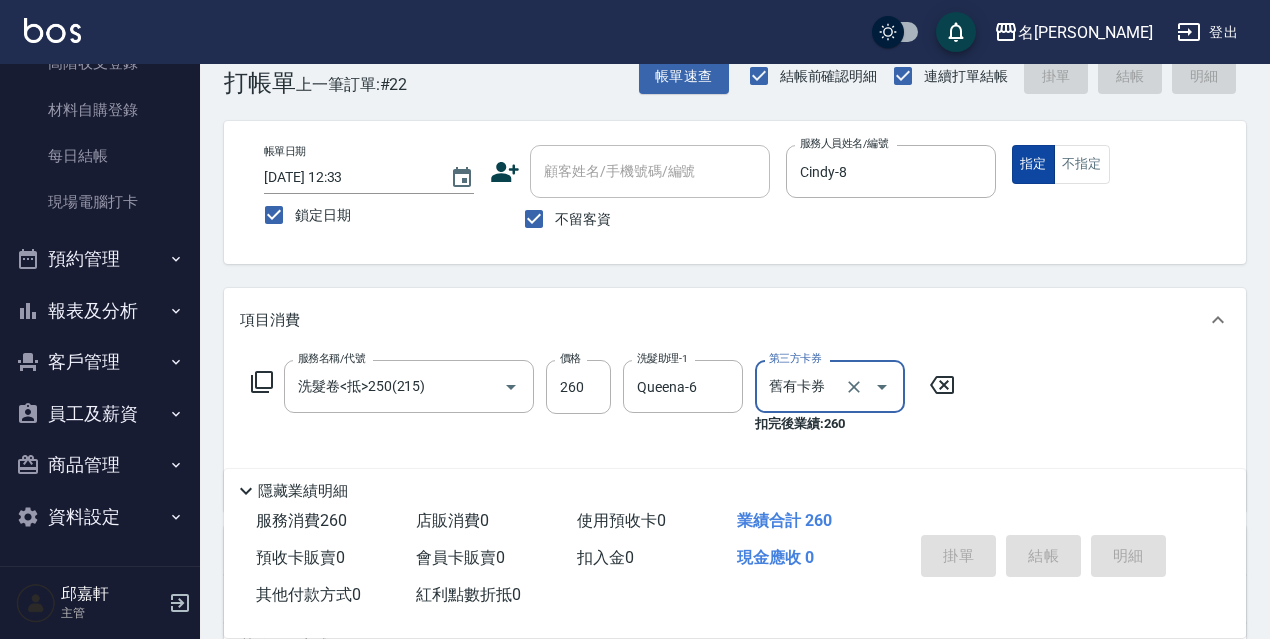 type 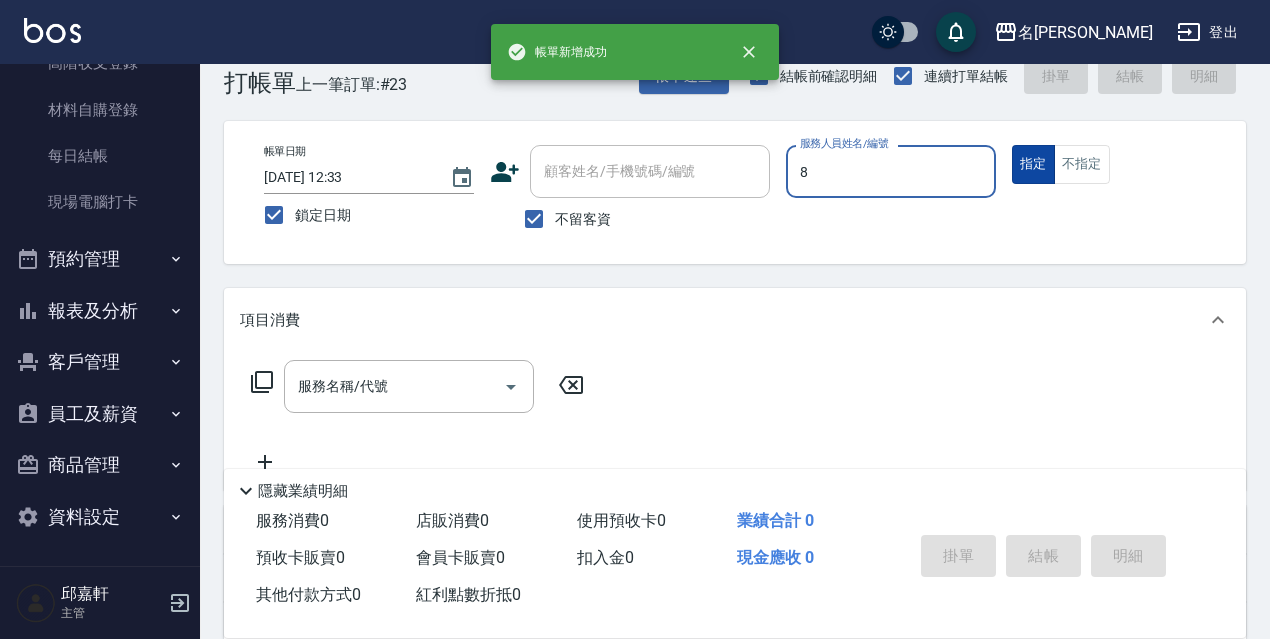 type on "Cindy-8" 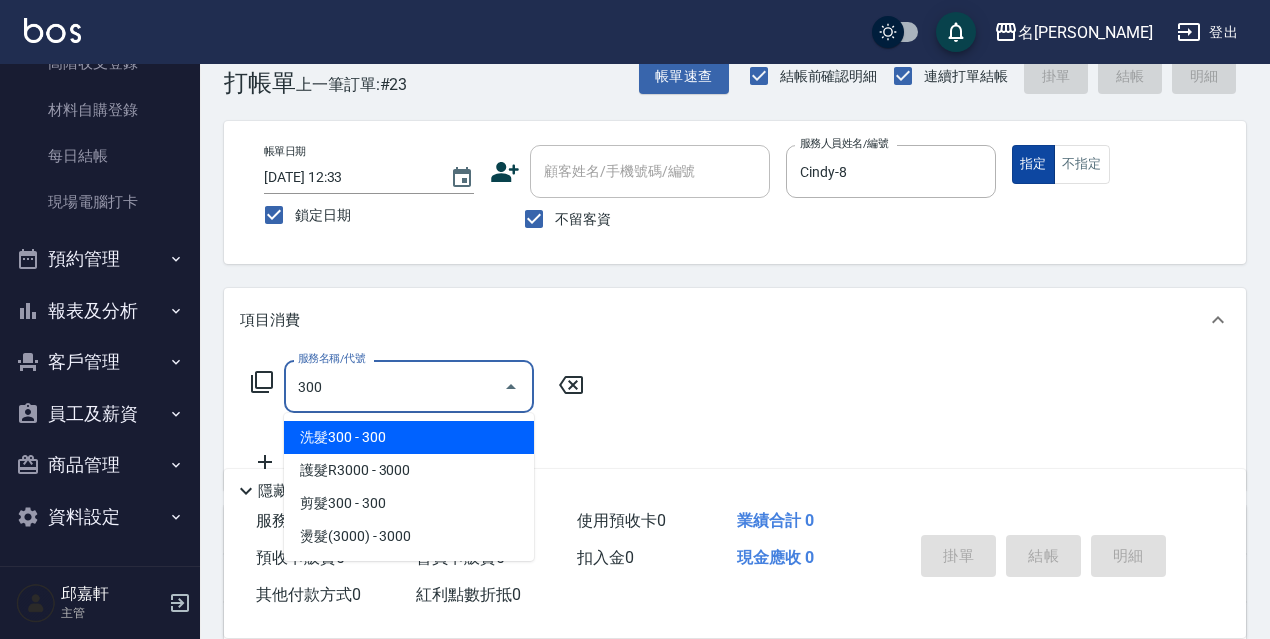 type on "洗髮300(300)" 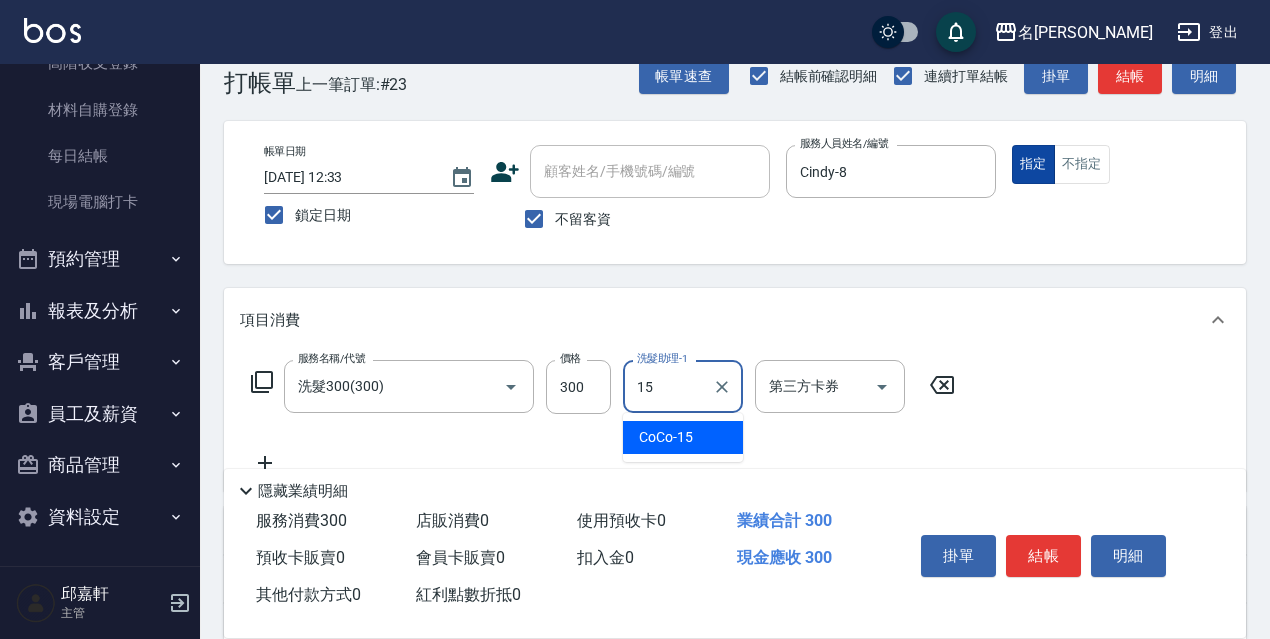 type on "CoCo-15" 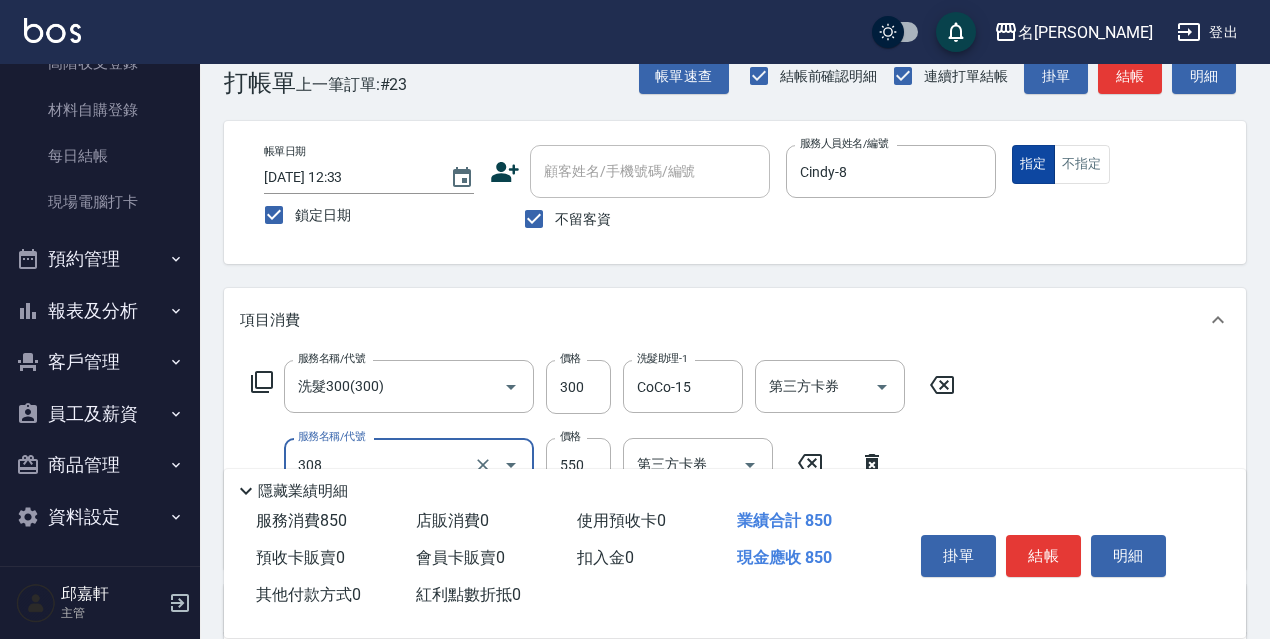 type on "剪髮550(308)" 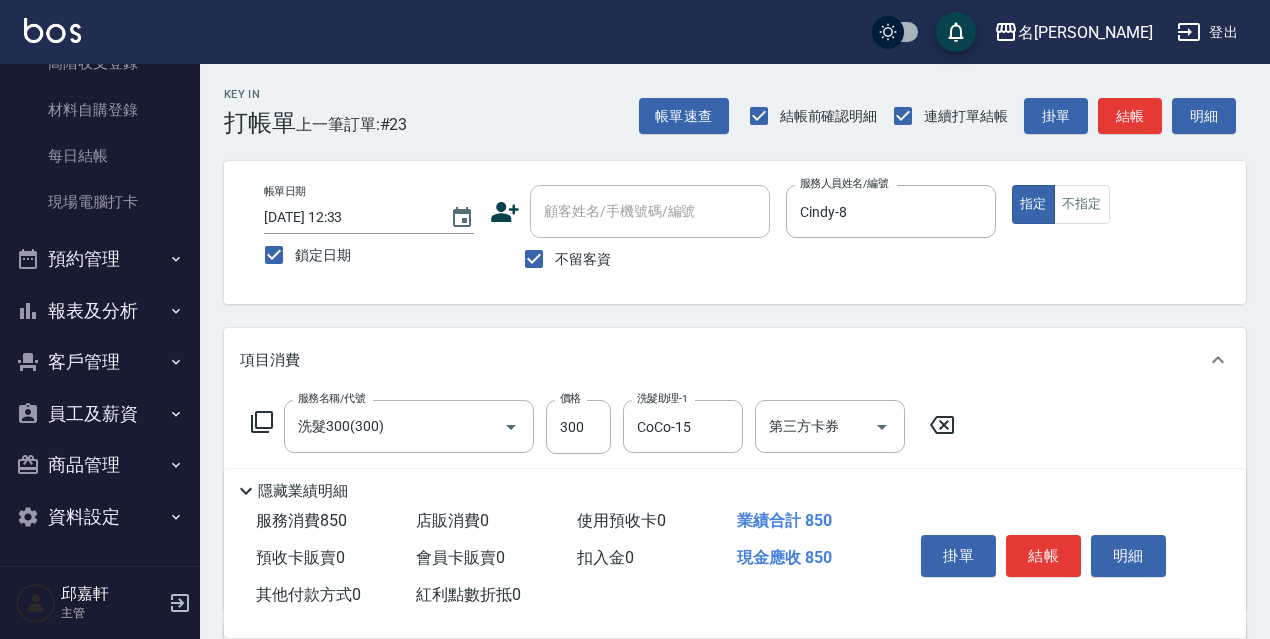 scroll, scrollTop: 200, scrollLeft: 0, axis: vertical 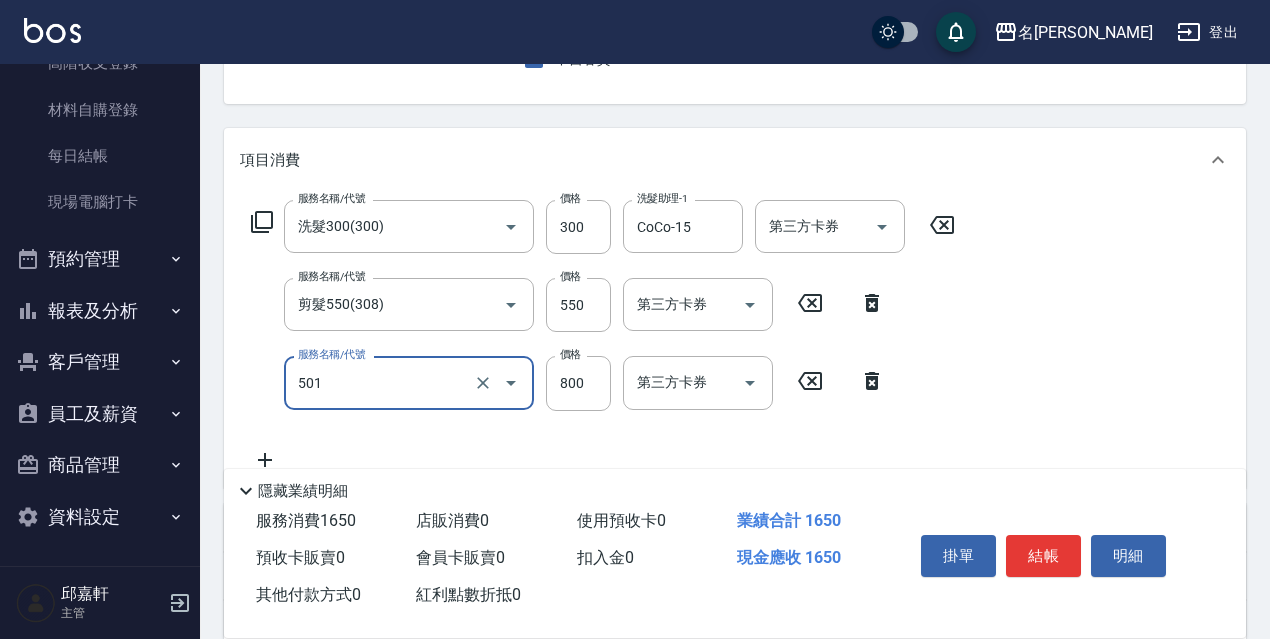 type on "染髮(800)(501)" 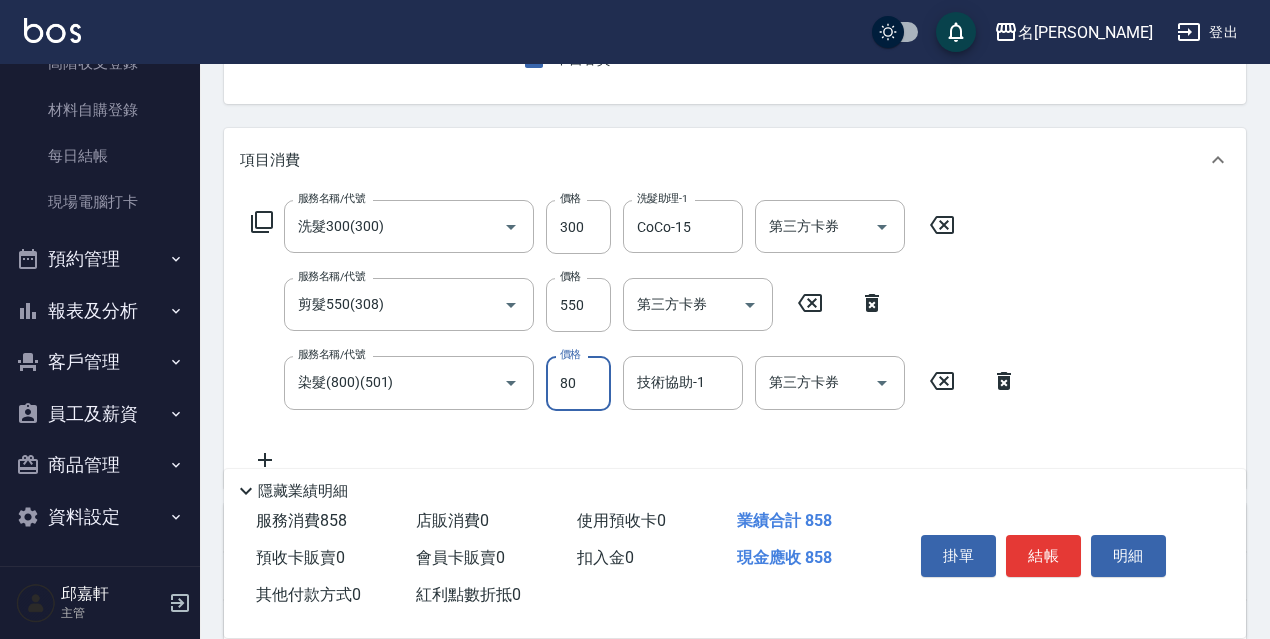 type on "800" 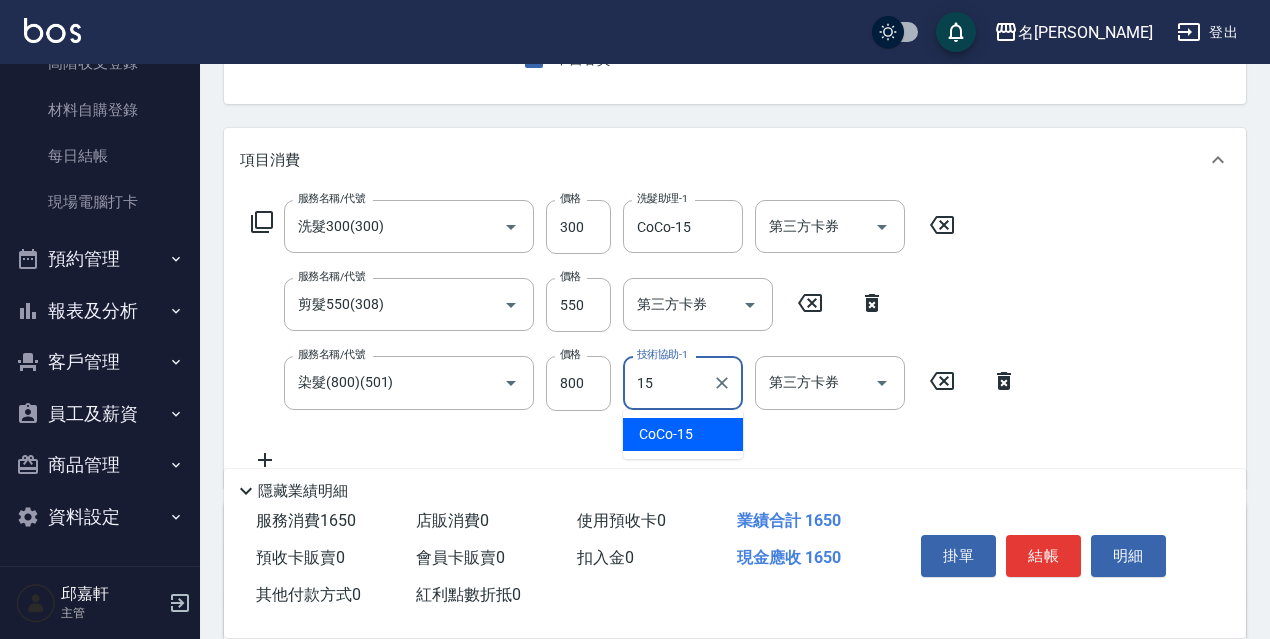 type on "CoCo-15" 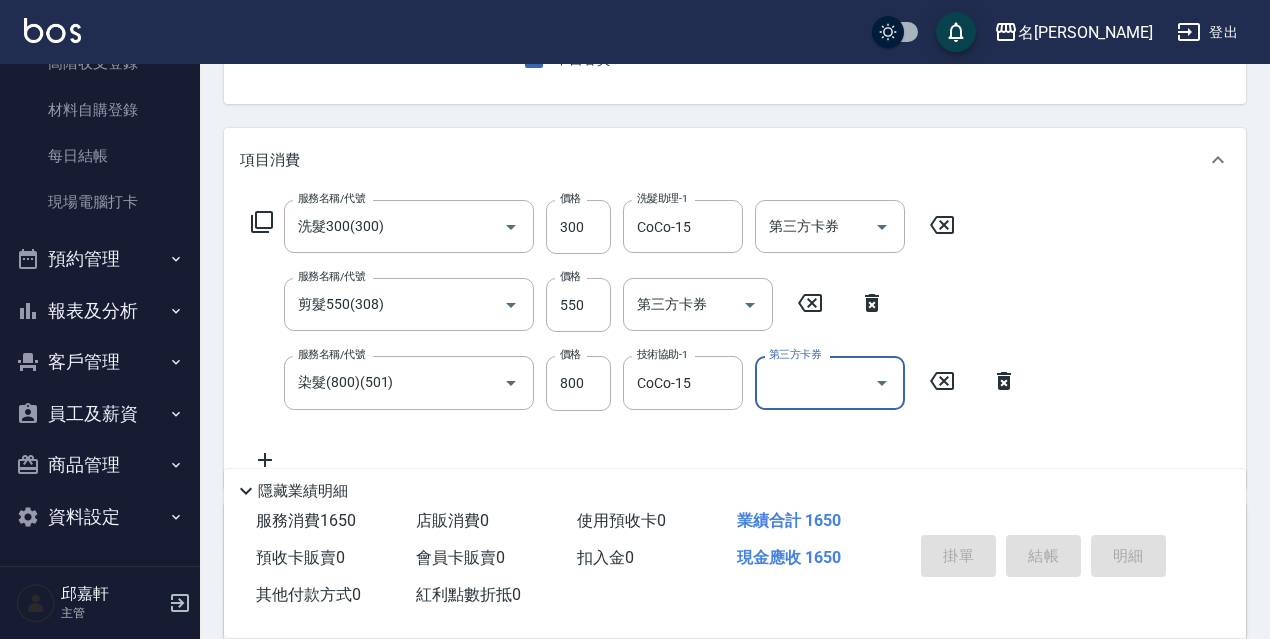type 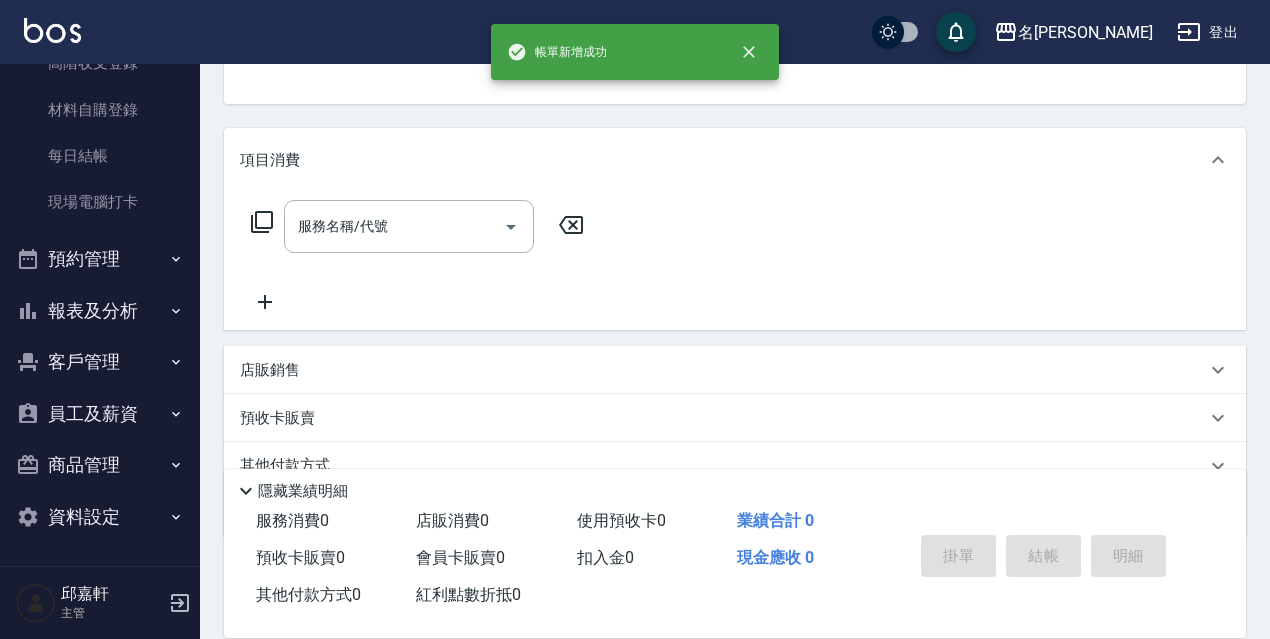 scroll, scrollTop: 194, scrollLeft: 0, axis: vertical 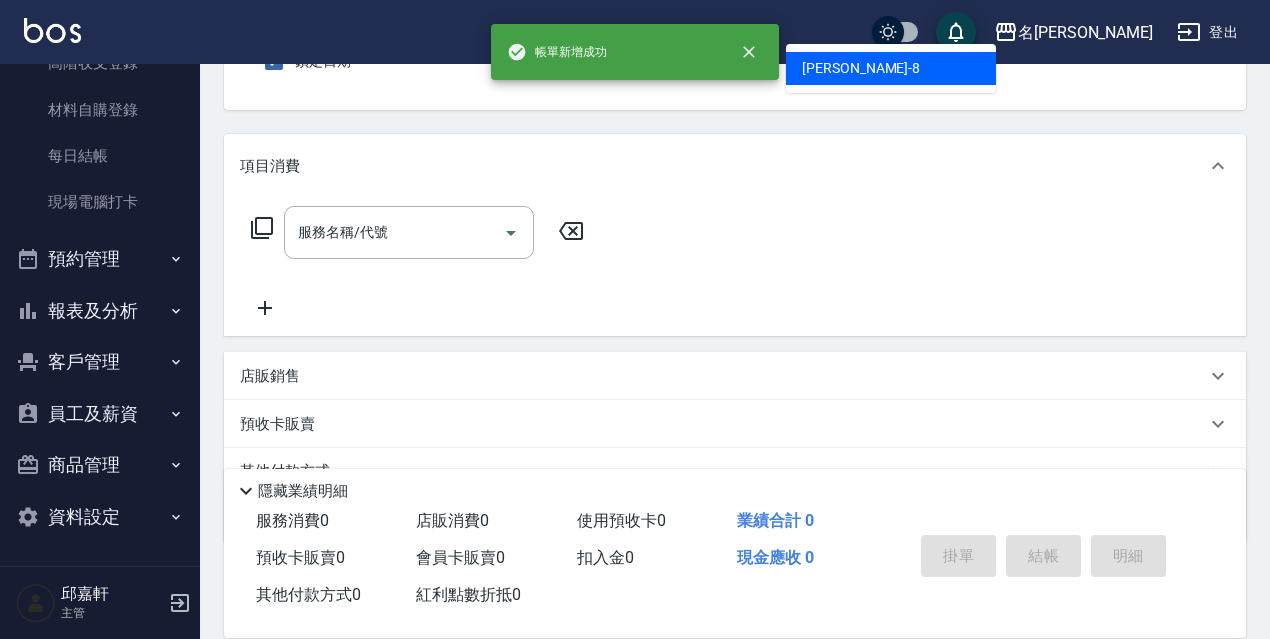 type on "Cindy-8" 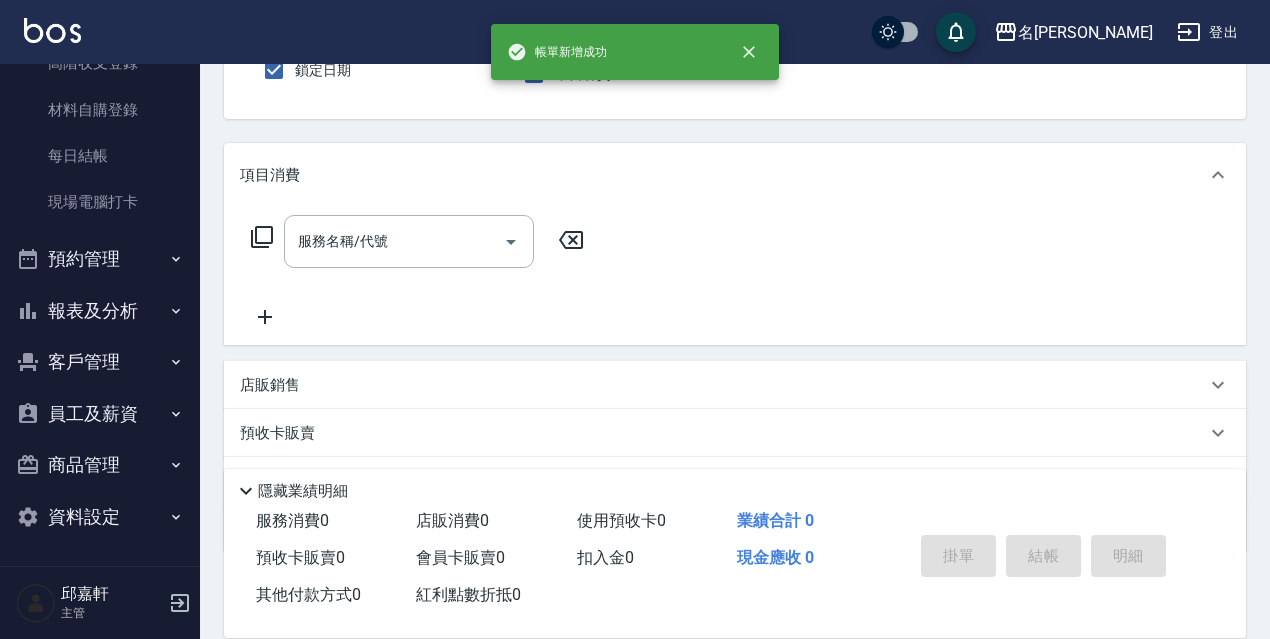 scroll, scrollTop: 85, scrollLeft: 0, axis: vertical 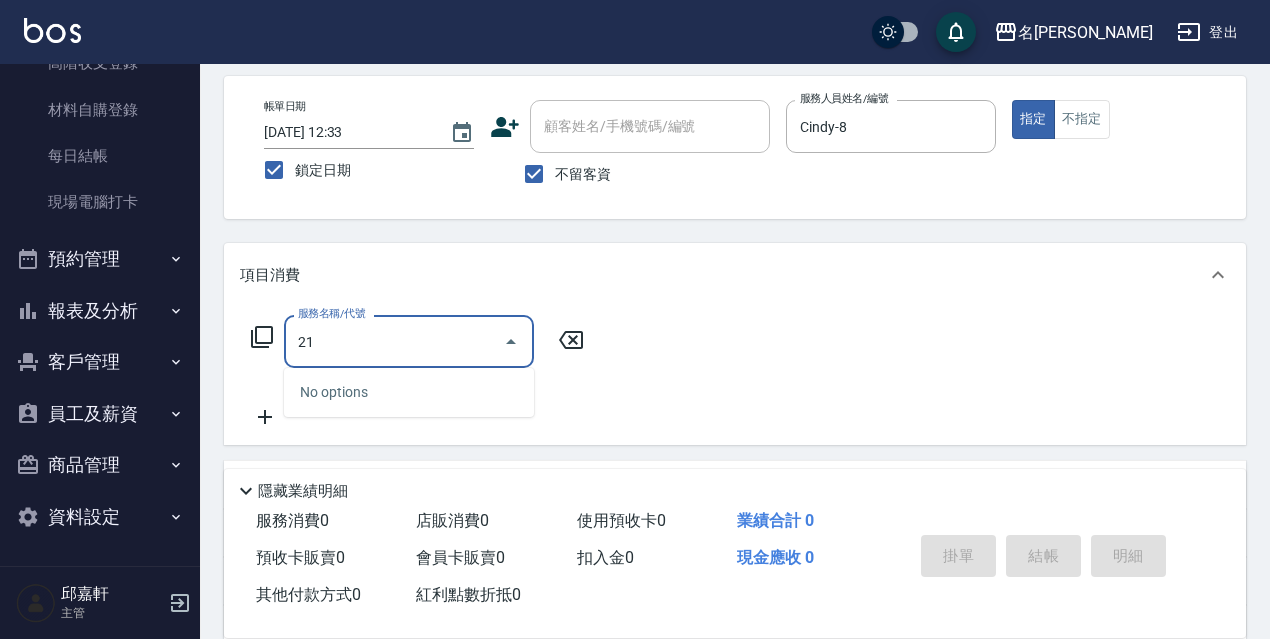 type on "215" 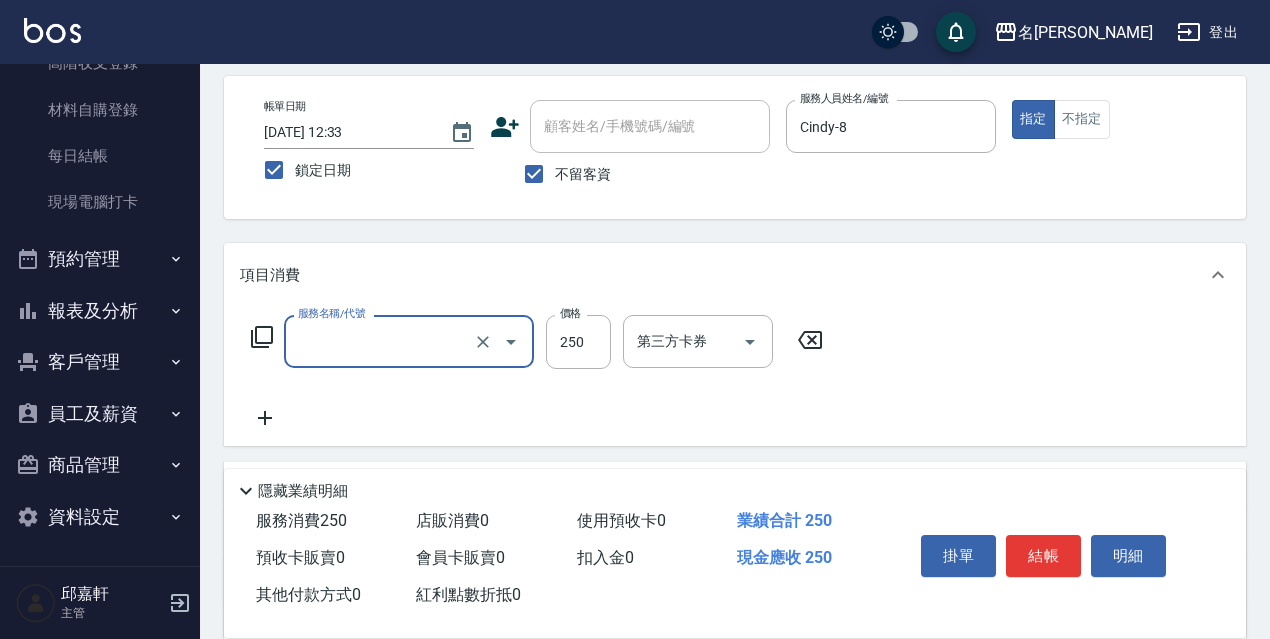 type on "Line酷卷/洗髮(001)" 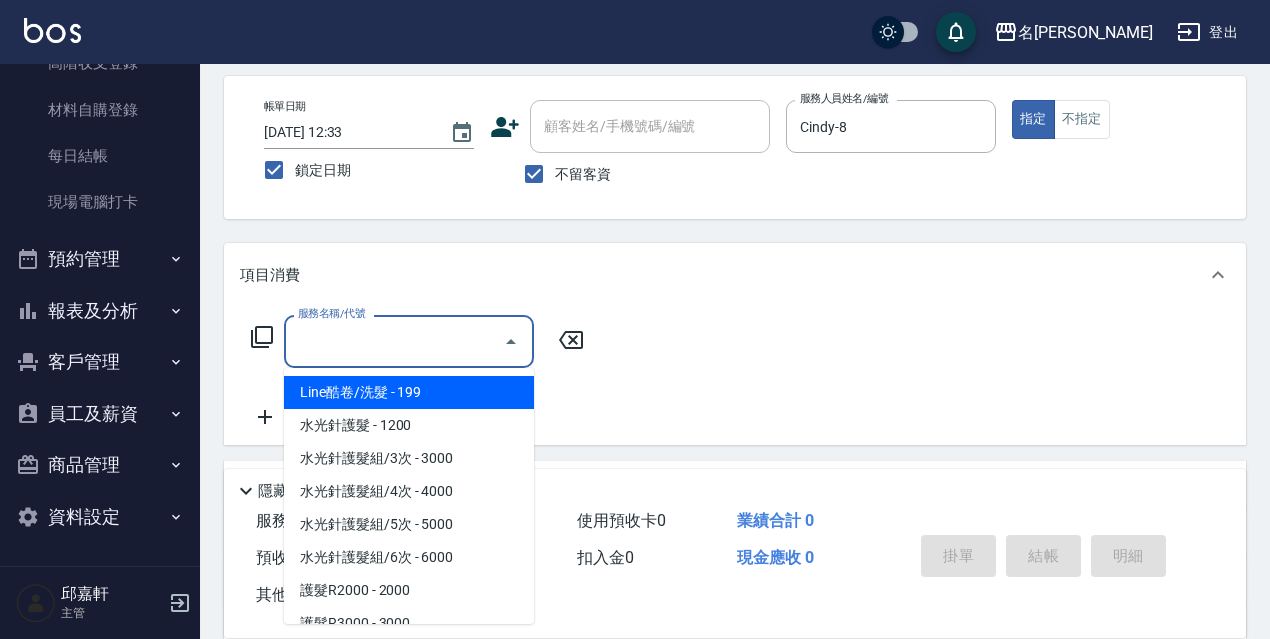 type on "0" 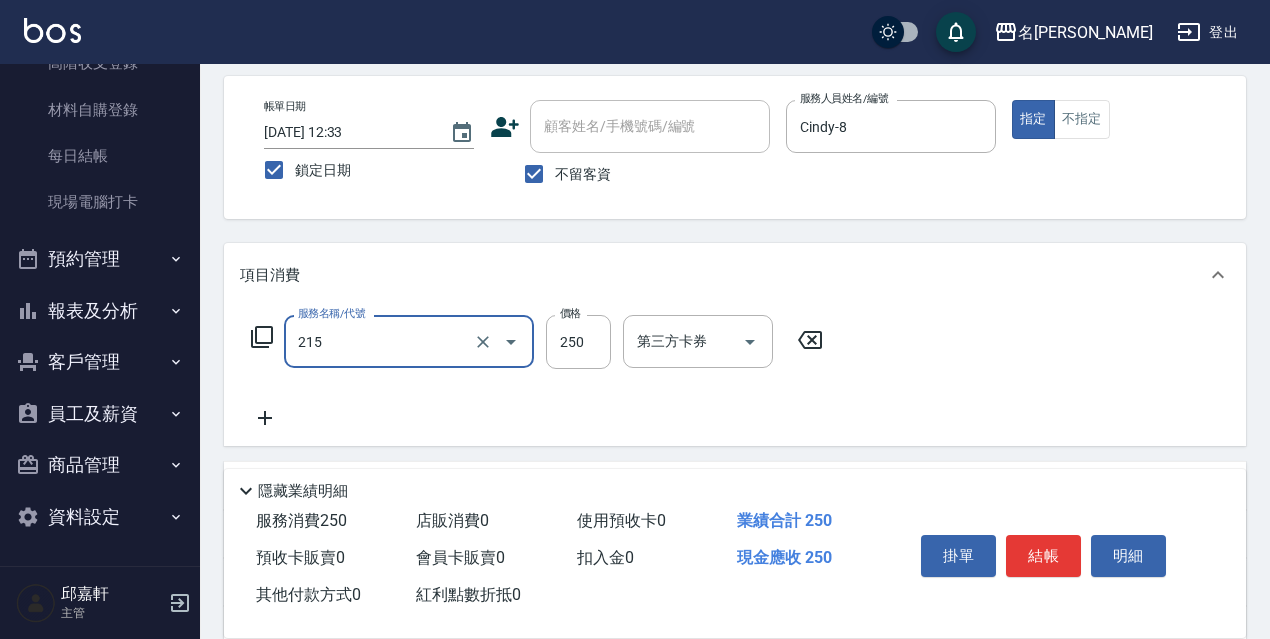 type on "洗髮卷<抵>250(215)" 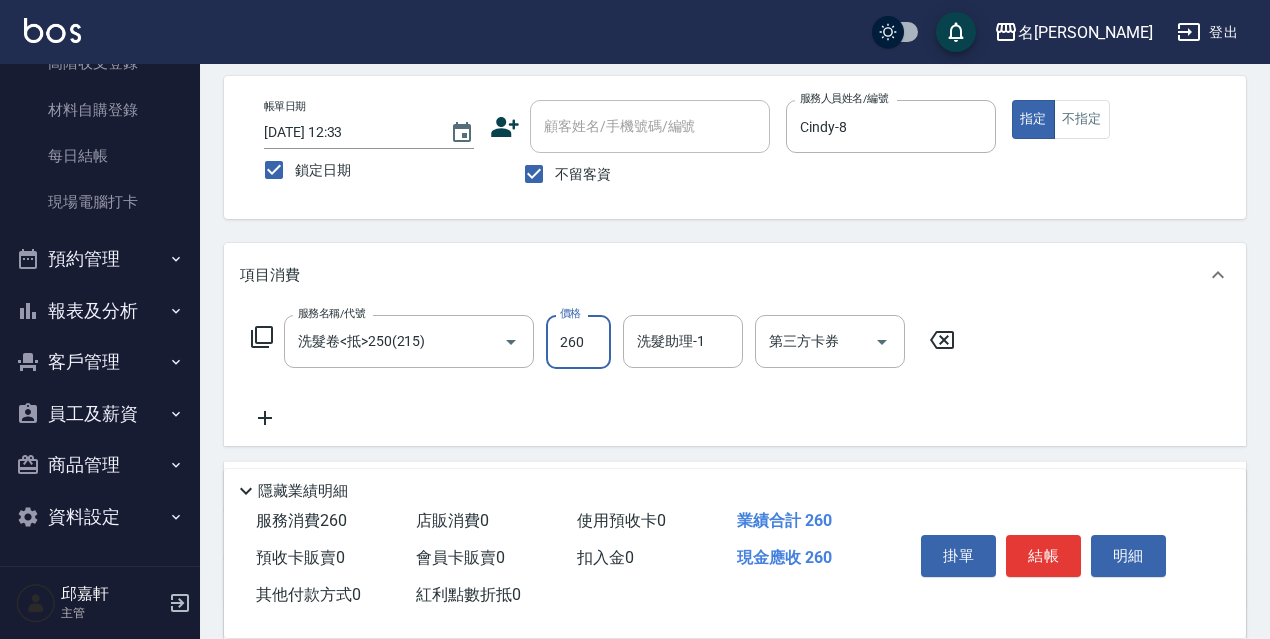 type on "260" 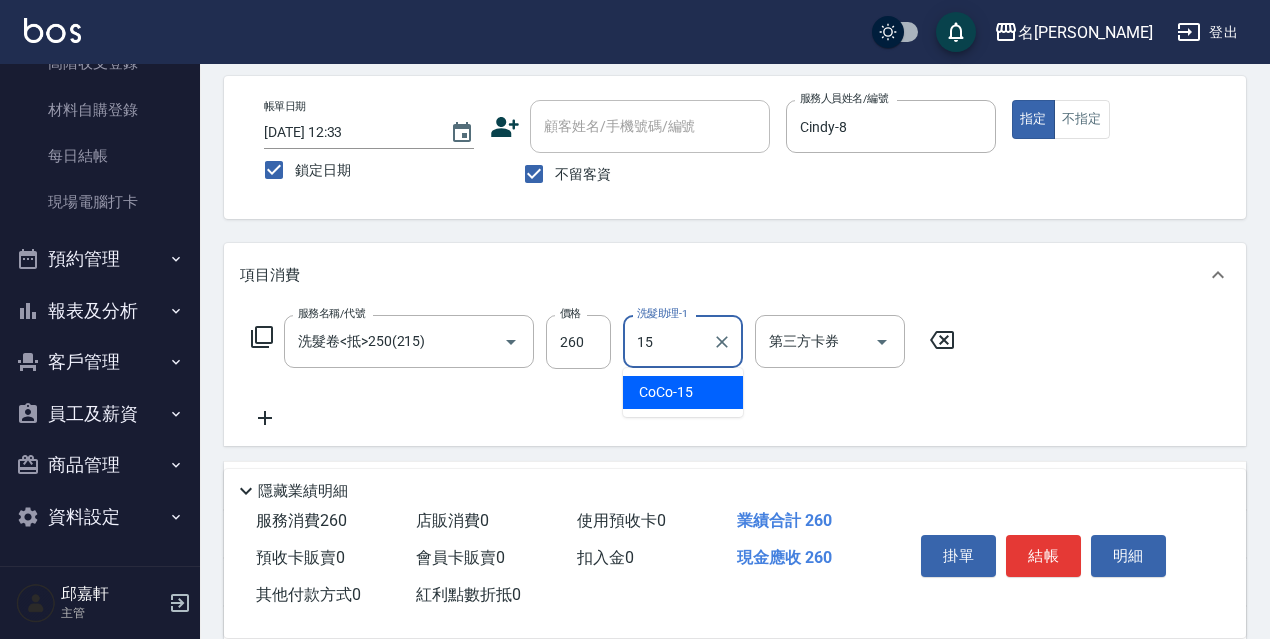 type on "CoCo-15" 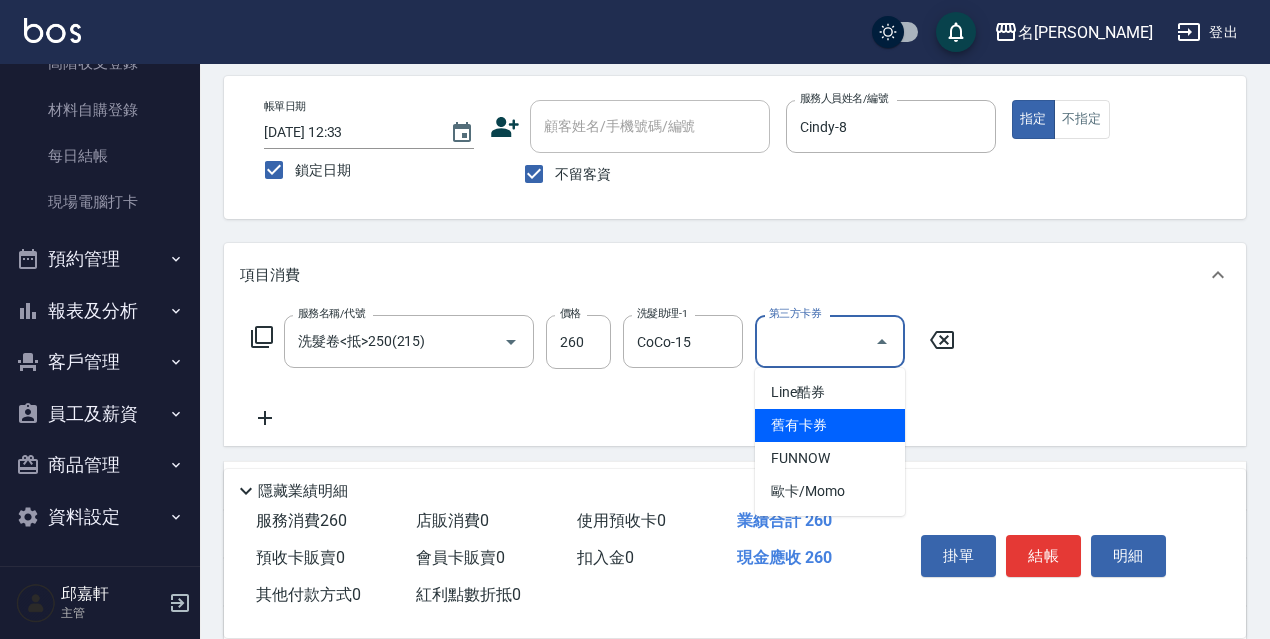 type on "舊有卡券" 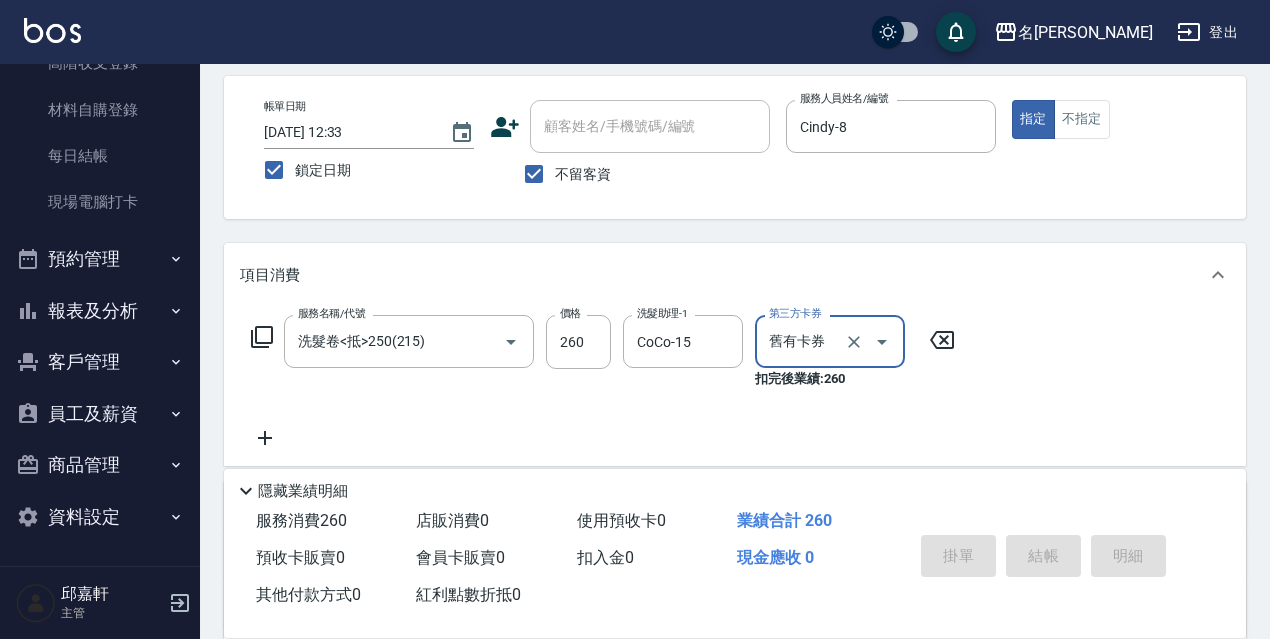 type 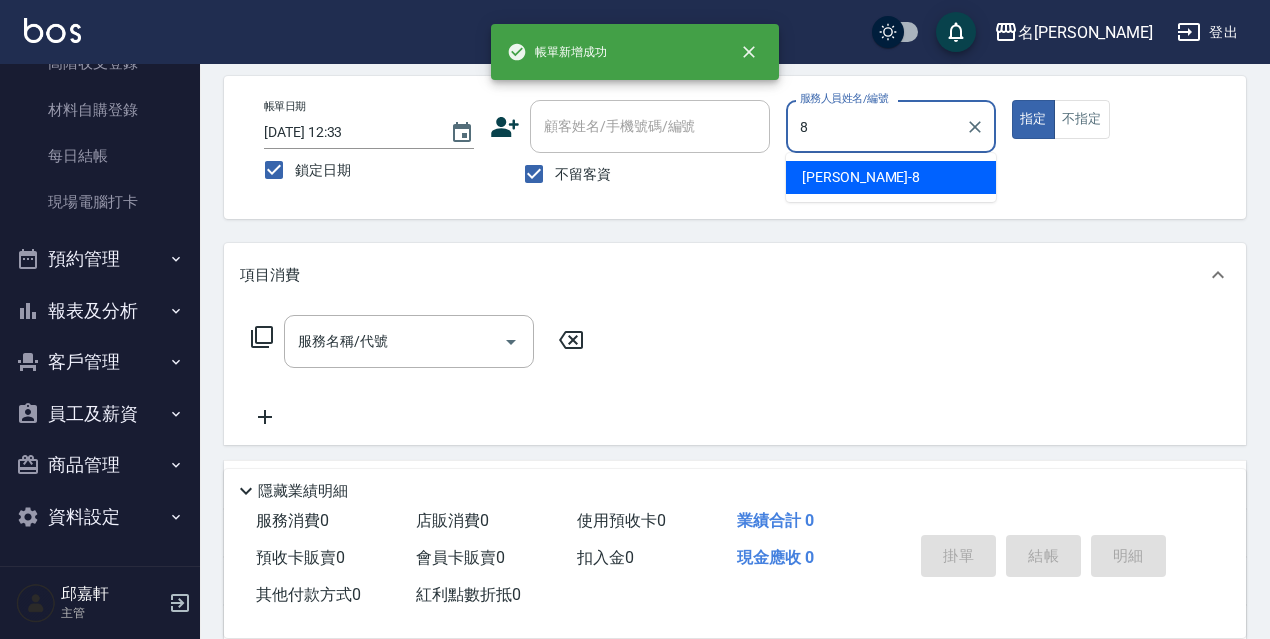 type on "Cindy-8" 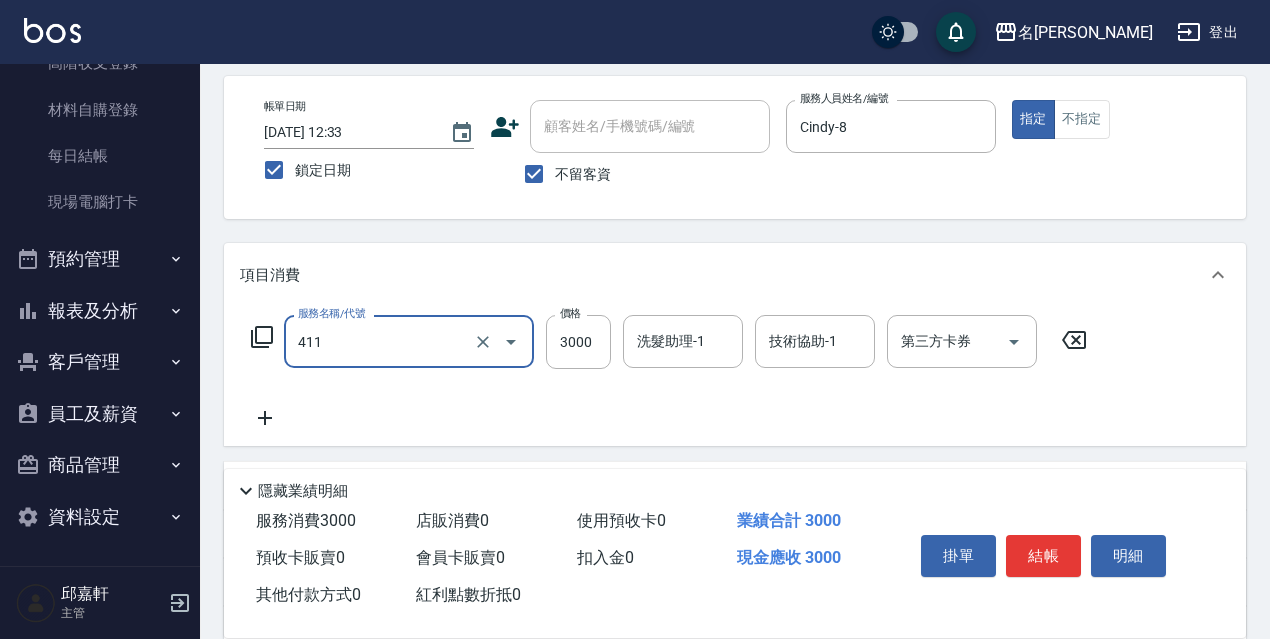 type on "阿速卡燙髮(411)" 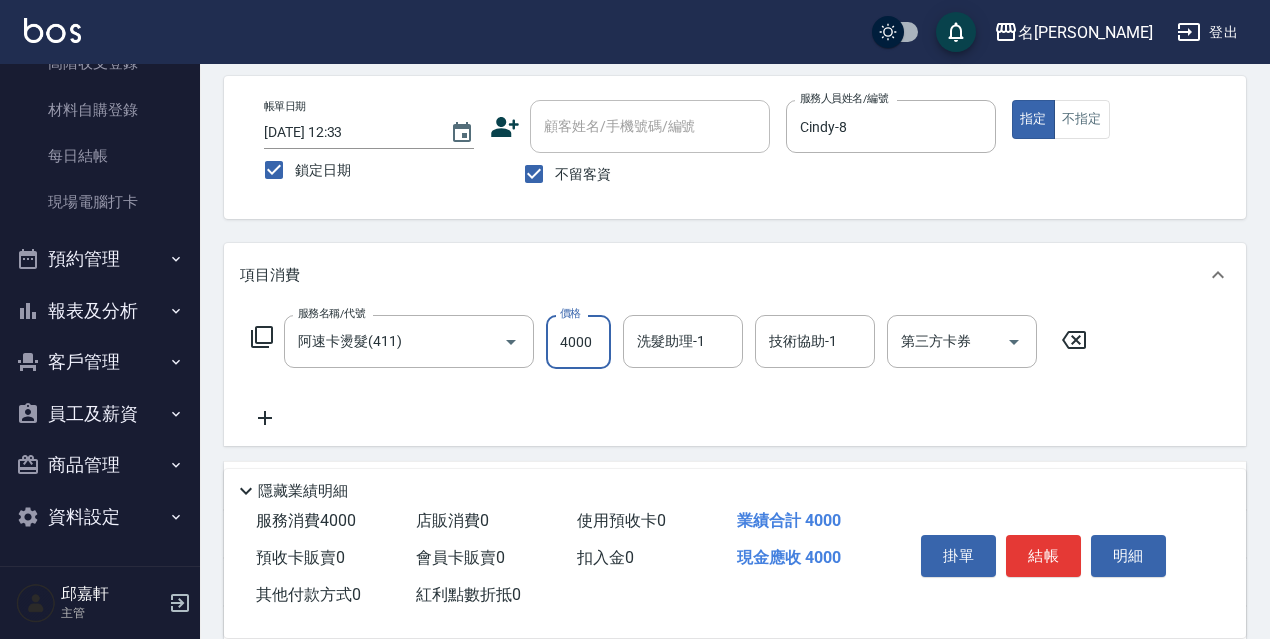type 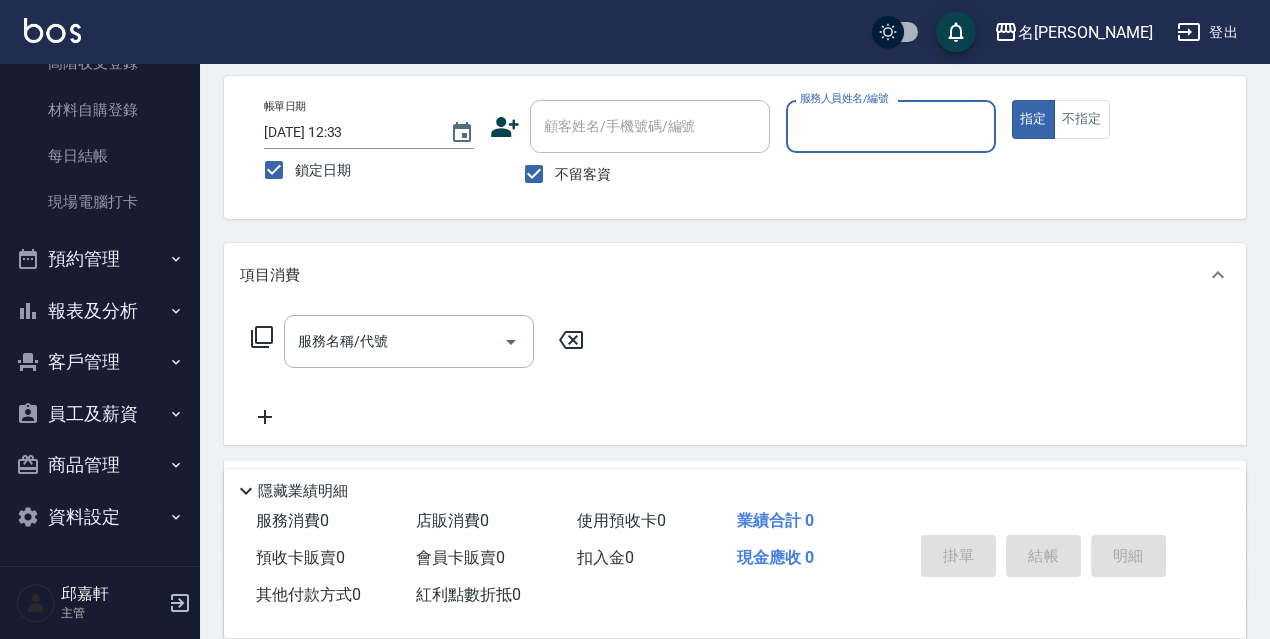 scroll, scrollTop: 0, scrollLeft: 0, axis: both 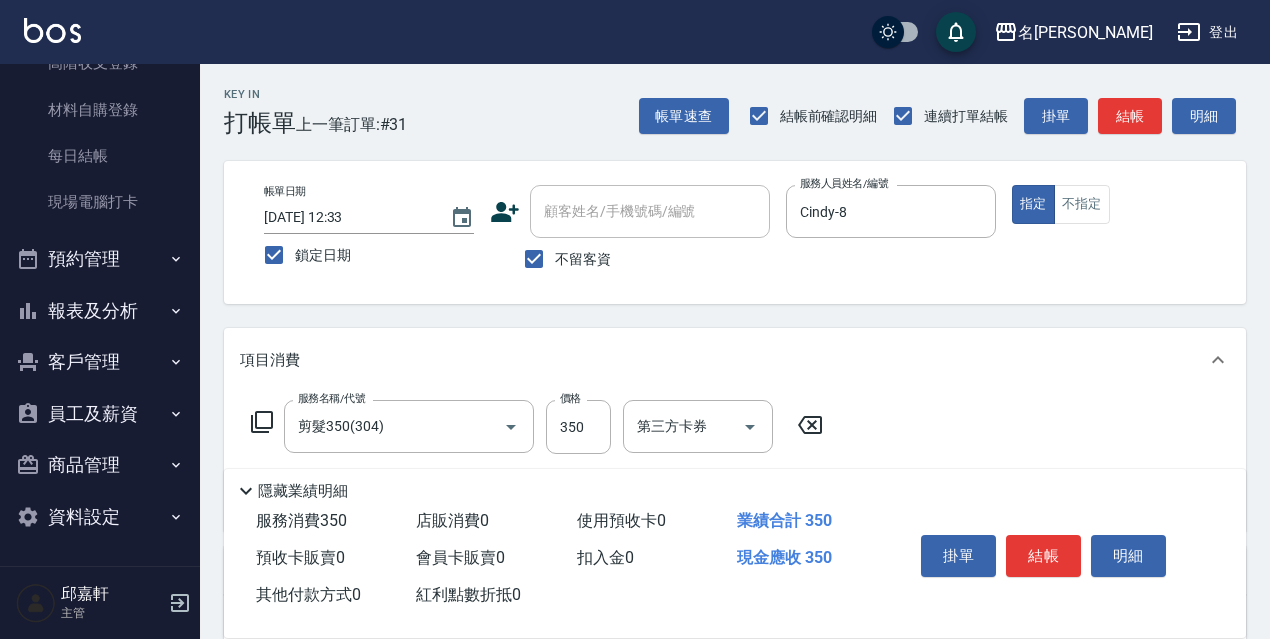 click 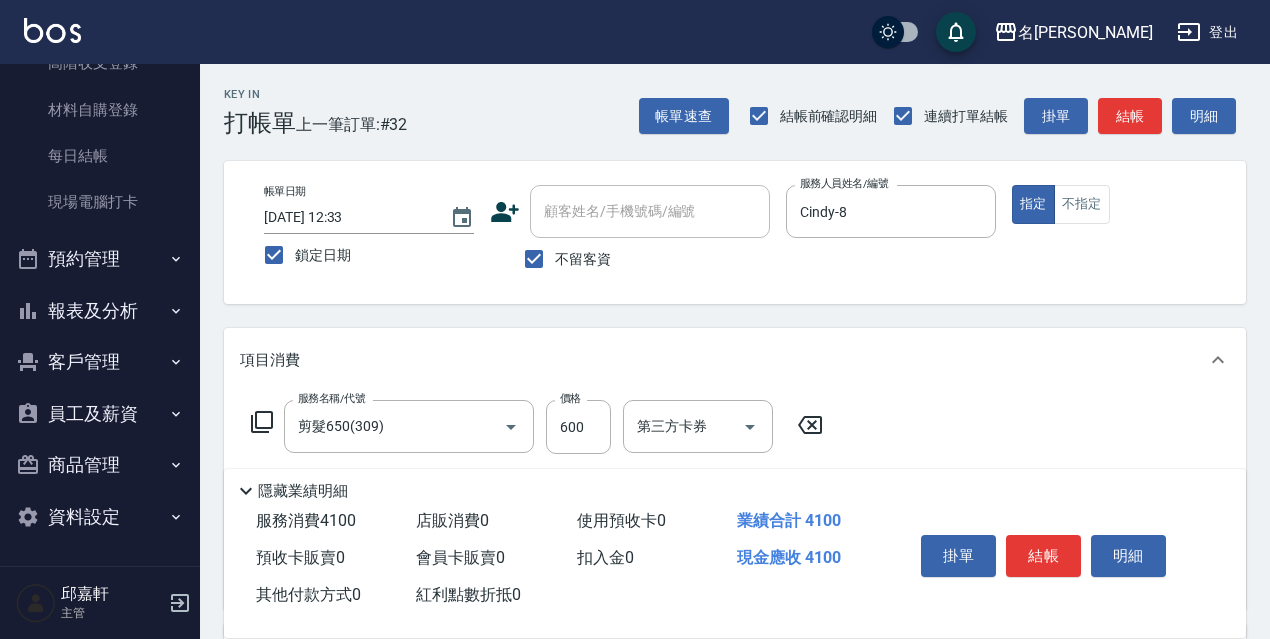 scroll, scrollTop: 200, scrollLeft: 0, axis: vertical 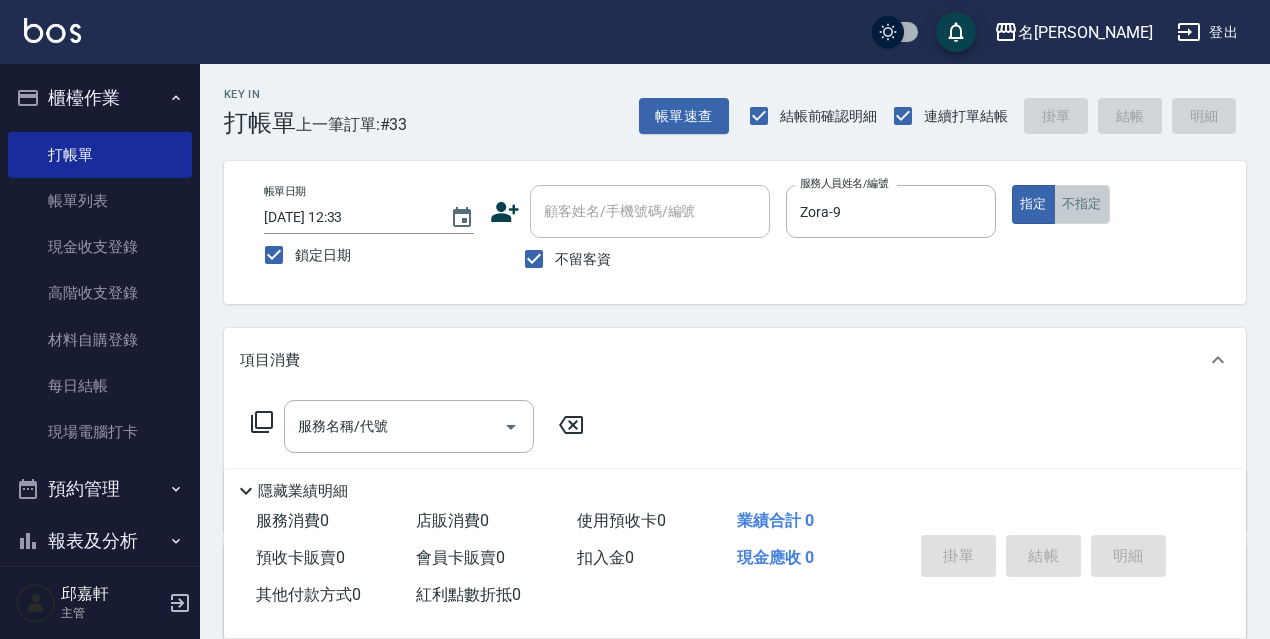 click on "不指定" at bounding box center (1082, 204) 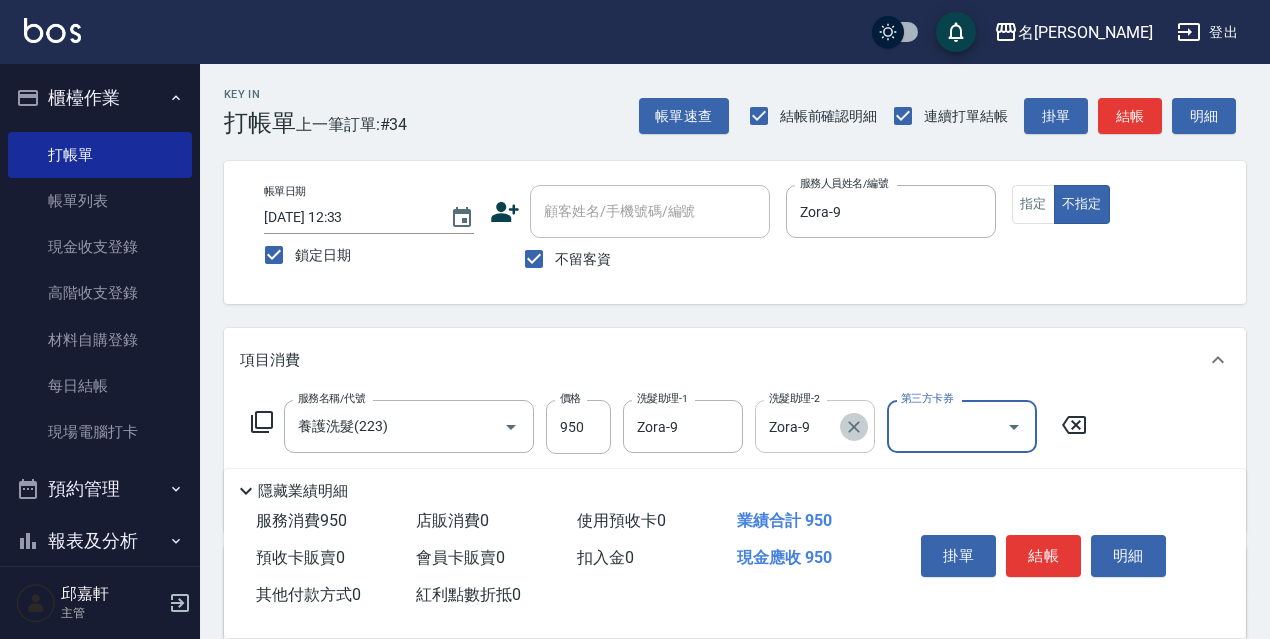 click 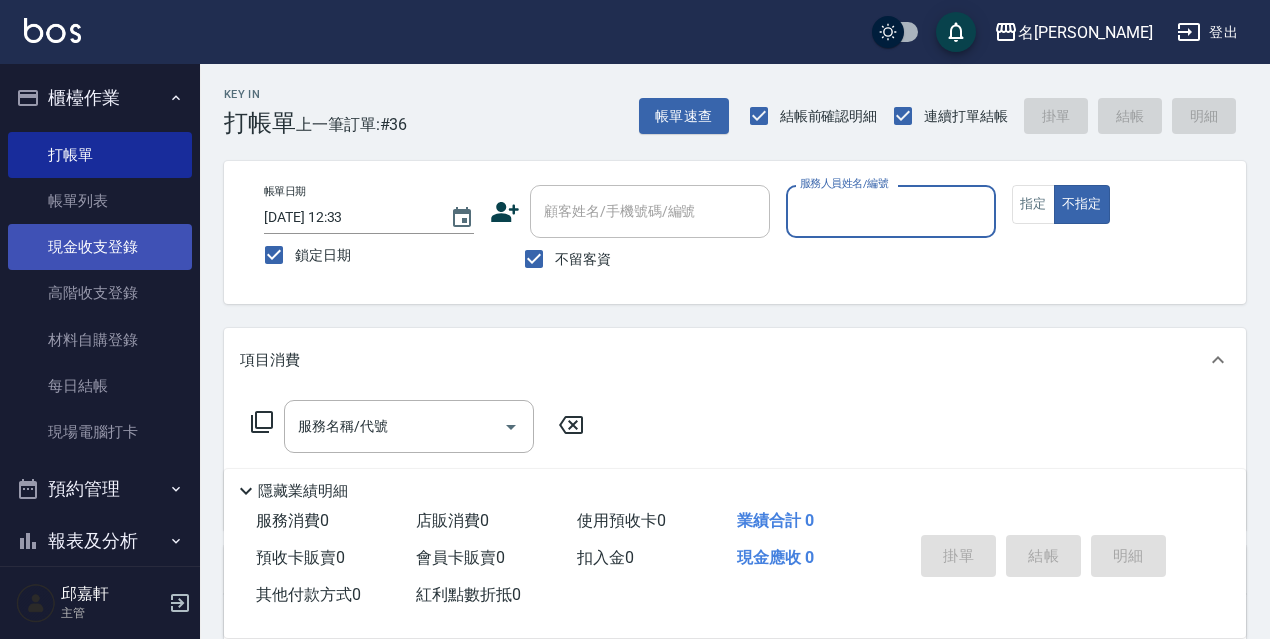 click on "現金收支登錄" at bounding box center (100, 247) 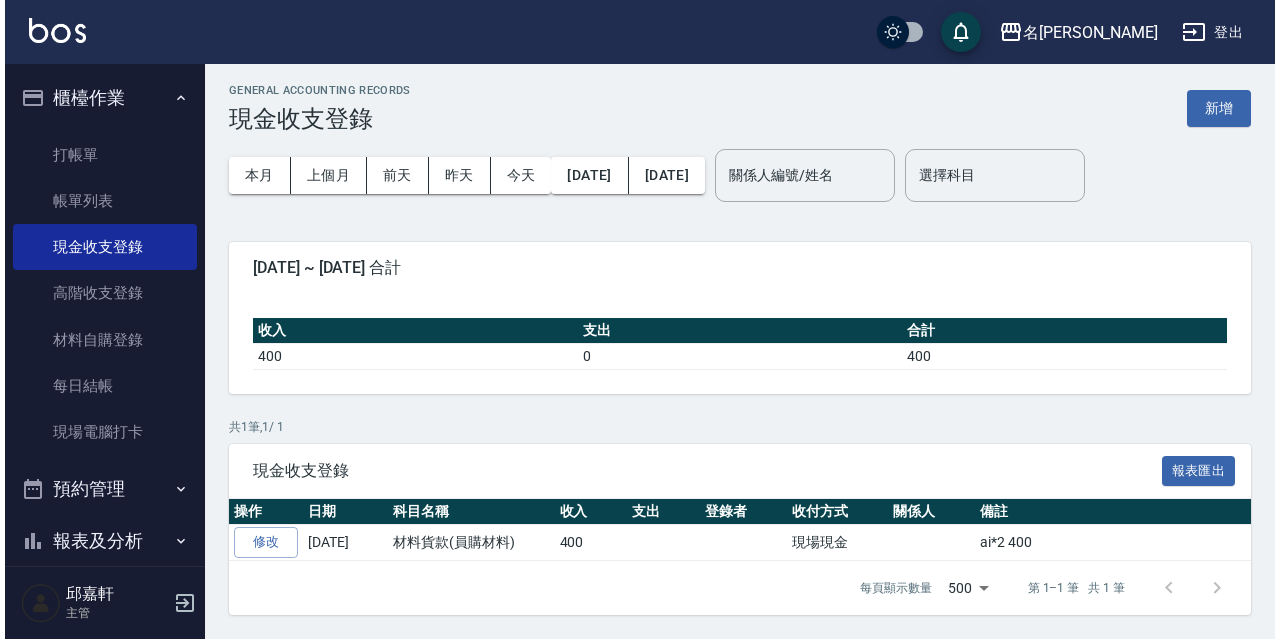 scroll, scrollTop: 0, scrollLeft: 0, axis: both 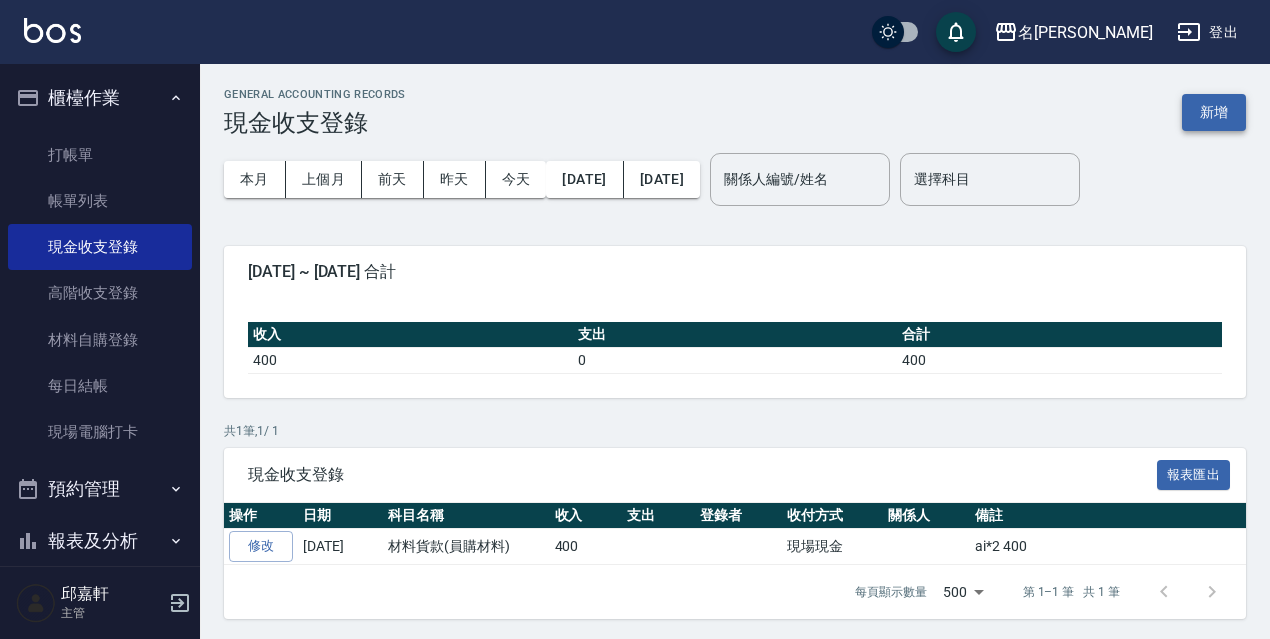 click on "新增" at bounding box center (1214, 112) 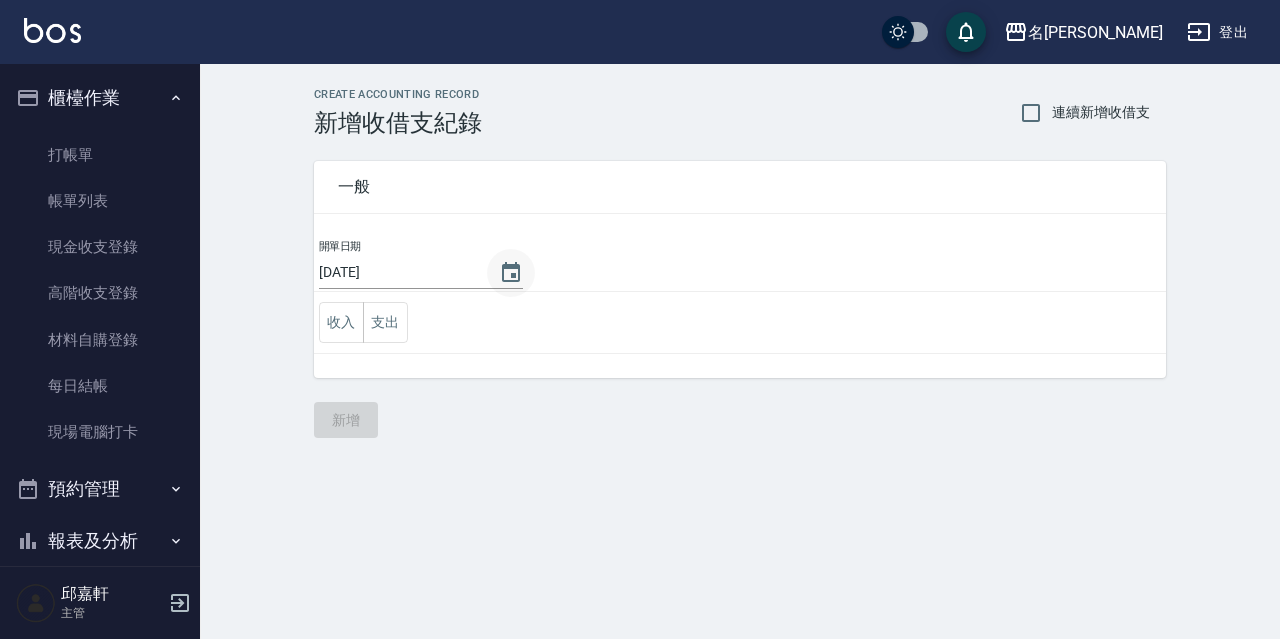 click on "開單日期 [DATE]" at bounding box center (421, 264) 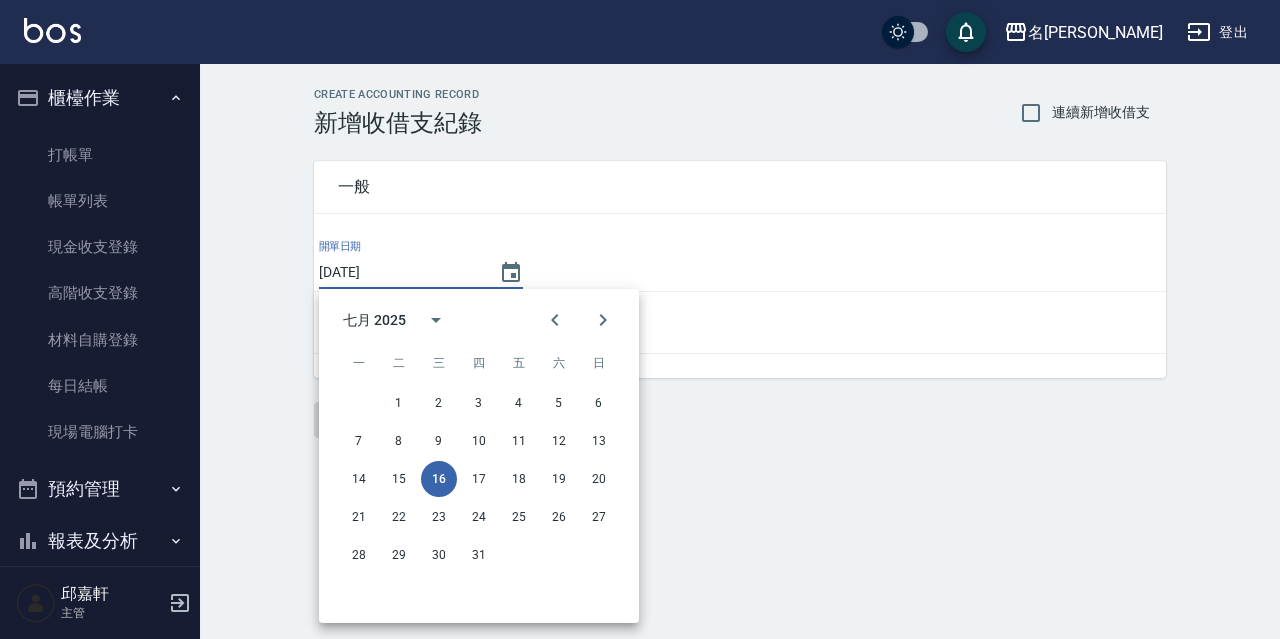 click on "14 15 16 17 18 19 20" at bounding box center (479, 479) 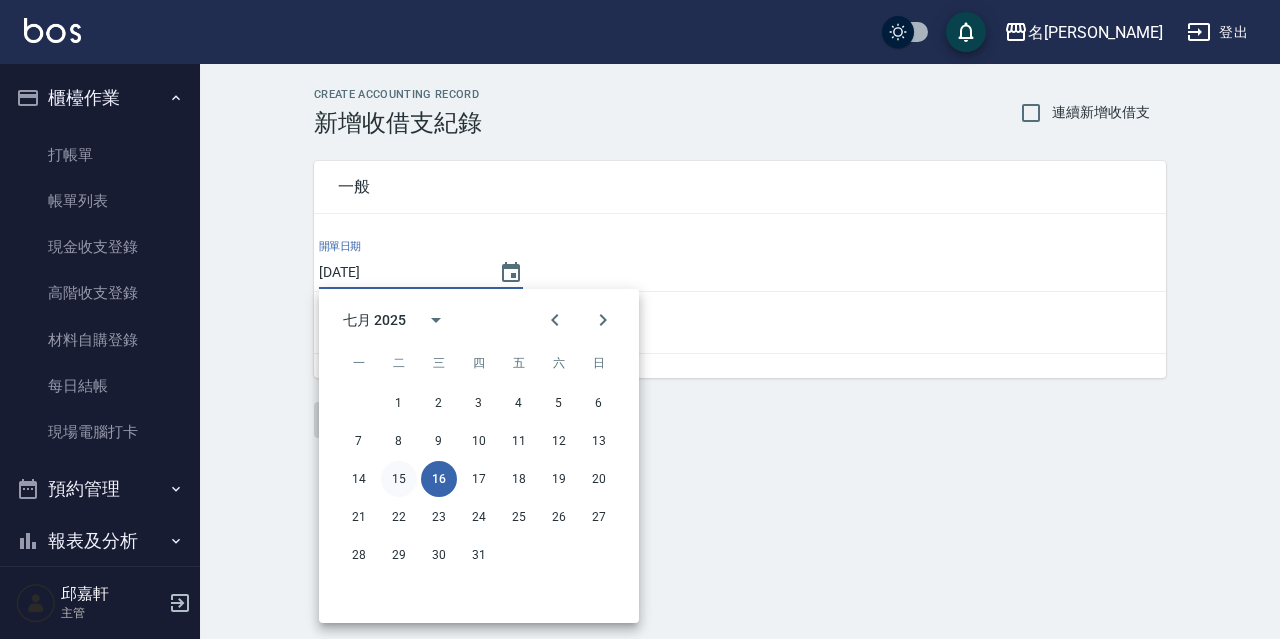 click on "15" at bounding box center [399, 479] 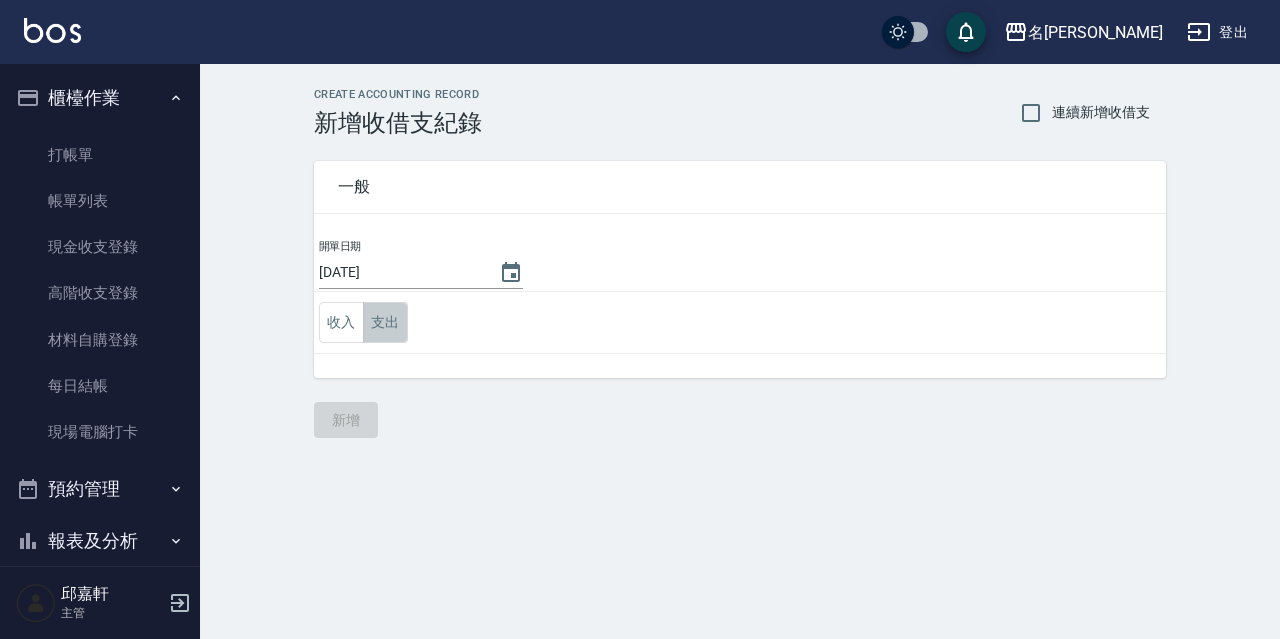 click on "支出" at bounding box center [385, 322] 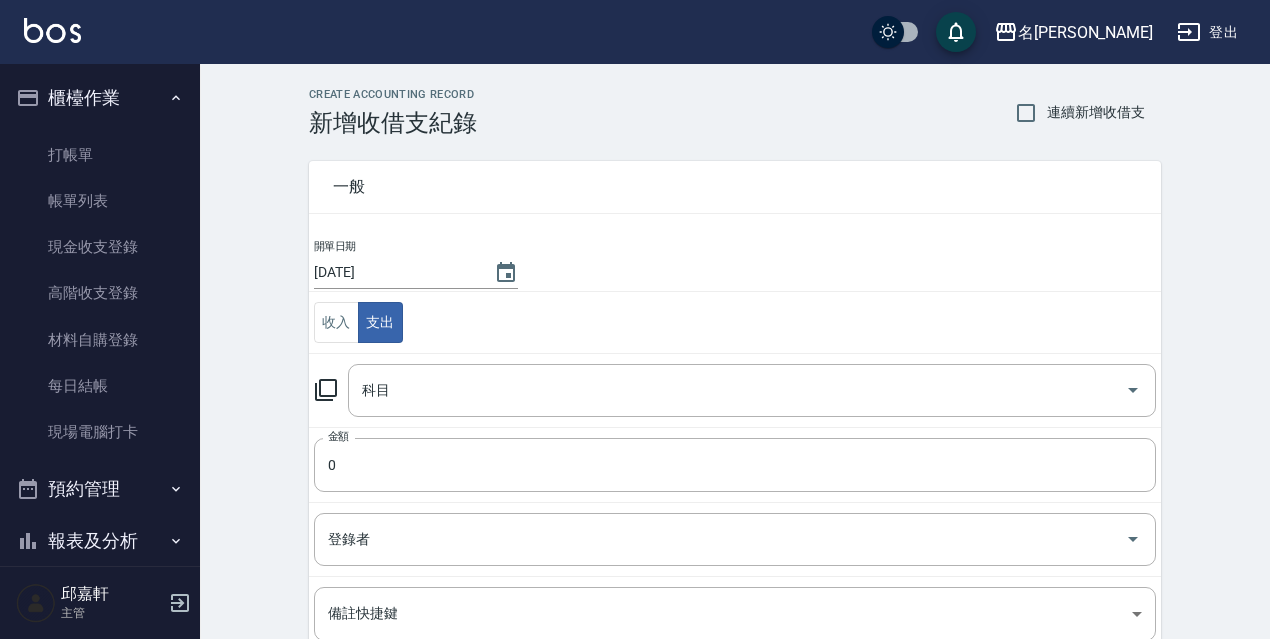 click on "科目 科目" at bounding box center [735, 390] 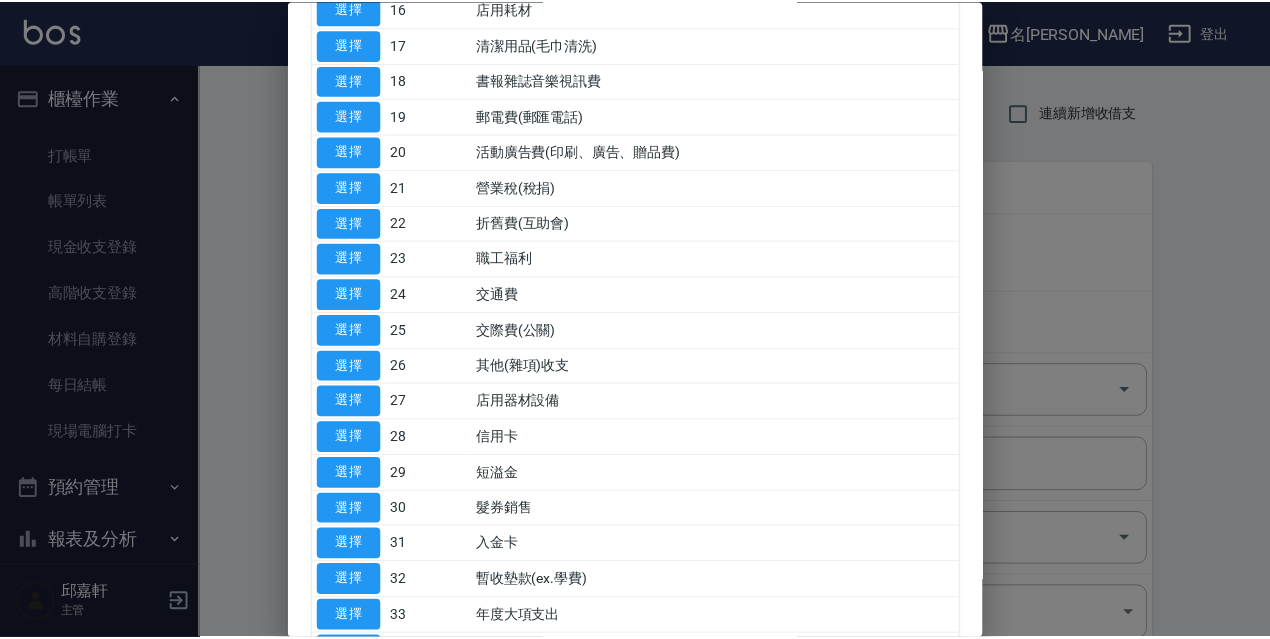 scroll, scrollTop: 931, scrollLeft: 0, axis: vertical 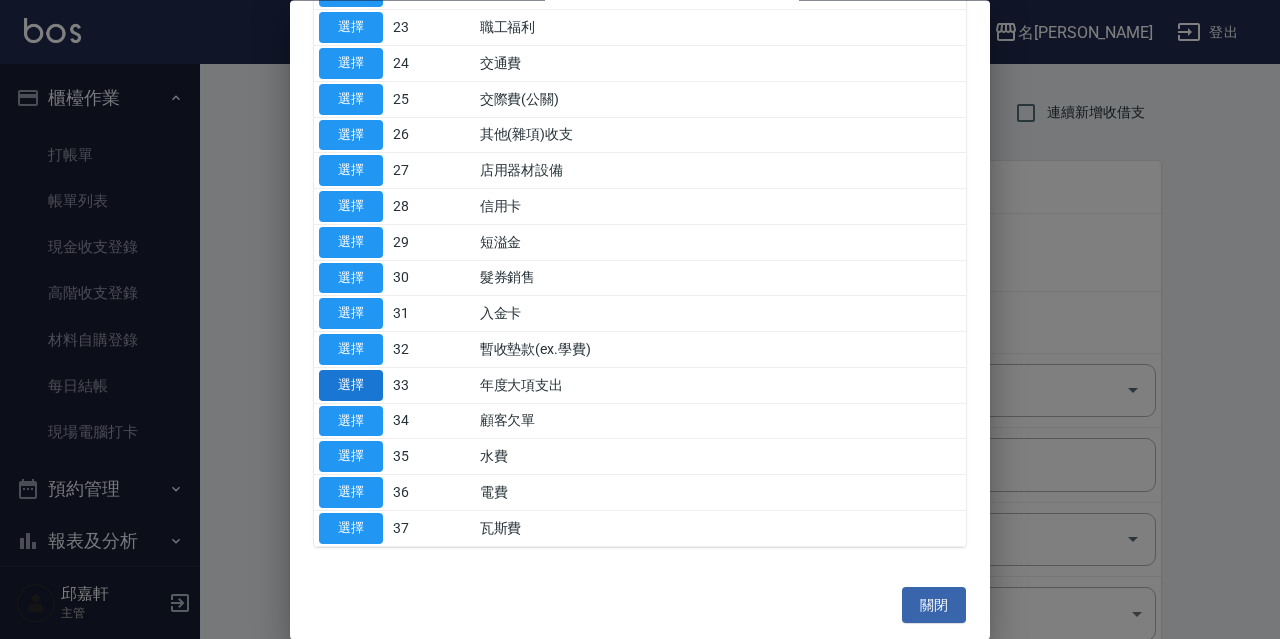 click on "選擇" at bounding box center (351, 385) 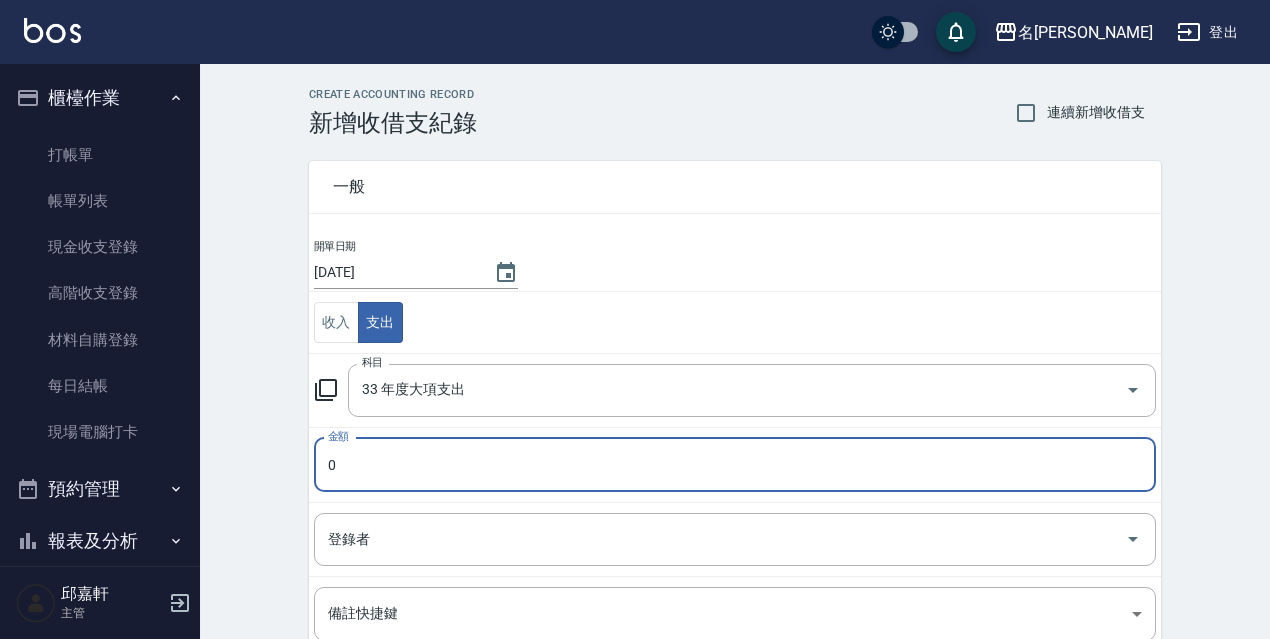 click on "0" at bounding box center [735, 465] 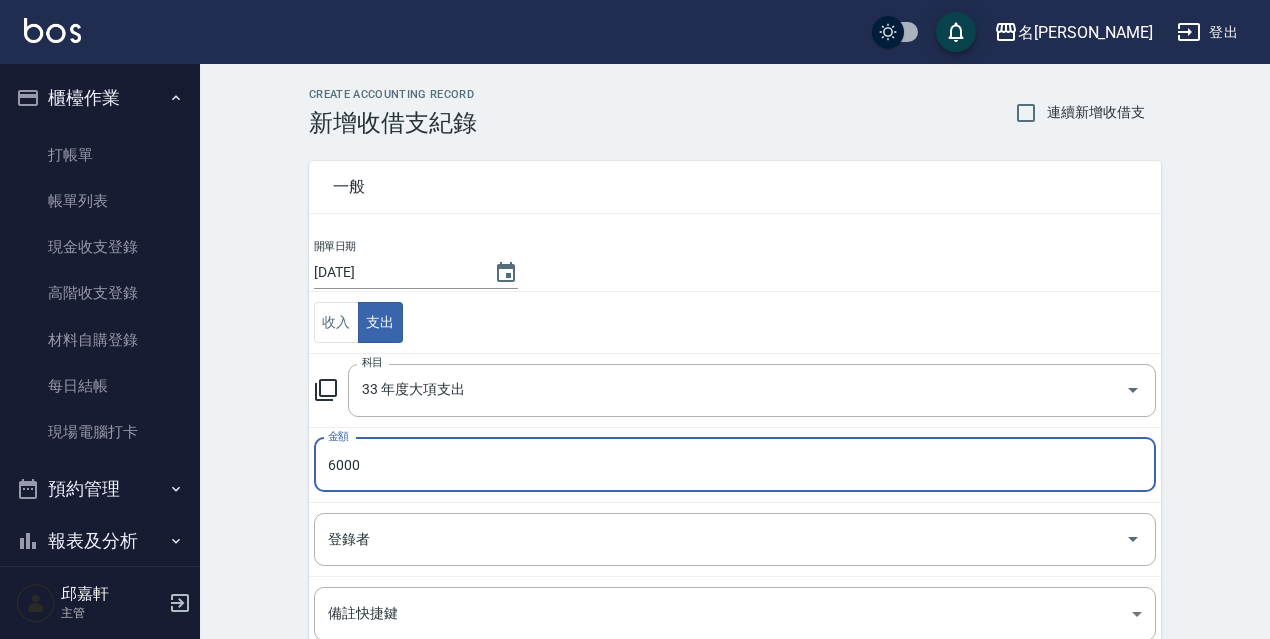 scroll, scrollTop: 244, scrollLeft: 0, axis: vertical 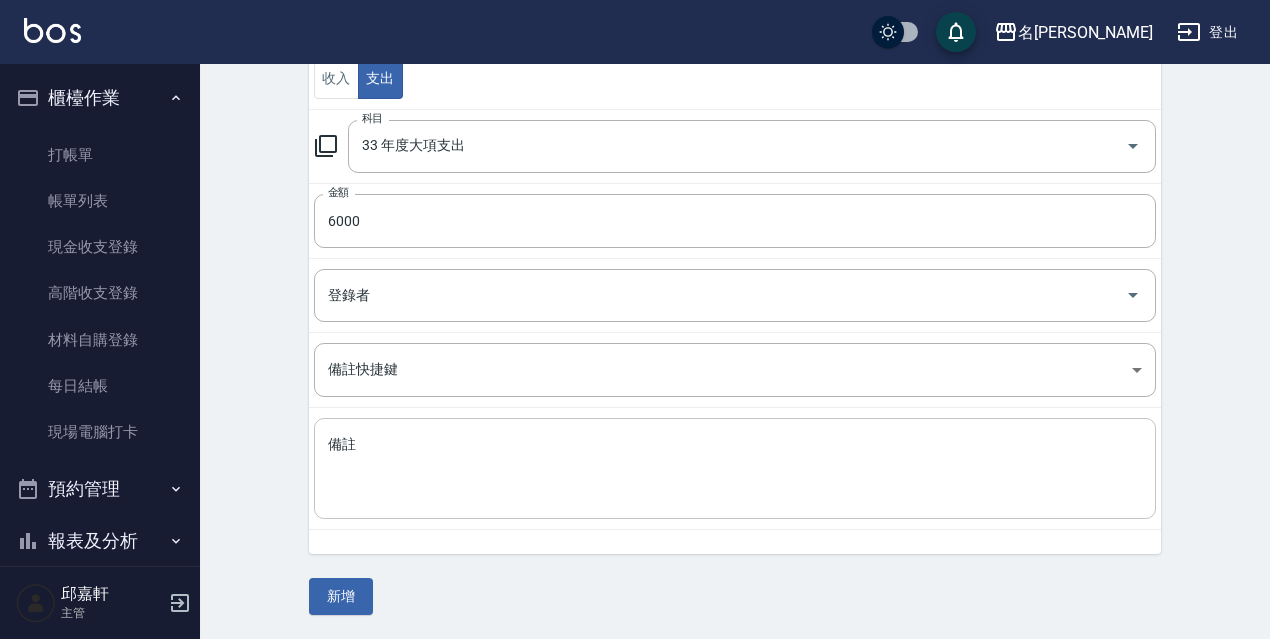 click on "x 備註" at bounding box center [735, 468] 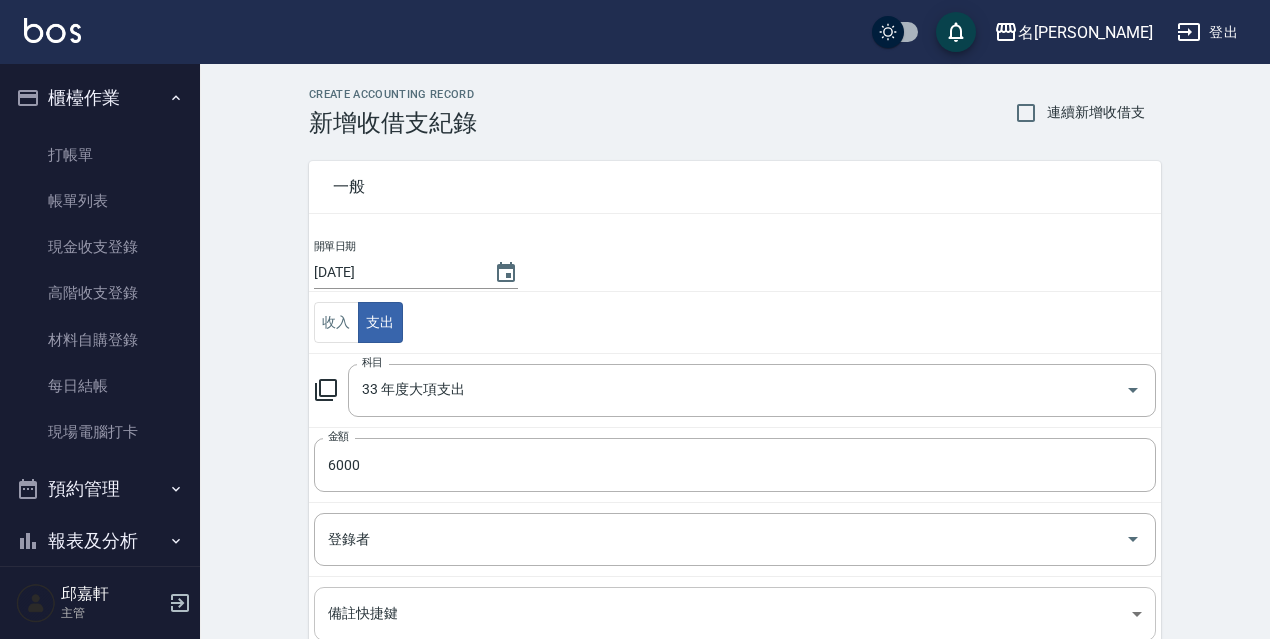 scroll, scrollTop: 244, scrollLeft: 0, axis: vertical 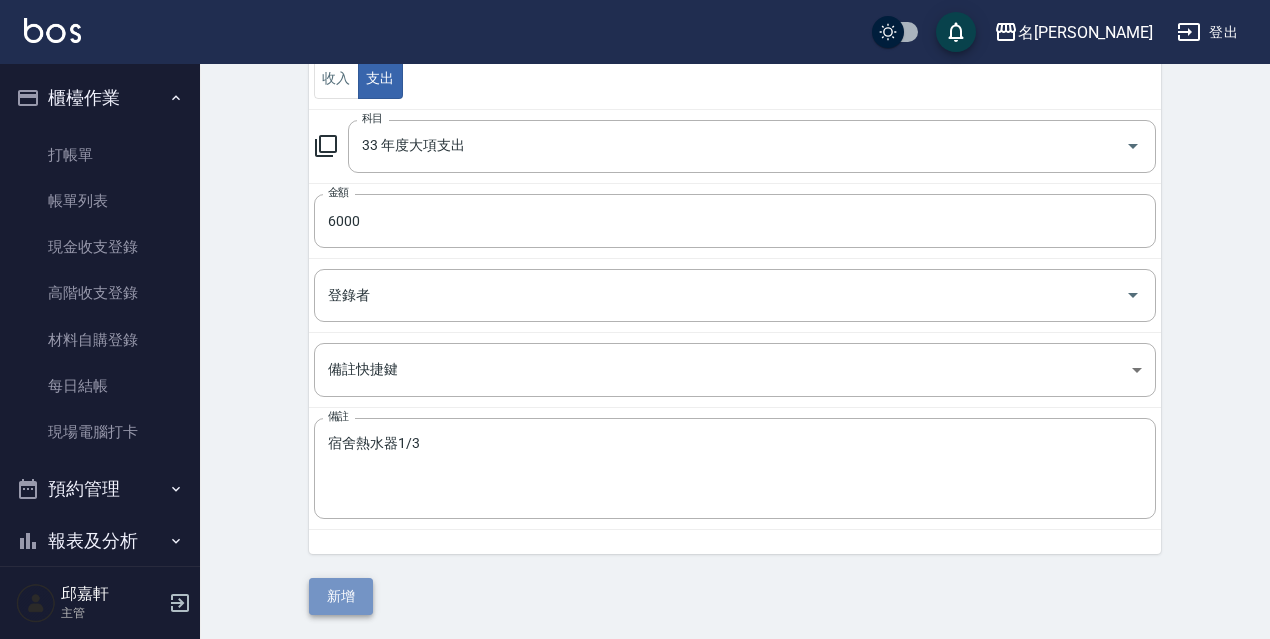 click on "新增" at bounding box center (341, 596) 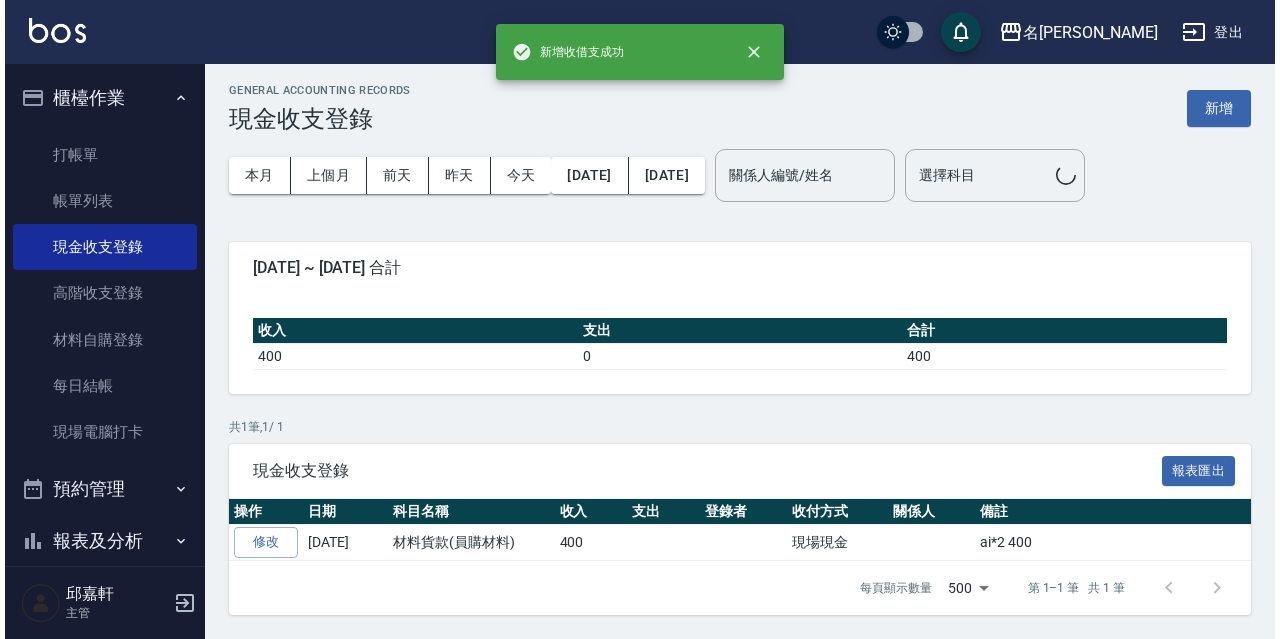 scroll, scrollTop: 0, scrollLeft: 0, axis: both 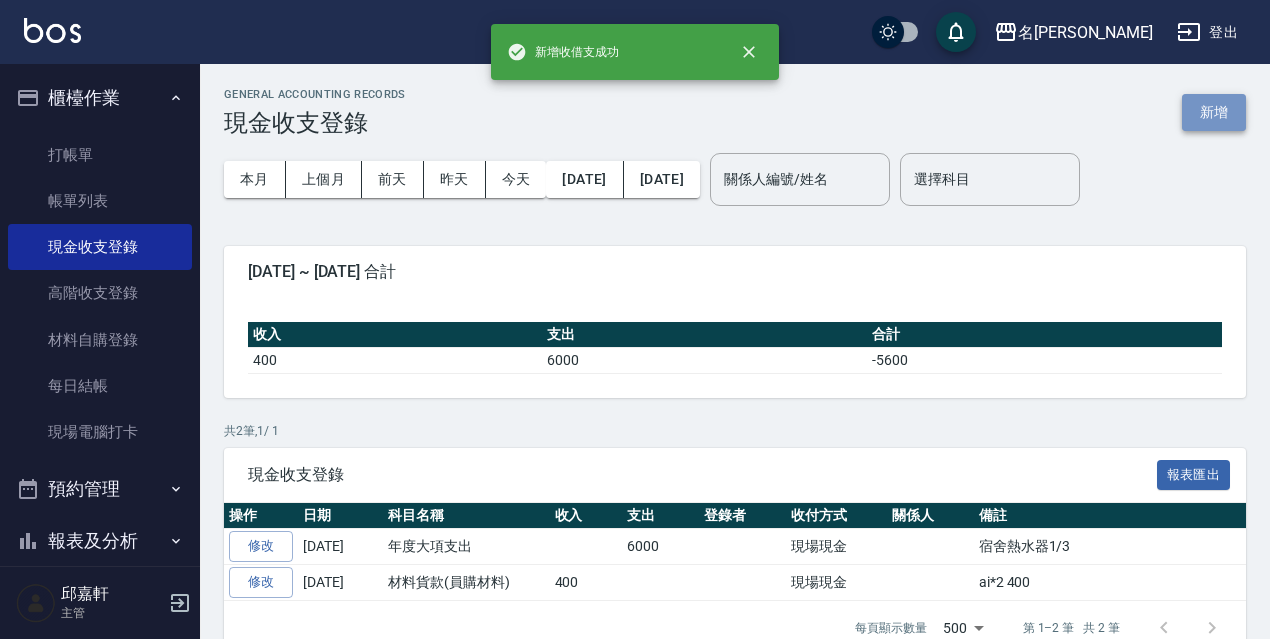 click on "新增" at bounding box center [1214, 112] 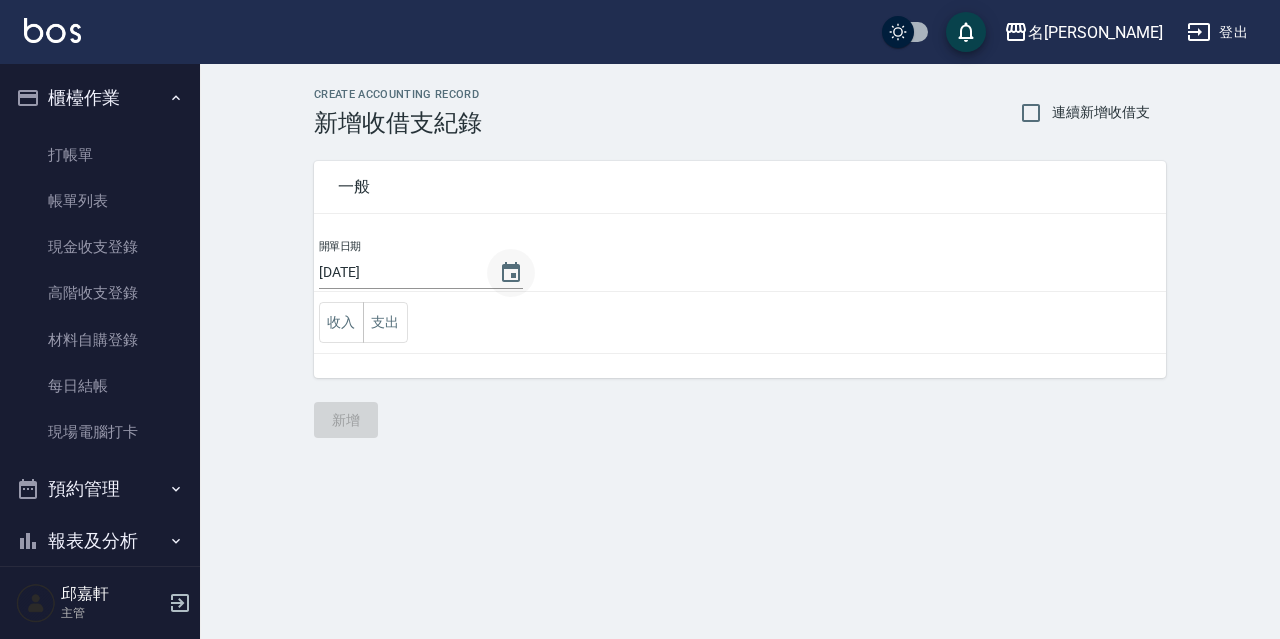 click 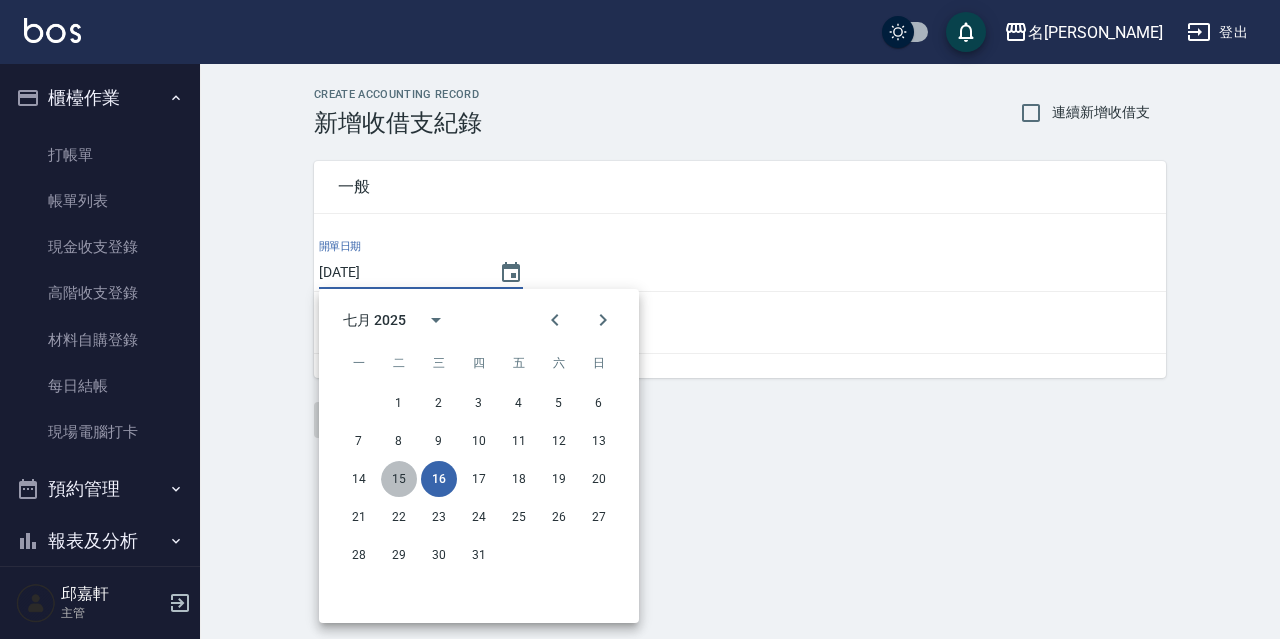 click on "15" at bounding box center (399, 479) 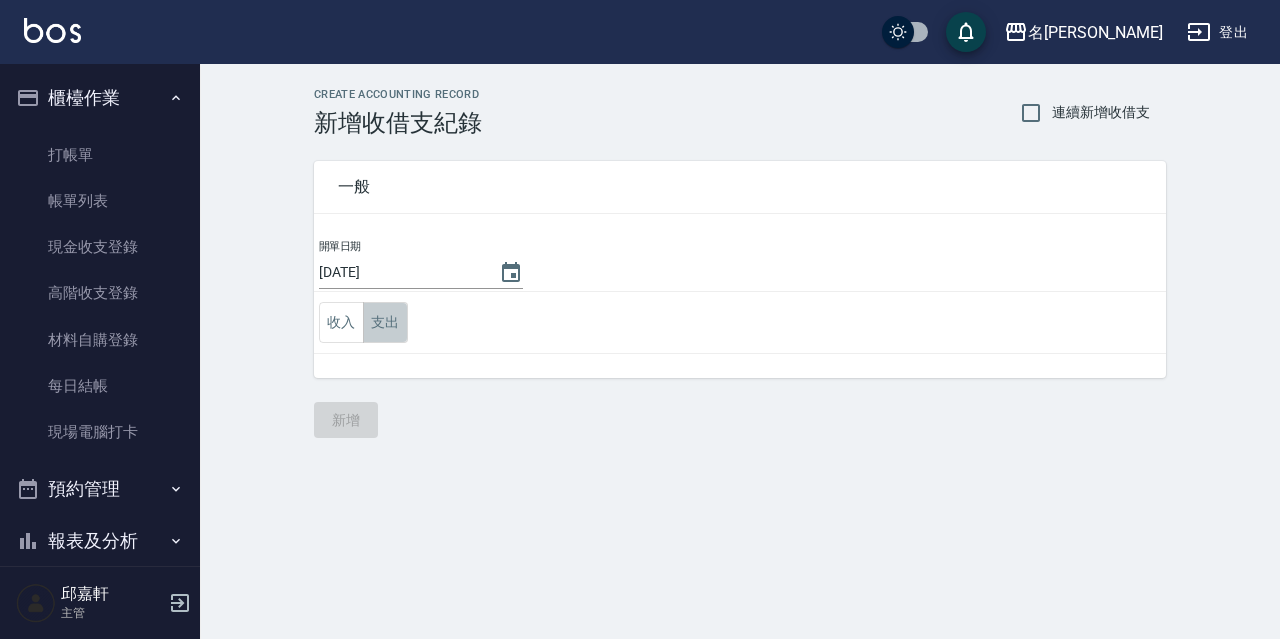 click on "支出" at bounding box center [385, 322] 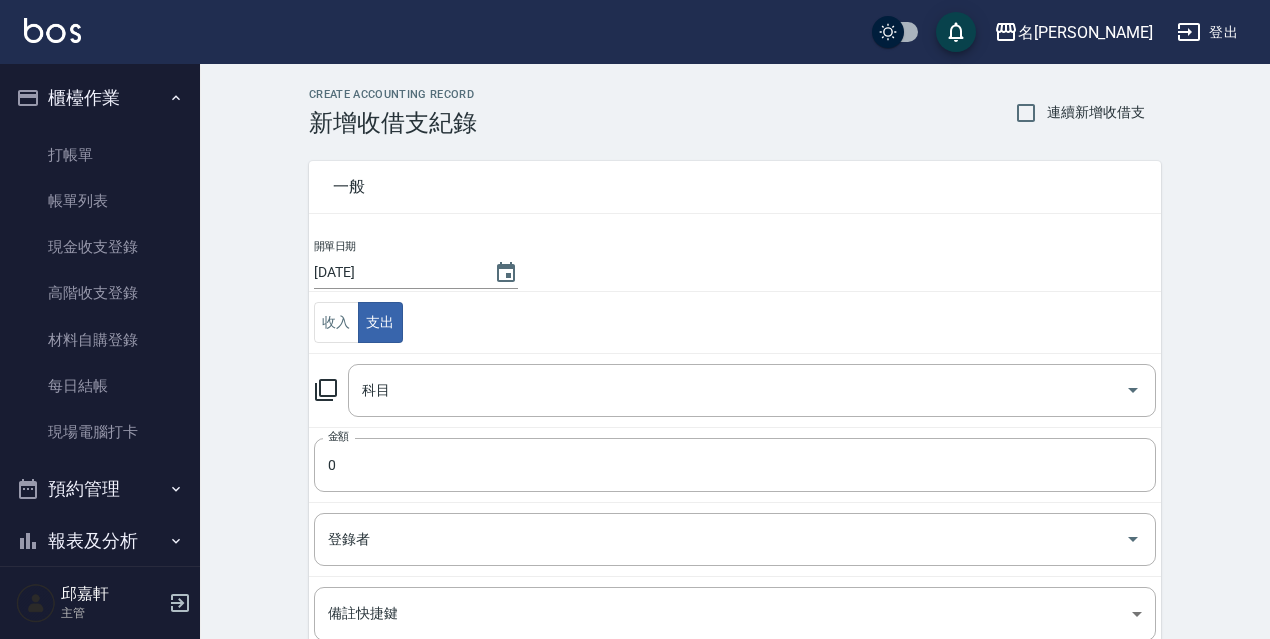 click 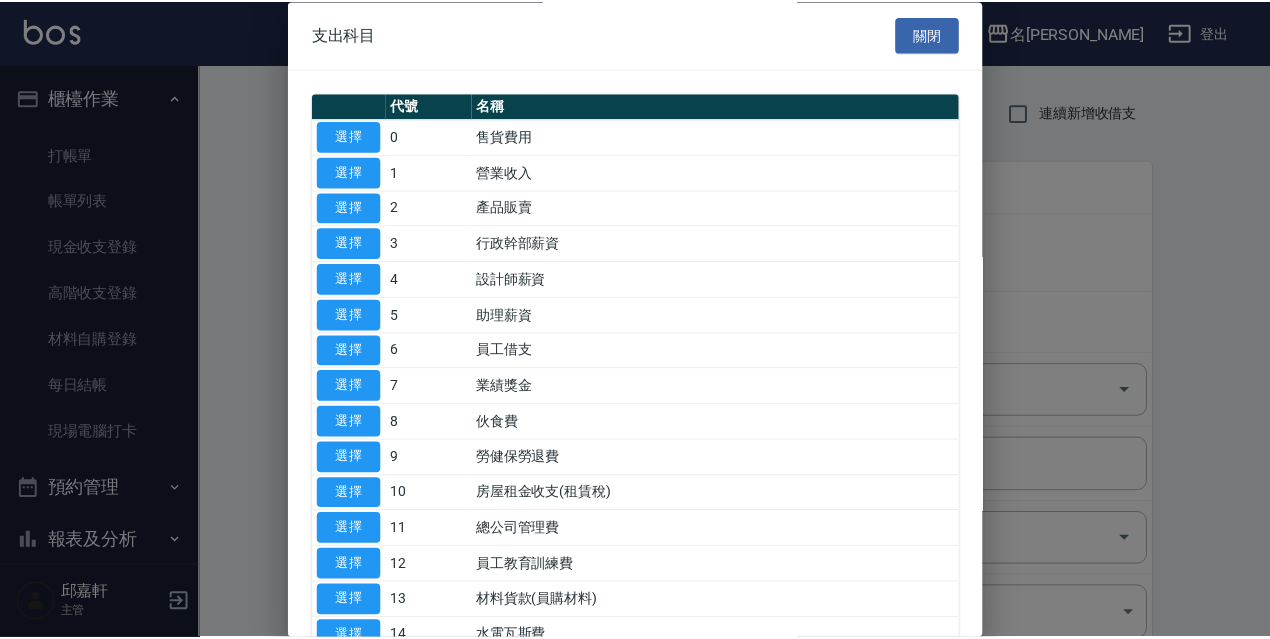 scroll, scrollTop: 400, scrollLeft: 0, axis: vertical 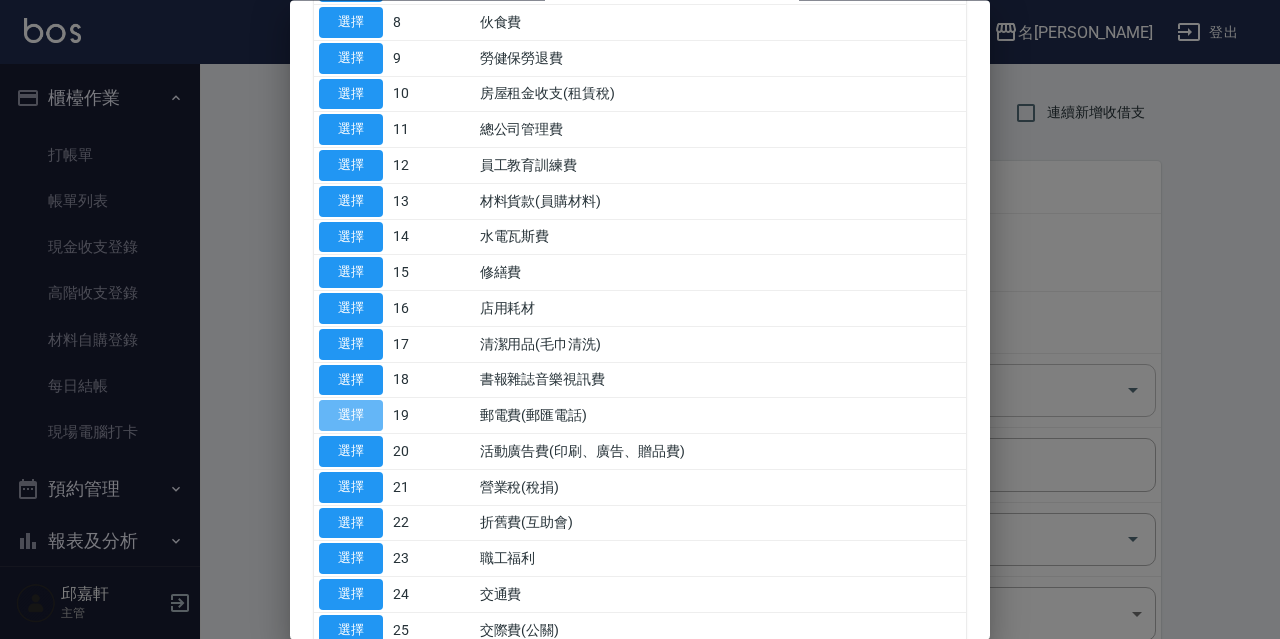 click on "選擇" at bounding box center [351, 416] 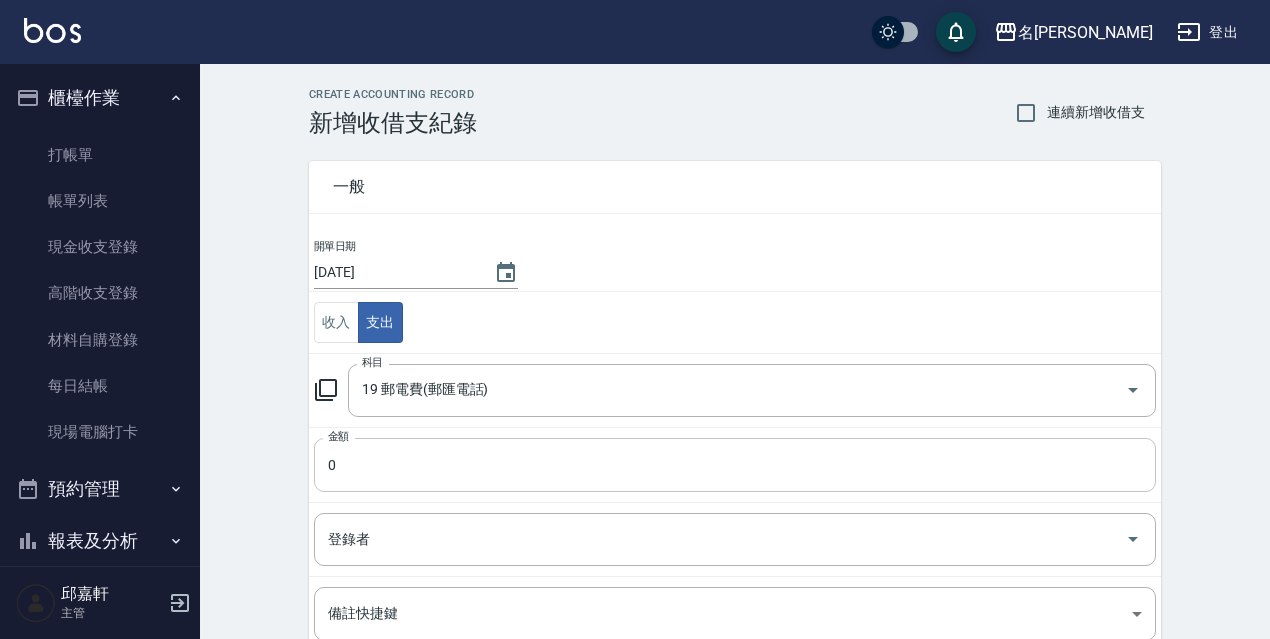click on "0" at bounding box center [735, 465] 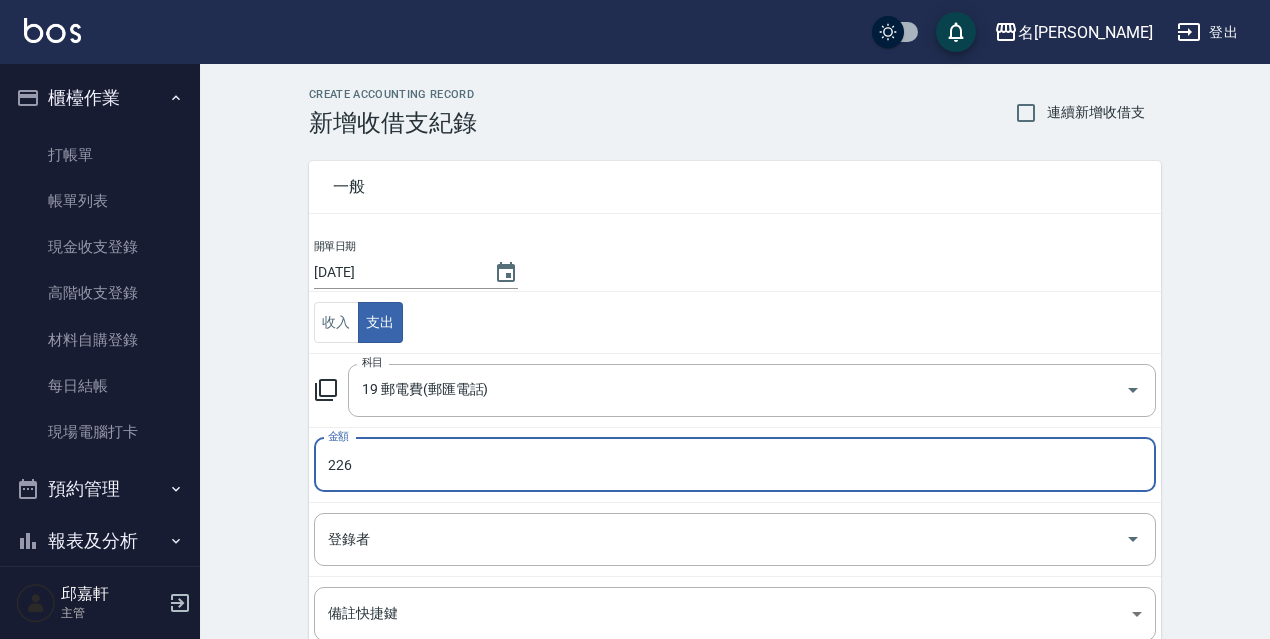 scroll, scrollTop: 244, scrollLeft: 0, axis: vertical 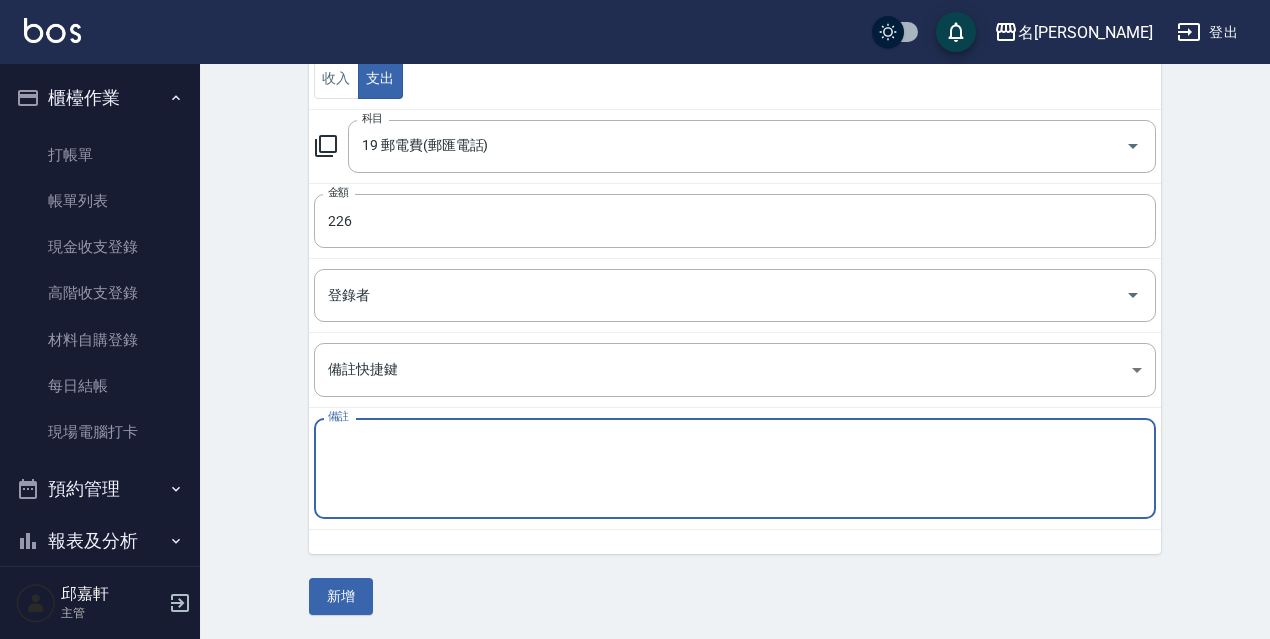 click on "備註" at bounding box center (735, 469) 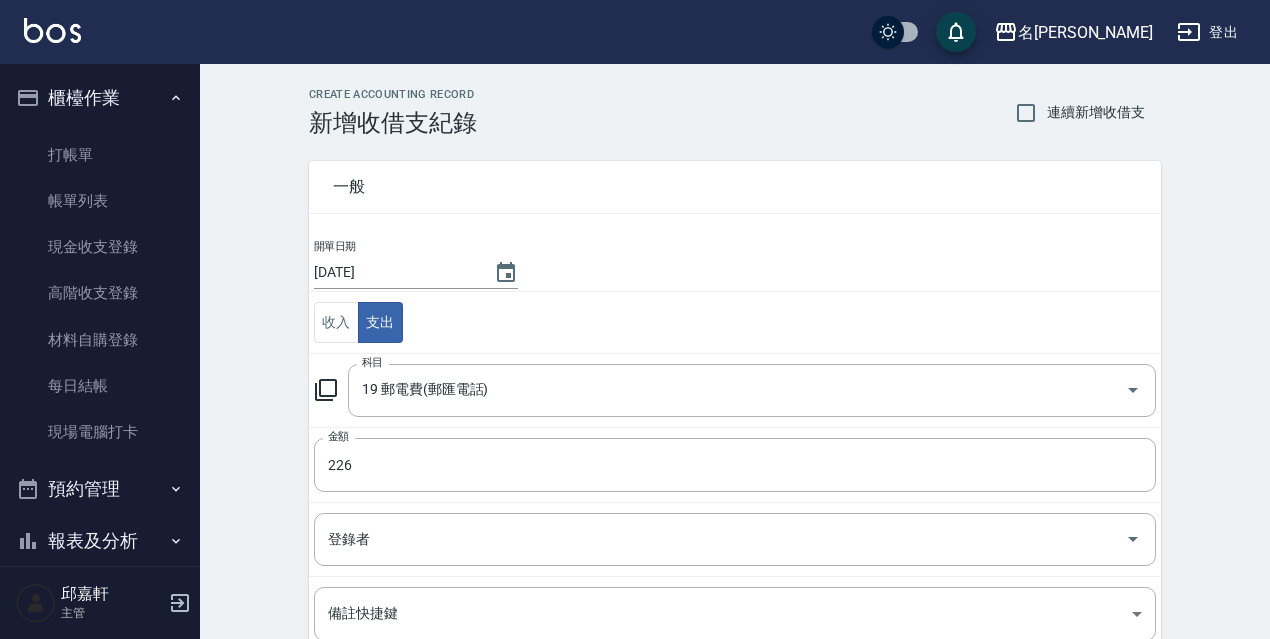scroll, scrollTop: 244, scrollLeft: 0, axis: vertical 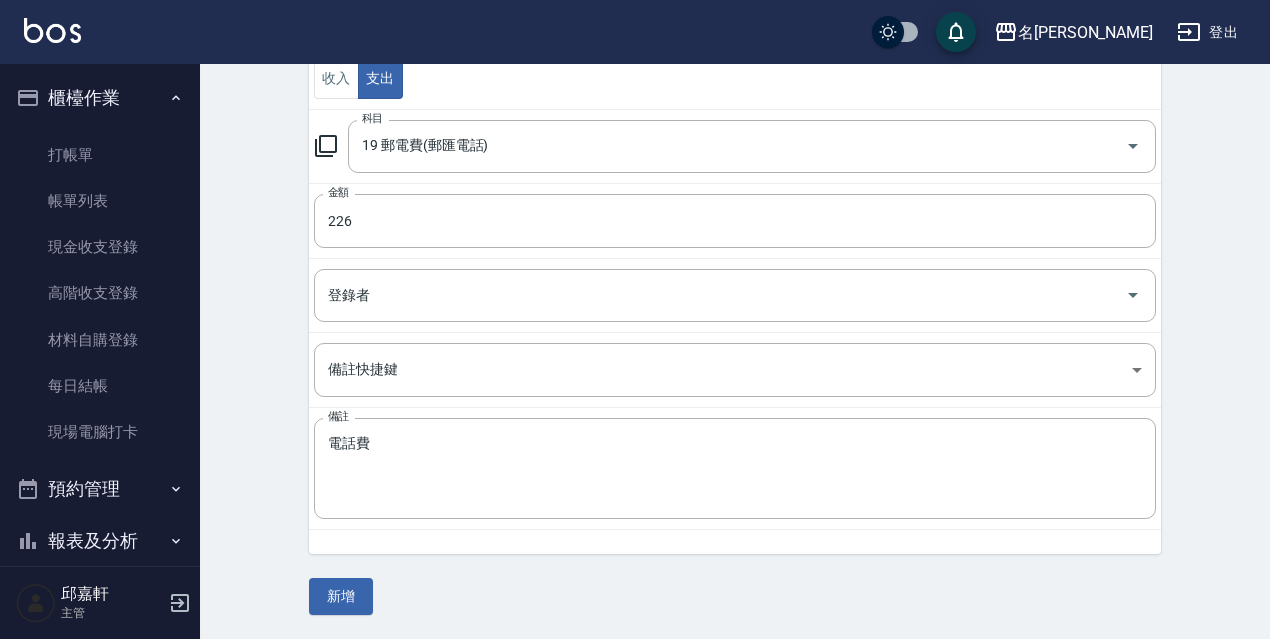 click on "CREATE ACCOUNTING RECORD 新增收借支紀錄 連續新增收借支 一般 開單日期 [DATE] 收入 支出 科目 19 郵電費(郵匯電話) 科目 金額 226 金額 登錄者 登錄者 備註快捷鍵 ​ 備註快捷鍵 備註 電話費 x 備註 新增" at bounding box center (735, 229) 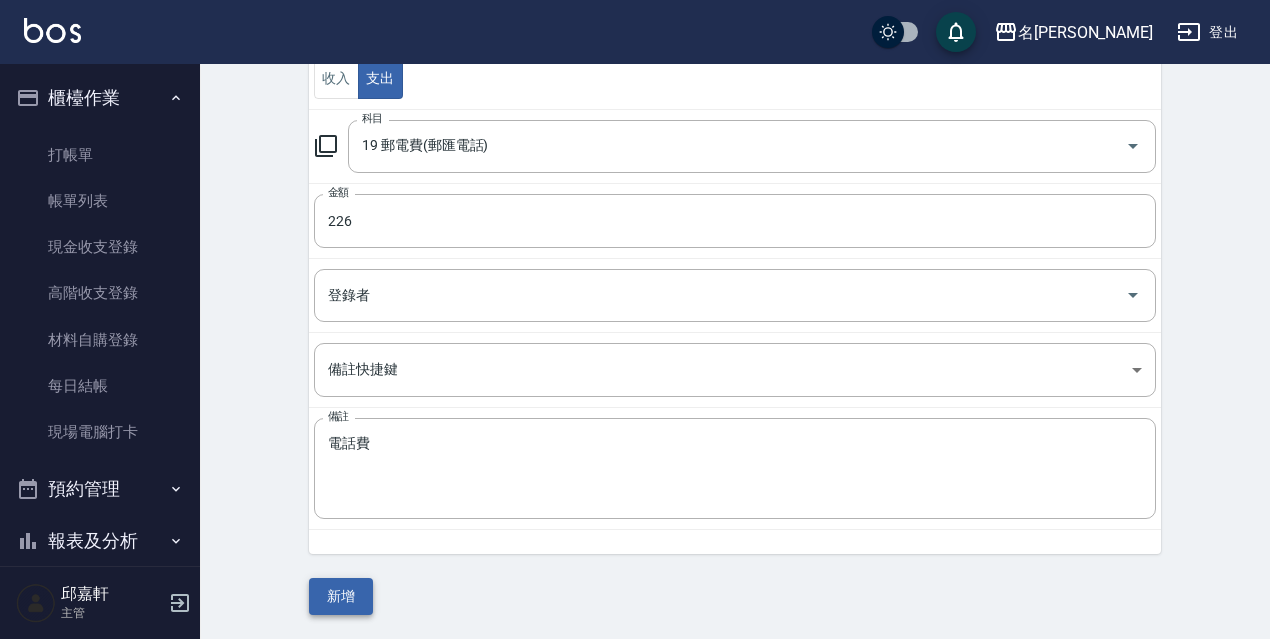 click on "新增" at bounding box center (341, 596) 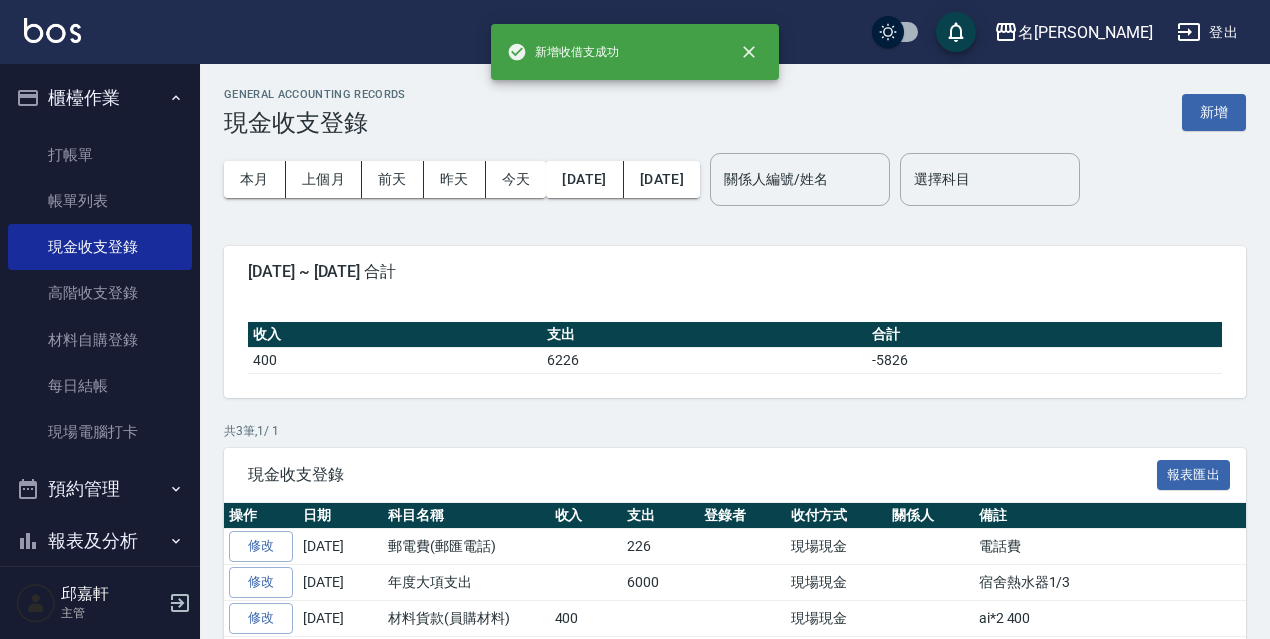 scroll, scrollTop: 76, scrollLeft: 0, axis: vertical 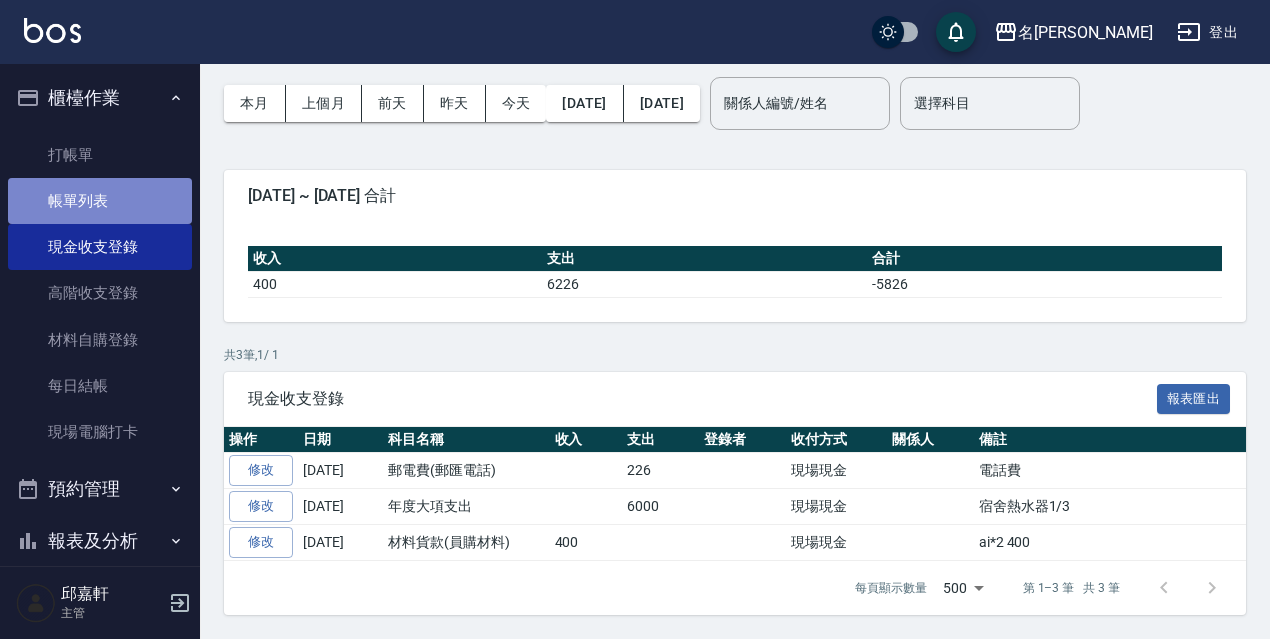 click on "帳單列表" at bounding box center (100, 201) 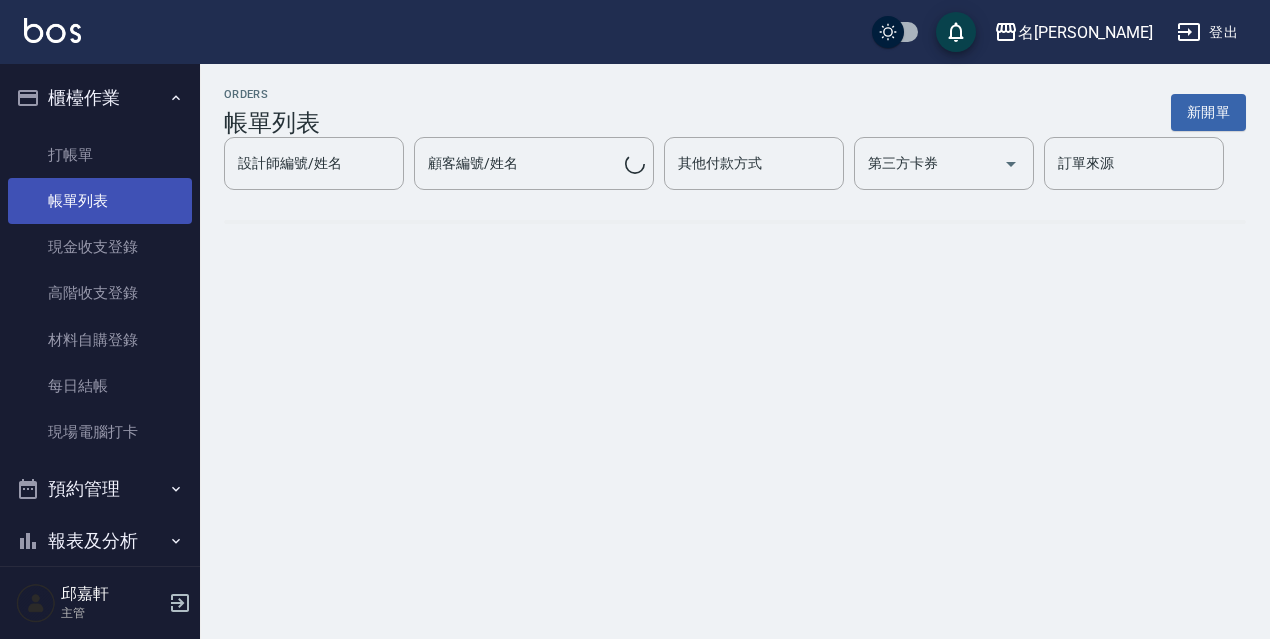 scroll, scrollTop: 0, scrollLeft: 0, axis: both 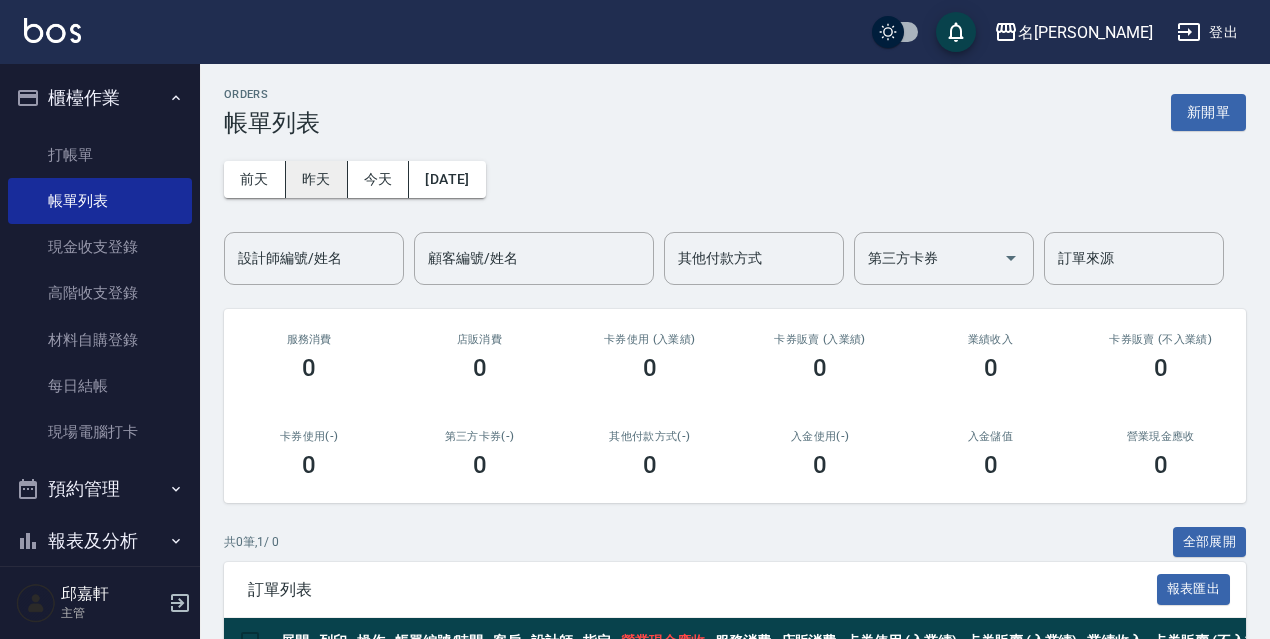 click on "昨天" at bounding box center (317, 179) 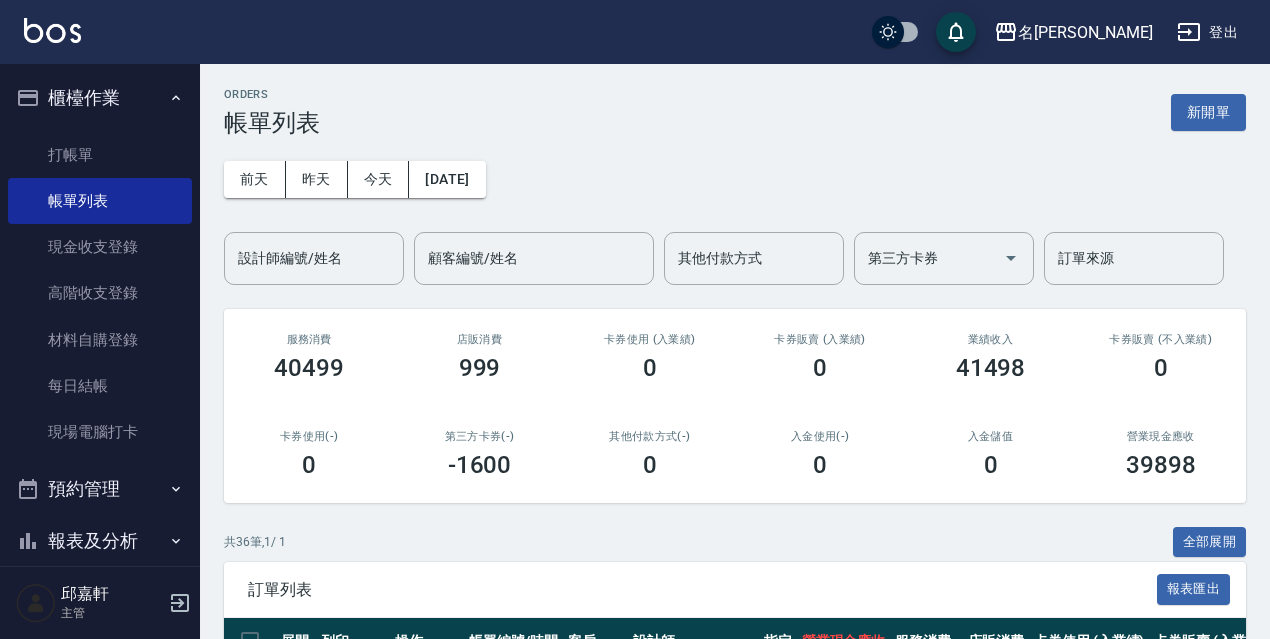 scroll, scrollTop: 100, scrollLeft: 0, axis: vertical 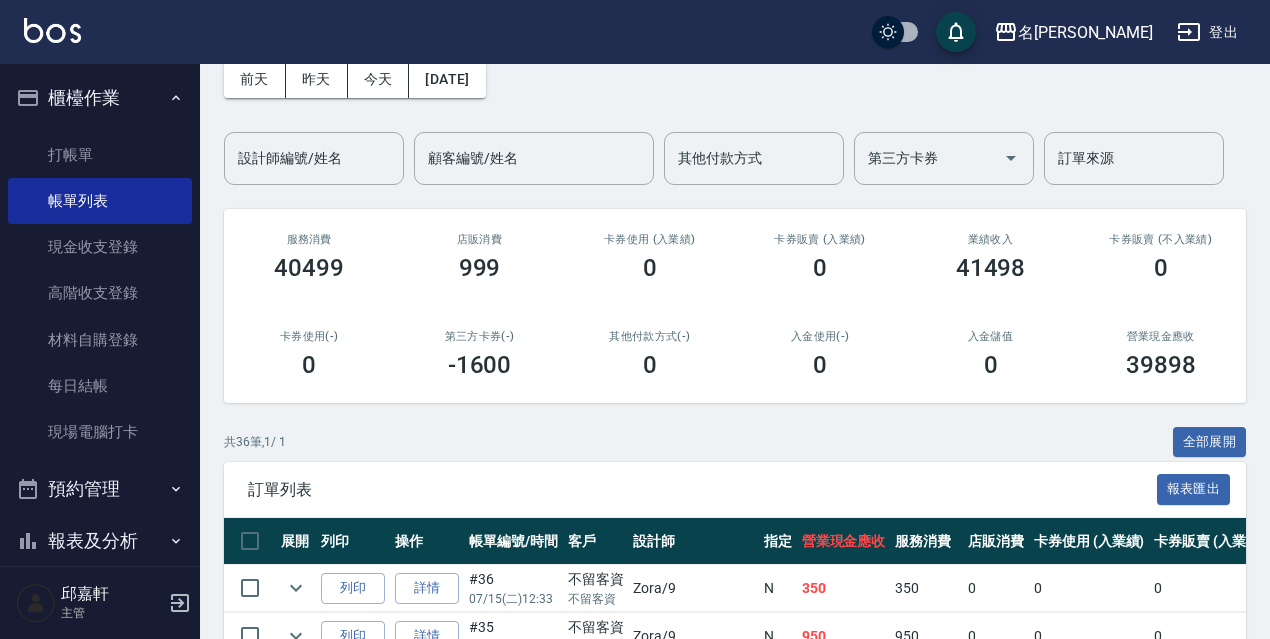 click on "ORDERS 帳單列表 新開單 [DATE] [DATE] [DATE] [DATE] 設計師編號/姓名 設計師編號/姓名 顧客編號/姓名 顧客編號/姓名 其他付款方式 其他付款方式 第三方卡券 第三方卡券 訂單來源 訂單來源 服務消費 40499 店販消費 999 卡券使用 (入業績) 0 卡券販賣 (入業績) 0 業績收入 41498 卡券販賣 (不入業績) 0 卡券使用(-) 0 第三方卡券(-) -1600 其他付款方式(-) 0 入金使用(-) 0 入金儲值 0 營業現金應收 39898 共  36  筆,  1  /   1 全部展開 訂單列表 報表匯出 展開 列印 操作 帳單編號/時間 客戶 設計師 指定 營業現金應收 服務消費 店販消費 卡券使用 (入業績) 卡券販賣 (入業績) 業績收入 卡券販賣 (不入業績) 卡券使用(-) 第三方卡券(-) 其他付款方式(-) 入金使用(-) 備註 訂單來源 列印 詳情 #36 07/15 (二) 12:33 不留客資 不留客資 Zora /9 N 350 350 0 0 0 350 0 0 0 0 0 列印 詳情 #35 07/15 (二) 12:33 不留客資 Zora /9 N" at bounding box center (735, 1167) 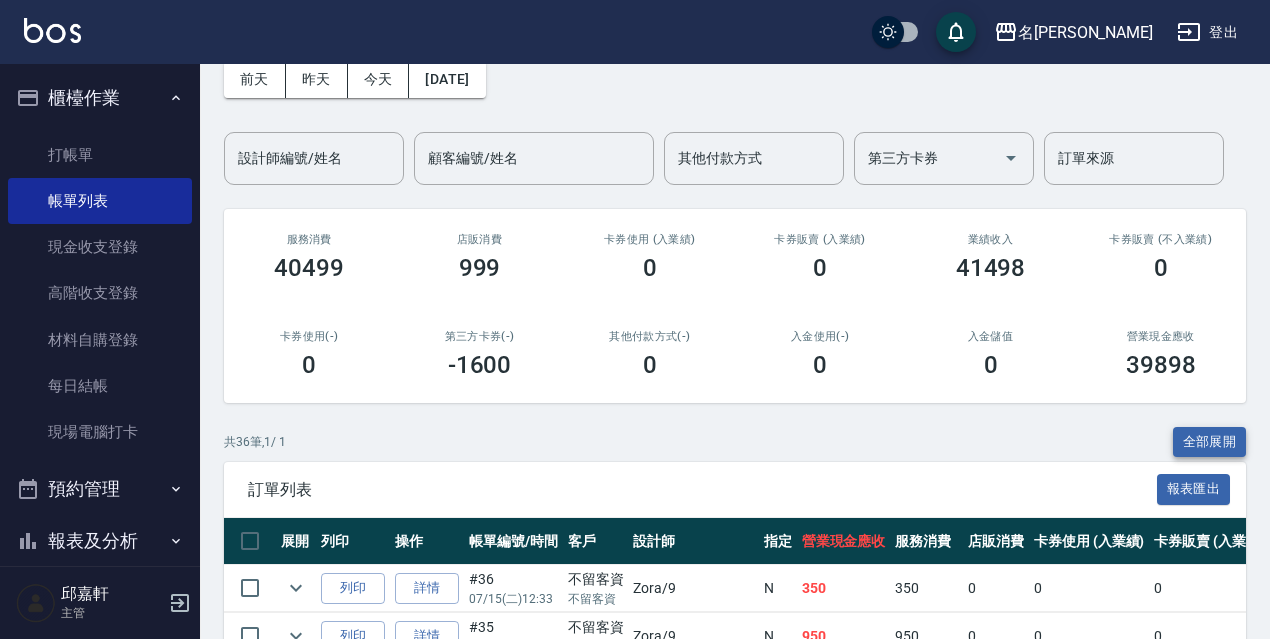 drag, startPoint x: 1216, startPoint y: 444, endPoint x: 1226, endPoint y: 446, distance: 10.198039 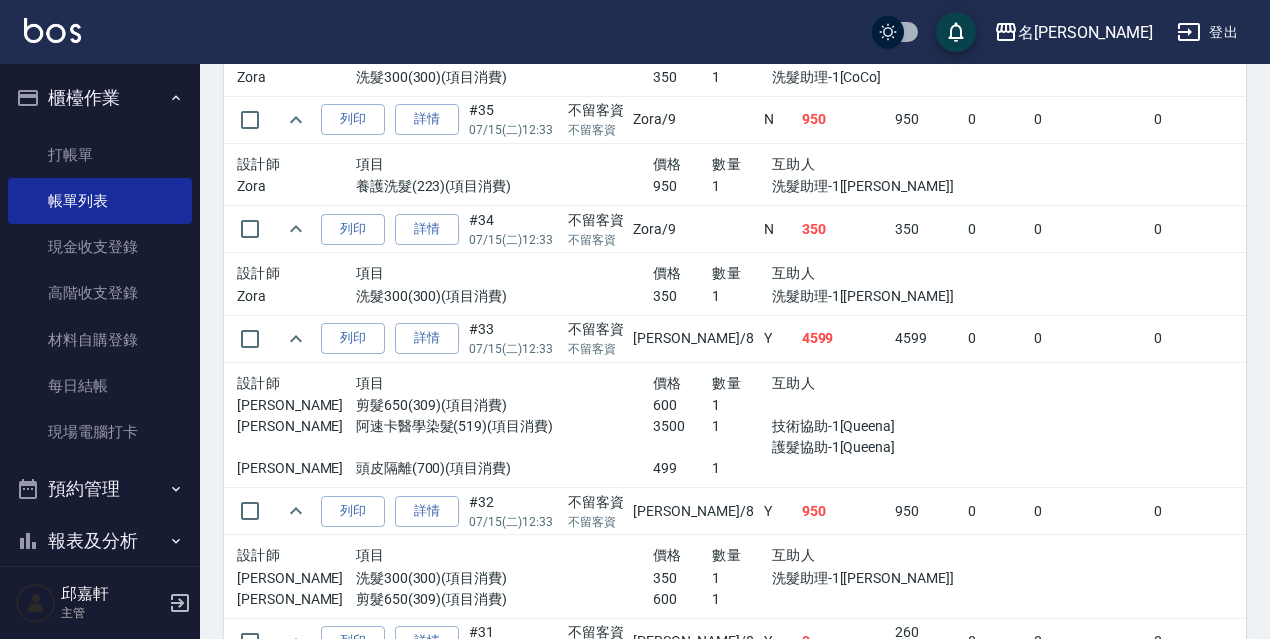 scroll, scrollTop: 4712, scrollLeft: 0, axis: vertical 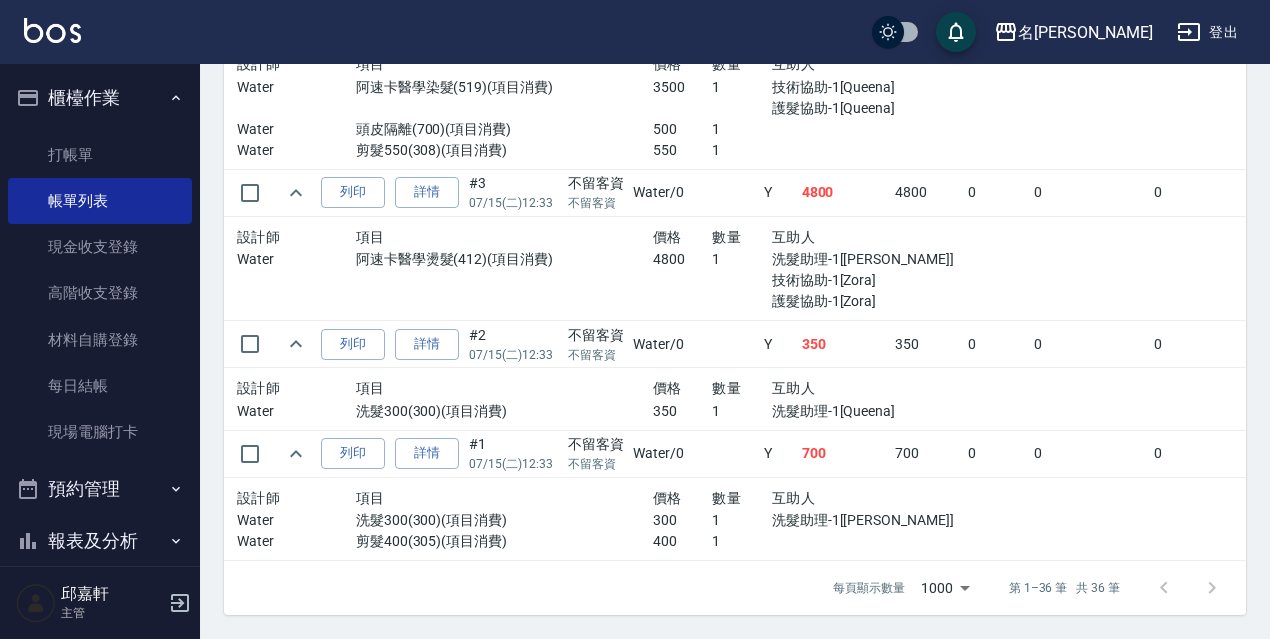 click on "每頁顯示數量 1000 1000 第 1–36 筆   共 36 筆" at bounding box center (1023, 588) 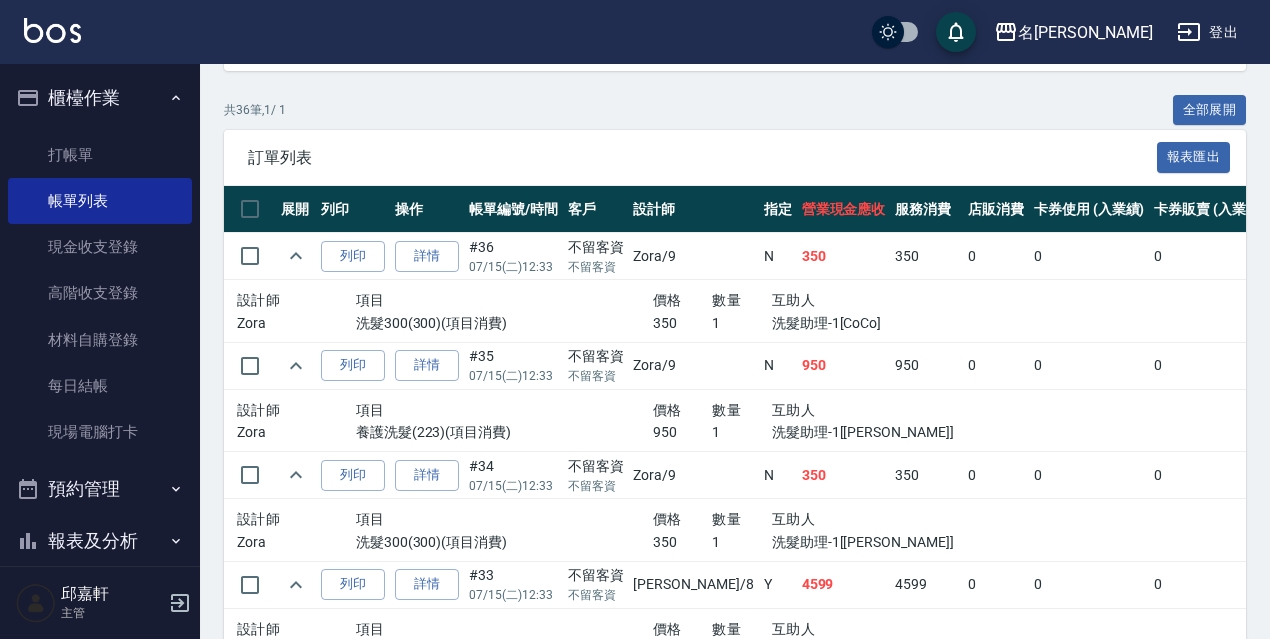 scroll, scrollTop: 332, scrollLeft: 0, axis: vertical 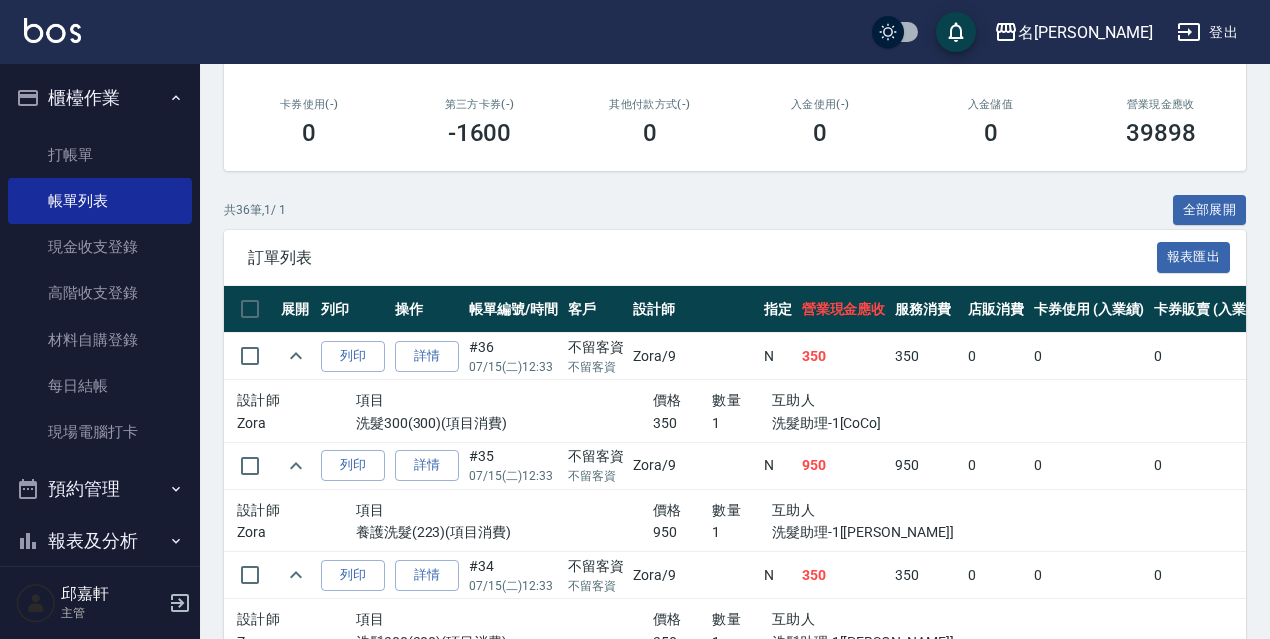 drag, startPoint x: 1235, startPoint y: 204, endPoint x: 1248, endPoint y: 209, distance: 13.928389 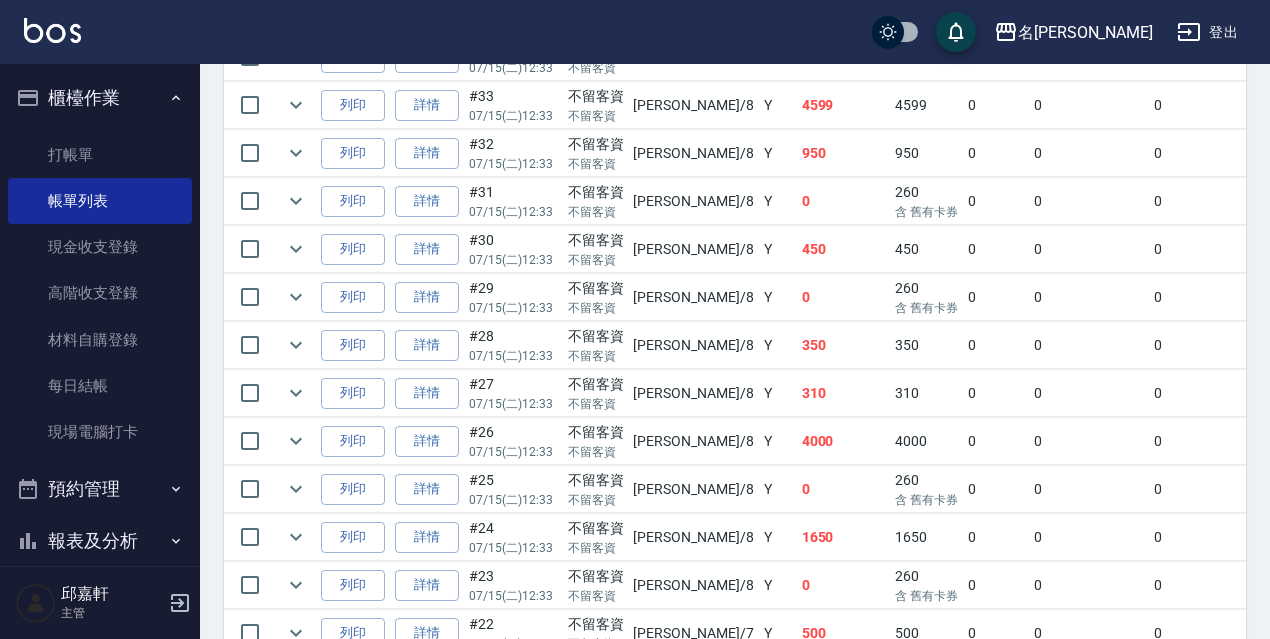 scroll, scrollTop: 1847, scrollLeft: 0, axis: vertical 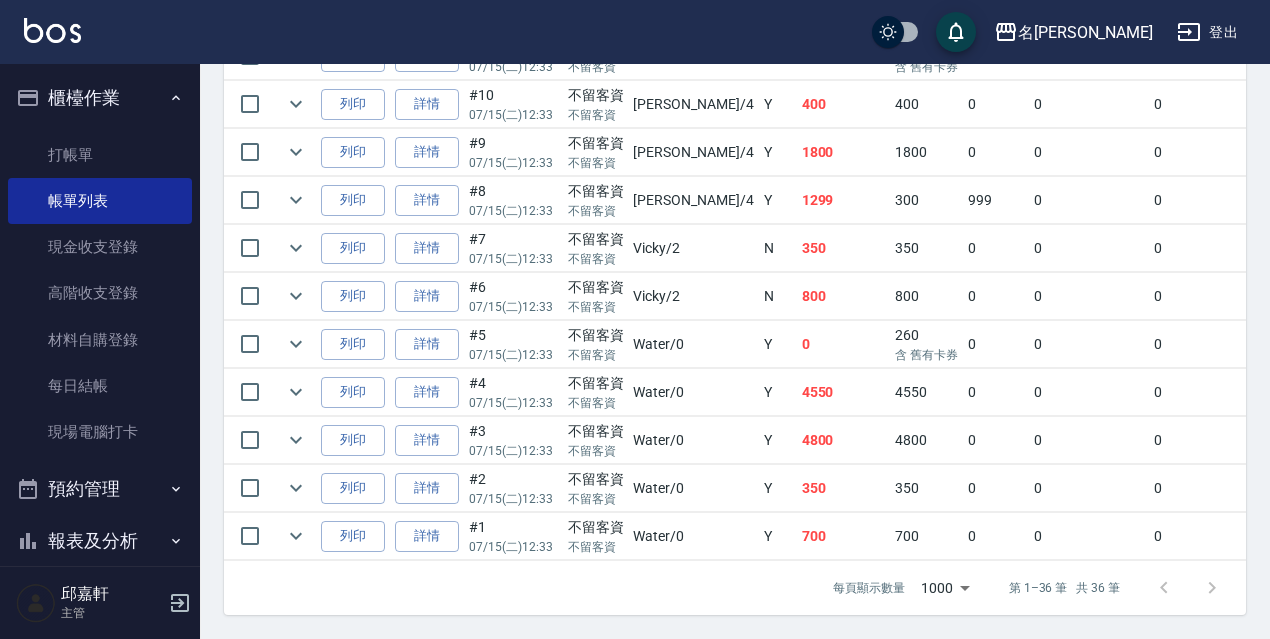 click on "0" at bounding box center [996, 440] 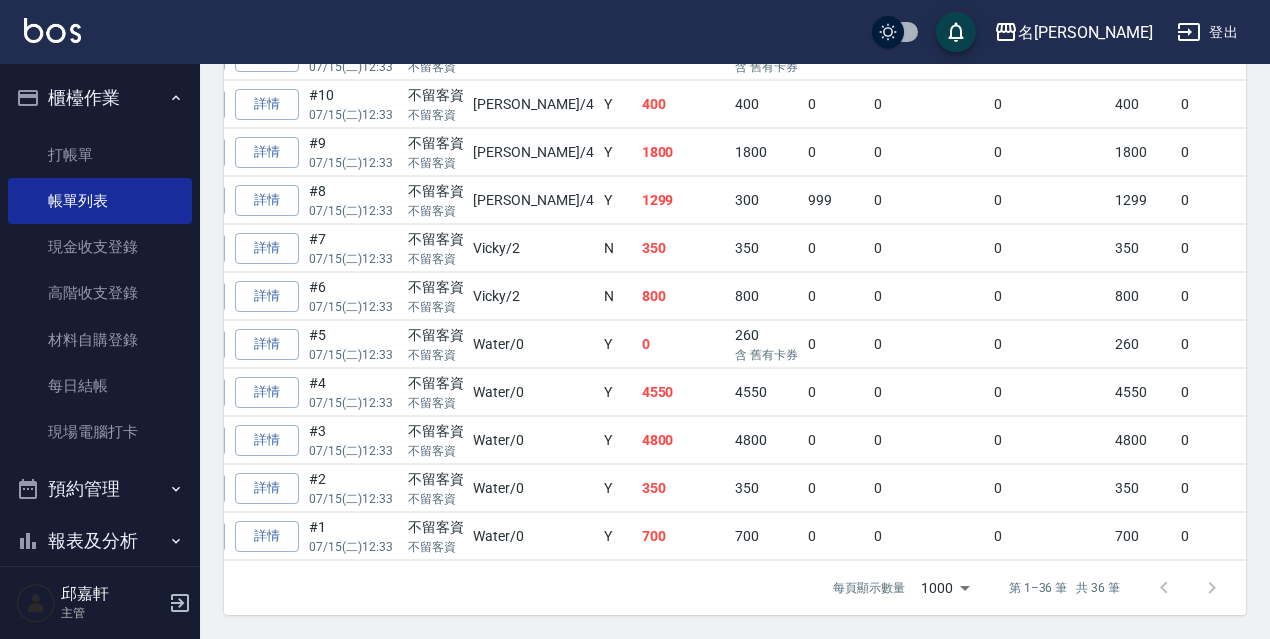 scroll, scrollTop: 0, scrollLeft: 200, axis: horizontal 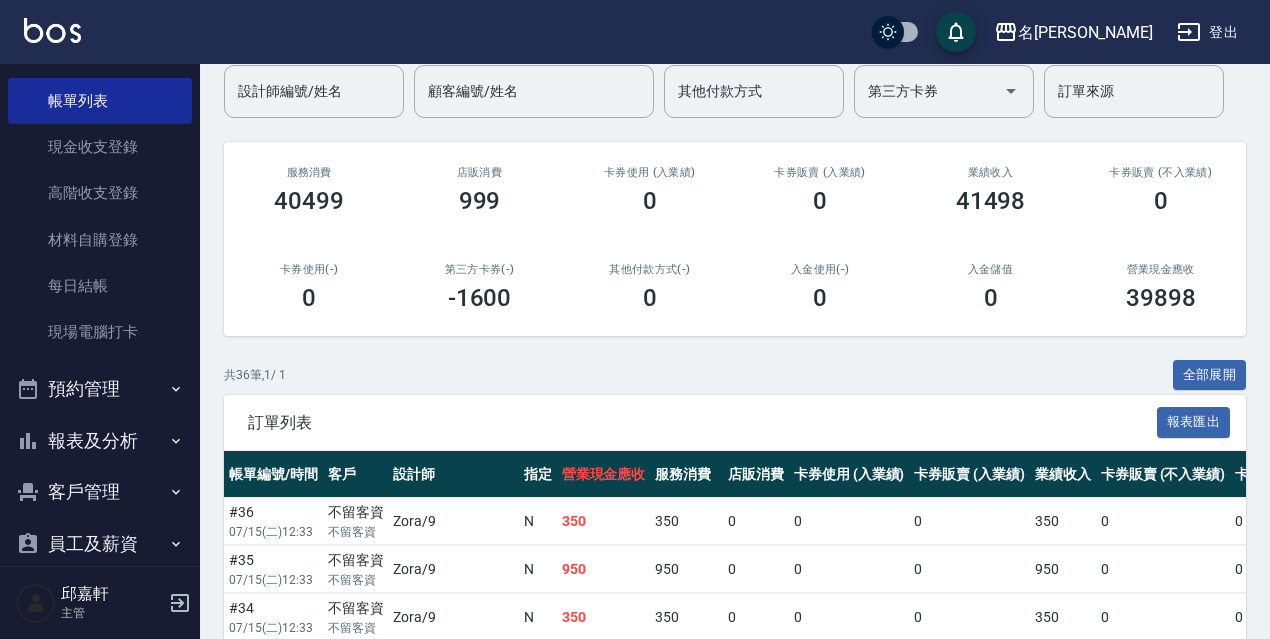 click on "報表及分析" at bounding box center [100, 441] 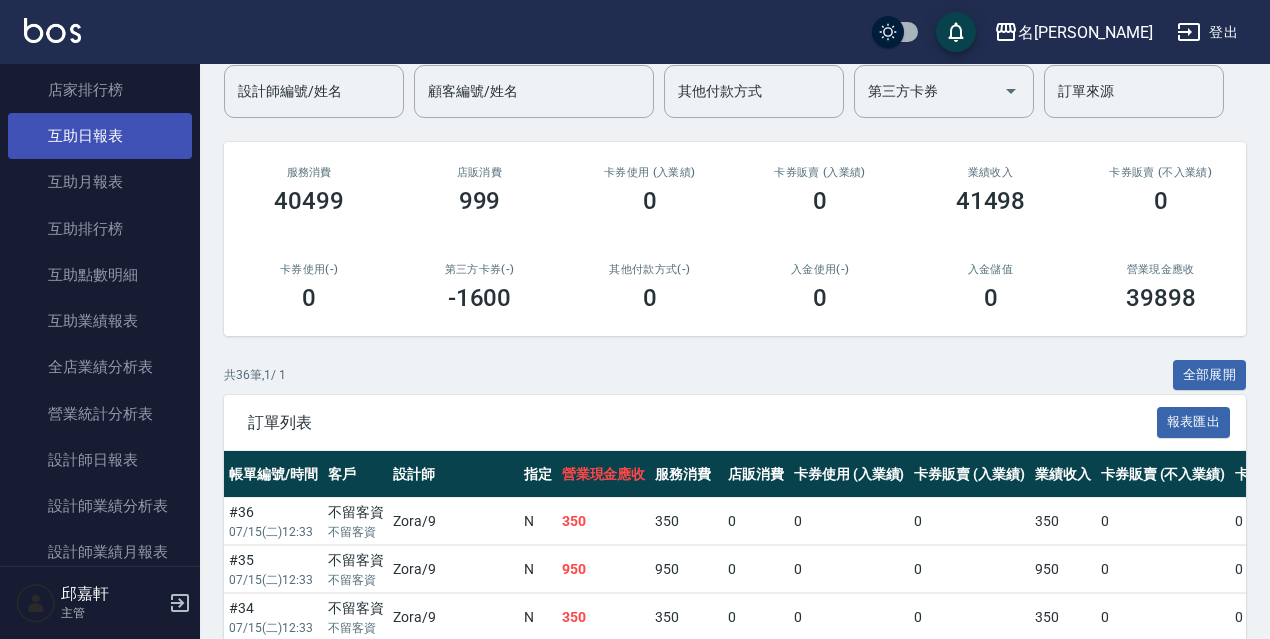 scroll, scrollTop: 400, scrollLeft: 0, axis: vertical 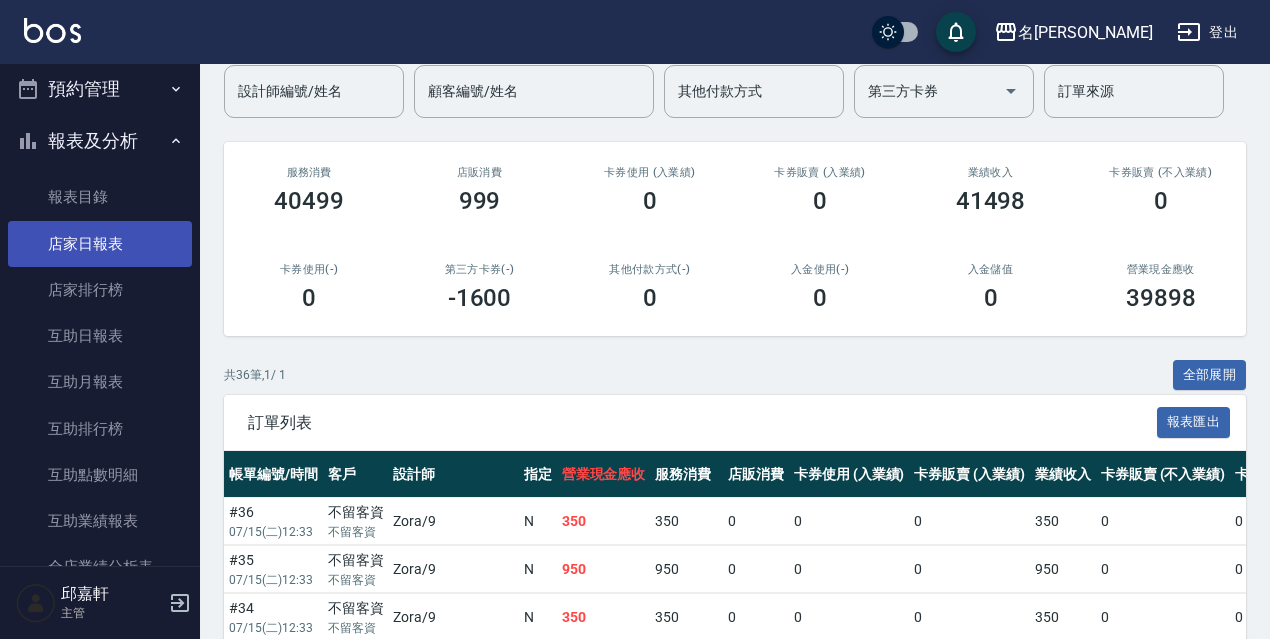 click on "店家日報表" at bounding box center (100, 244) 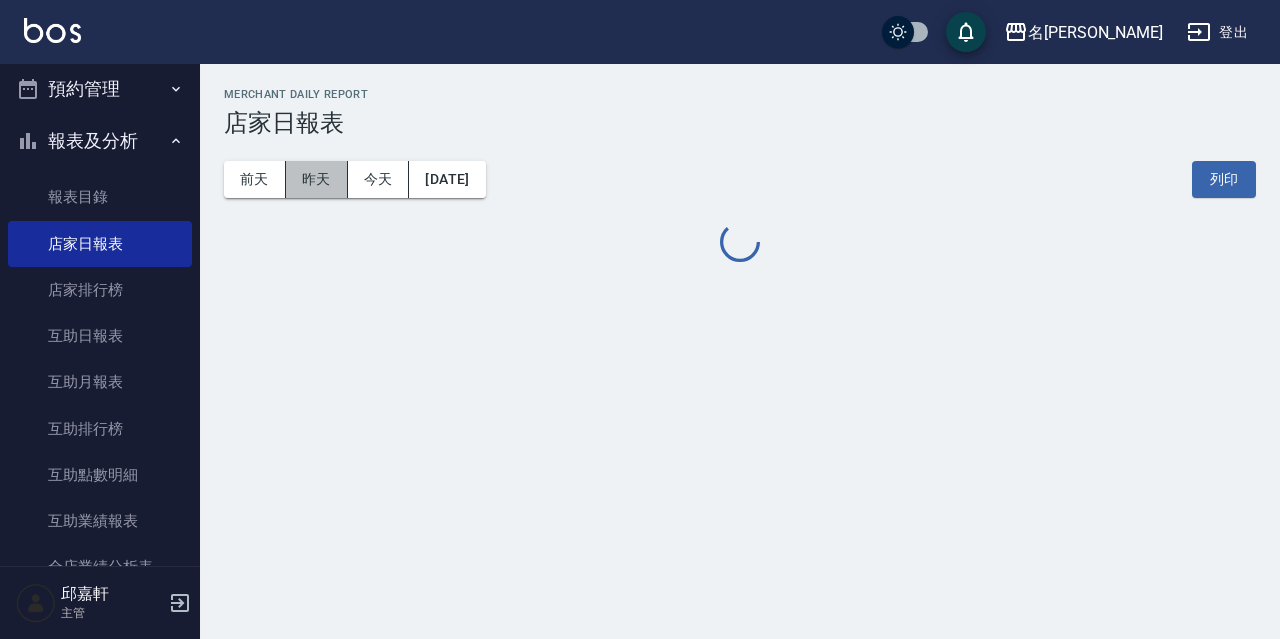 click on "昨天" at bounding box center (317, 179) 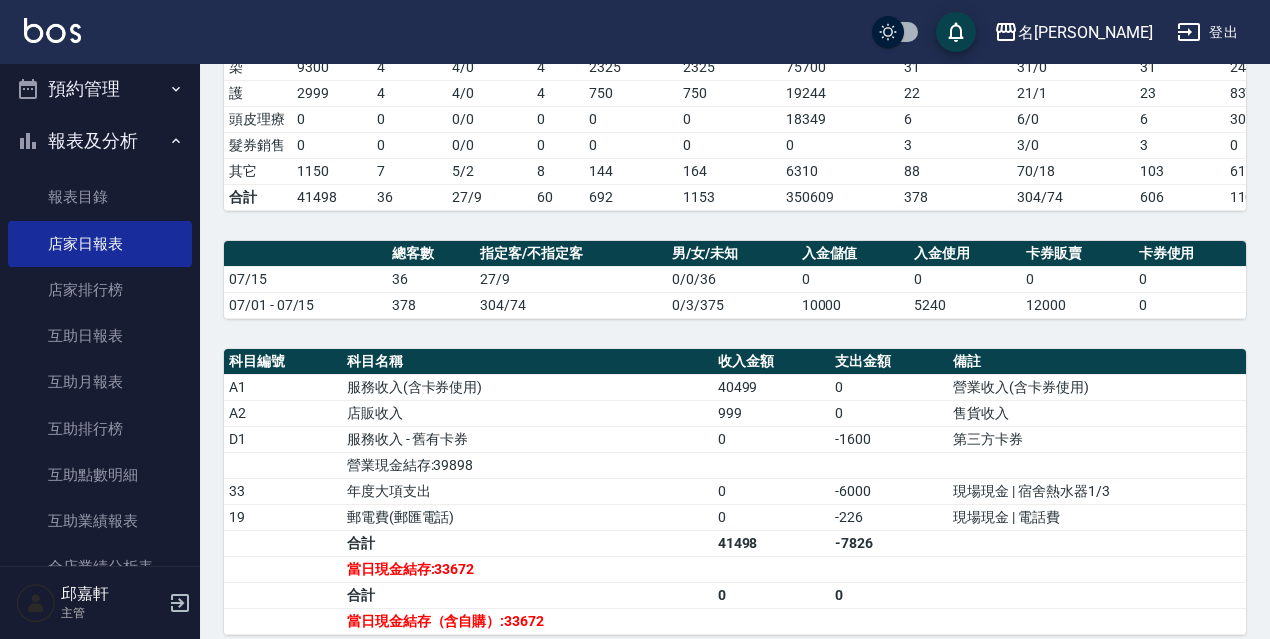 scroll, scrollTop: 500, scrollLeft: 0, axis: vertical 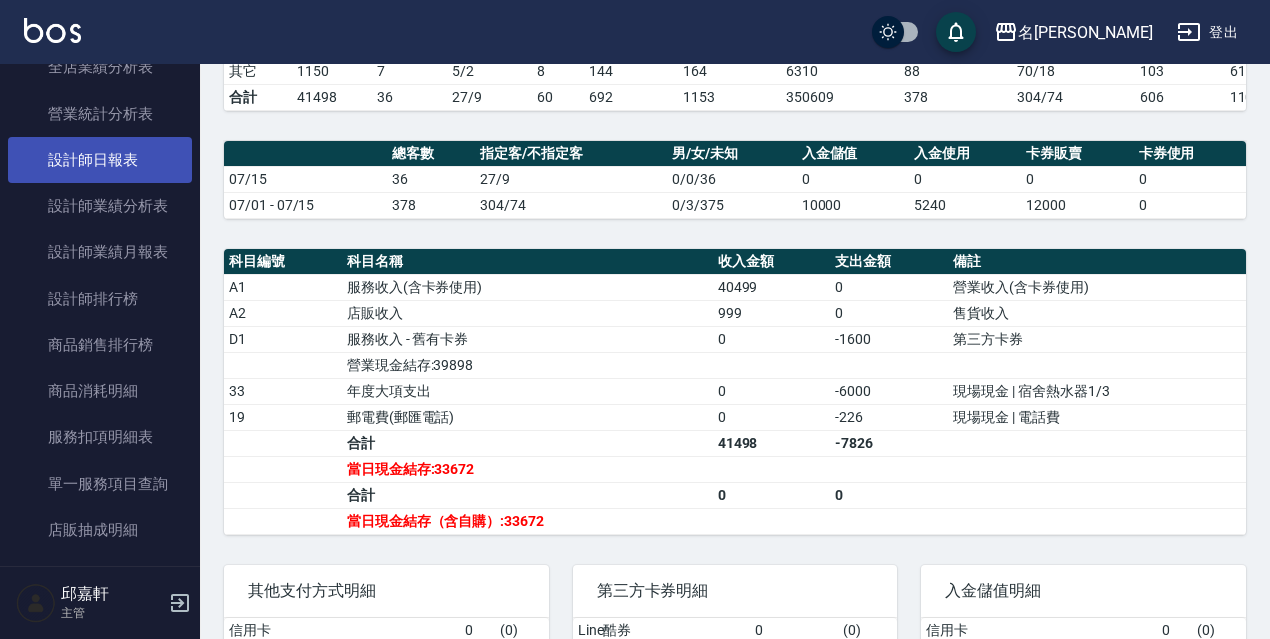 click on "設計師日報表" at bounding box center (100, 160) 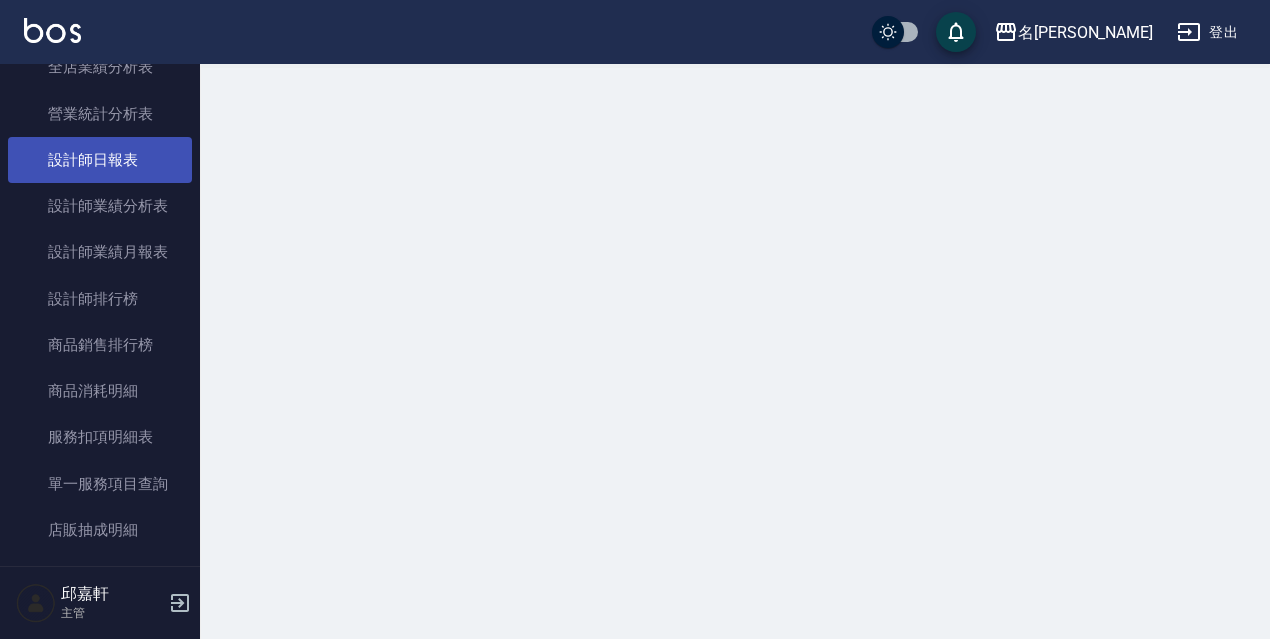 scroll, scrollTop: 0, scrollLeft: 0, axis: both 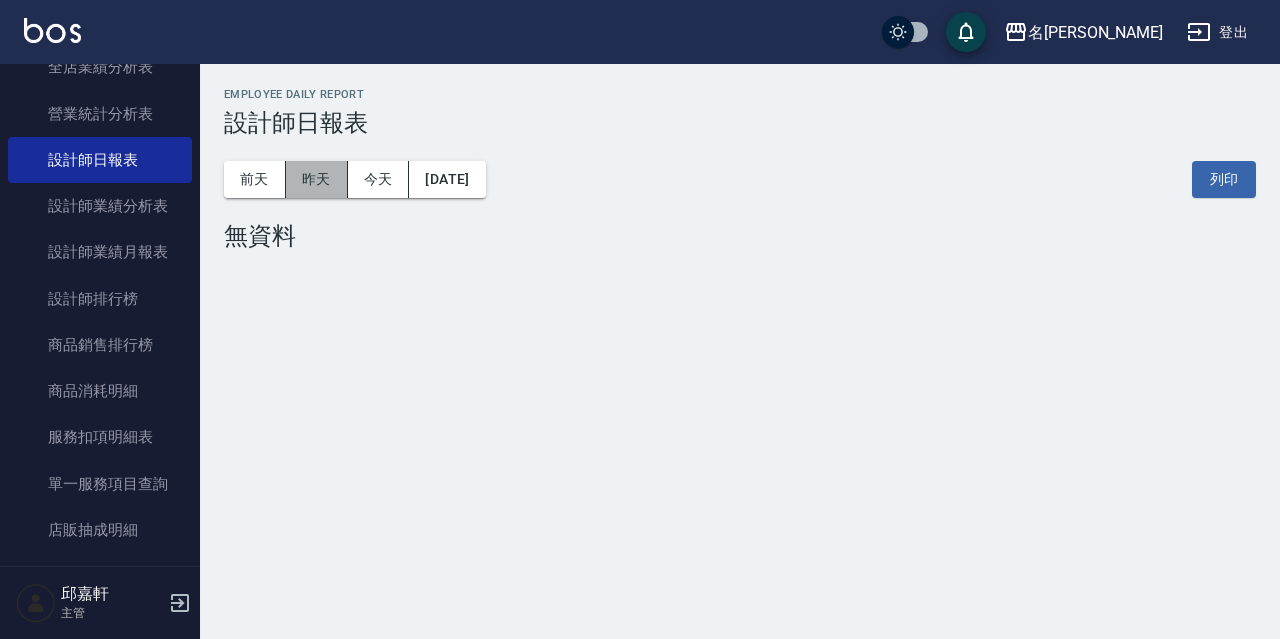 click on "昨天" at bounding box center [317, 179] 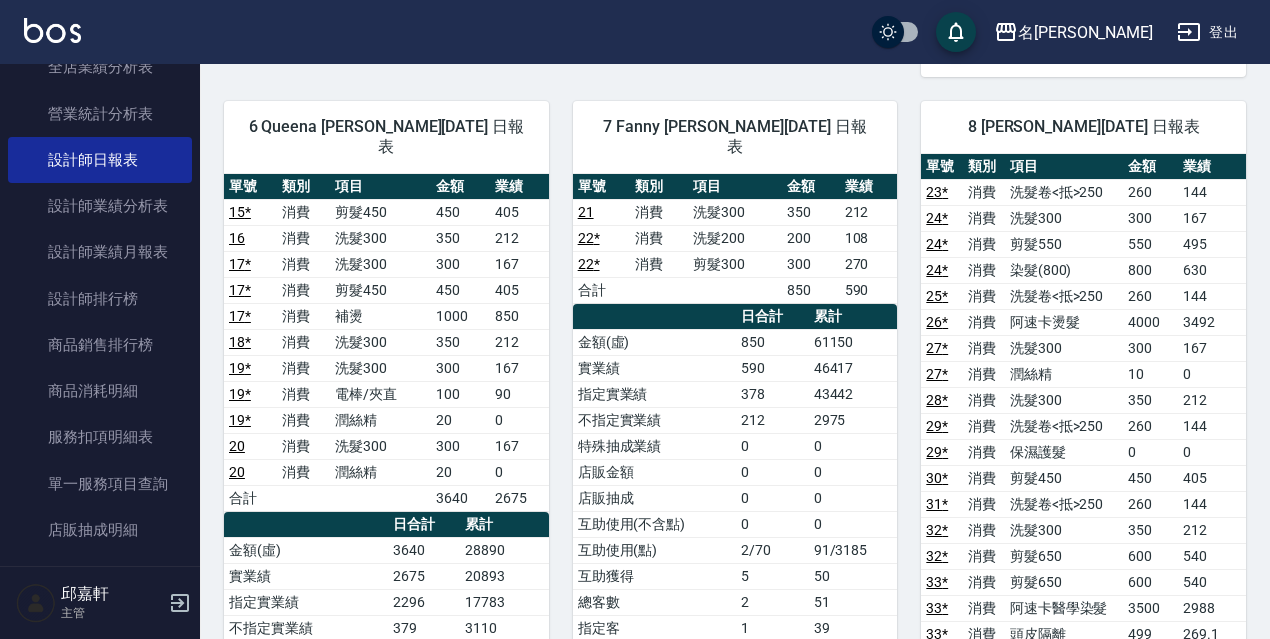scroll, scrollTop: 1200, scrollLeft: 0, axis: vertical 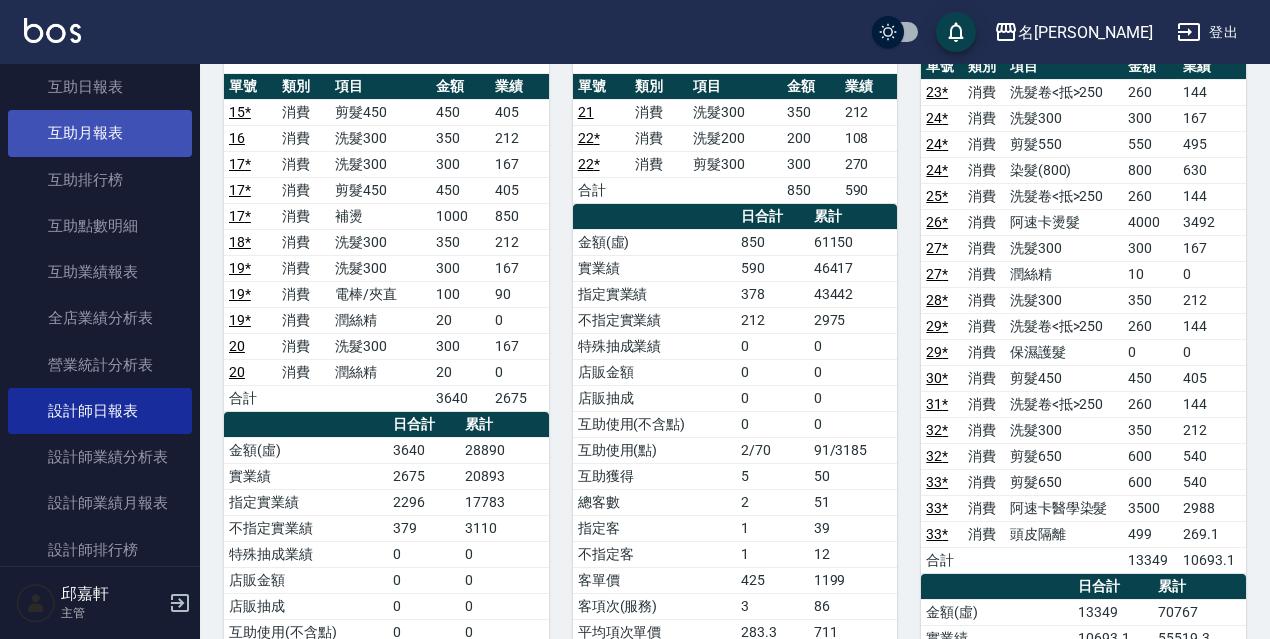 click on "互助月報表" at bounding box center (100, 133) 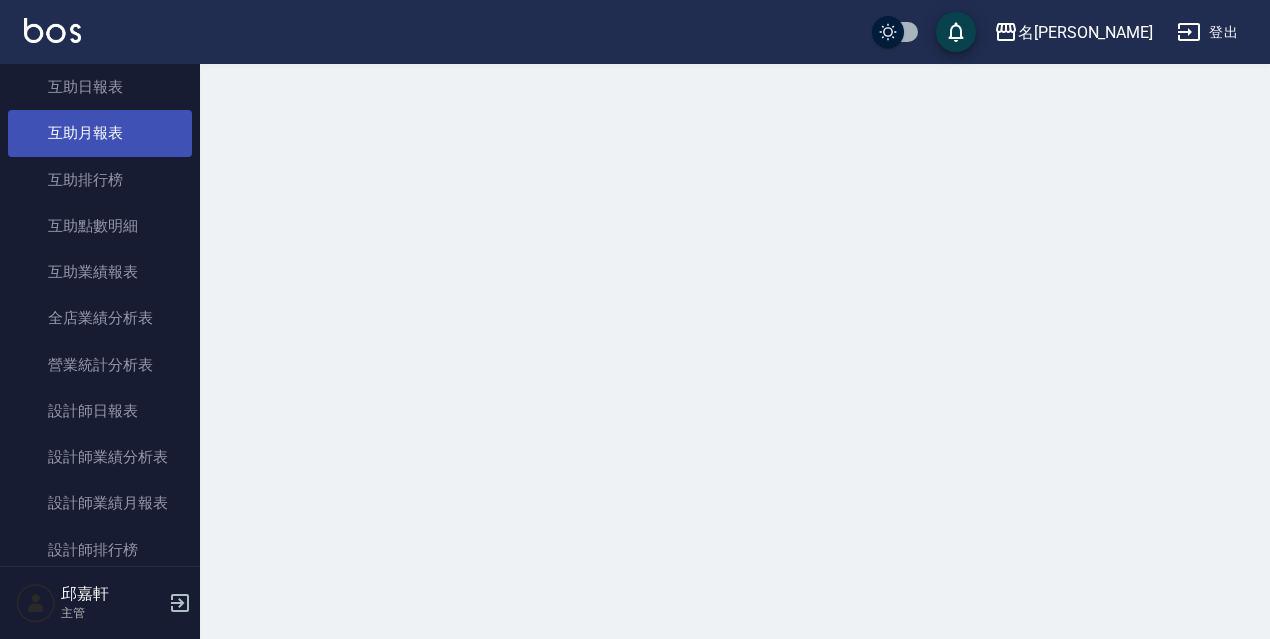 scroll, scrollTop: 0, scrollLeft: 0, axis: both 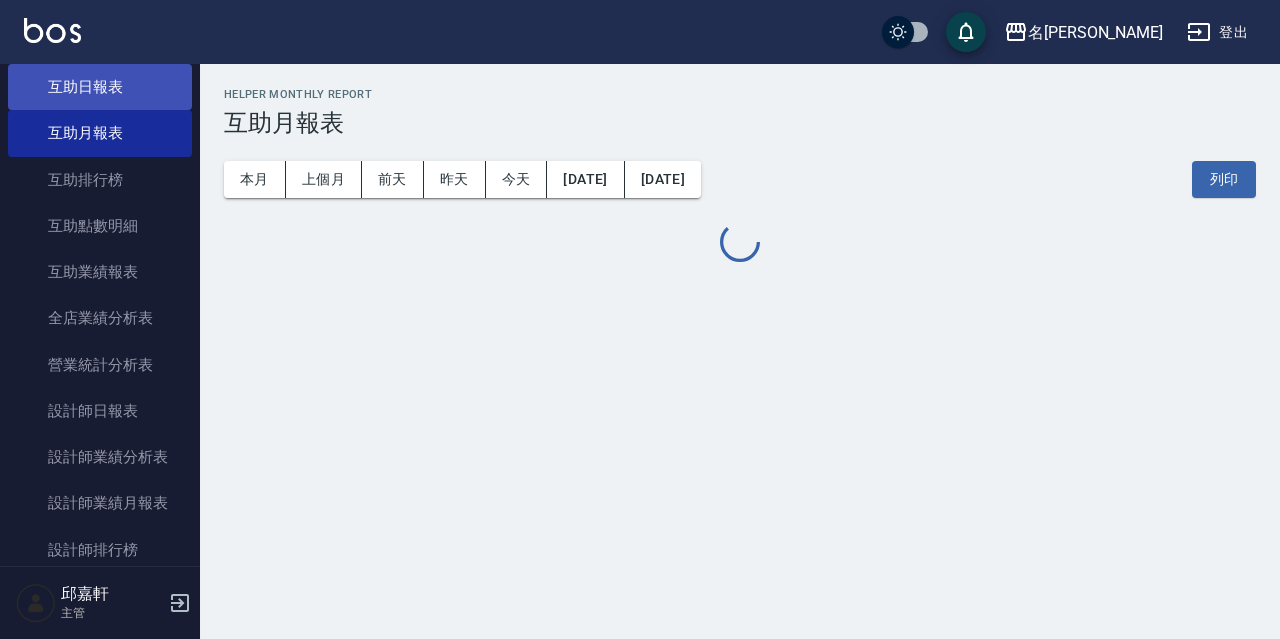 click on "互助日報表" at bounding box center (100, 87) 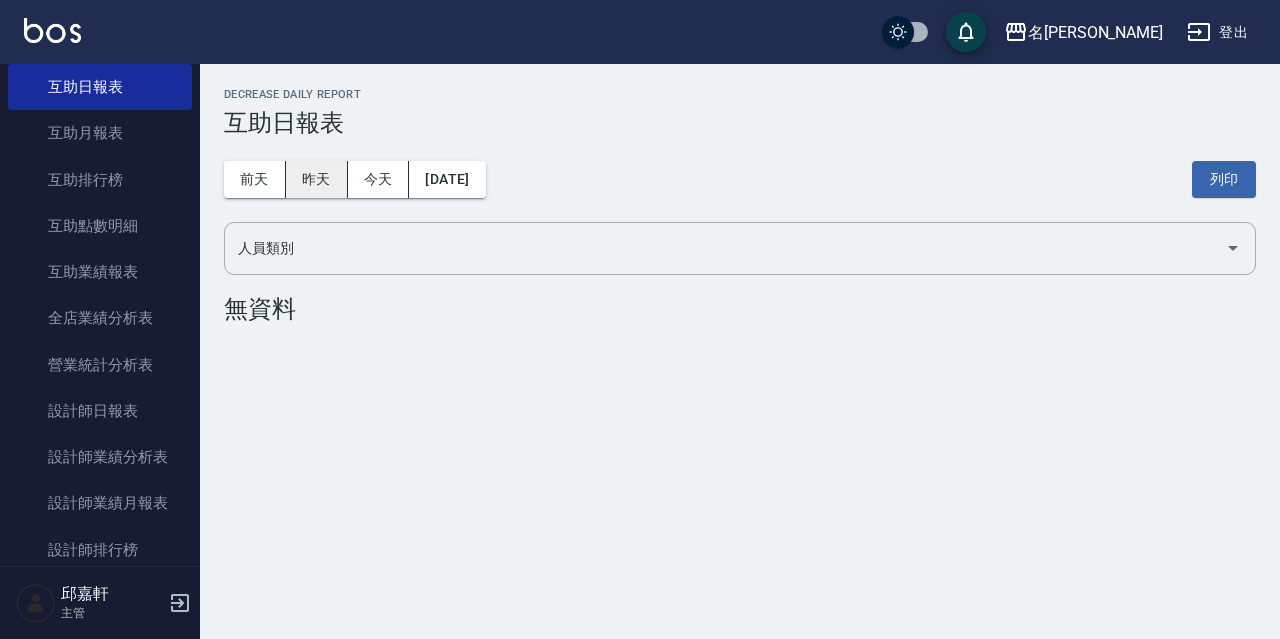 click on "昨天" at bounding box center [317, 179] 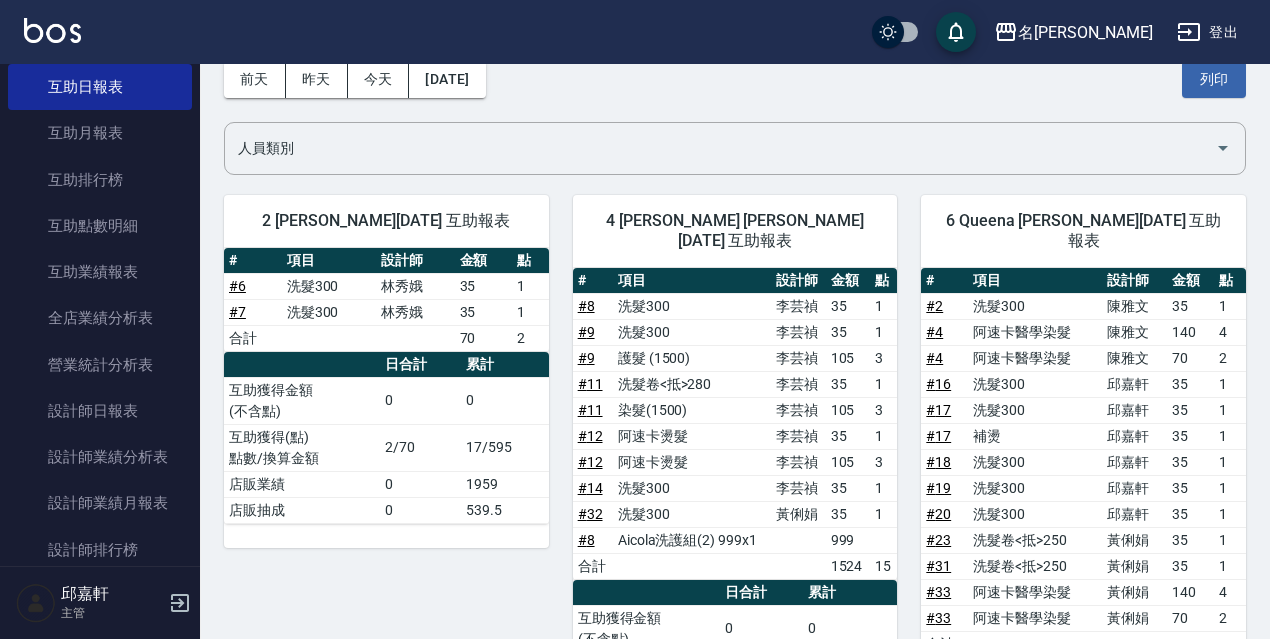 scroll, scrollTop: 0, scrollLeft: 0, axis: both 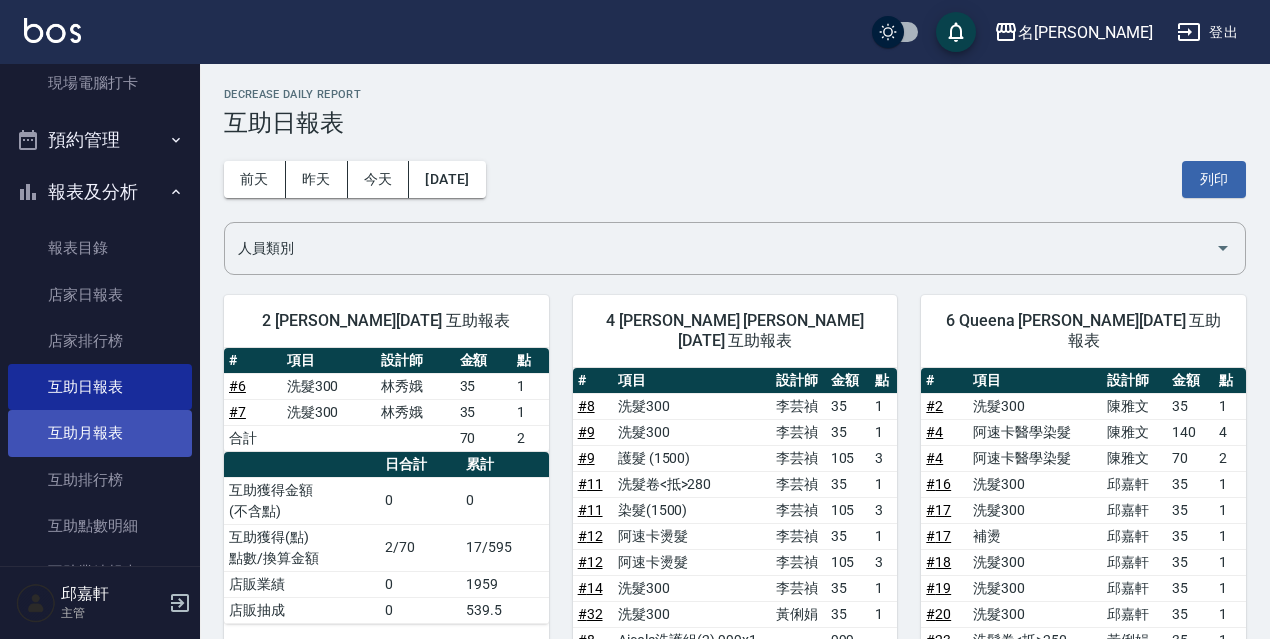 click on "互助月報表" at bounding box center [100, 433] 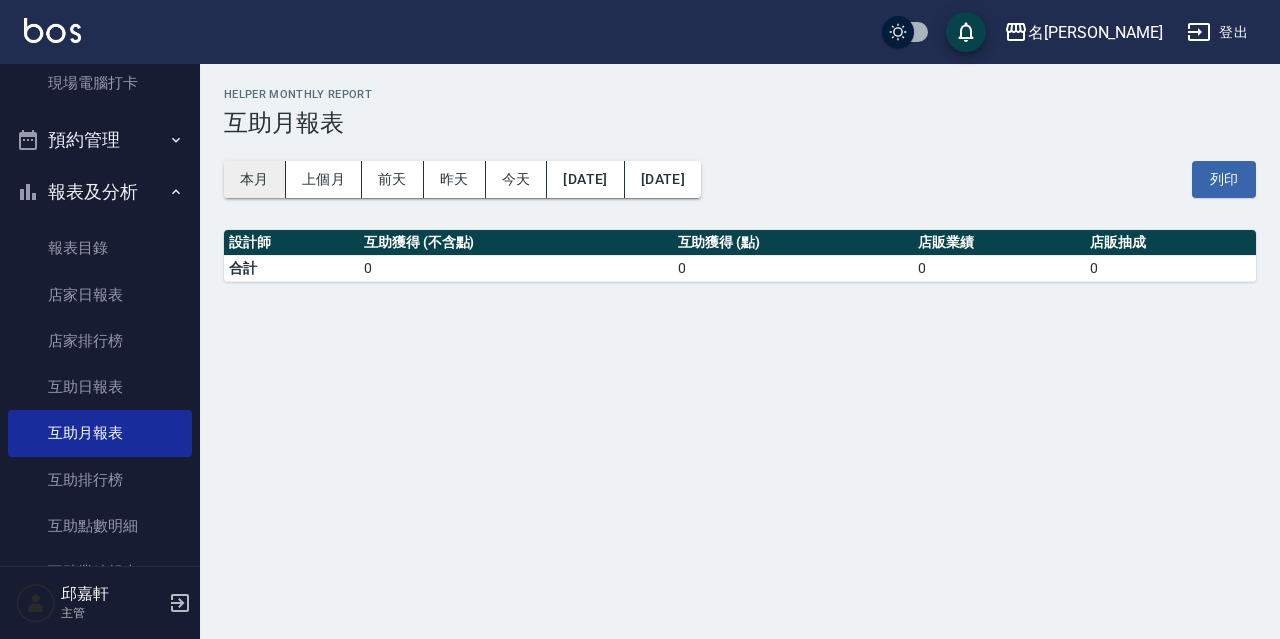 click on "本月" at bounding box center (255, 179) 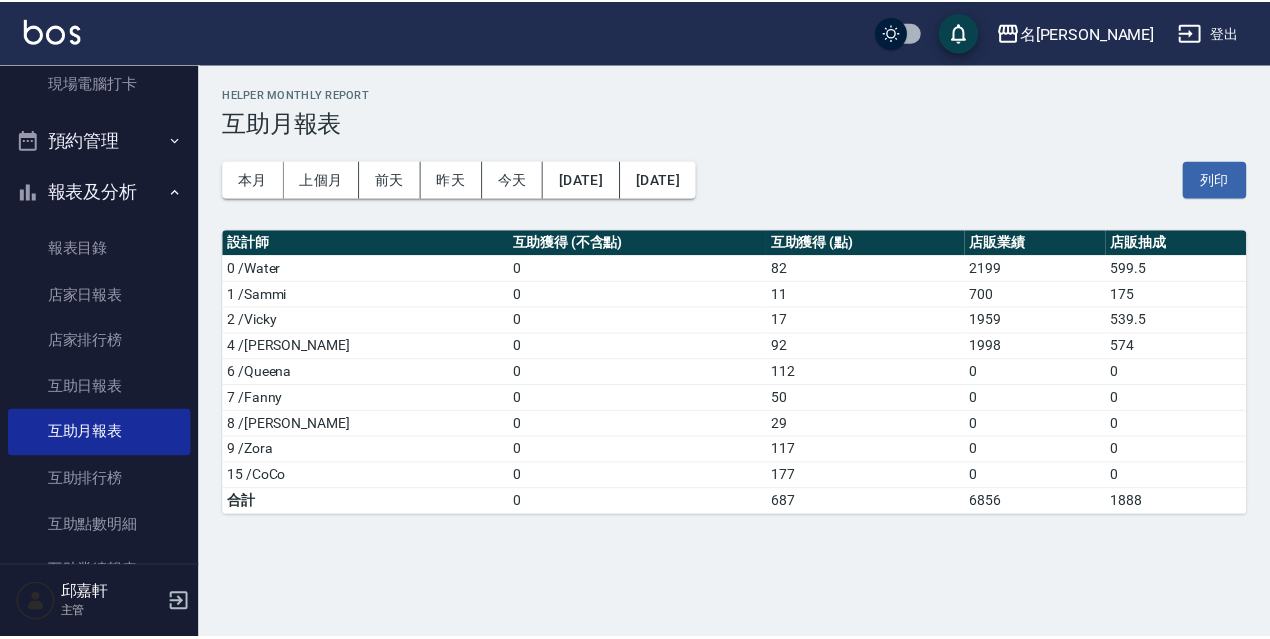 scroll, scrollTop: 549, scrollLeft: 0, axis: vertical 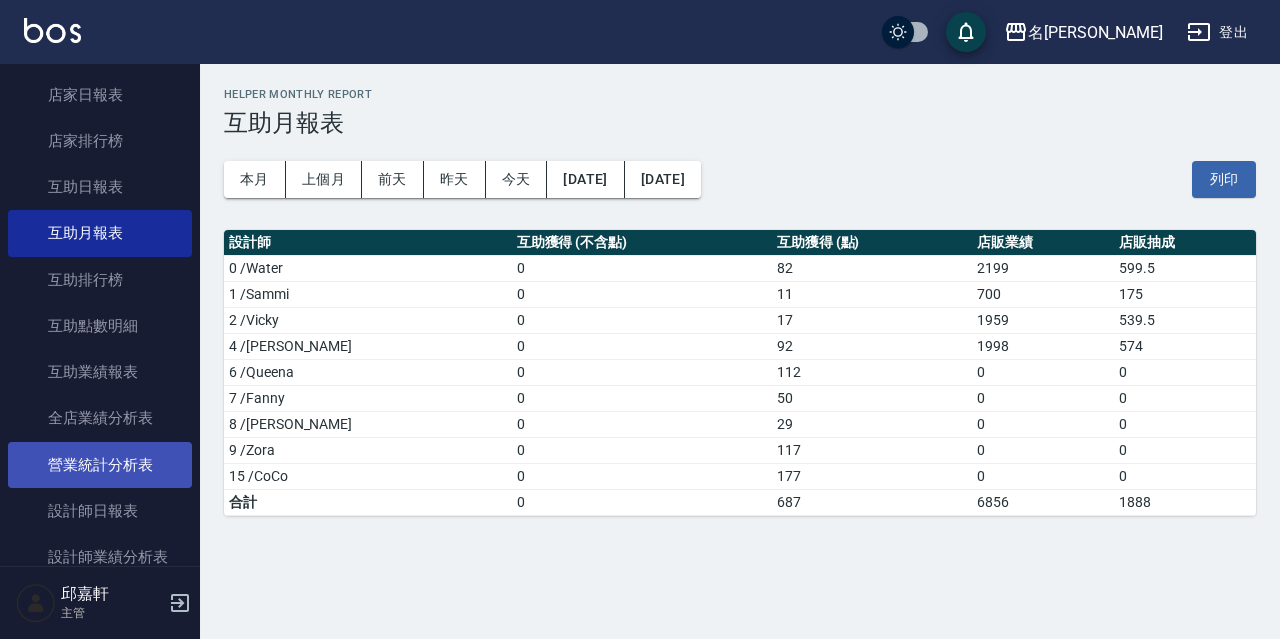 click on "營業統計分析表" at bounding box center [100, 465] 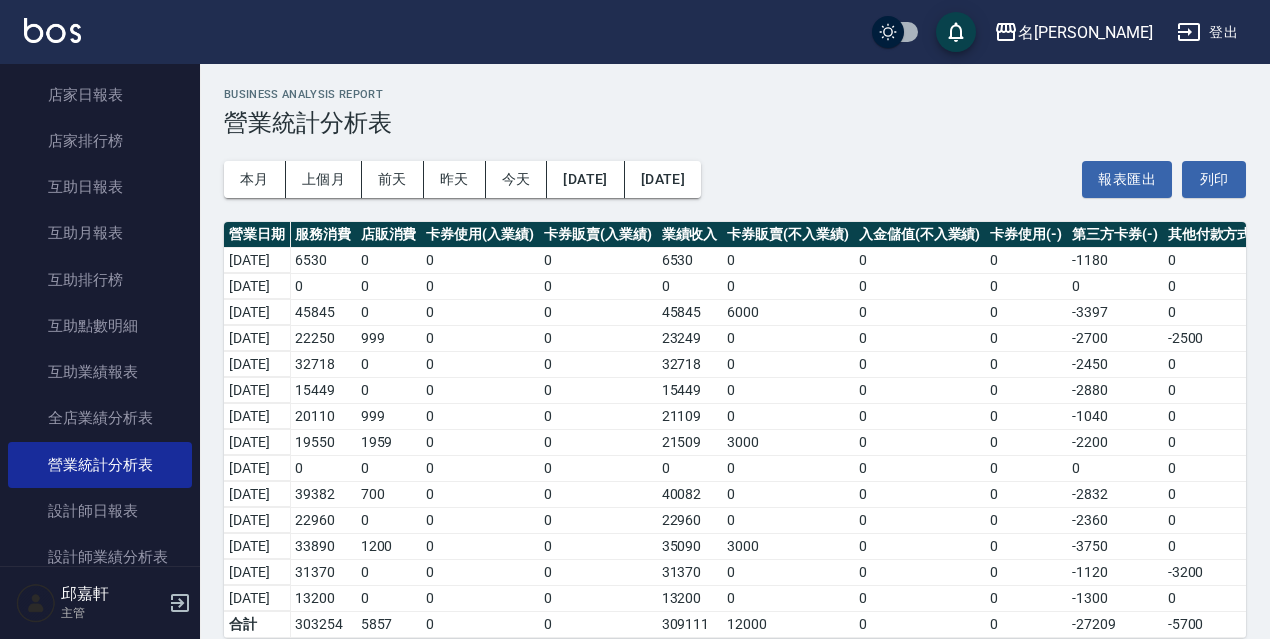scroll, scrollTop: 38, scrollLeft: 0, axis: vertical 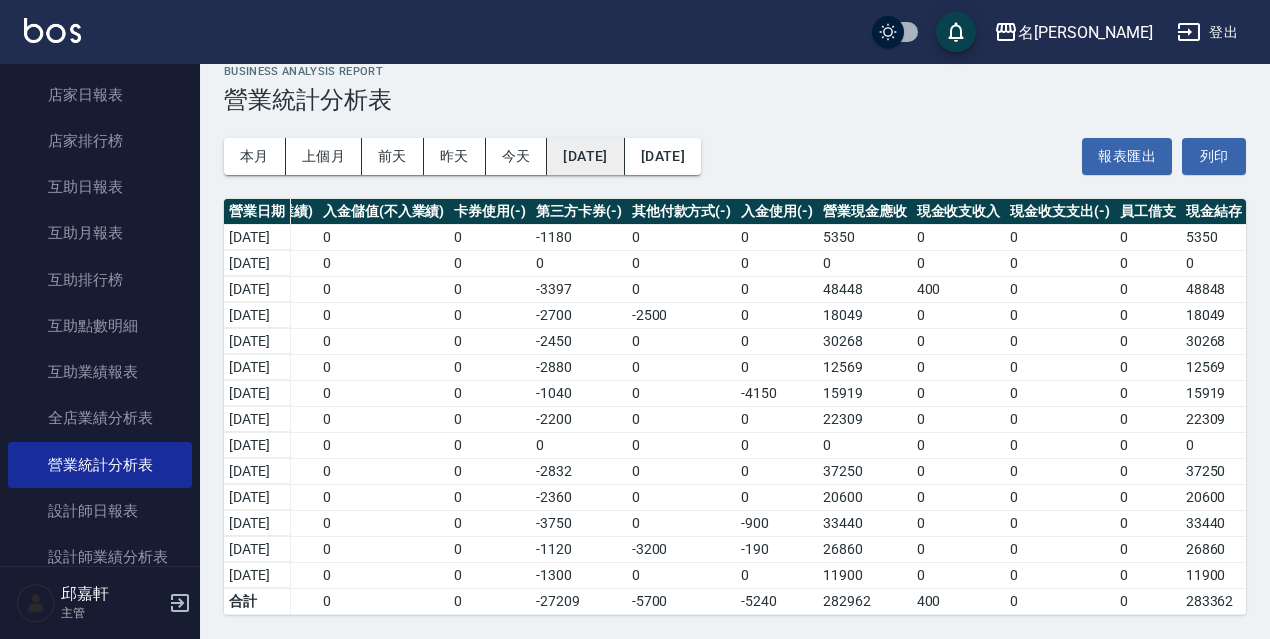 click on "[DATE]" at bounding box center (585, 156) 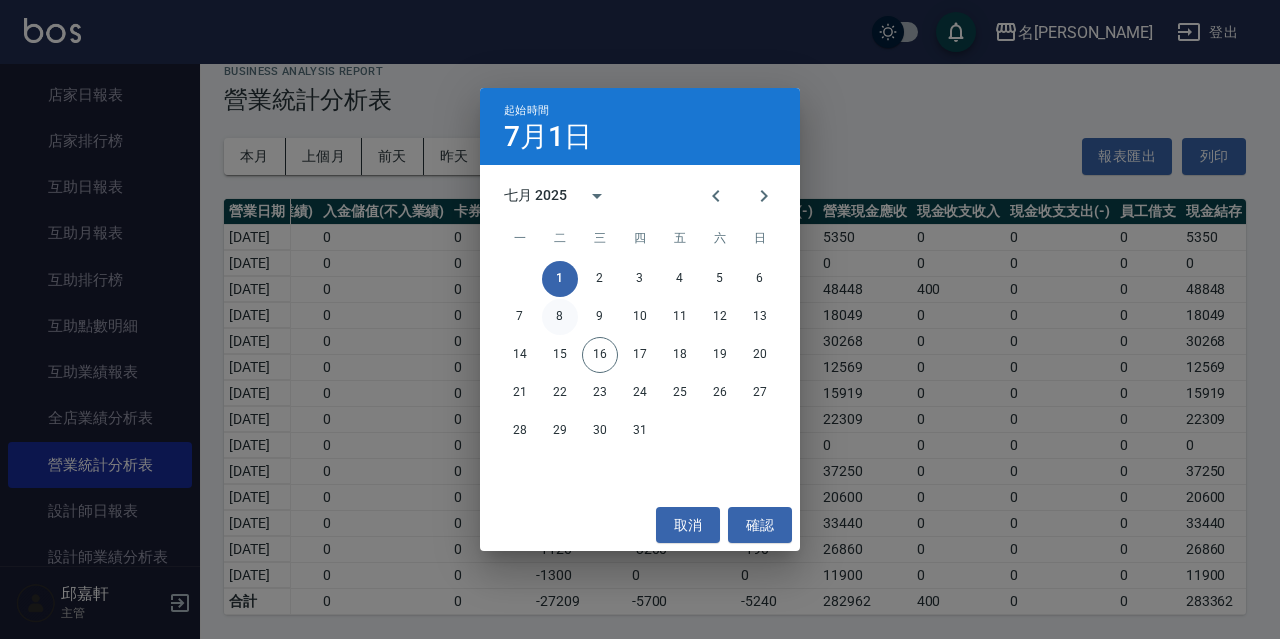 click on "8" at bounding box center (560, 317) 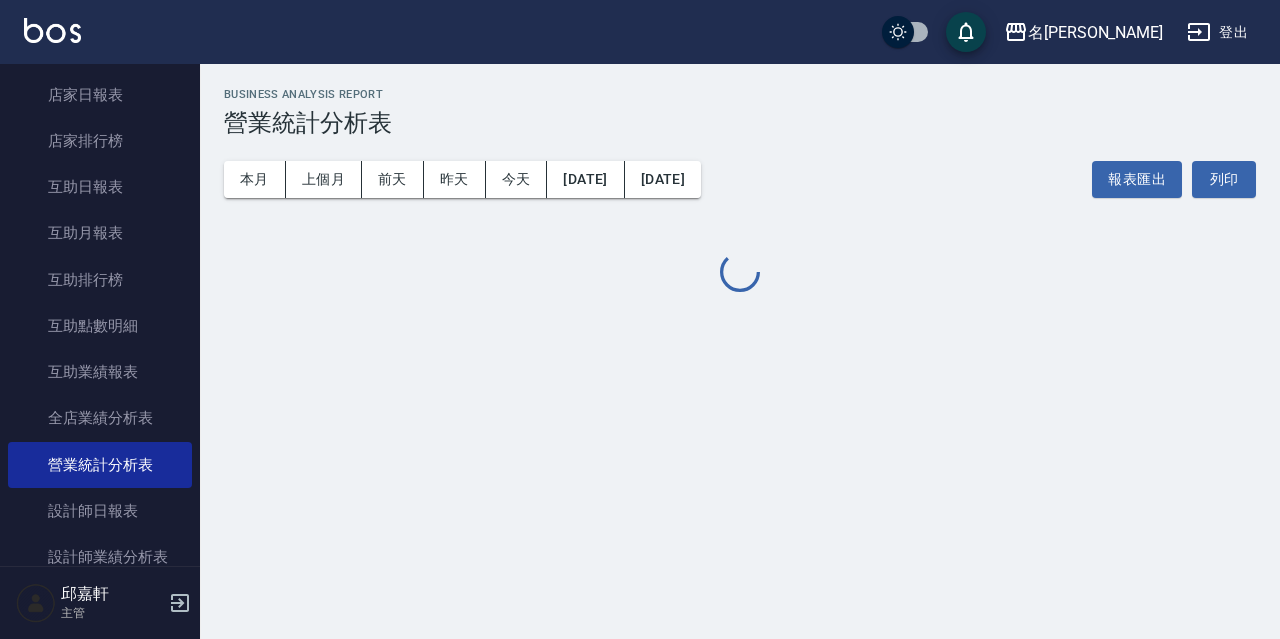 scroll, scrollTop: 0, scrollLeft: 0, axis: both 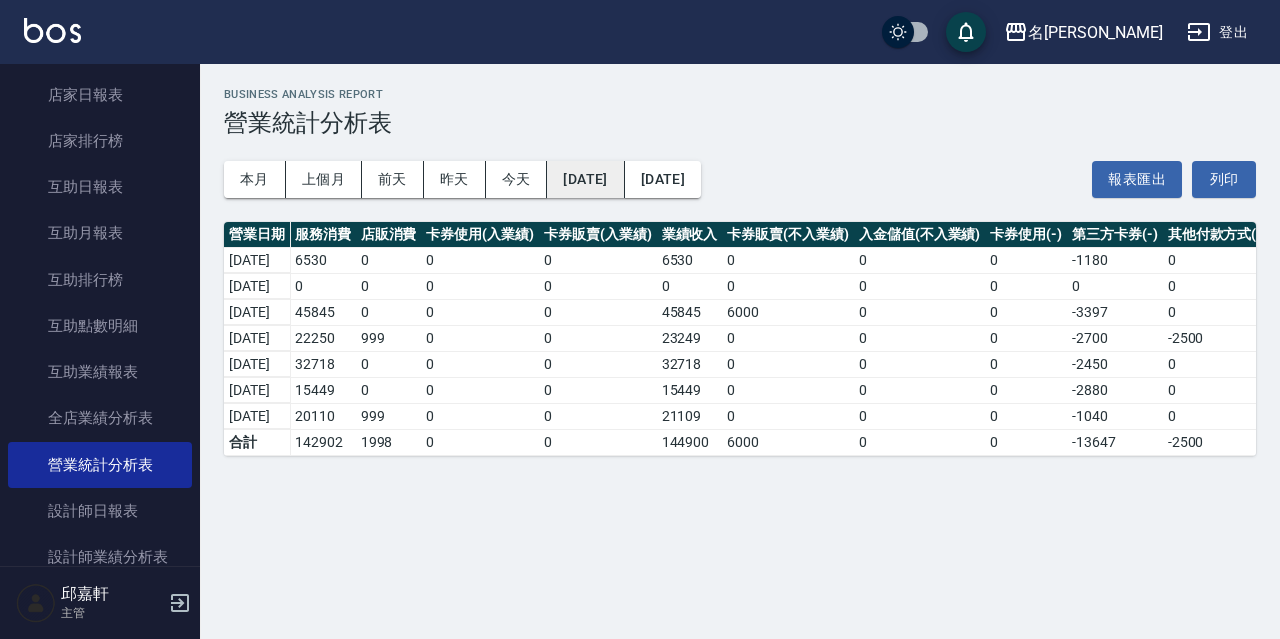 click on "[DATE]" at bounding box center [585, 179] 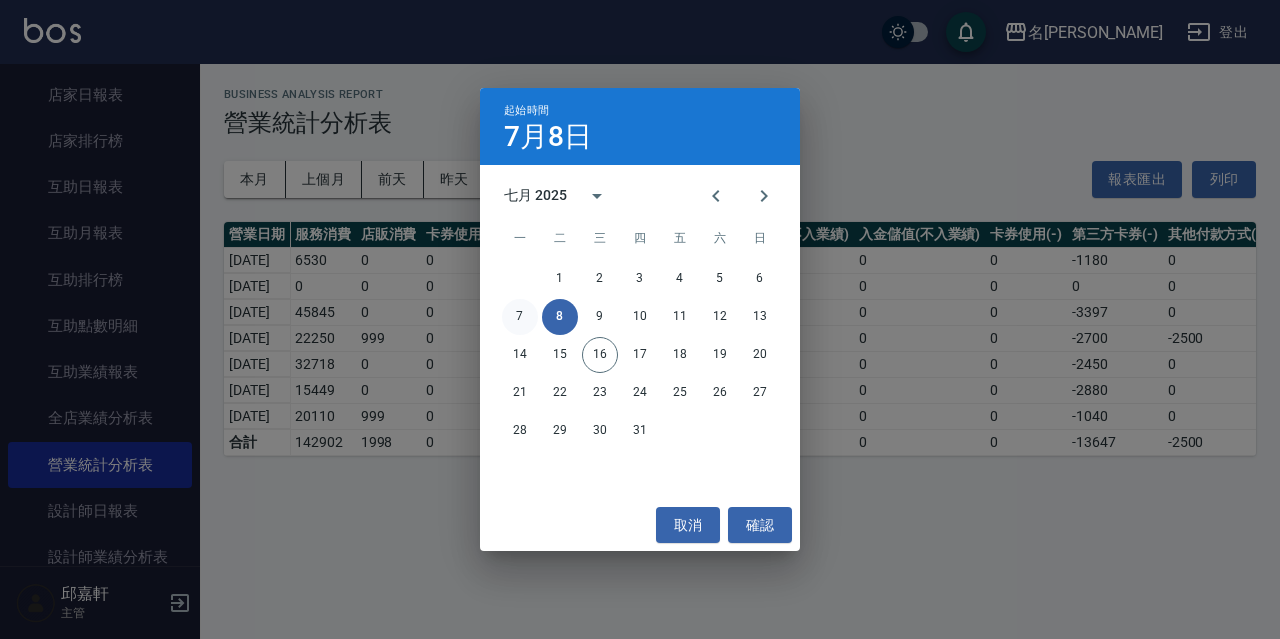 click on "7" at bounding box center [520, 317] 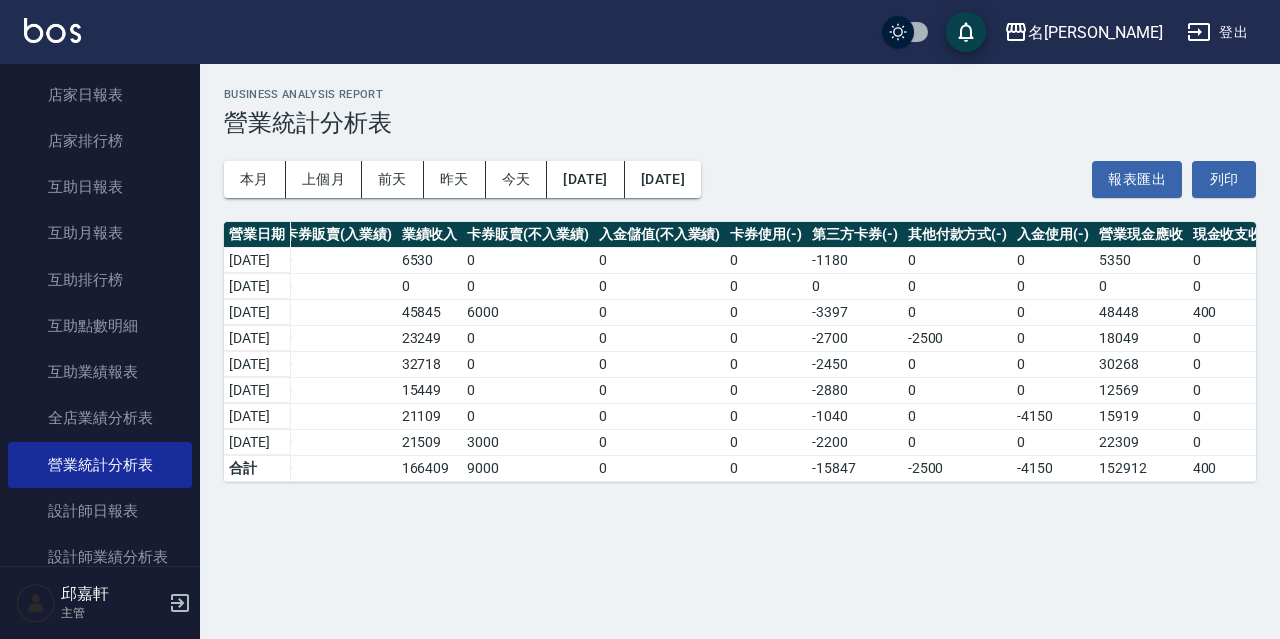 scroll, scrollTop: 0, scrollLeft: 546, axis: horizontal 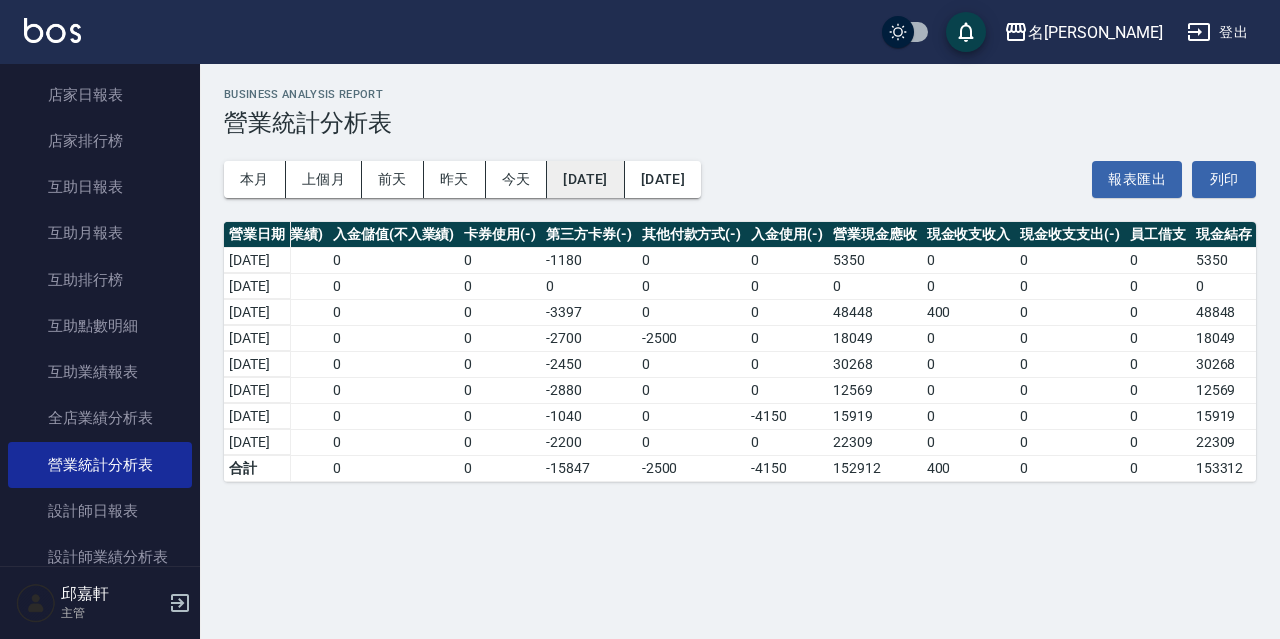 click on "[DATE]" at bounding box center (585, 179) 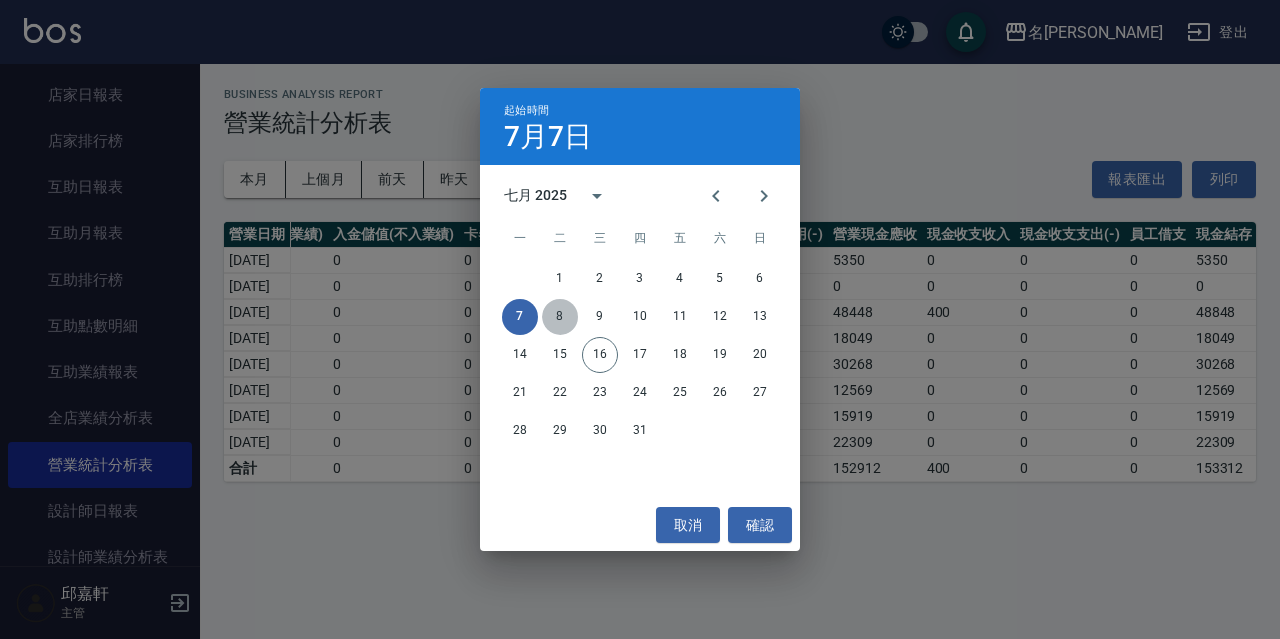 click on "8" at bounding box center [560, 317] 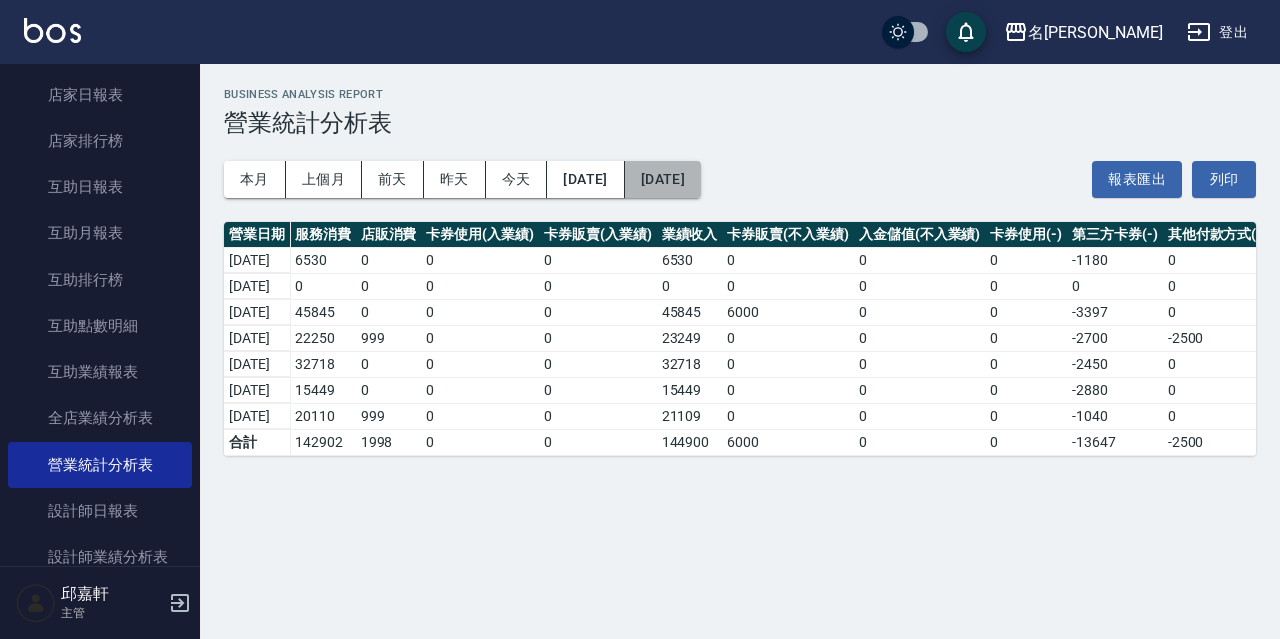 click on "[DATE]" at bounding box center (663, 179) 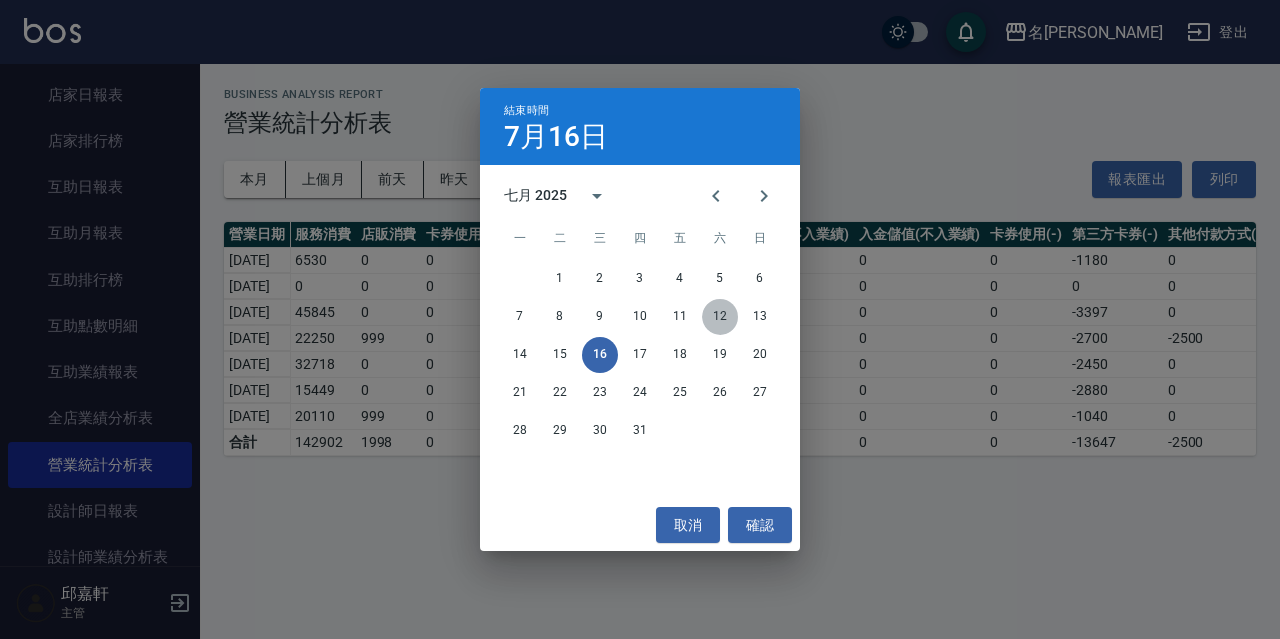 click on "12" at bounding box center (720, 317) 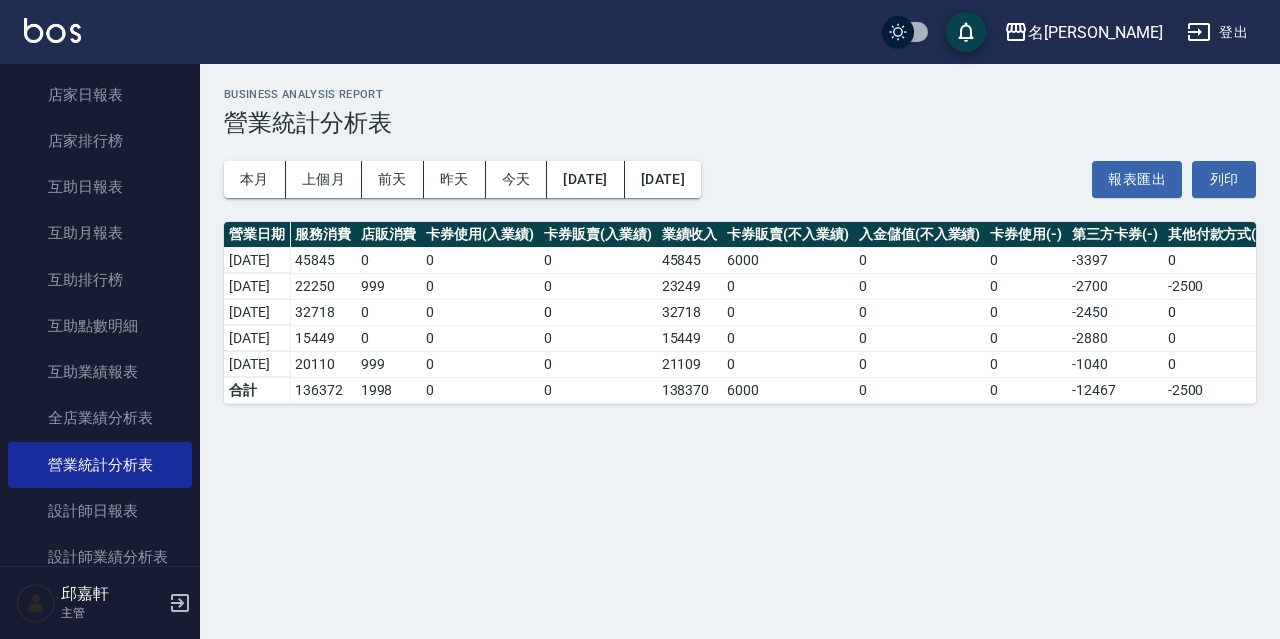 click on "營業日期 服務消費 店販消費 卡券使用(入業績) 卡券販賣(入業績) 業績收入 卡券販賣(不入業績) 入金儲值(不入業績) 卡券使用(-) 第三方卡券(-) 其他付款方式(-) 入金使用(-) 營業現金應收 現金收支收入 現金收支支出(-) 員工借支 現金結存 [DATE] 45845 0 0 0 45845 6000 0 0 -3397 0 0 48448 400 0 0 48848 [DATE] 22250 999 0 0 23249 0 0 0 -2700 -2500 0 18049 0 0 0 18049 [DATE] 32718 0 0 0 32718 0 0 0 -2450 0 0 30268 0 0 0 30268 [DATE] 15449 0 0 0 15449 0 0 0 -2880 0 0 12569 0 0 0 12569 [DATE] 20110 999 0 0 21109 0 0 0 -1040 0 -4150 15919 0 0 0 15919 合計 136372 1998 0 0 138370 6000 0 0 -12467 -2500 -4150 125253 400 0 0 125653" at bounding box center [740, 313] 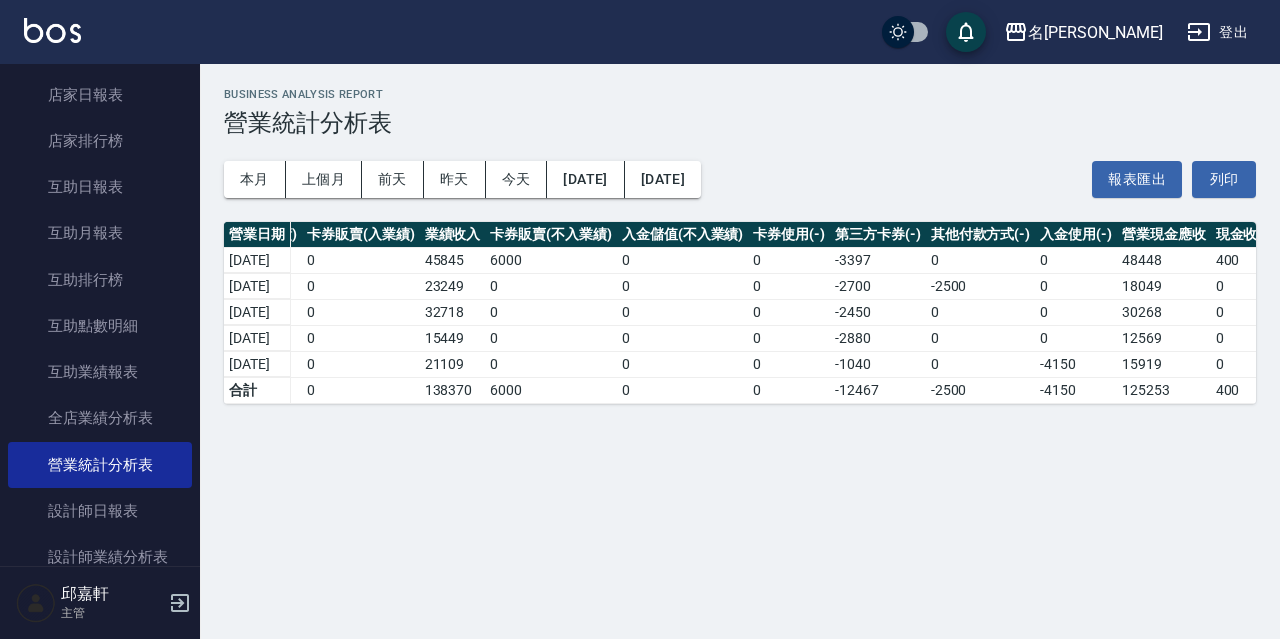 scroll, scrollTop: 0, scrollLeft: 546, axis: horizontal 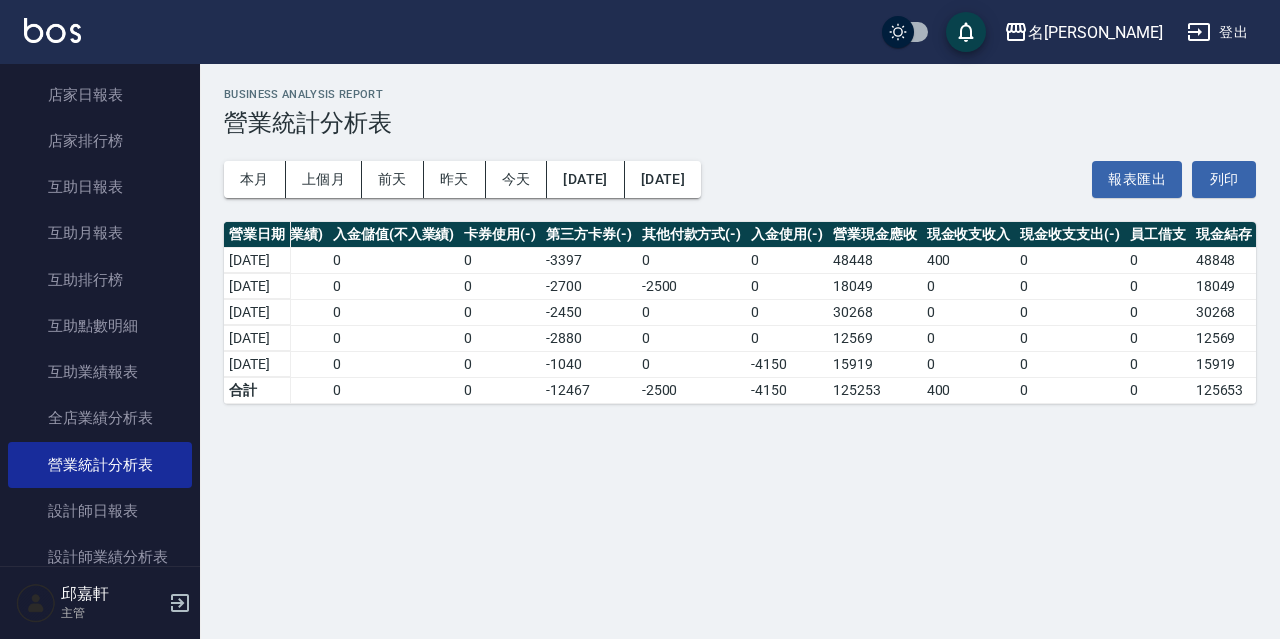click on "名留伊通   [DATE]  - [DATE]   營業統計分析表 列印時間： [DATE][PHONE_NUMBER]:07 Business Analysis Report 營業統計分析表 本月 上個月 [DATE] [DATE] [DATE] [DATE] [DATE] 報表匯出 列印 營業日期 服務消費 店販消費 卡券使用(入業績) 卡券販賣(入業績) 業績收入 卡券販賣(不入業績) 入金儲值(不入業績) 卡券使用(-) 第三方卡券(-) 其他付款方式(-) 入金使用(-) 營業現金應收 現金收支收入 現金收支支出(-) 員工借支 現金結存 [DATE] 45845 0 0 0 45845 6000 0 0 -3397 0 0 48448 400 0 0 48848 [DATE] 22250 999 0 0 23249 0 0 0 -2700 -2500 0 18049 0 0 0 18049 [DATE] 32718 0 0 0 32718 0 0 0 -2450 0 0 30268 0 0 0 30268 [DATE] 15449 0 0 0 15449 0 0 0 -2880 0 0 12569 0 0 0 12569 [DATE] 20110 999 0 0 21109 0 0 0 -1040 0 -4150 15919 0 0 0 15919 合計 136372 1998 0 0 138370 6000 0 0 -12467 -2500 -4150 125253 400 0 0 125653" at bounding box center (740, 246) 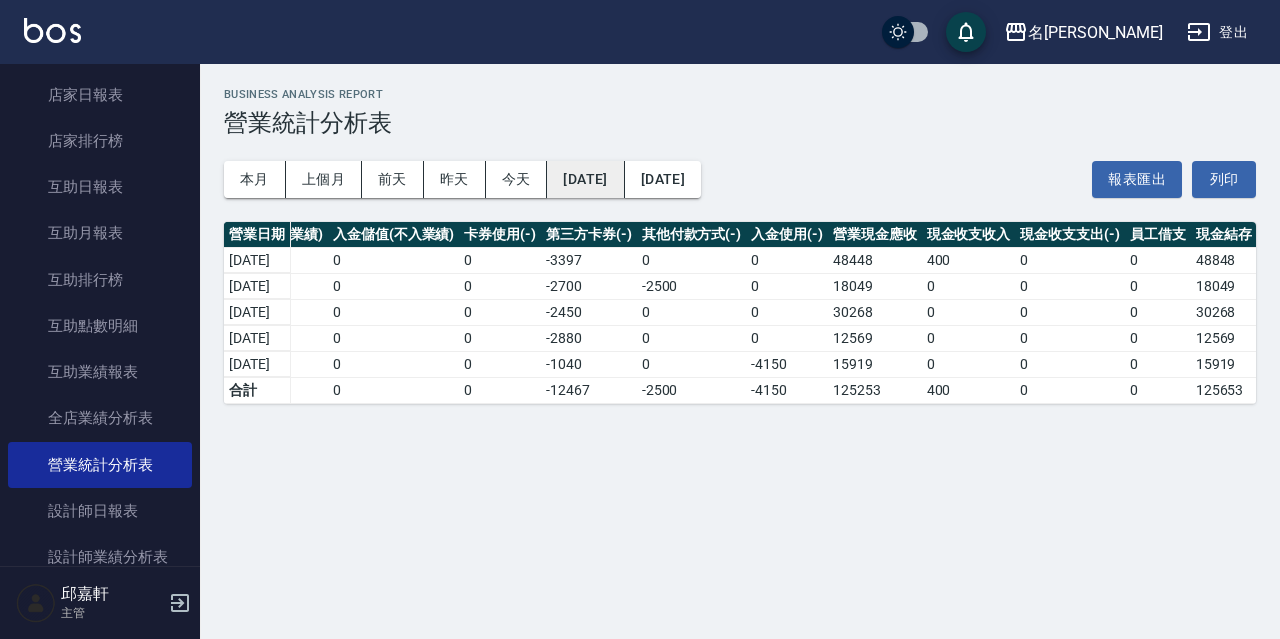 click on "[DATE]" at bounding box center (585, 179) 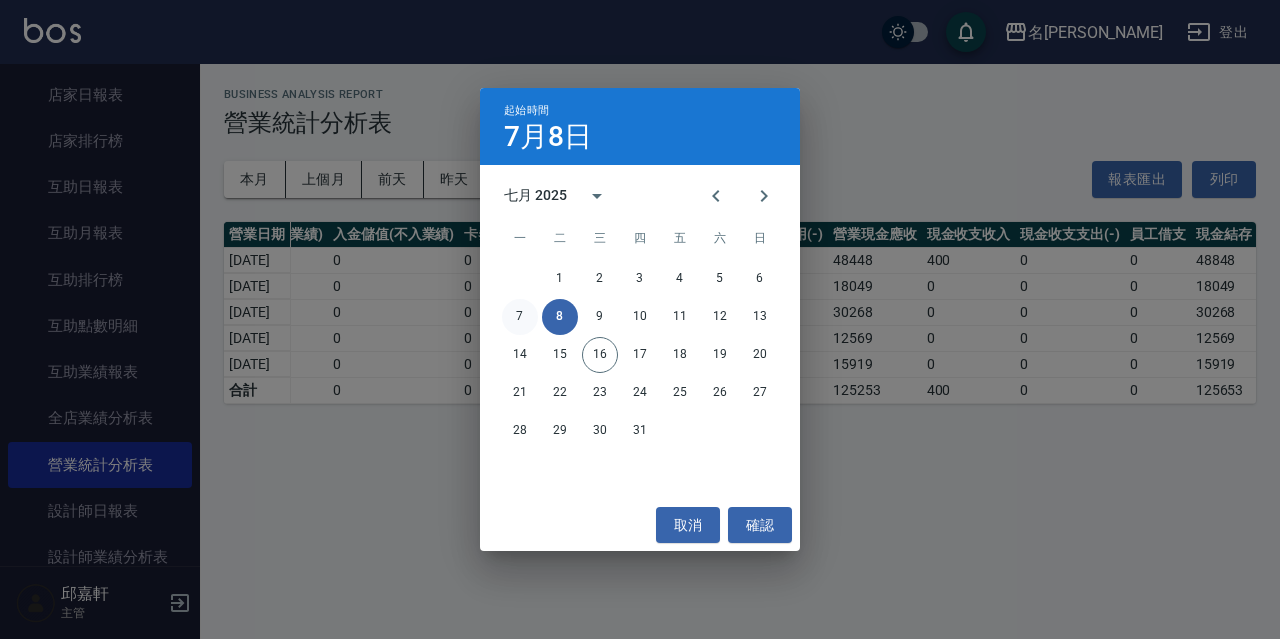 click on "7" at bounding box center [520, 317] 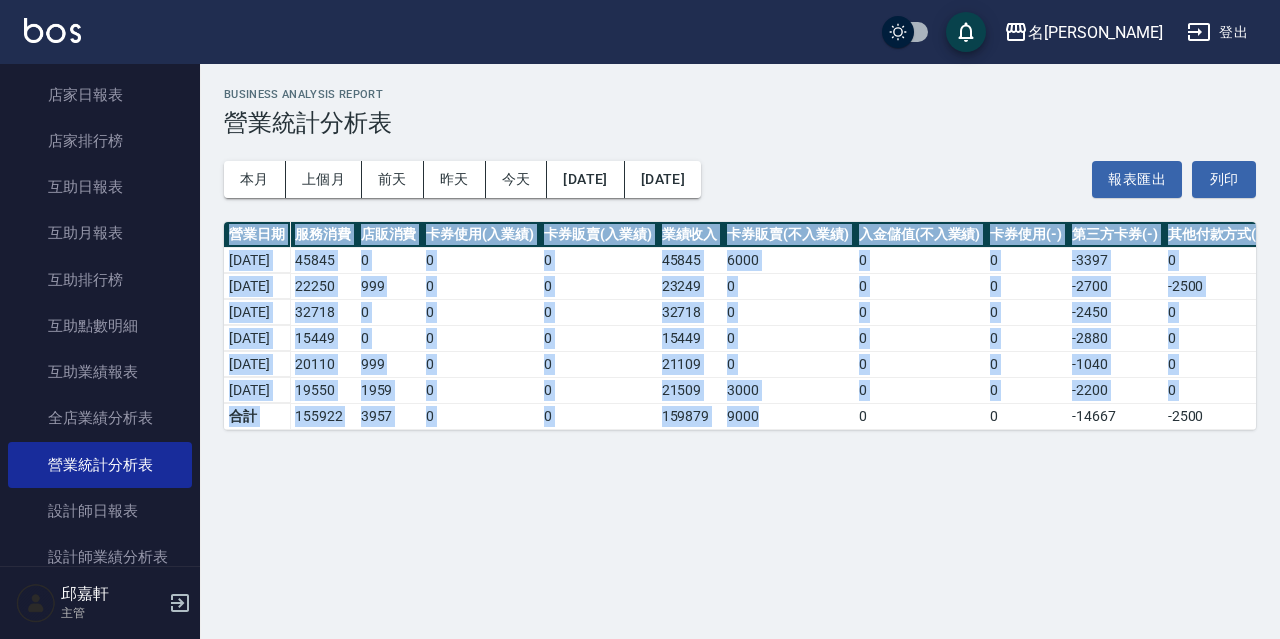drag, startPoint x: 608, startPoint y: 444, endPoint x: 853, endPoint y: 427, distance: 245.58908 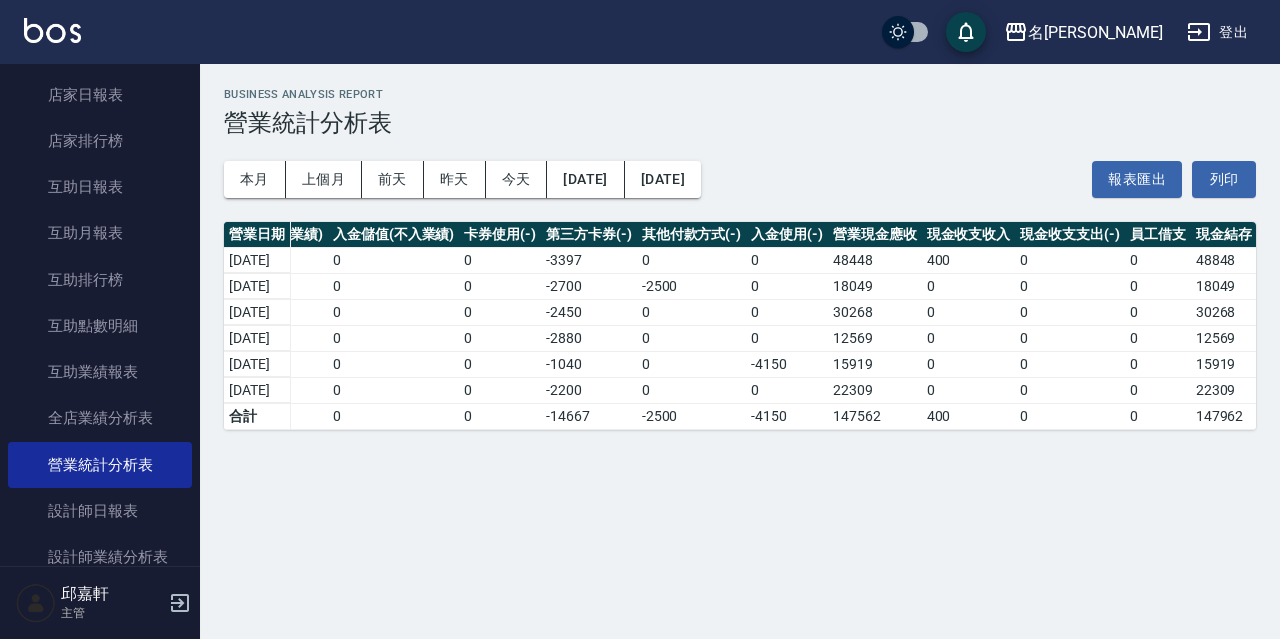 scroll, scrollTop: 0, scrollLeft: 546, axis: horizontal 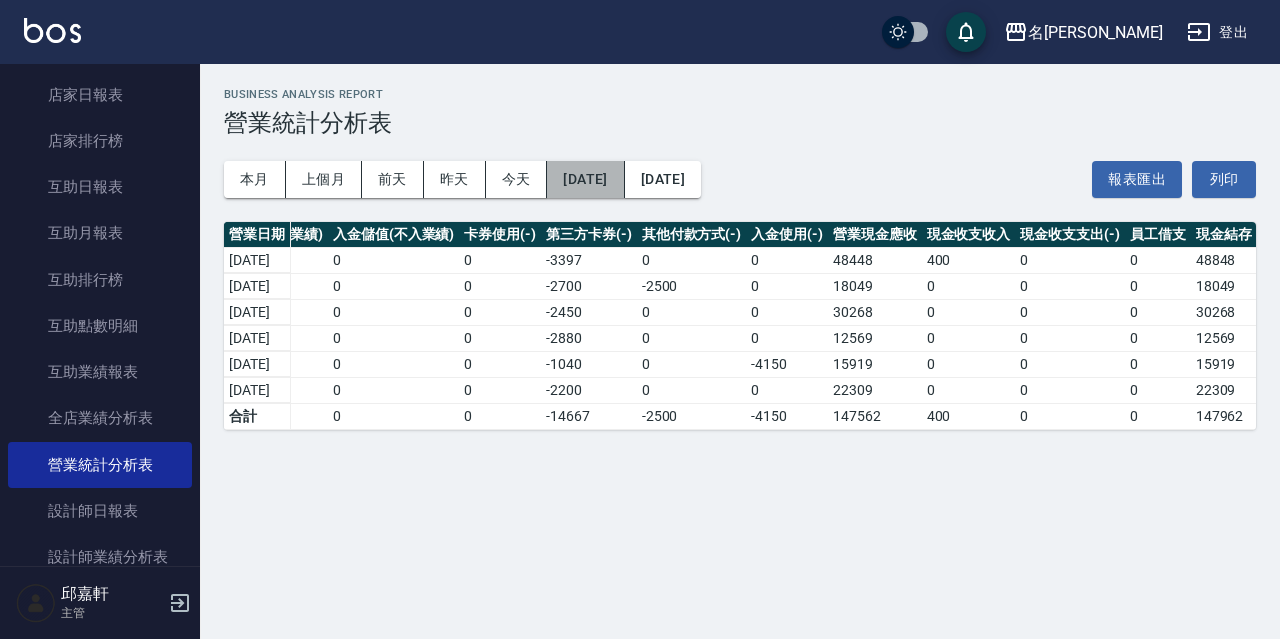 click on "[DATE]" at bounding box center [585, 179] 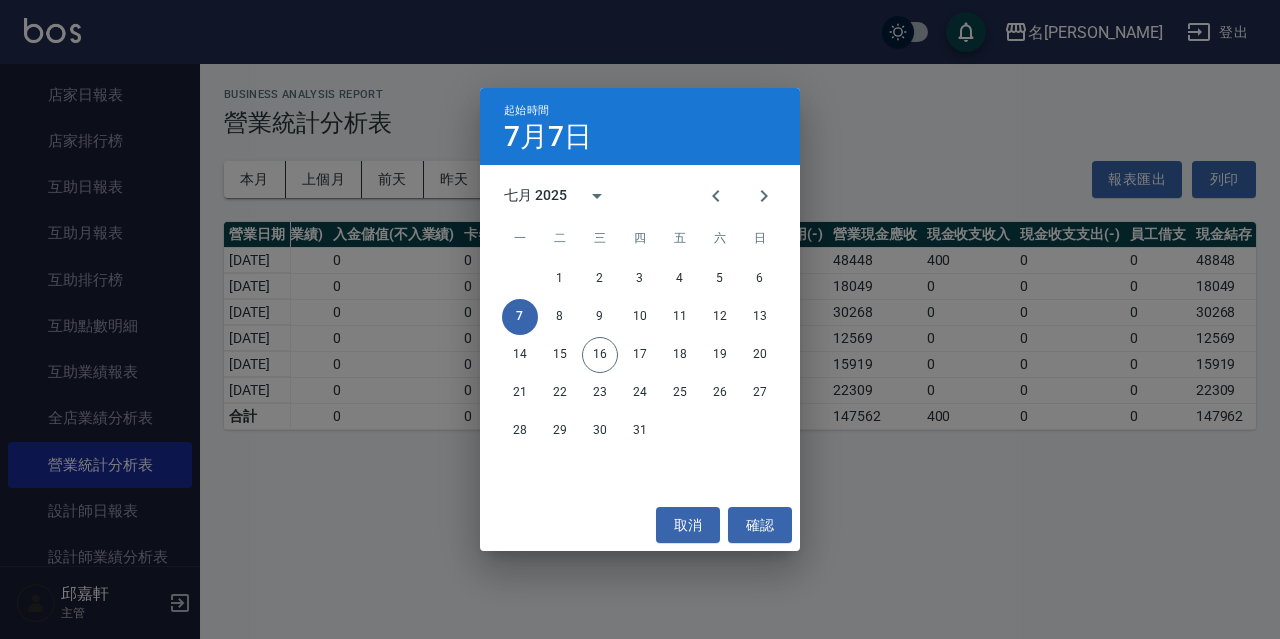 click on "7 8 9 10 11 12 13" at bounding box center (640, 317) 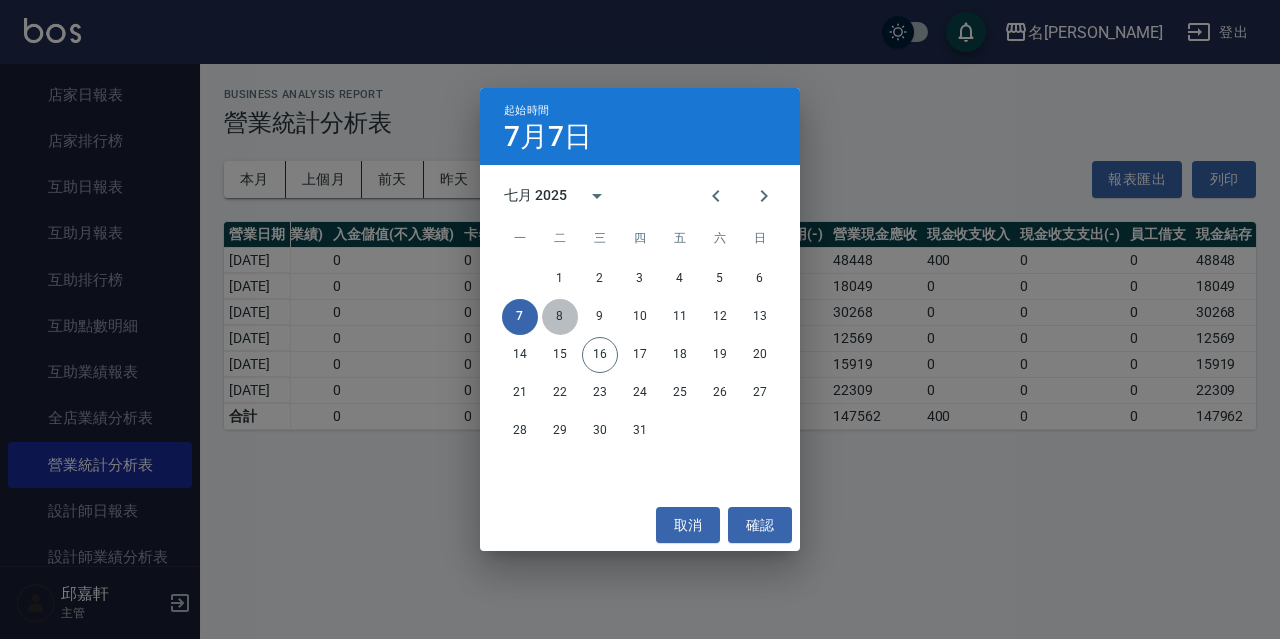 click on "8" at bounding box center (560, 317) 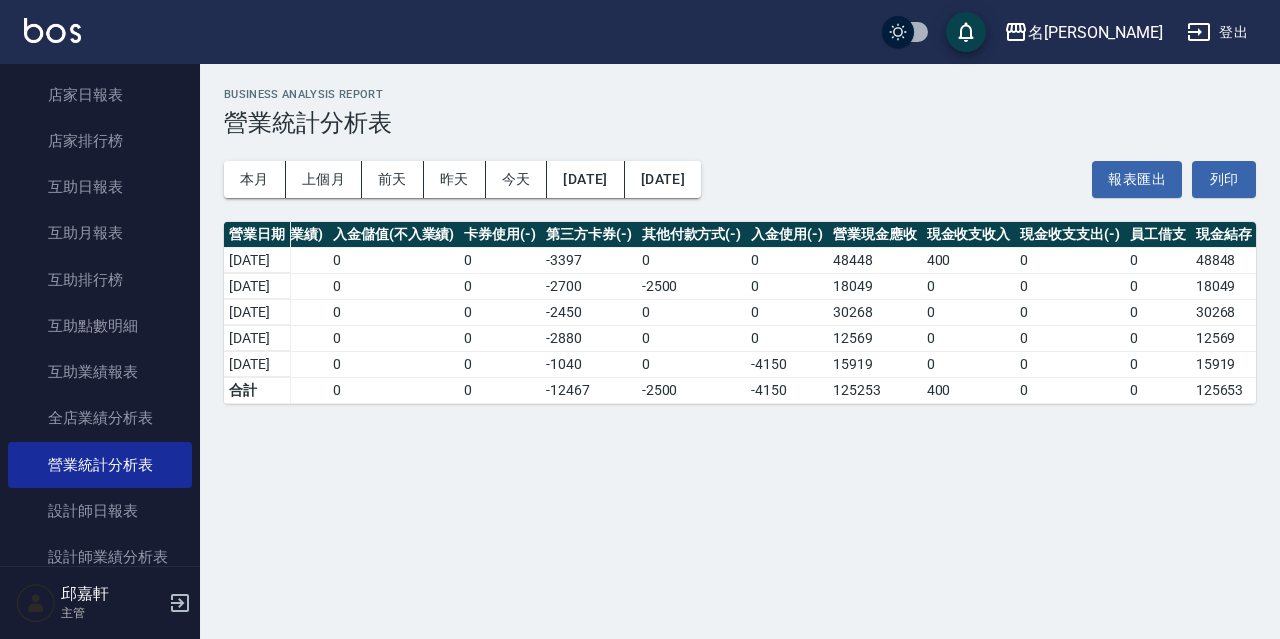 scroll, scrollTop: 0, scrollLeft: 546, axis: horizontal 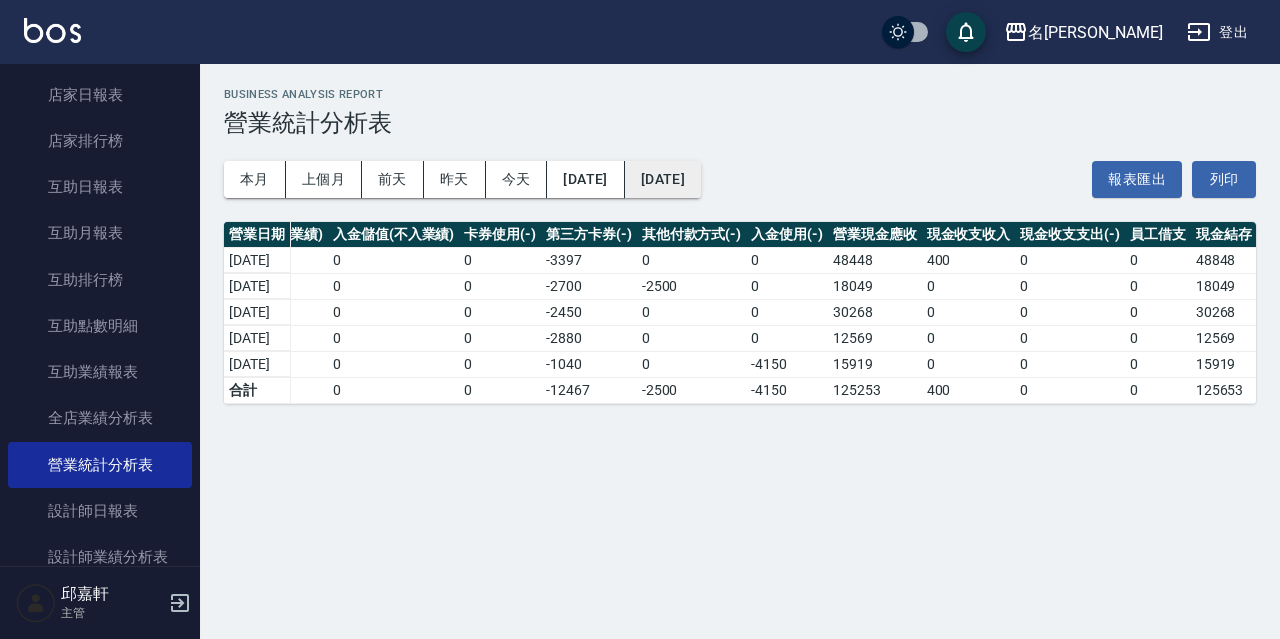 drag, startPoint x: 775, startPoint y: 167, endPoint x: 751, endPoint y: 176, distance: 25.632011 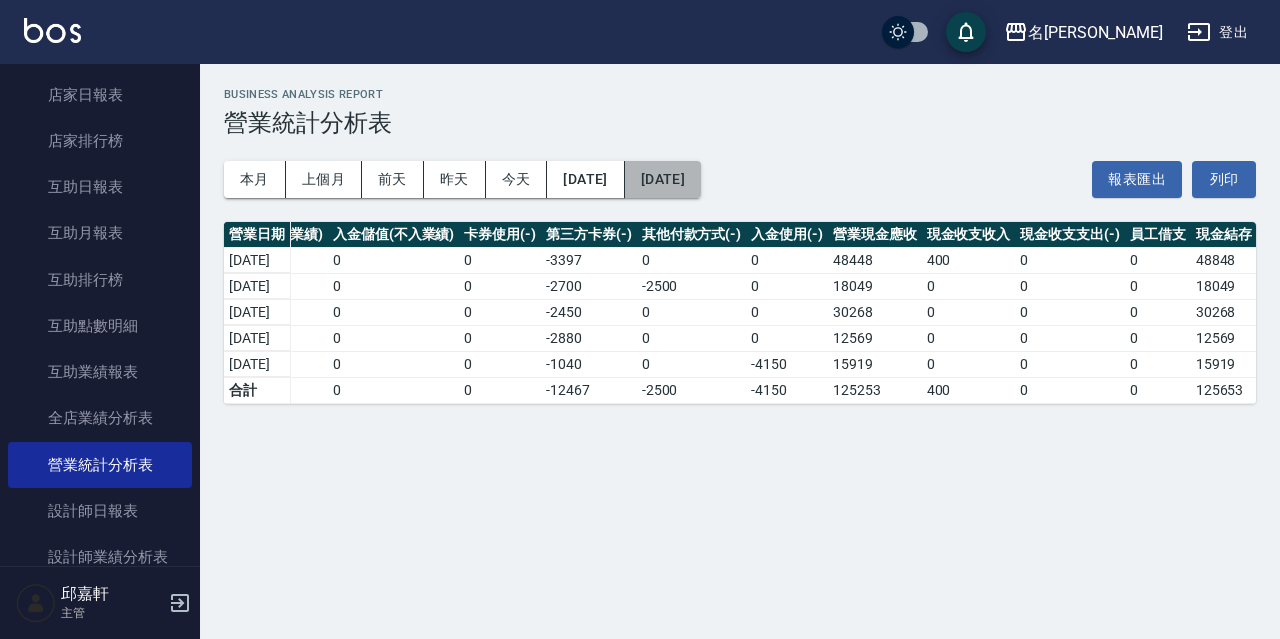 click on "[DATE]" at bounding box center [663, 179] 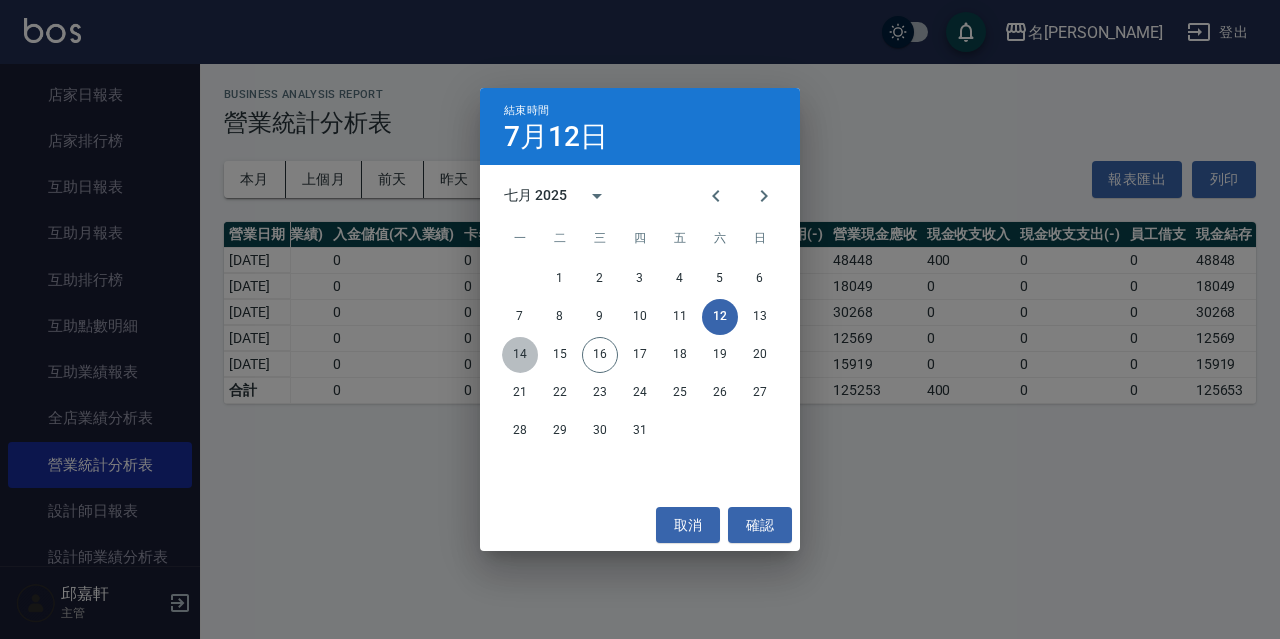 click on "14" at bounding box center [520, 355] 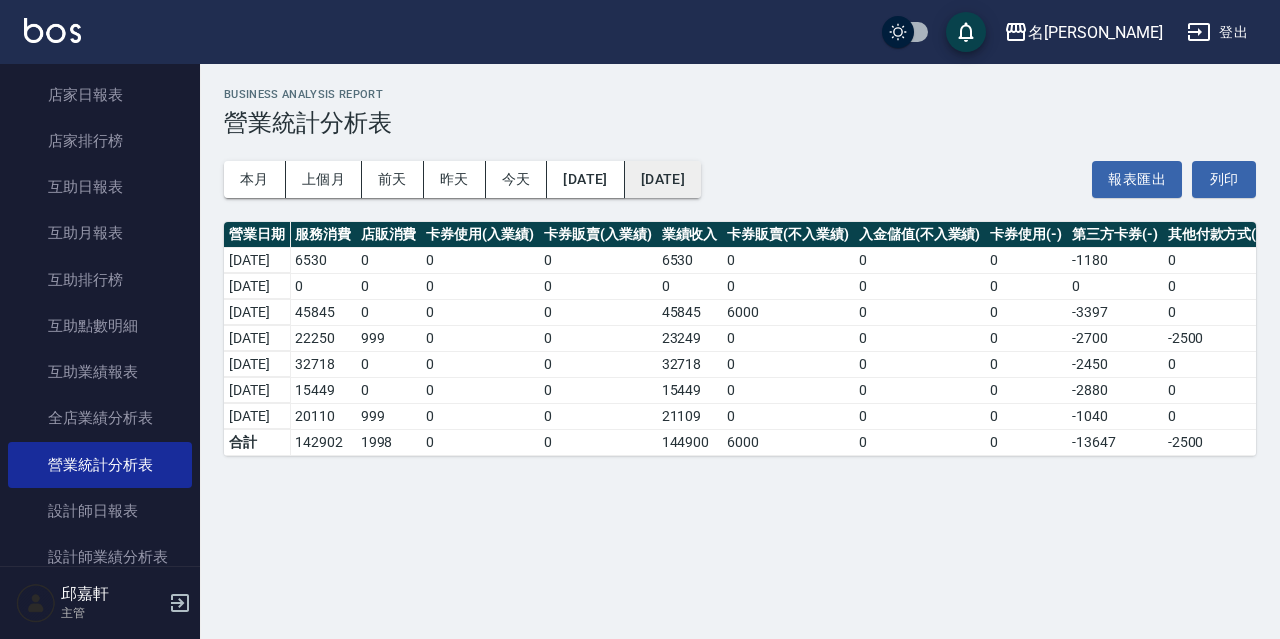 click on "[DATE]" at bounding box center (663, 179) 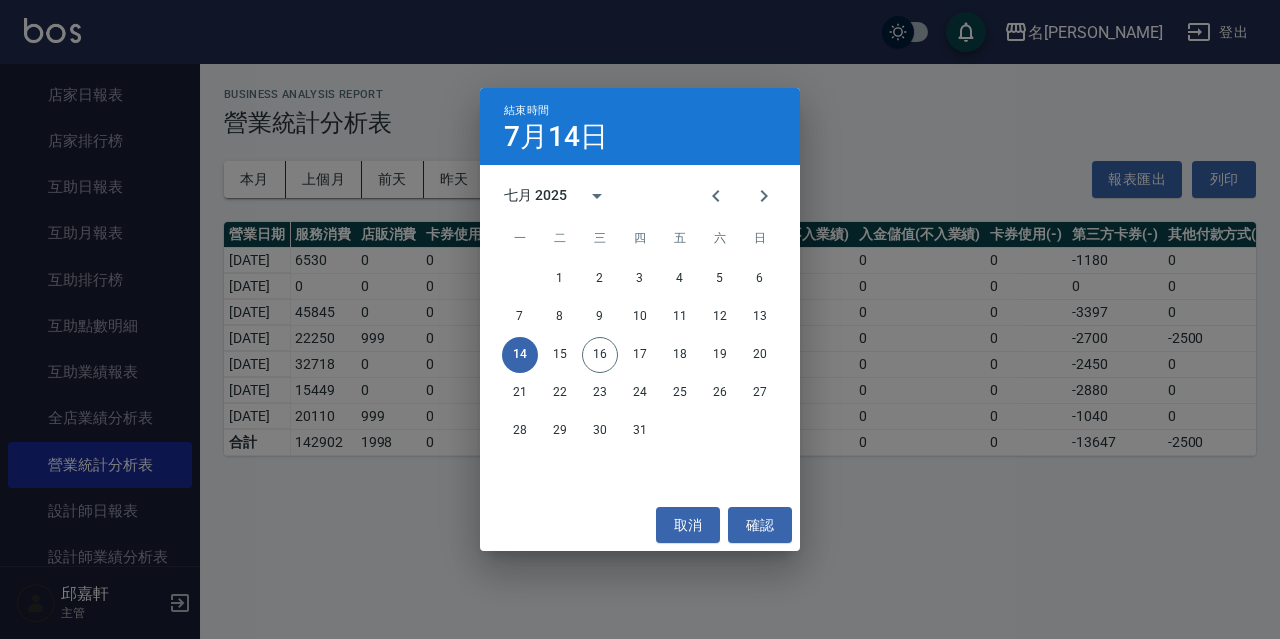 click on "結束時間 [DATE] 七月 2025 一 二 三 四 五 六 日 1 2 3 4 5 6 7 8 9 10 11 12 13 14 15 16 17 18 19 20 21 22 23 24 25 26 27 28 29 30 31 取消 確認" at bounding box center [640, 319] 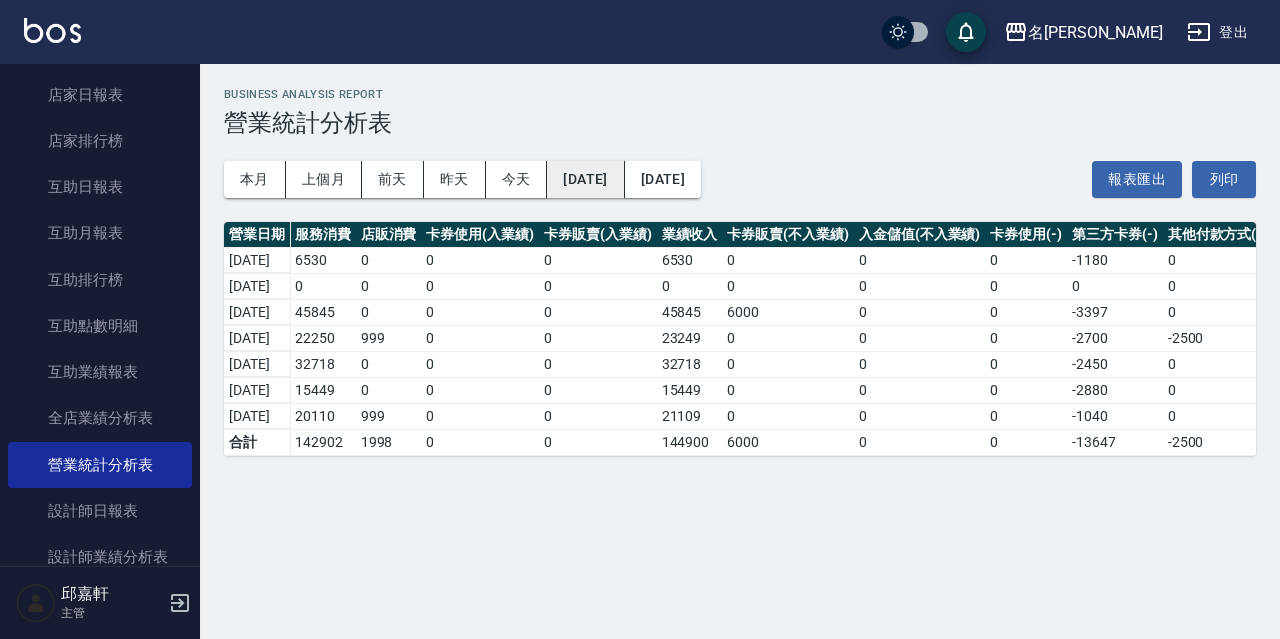 click on "[DATE]" at bounding box center [585, 179] 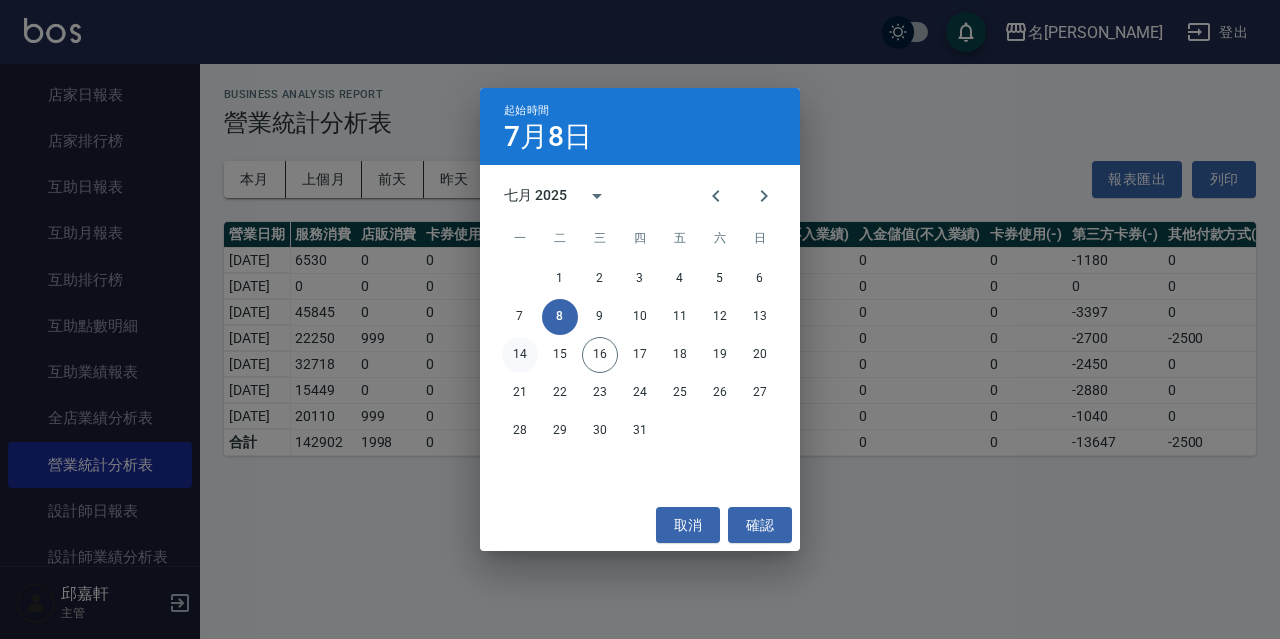 click on "14" at bounding box center [520, 355] 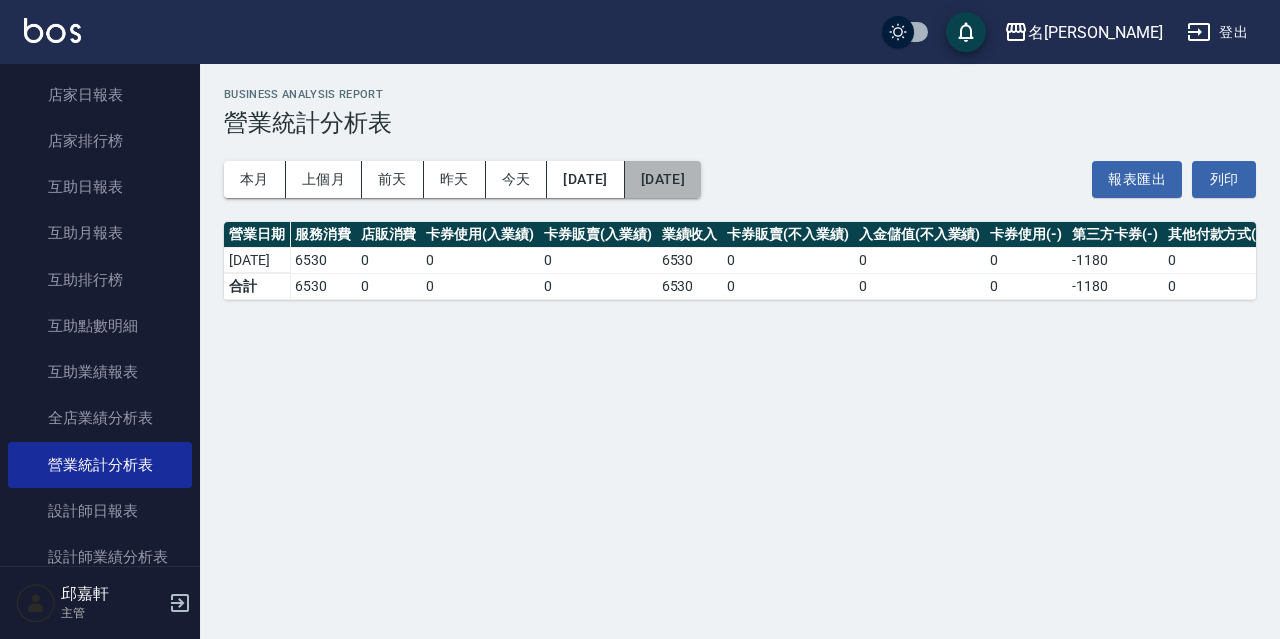 click on "[DATE]" at bounding box center (663, 179) 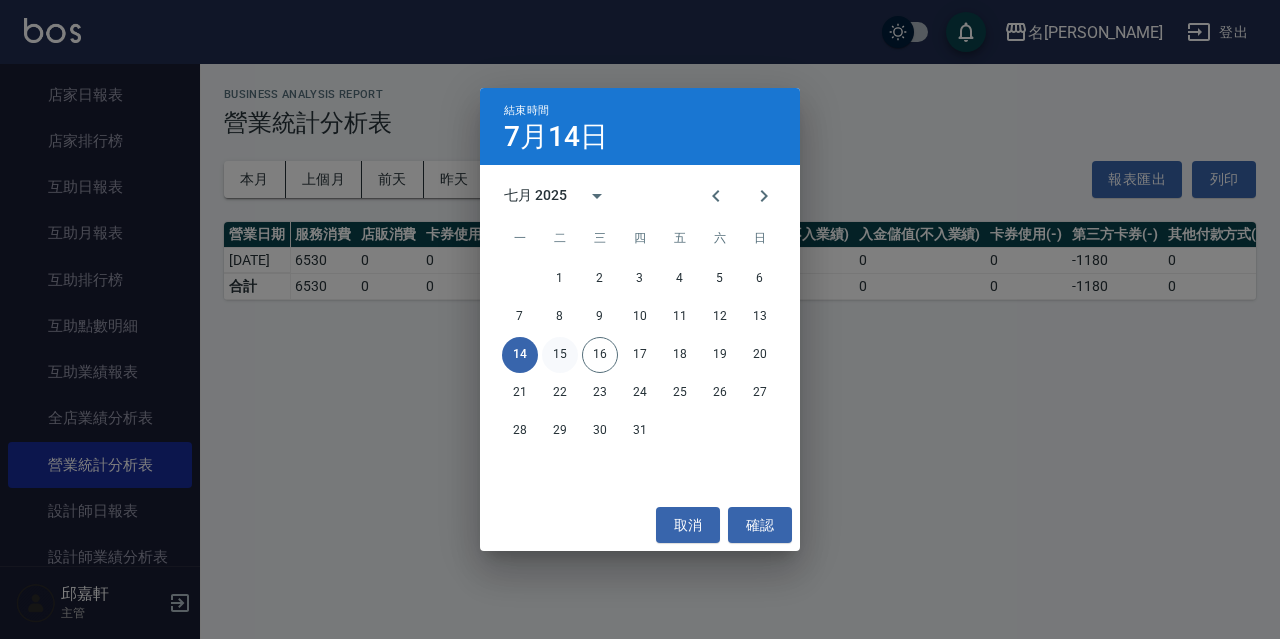 click on "15" at bounding box center (560, 355) 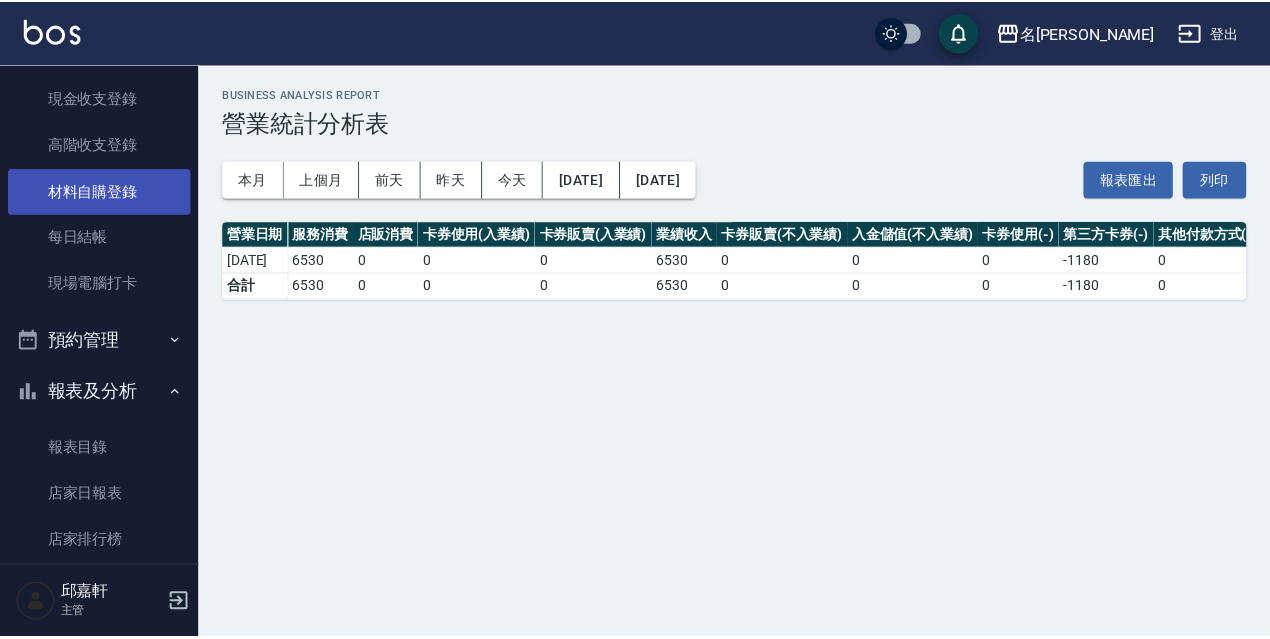 scroll, scrollTop: 49, scrollLeft: 0, axis: vertical 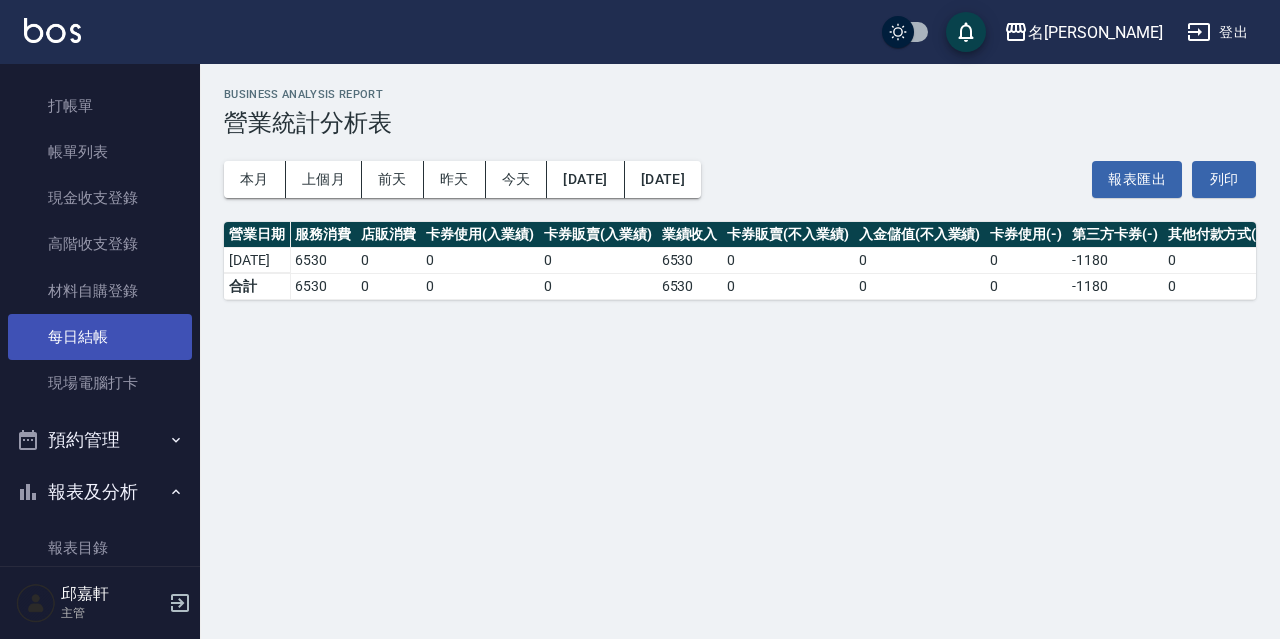 click on "每日結帳" at bounding box center (100, 337) 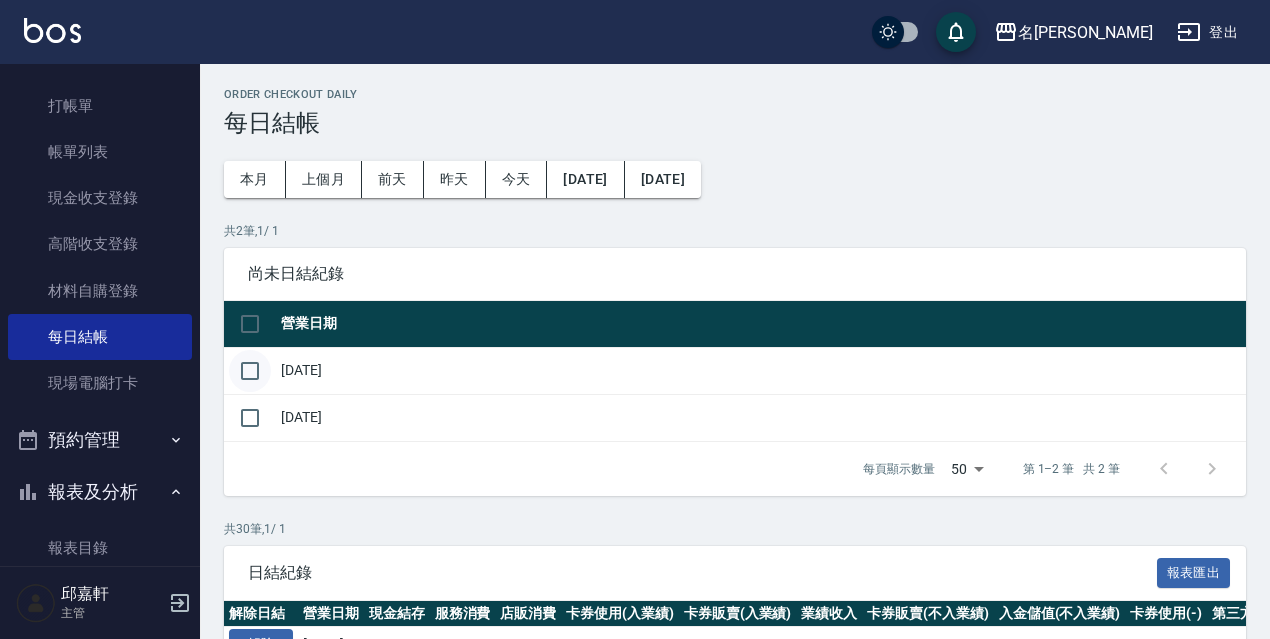 click at bounding box center (250, 371) 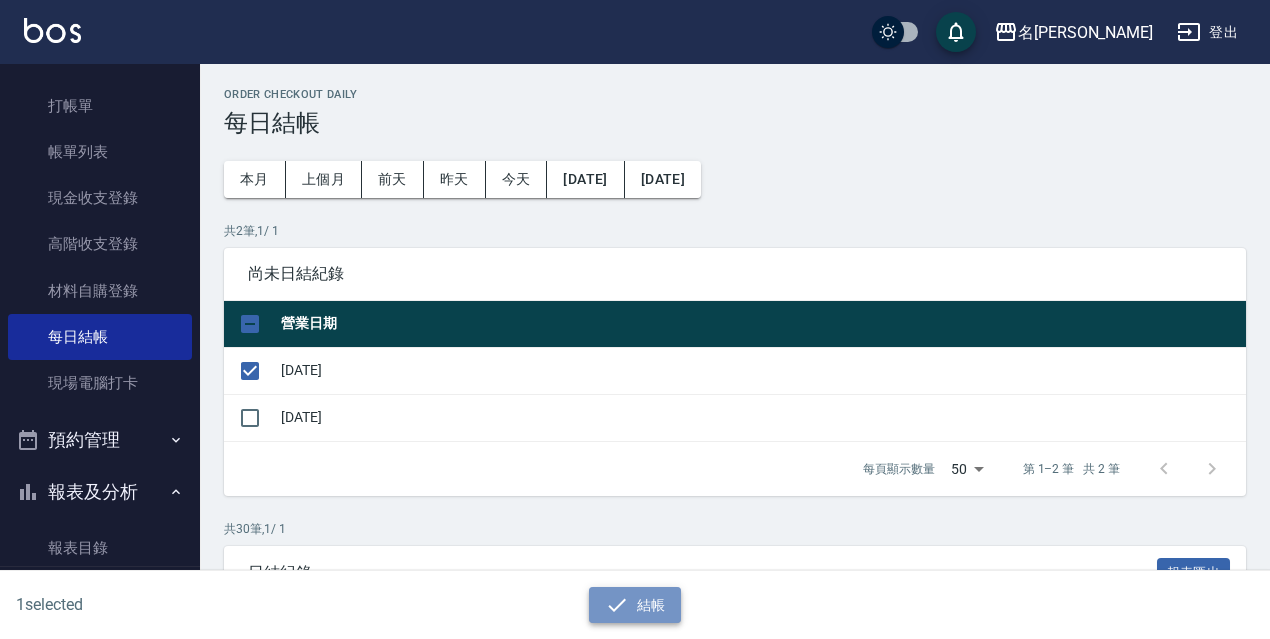 drag, startPoint x: 621, startPoint y: 600, endPoint x: 556, endPoint y: 251, distance: 355.0014 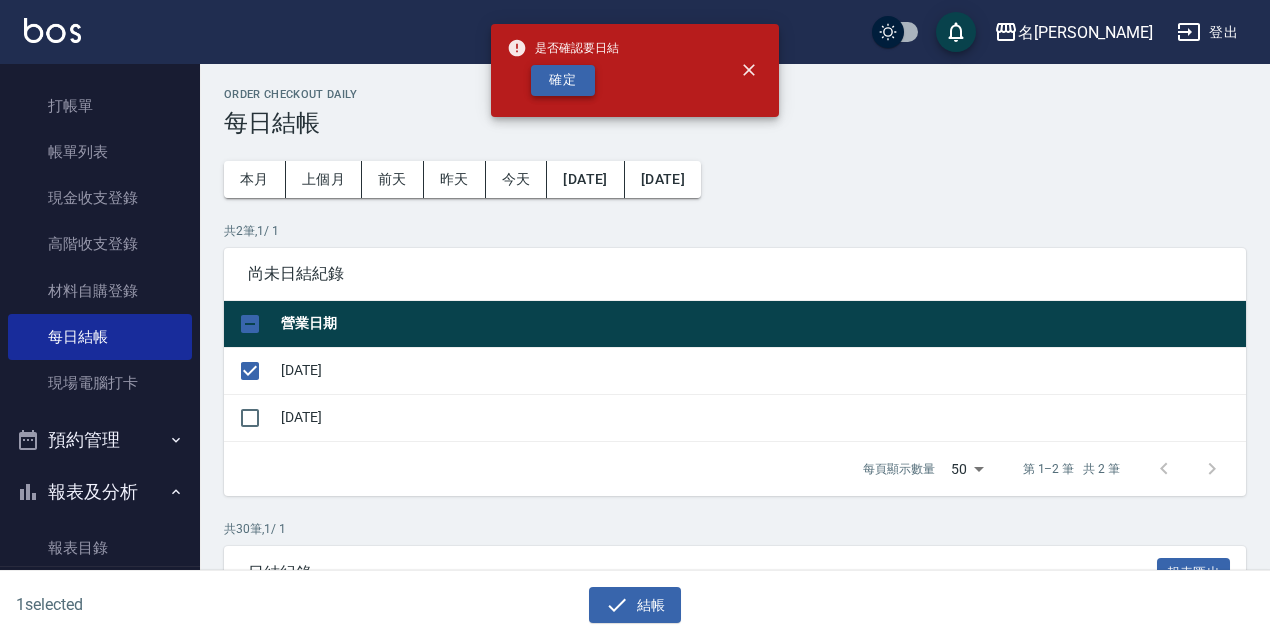 click on "確定" at bounding box center [563, 80] 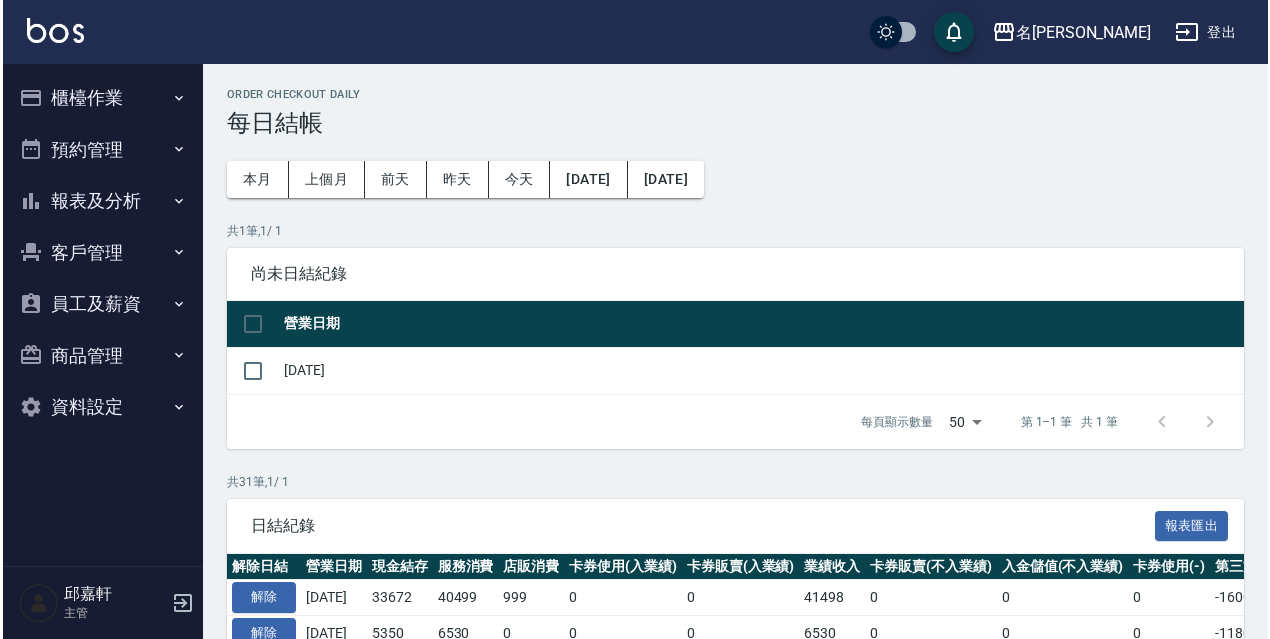 scroll, scrollTop: 0, scrollLeft: 0, axis: both 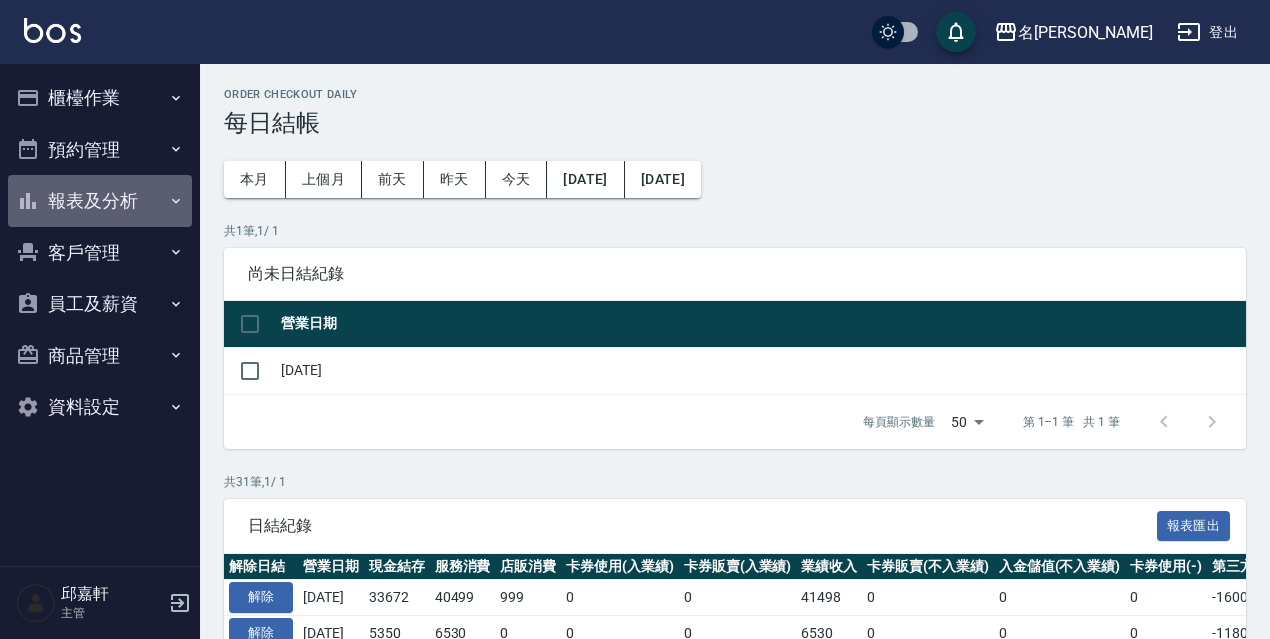 drag, startPoint x: 159, startPoint y: 197, endPoint x: 161, endPoint y: 234, distance: 37.054016 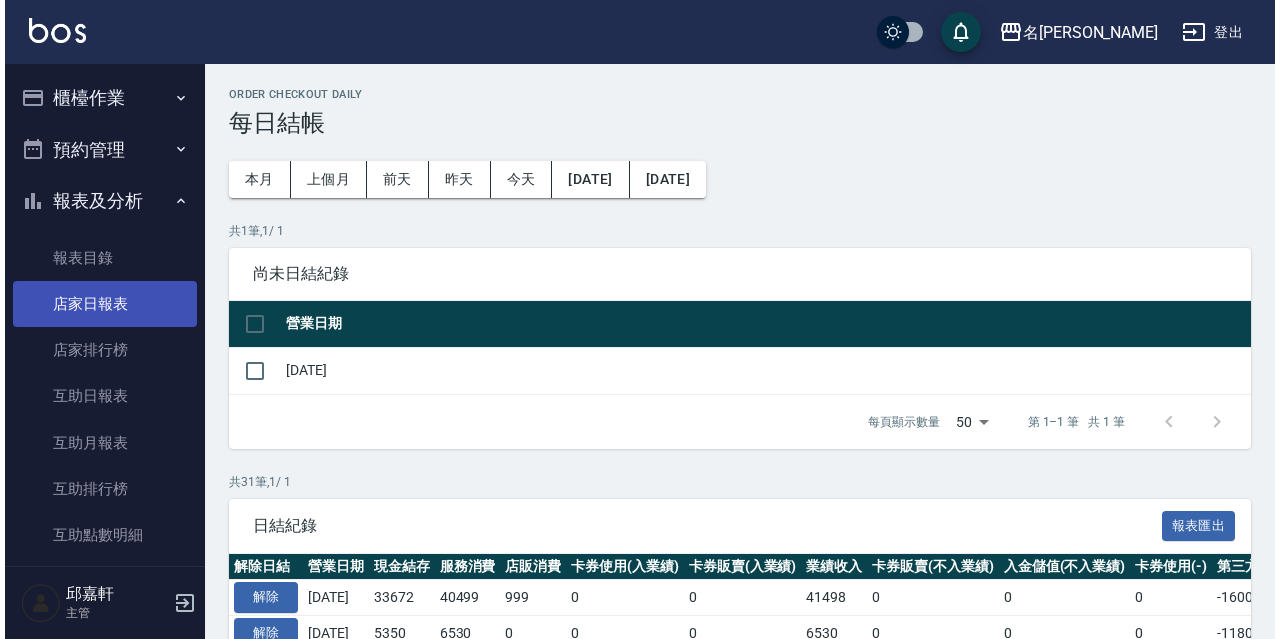 scroll, scrollTop: 200, scrollLeft: 0, axis: vertical 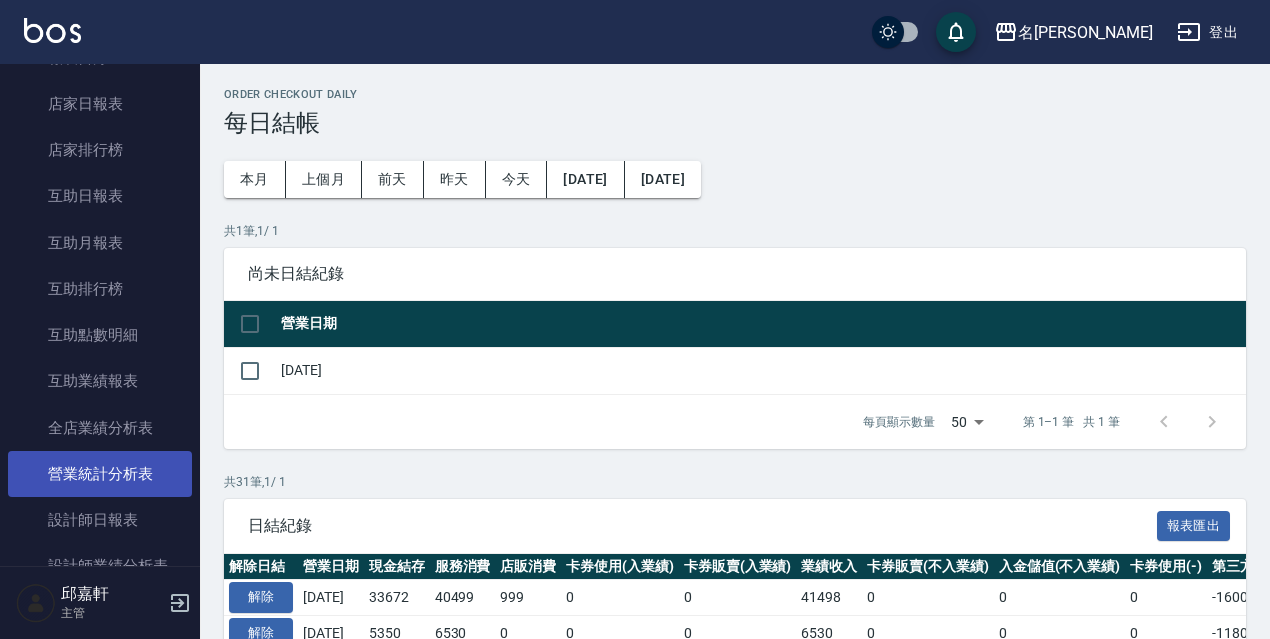 click on "營業統計分析表" at bounding box center (100, 474) 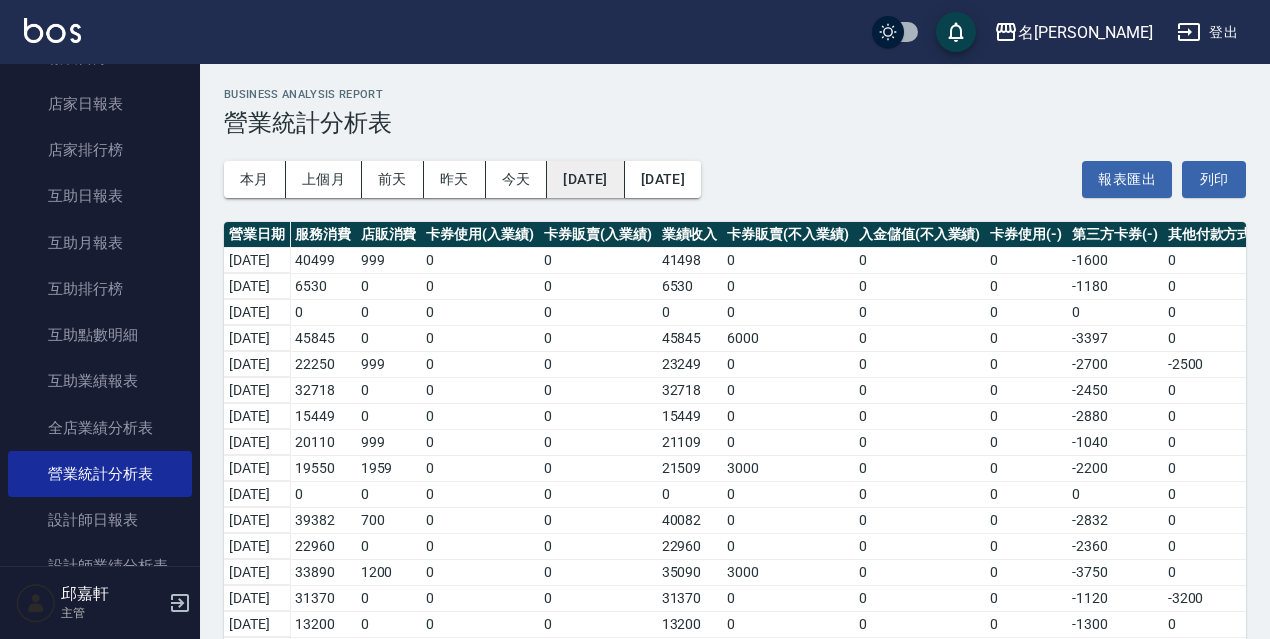 click on "[DATE]" at bounding box center [585, 179] 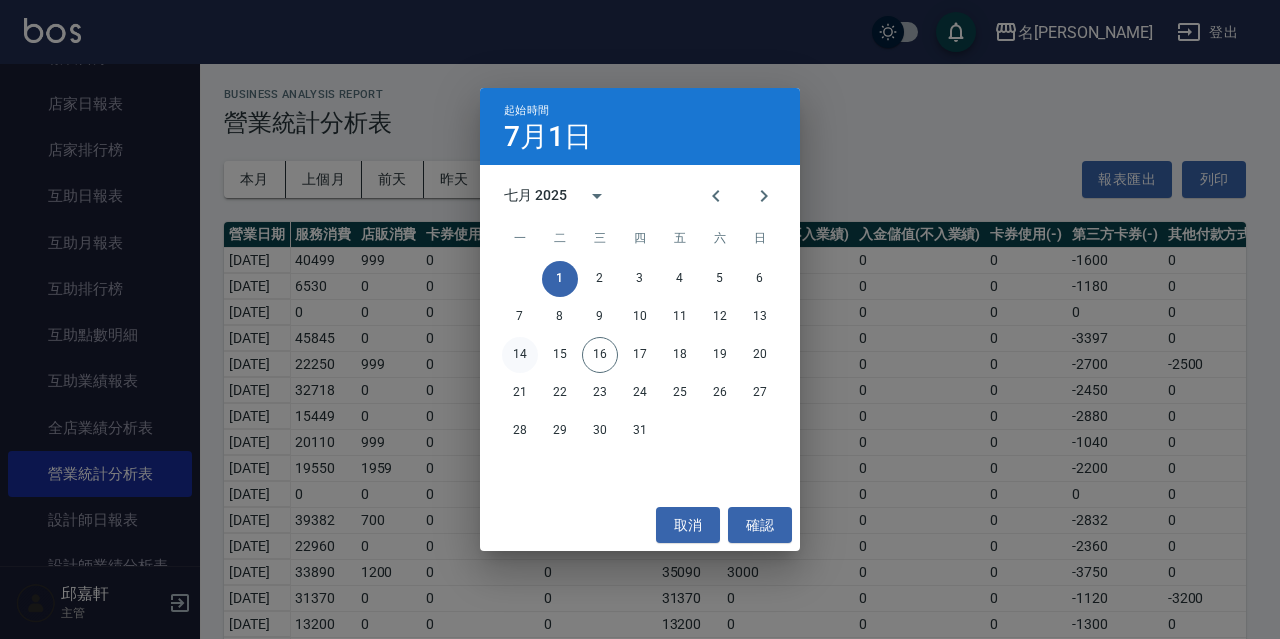 click on "14" at bounding box center (520, 355) 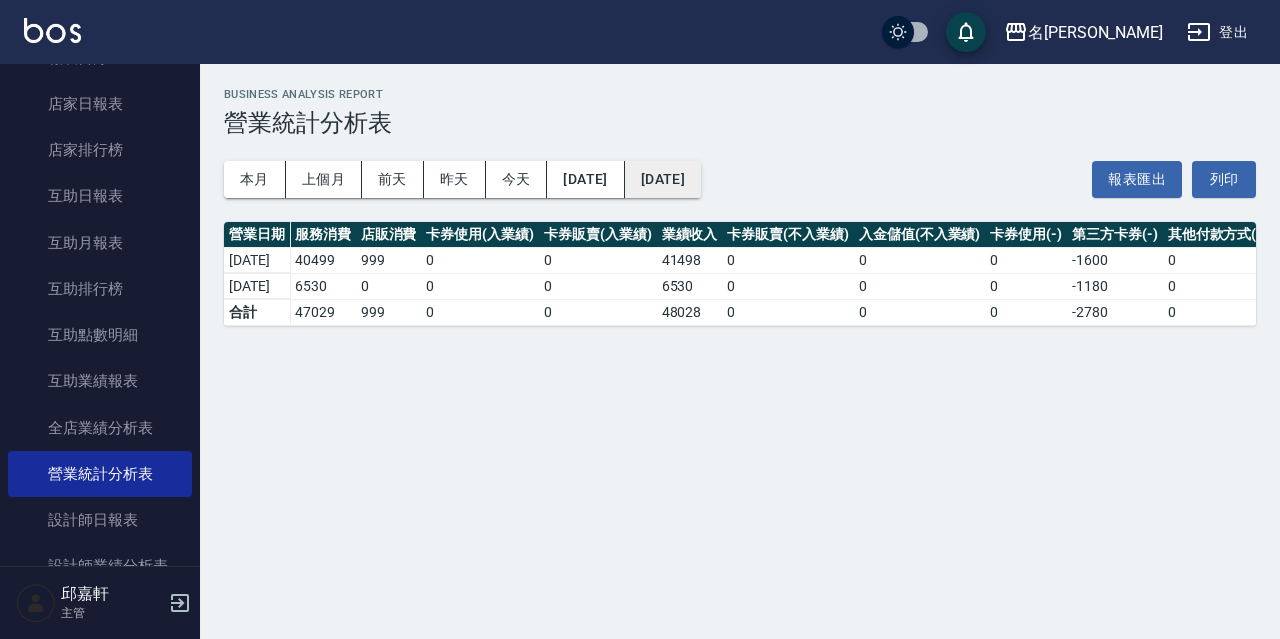 click on "[DATE]" at bounding box center (663, 179) 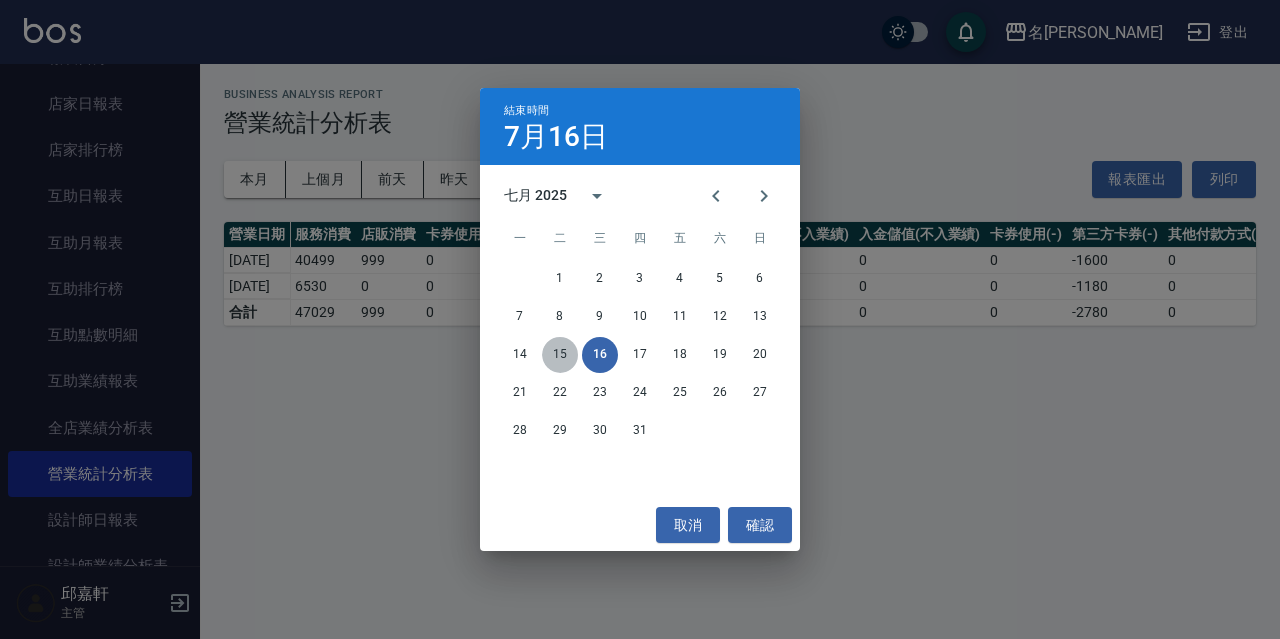 click on "15" at bounding box center (560, 355) 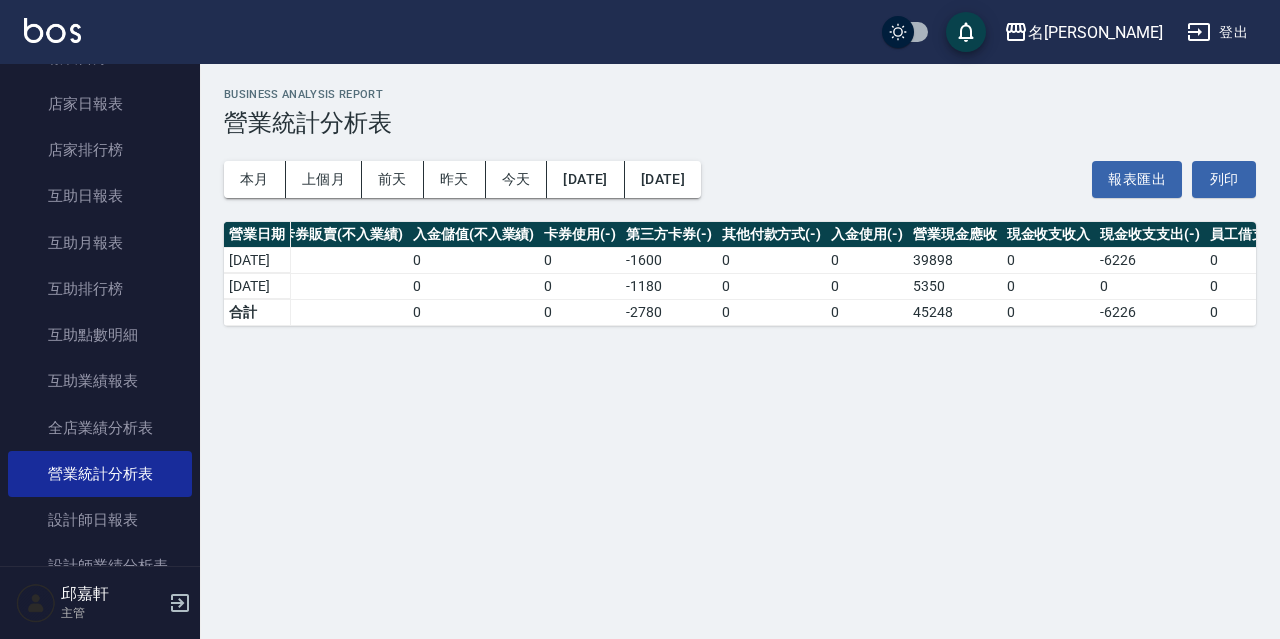 scroll, scrollTop: 0, scrollLeft: 546, axis: horizontal 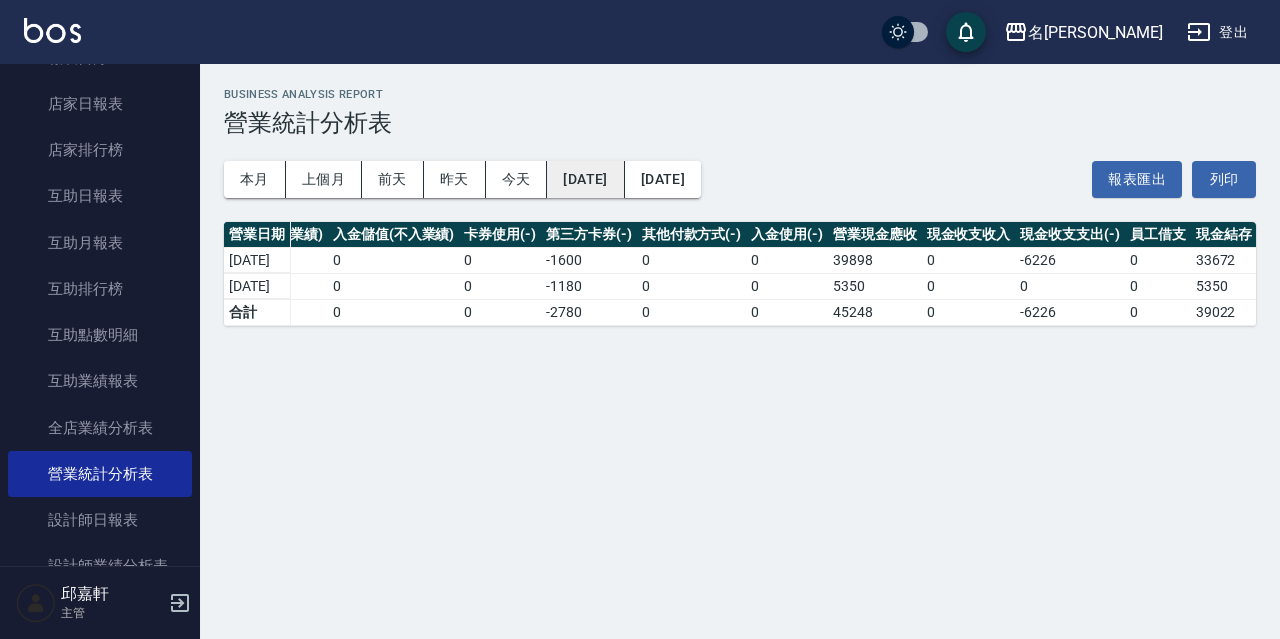 click on "[DATE]" at bounding box center [585, 179] 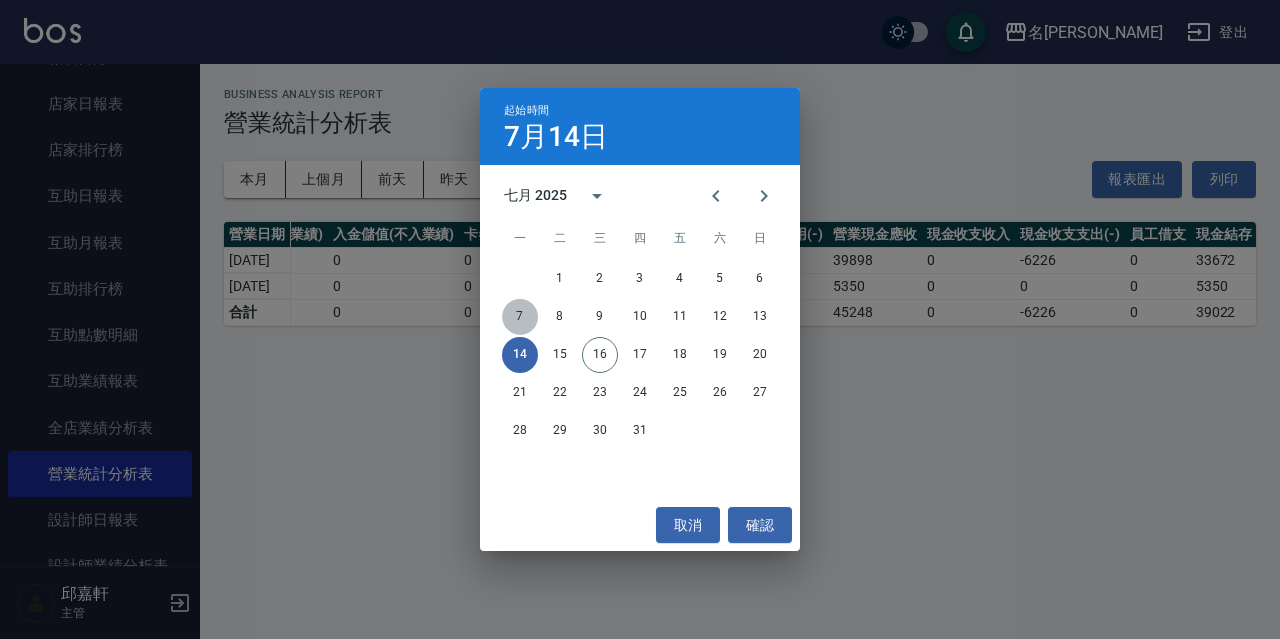 click on "7" at bounding box center (520, 317) 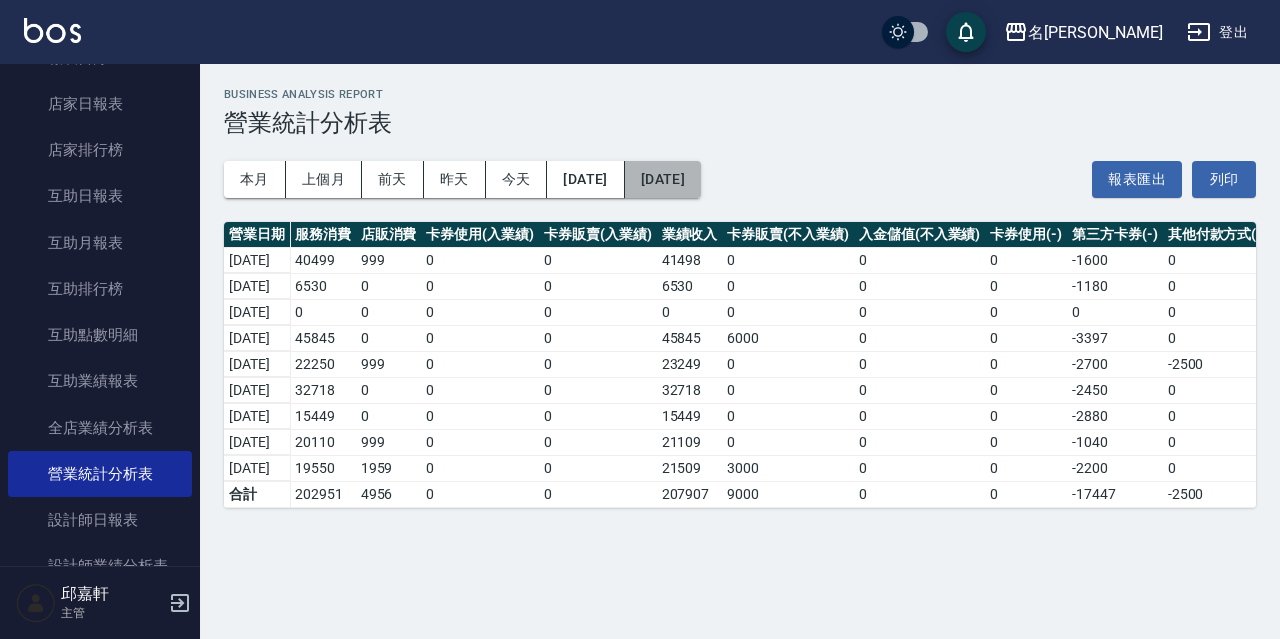 click on "[DATE]" at bounding box center [663, 179] 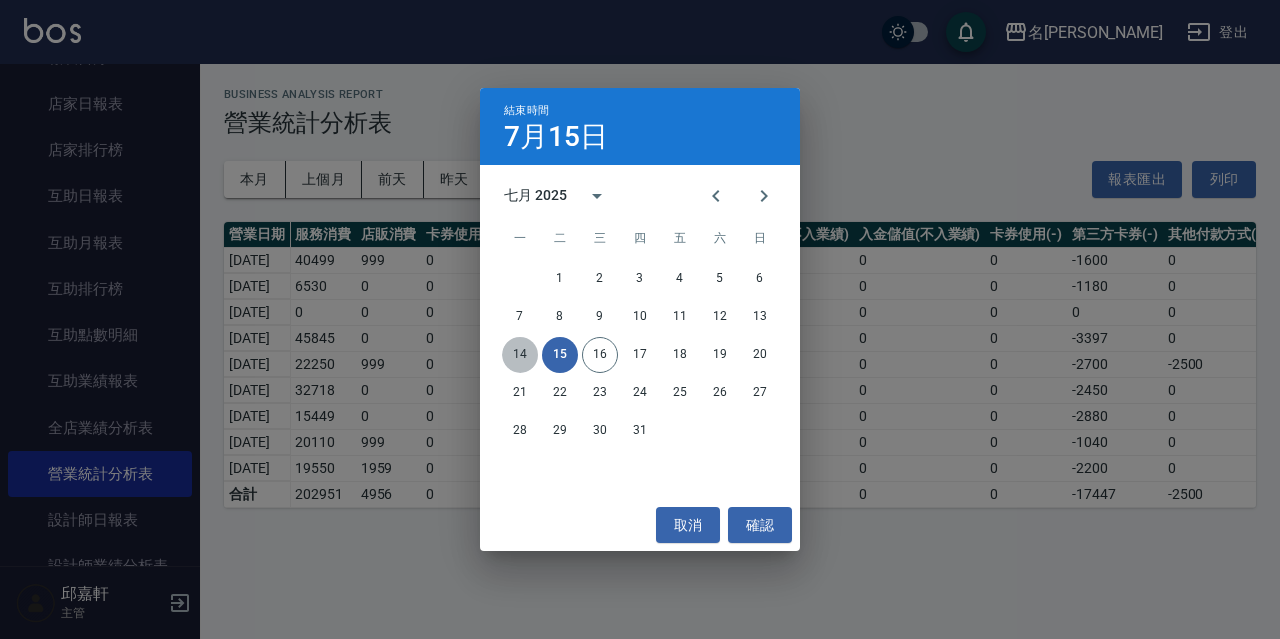 click on "14" at bounding box center (520, 355) 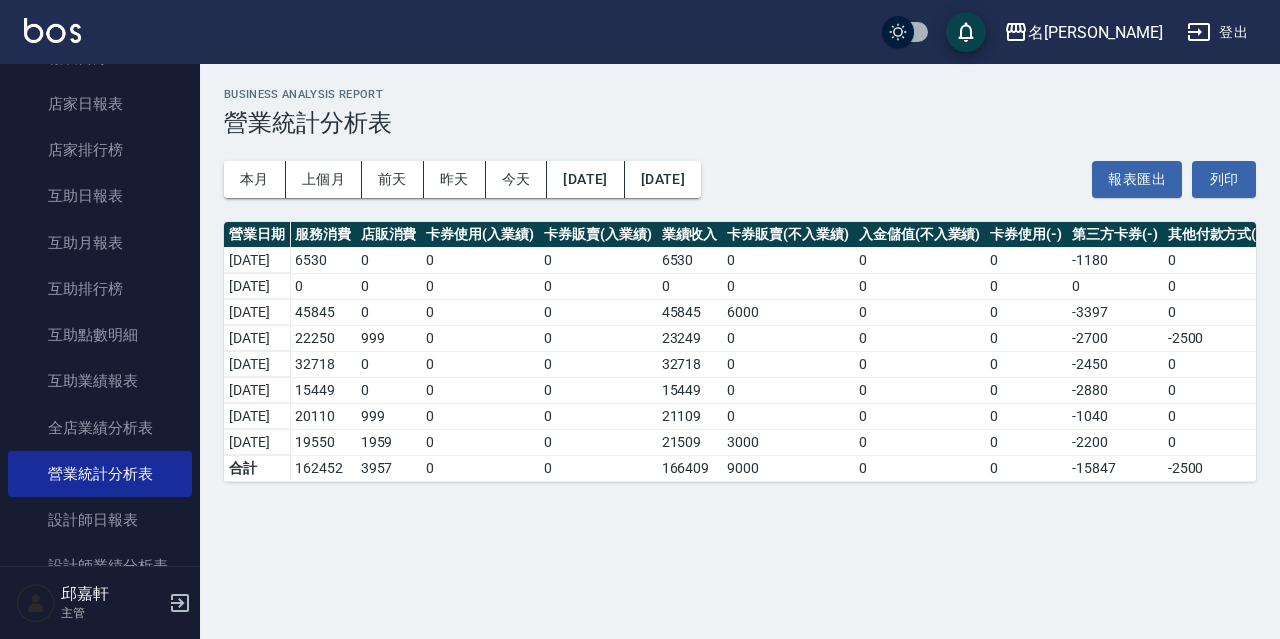 click on "[DATE]" at bounding box center (585, 179) 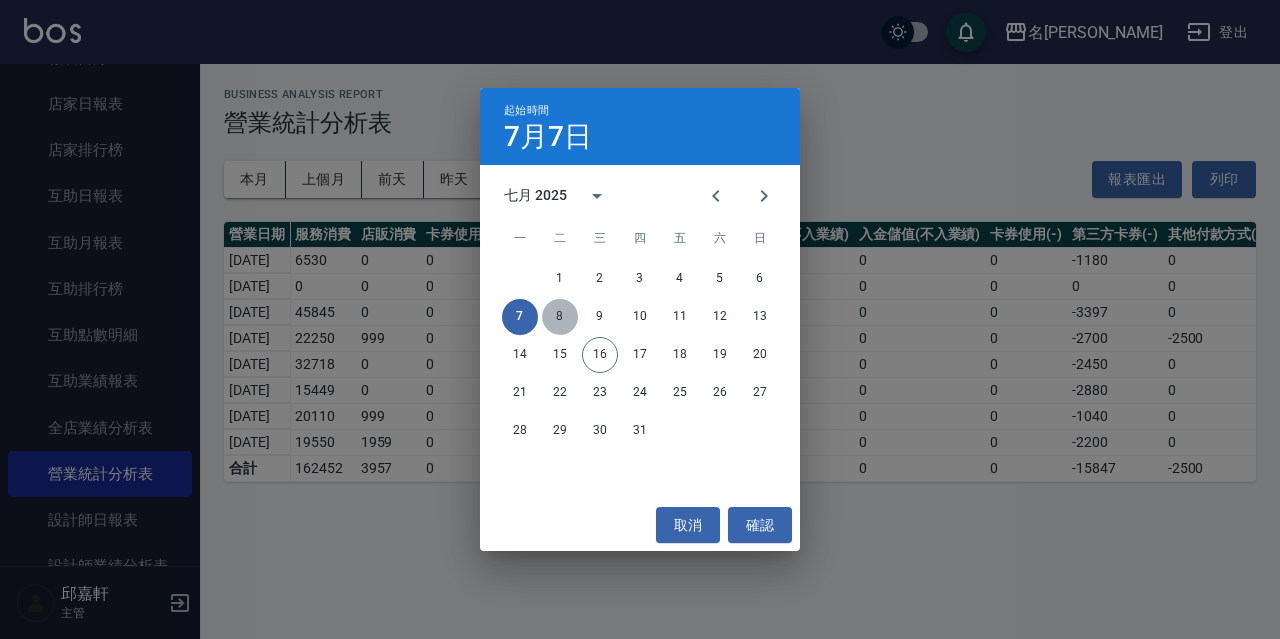 click on "8" at bounding box center [560, 317] 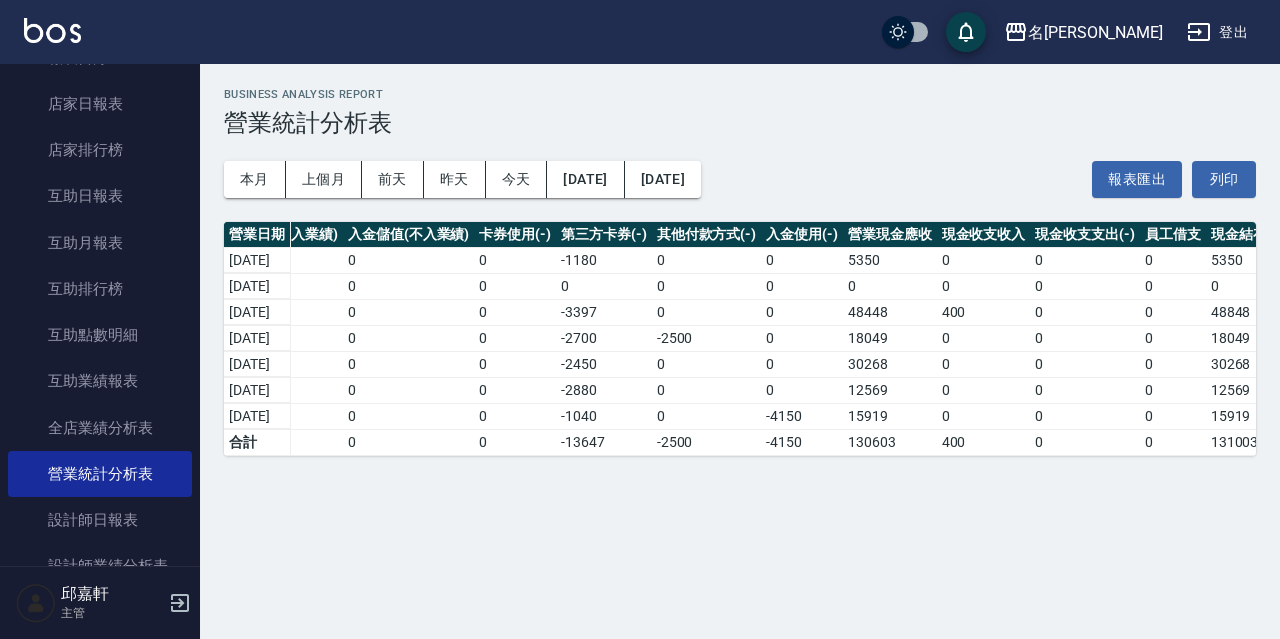 scroll, scrollTop: 0, scrollLeft: 546, axis: horizontal 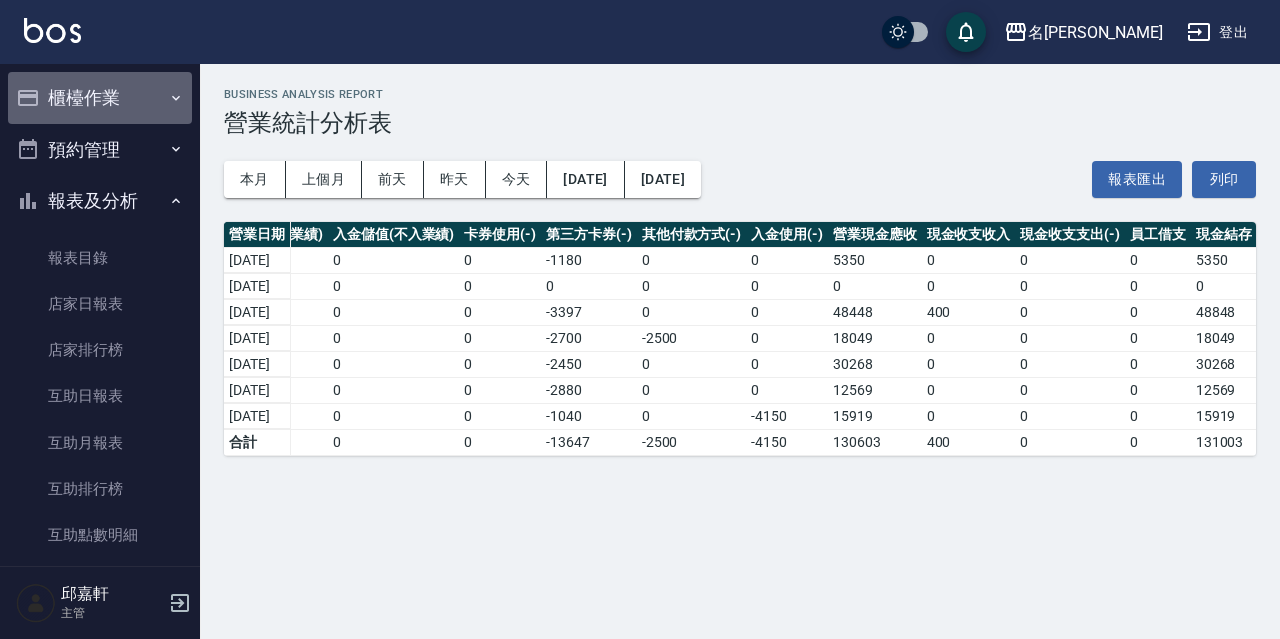 click on "櫃檯作業" at bounding box center [100, 98] 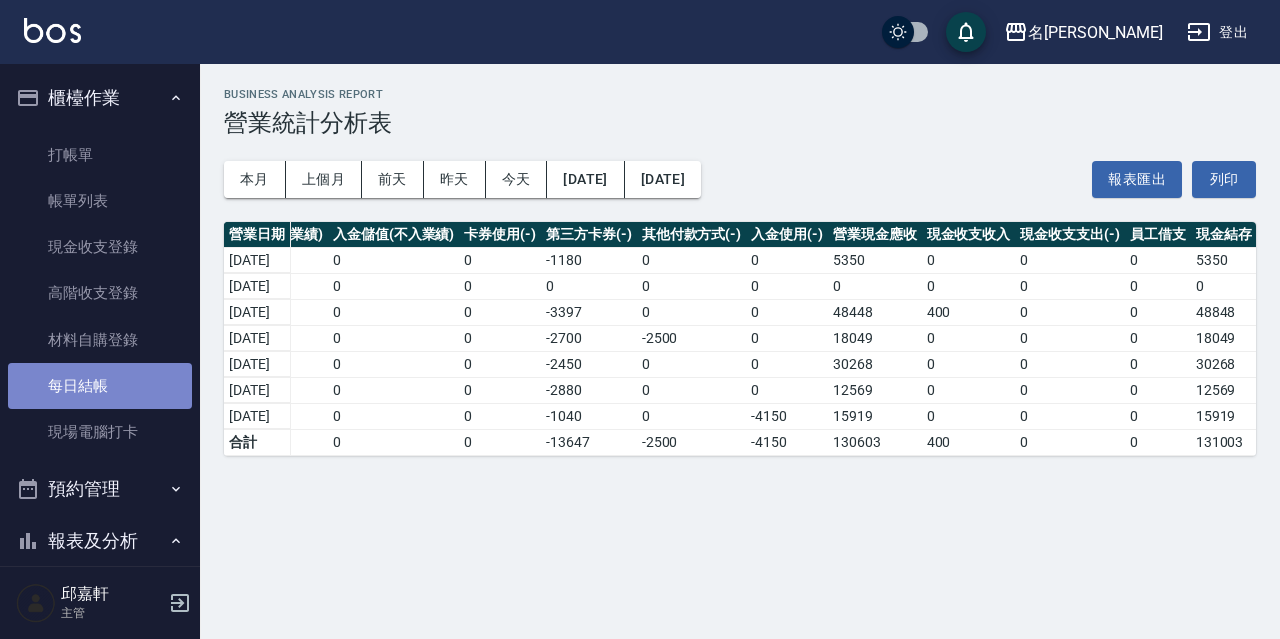 click on "每日結帳" at bounding box center (100, 386) 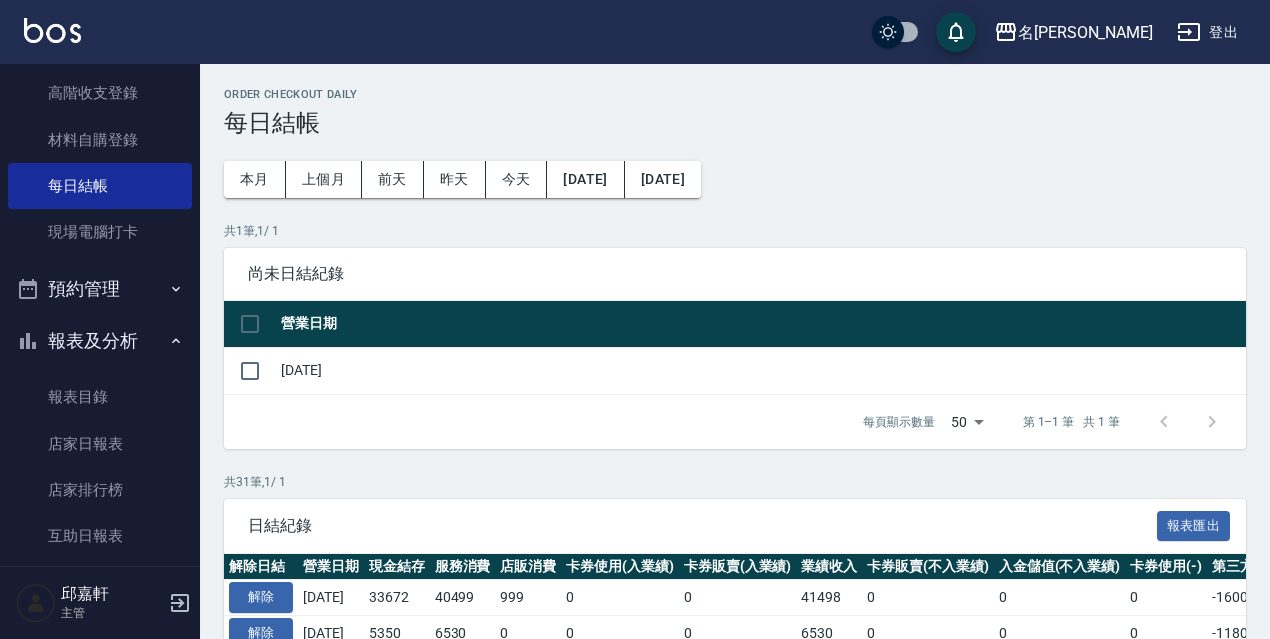 scroll, scrollTop: 300, scrollLeft: 0, axis: vertical 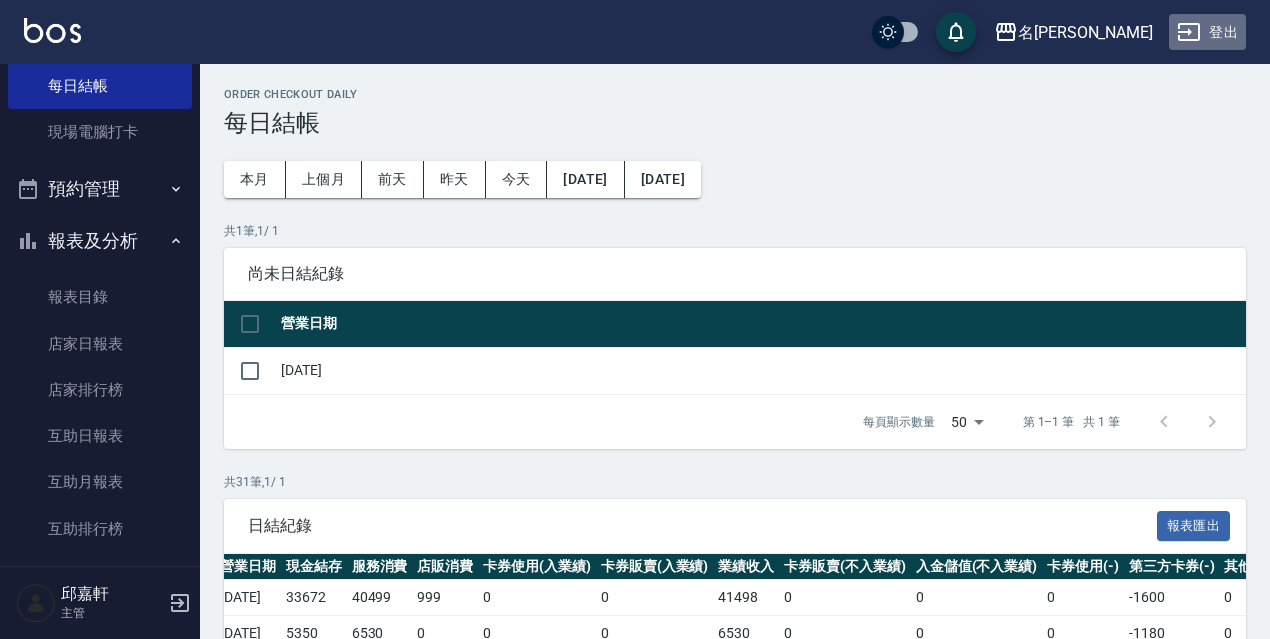 click on "登出" at bounding box center [1207, 32] 